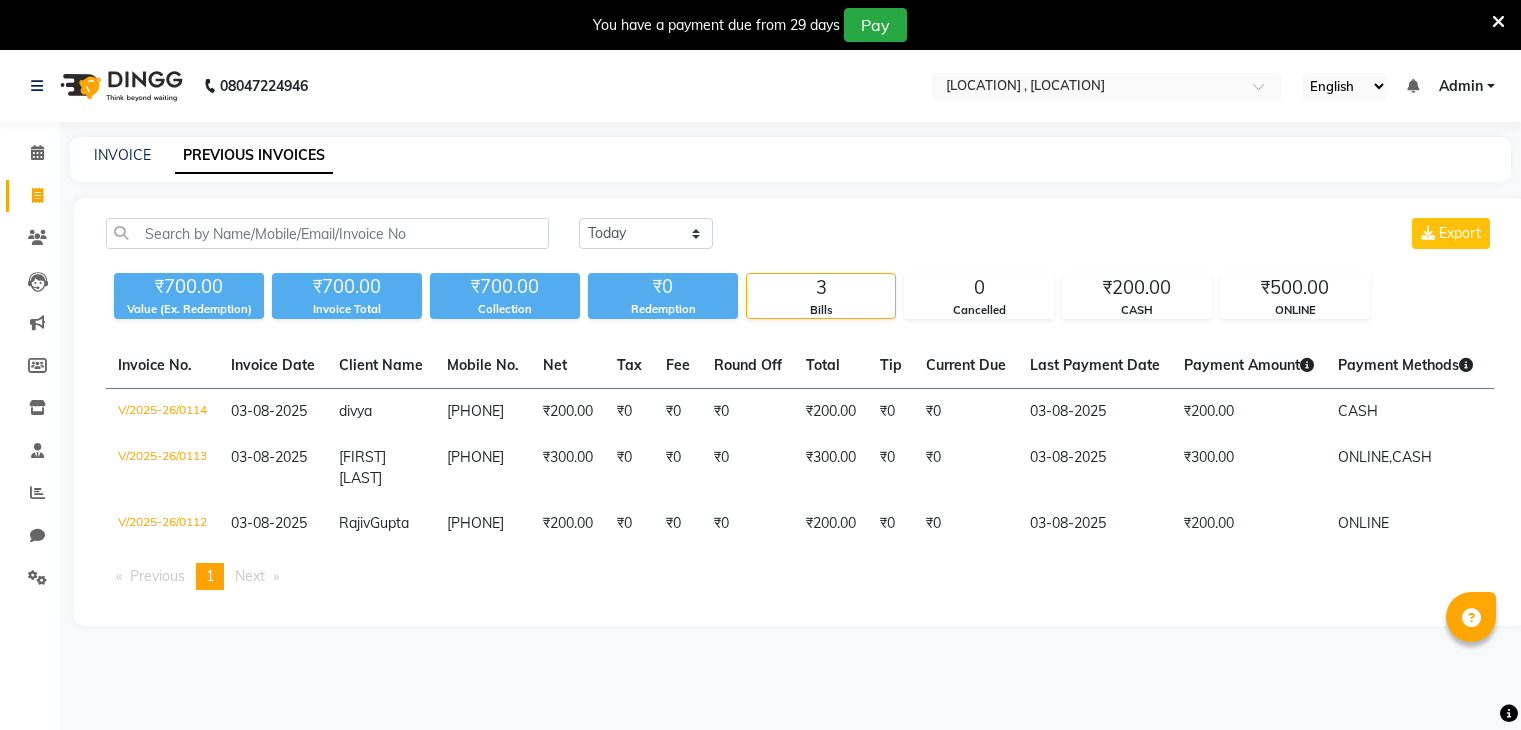 scroll, scrollTop: 50, scrollLeft: 0, axis: vertical 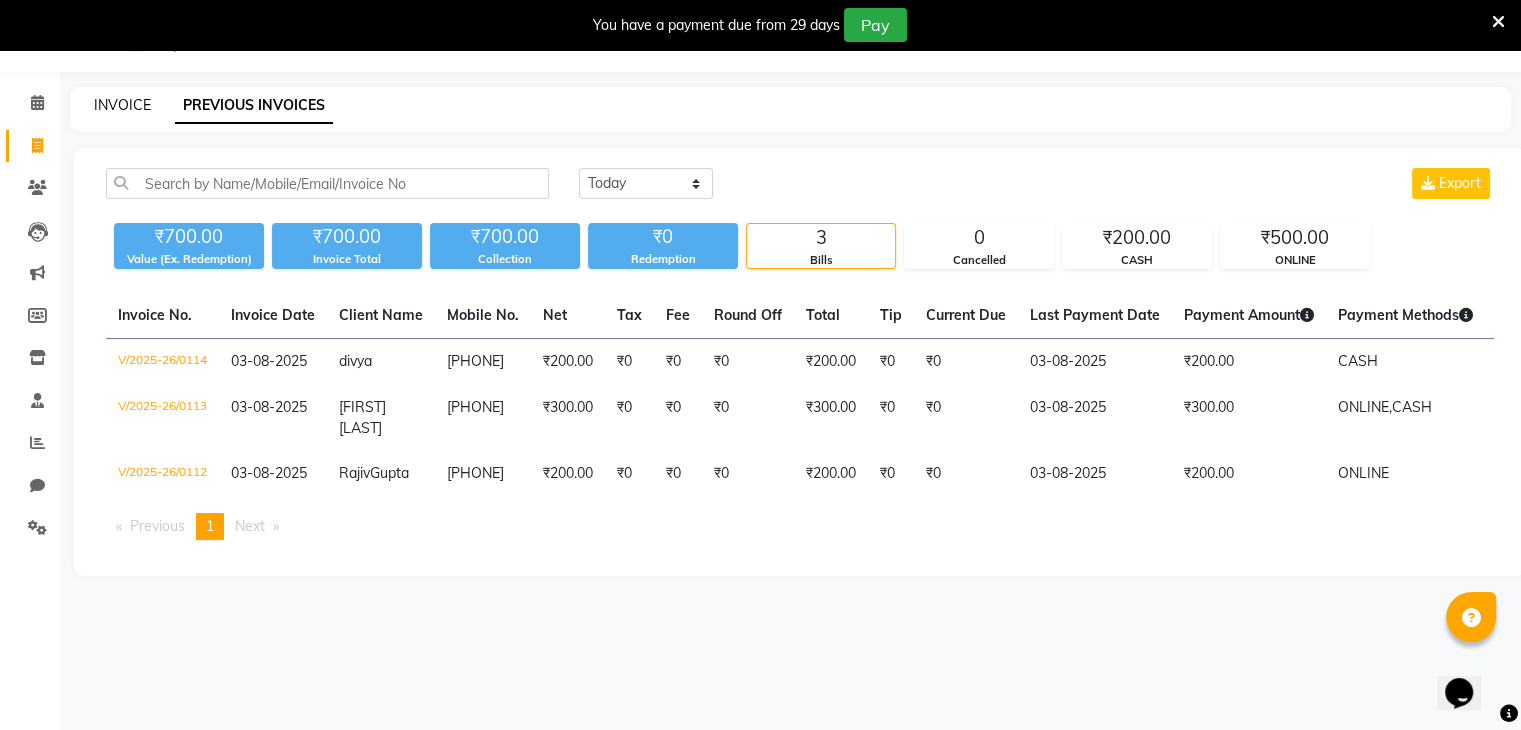 click on "INVOICE" 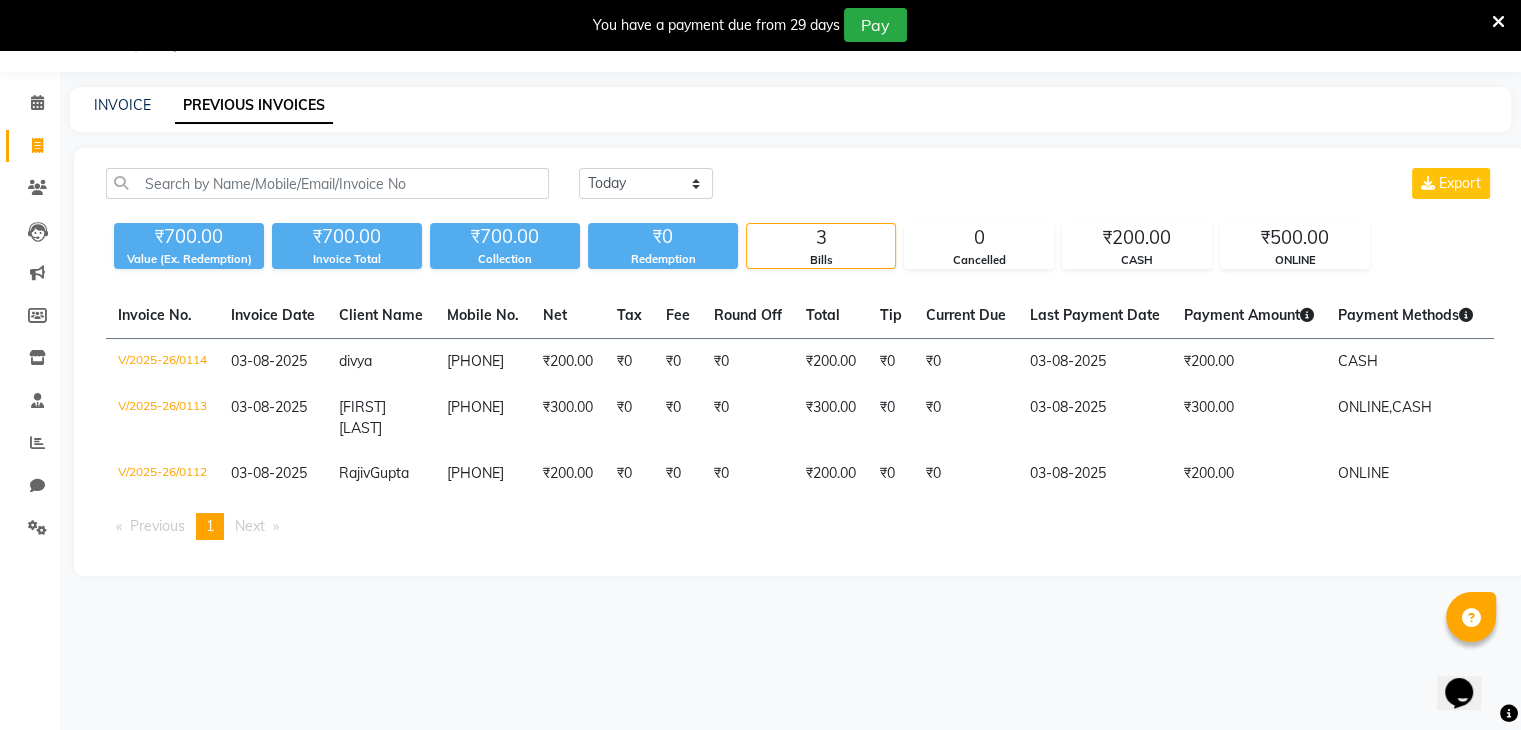 select on "service" 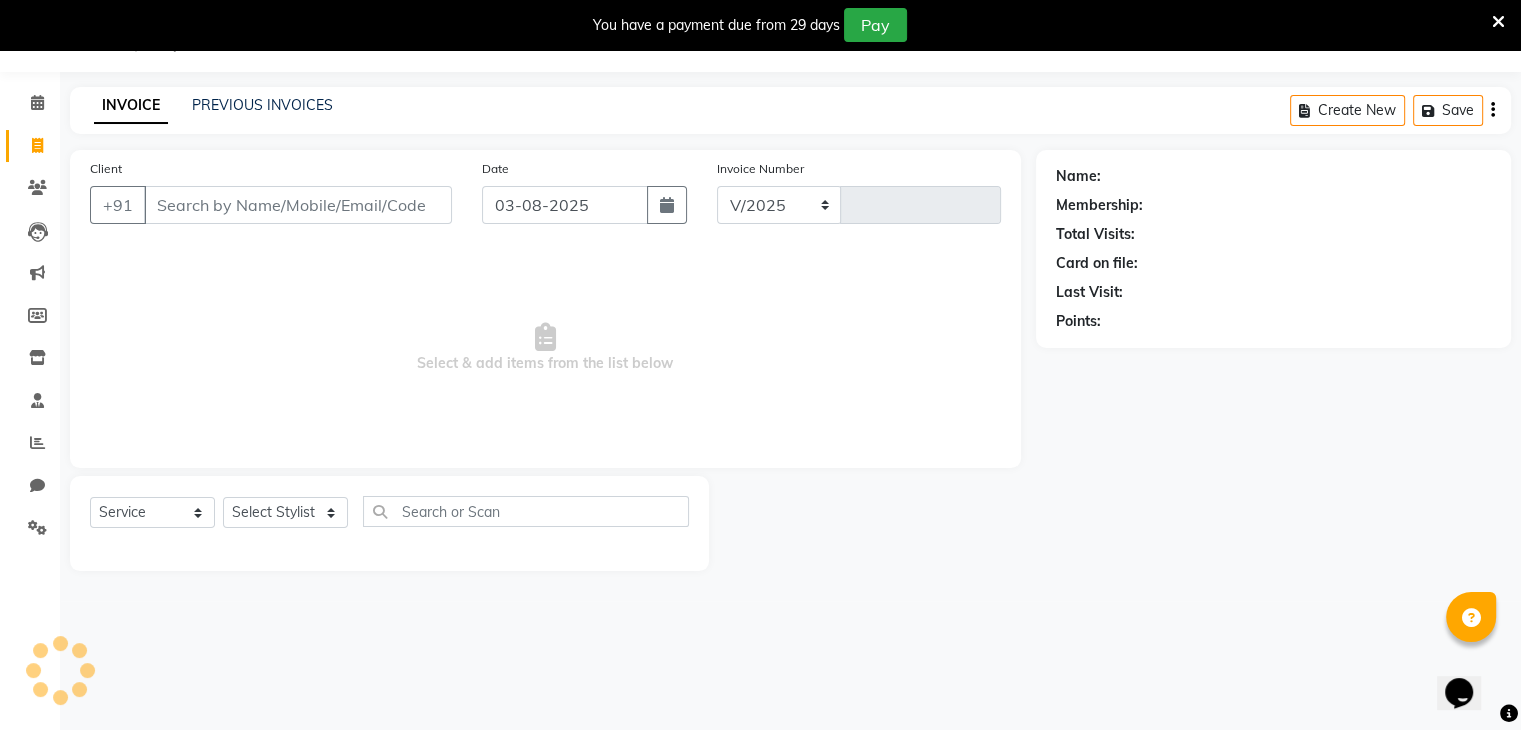 select on "8446" 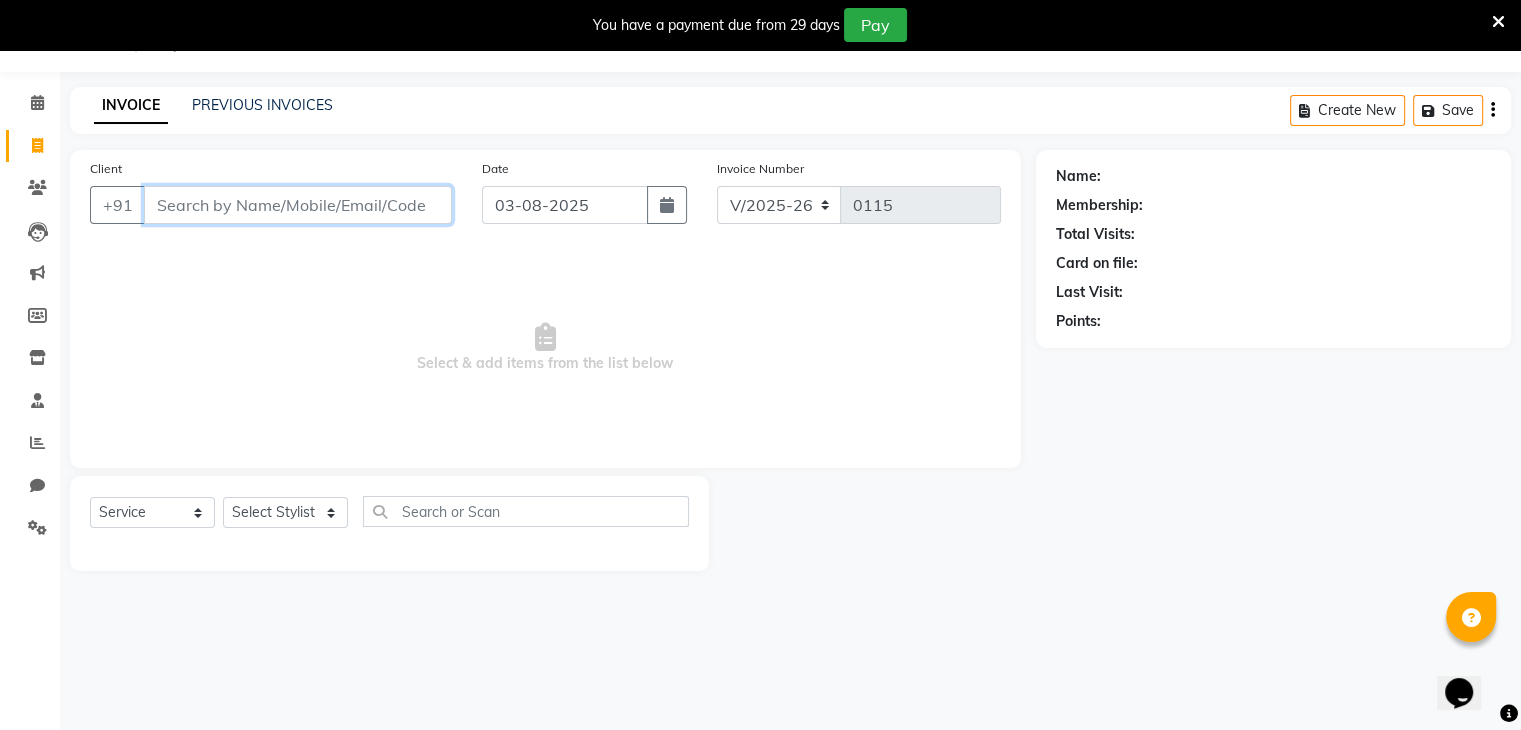 click on "Client" at bounding box center [298, 205] 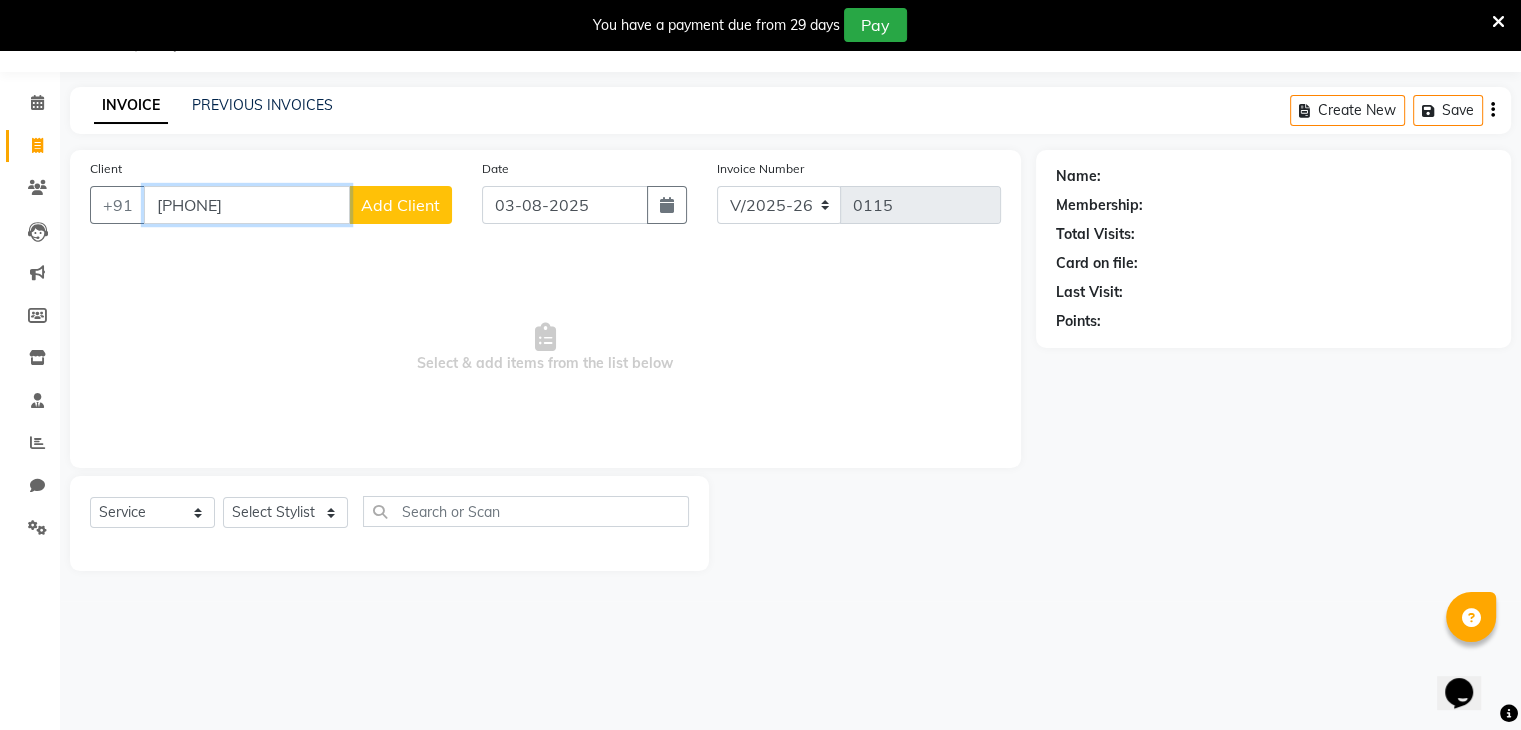 type on "[PHONE]" 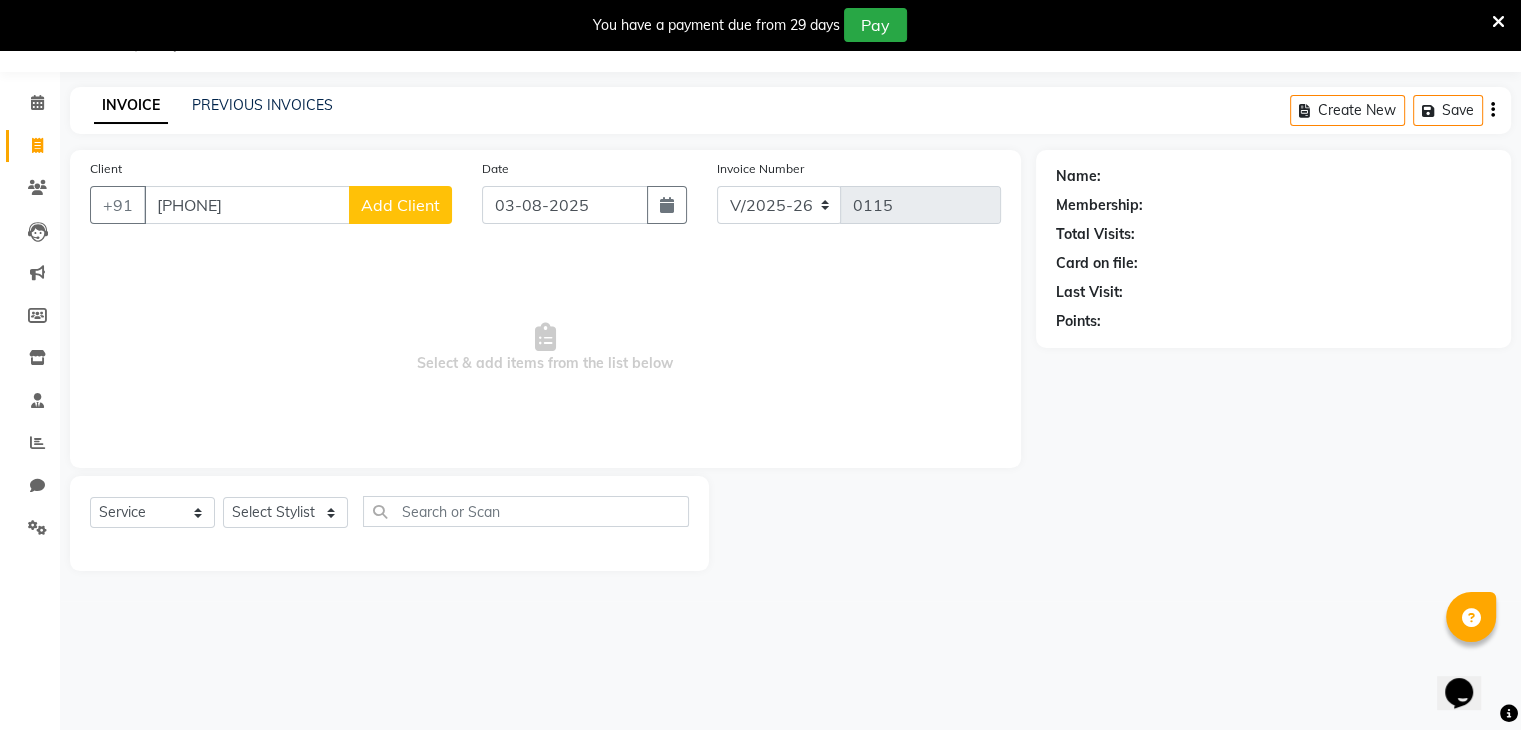click on "Add Client" 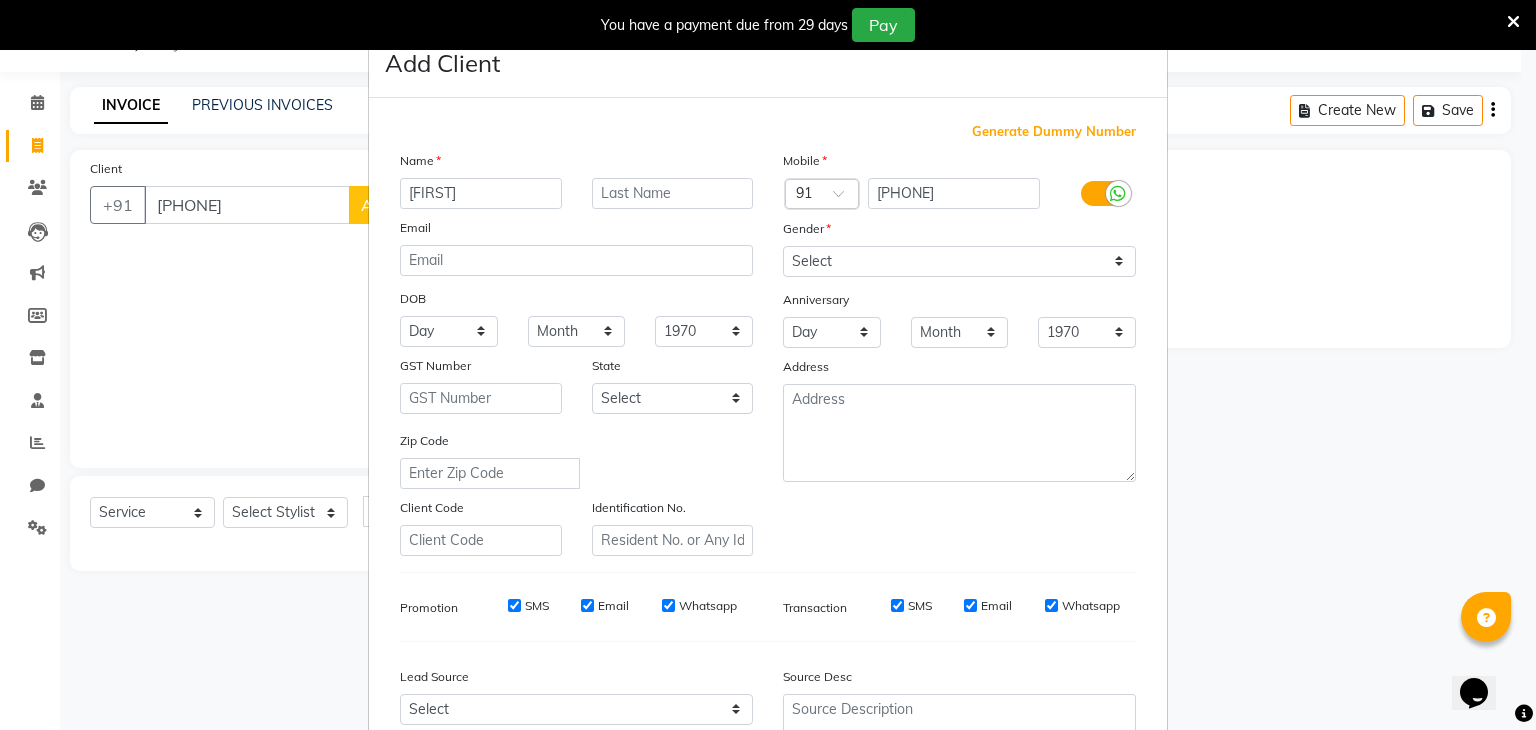 type on "[FIRST]" 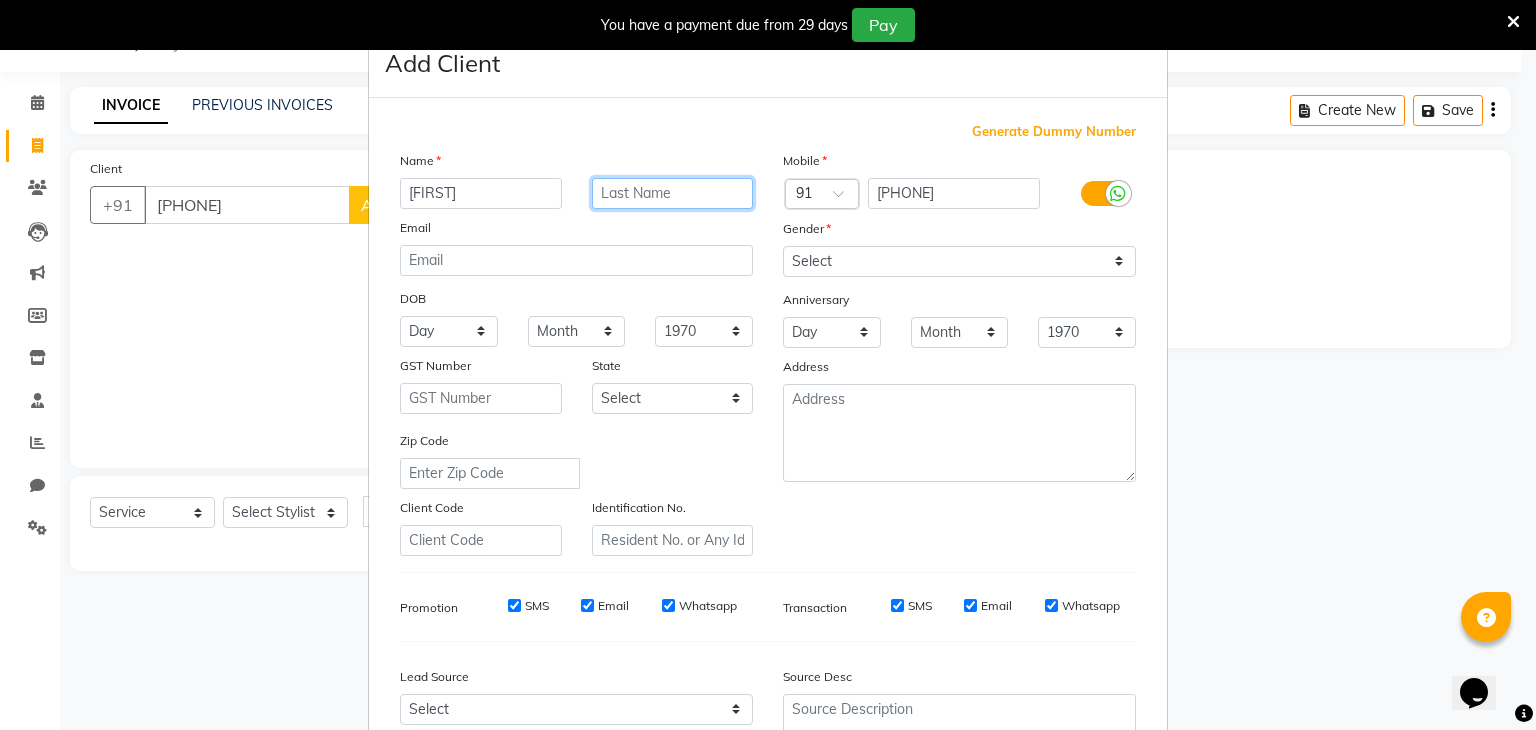 click at bounding box center (673, 193) 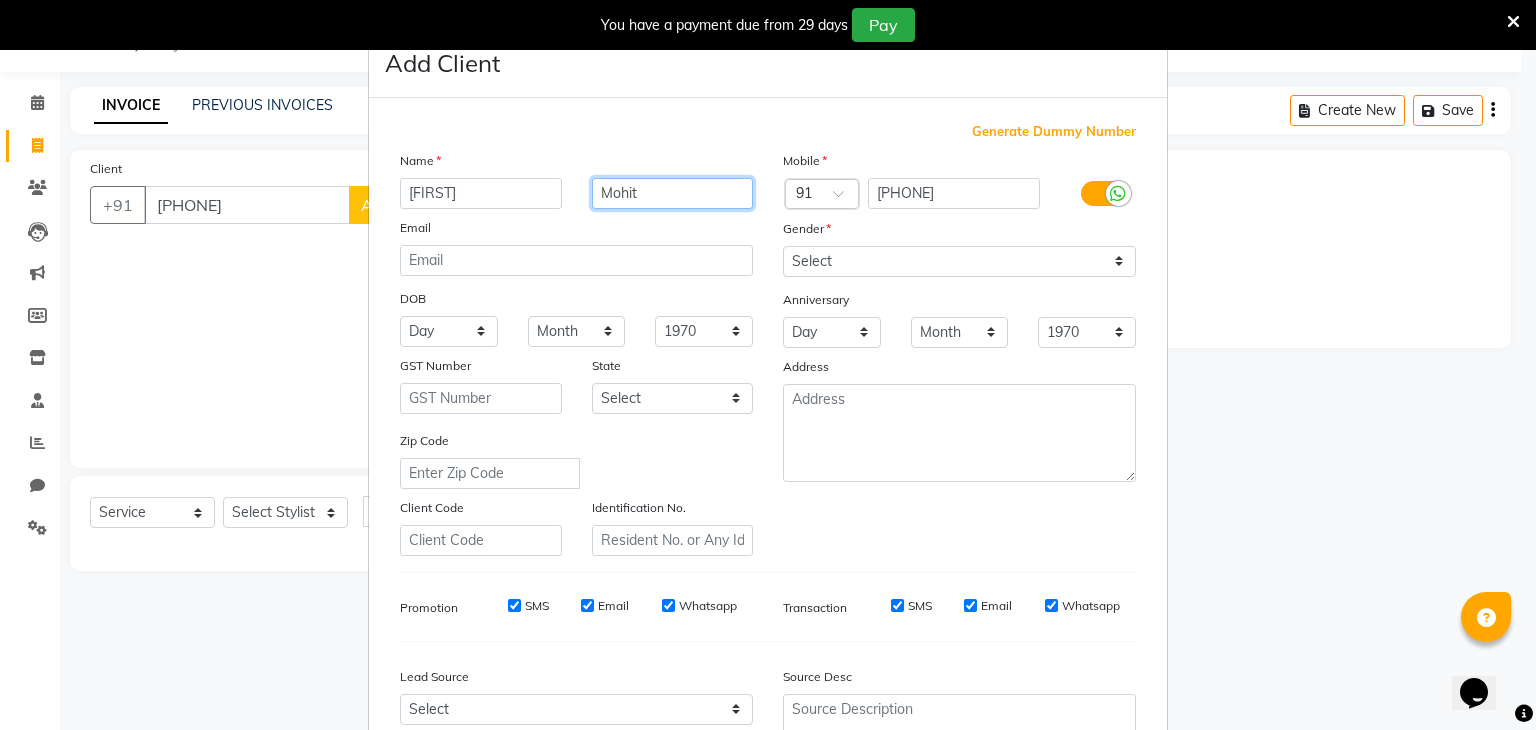 type on "Mohit" 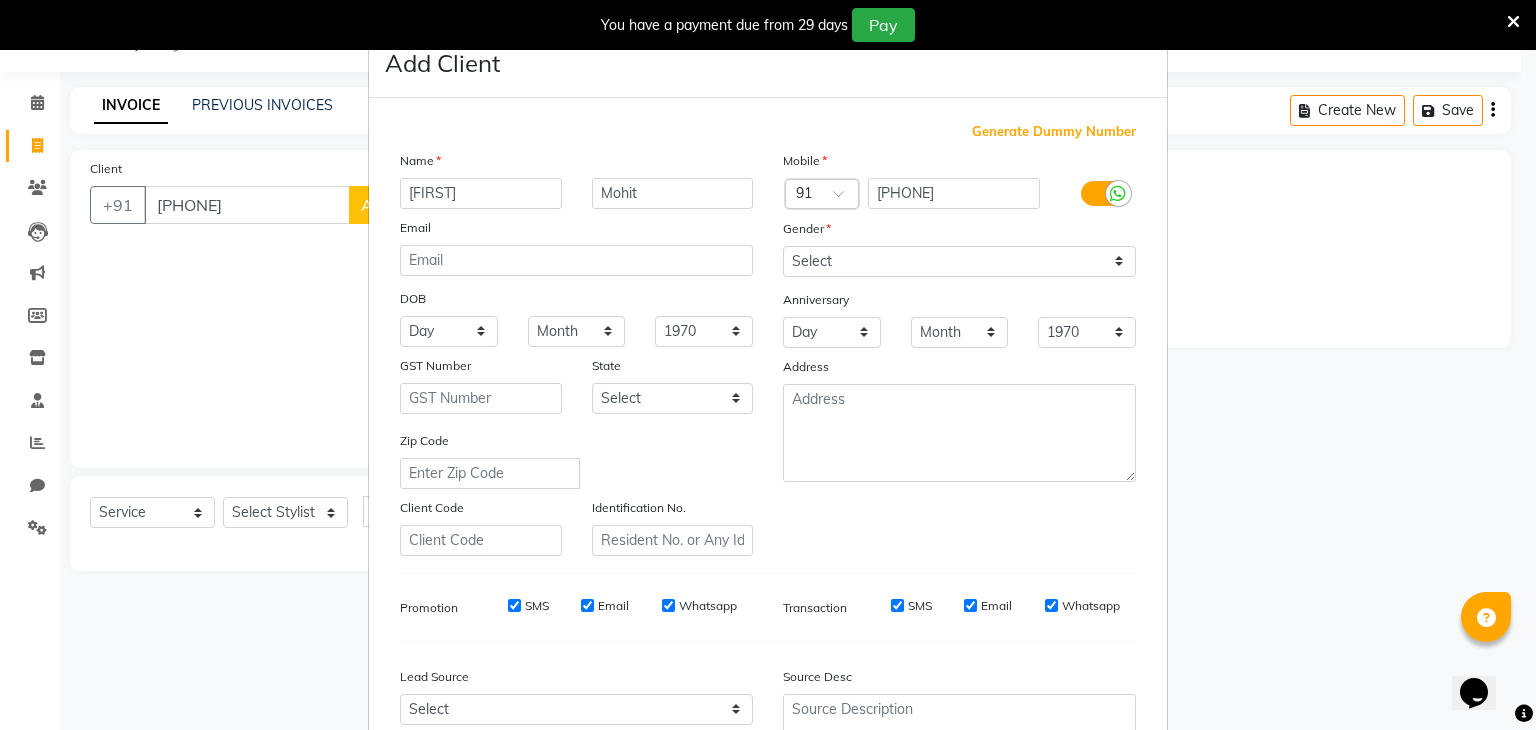 click on "Mobile Country Code × 91 [PHONE] Gender Select Male Female Other Prefer Not To Say Anniversary Day 01 02 03 04 05 06 07 08 09 10 11 12 13 14 15 16 17 18 19 20 21 22 23 24 25 26 27 28 29 30 31 Month January February March April May June July August September October November December 1970 1971 1972 1973 1974 1975 1976 1977 1978 1979 1980 1981 1982 1983 1984 1985 1986 1987 1988 1989 1990 1991 1992 1993 1994 1995 1996 1997 1998 1999 2000 2001 2002 2003 2004 2005 2006 2007 2008 2009 2010 2011 2012 2013 2014 2015 2016 2017 2018 2019 2020 2021 2022 2023 2024 2025 [ADDRESS]" at bounding box center (959, 353) 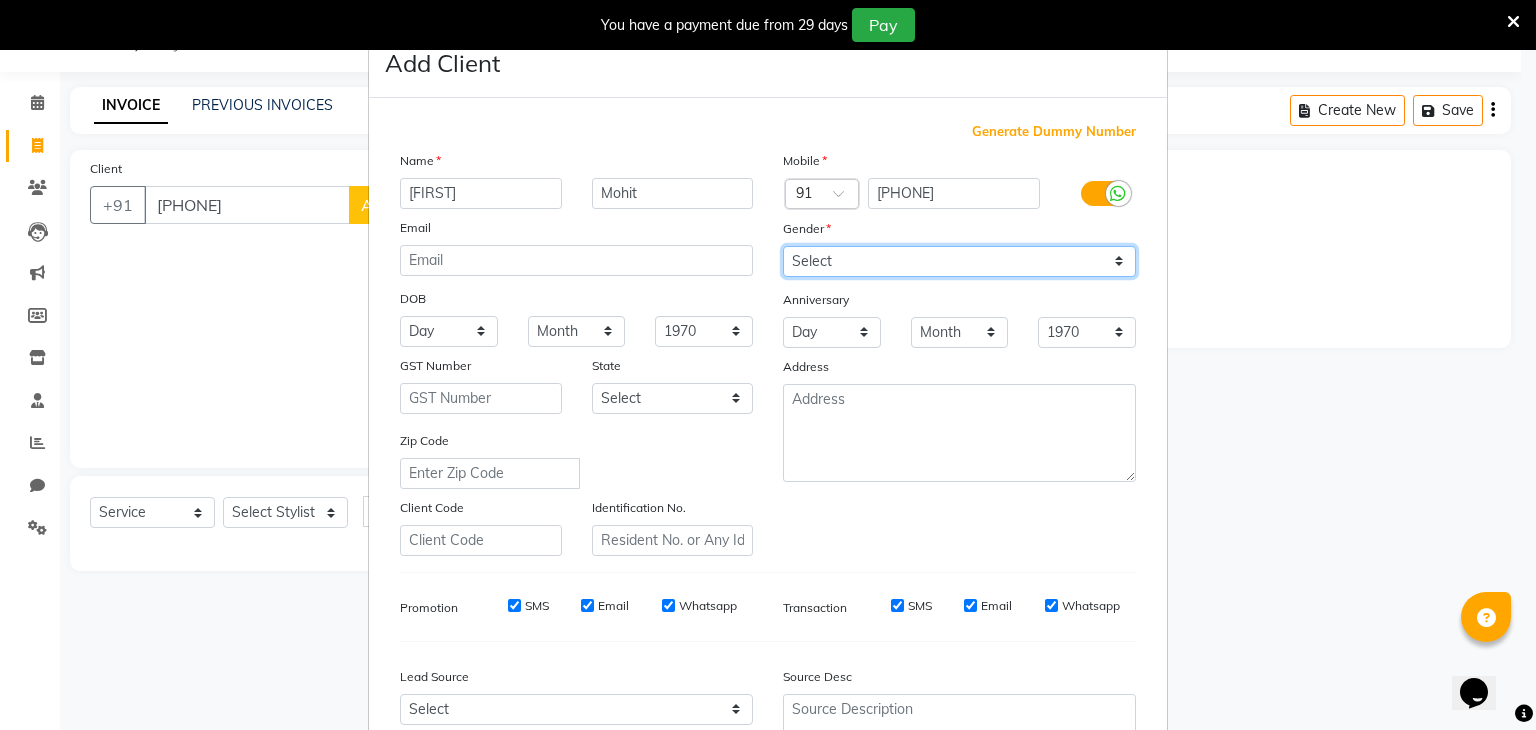 drag, startPoint x: 894, startPoint y: 272, endPoint x: 851, endPoint y: 267, distance: 43.289722 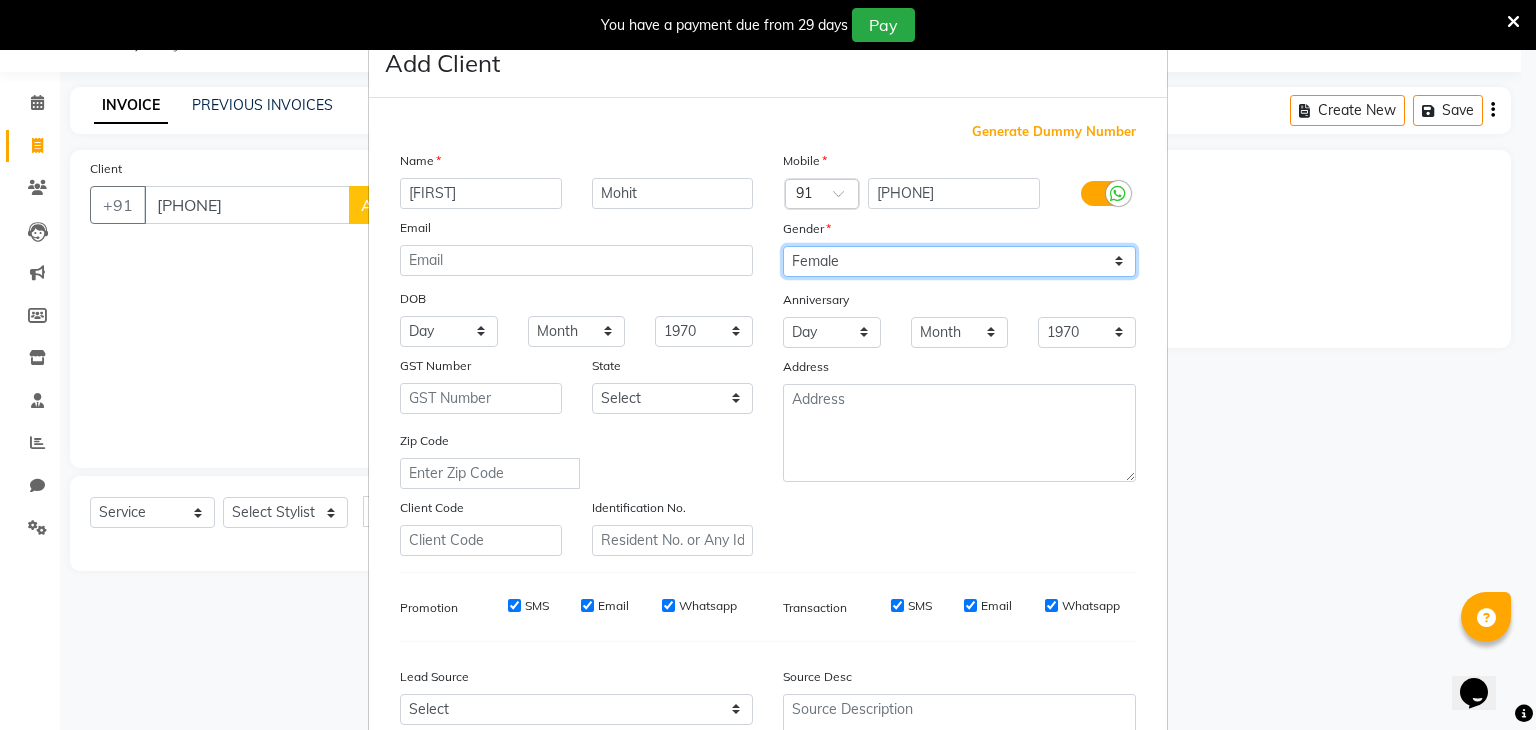 click on "Select Male Female Other Prefer Not To Say" at bounding box center [959, 261] 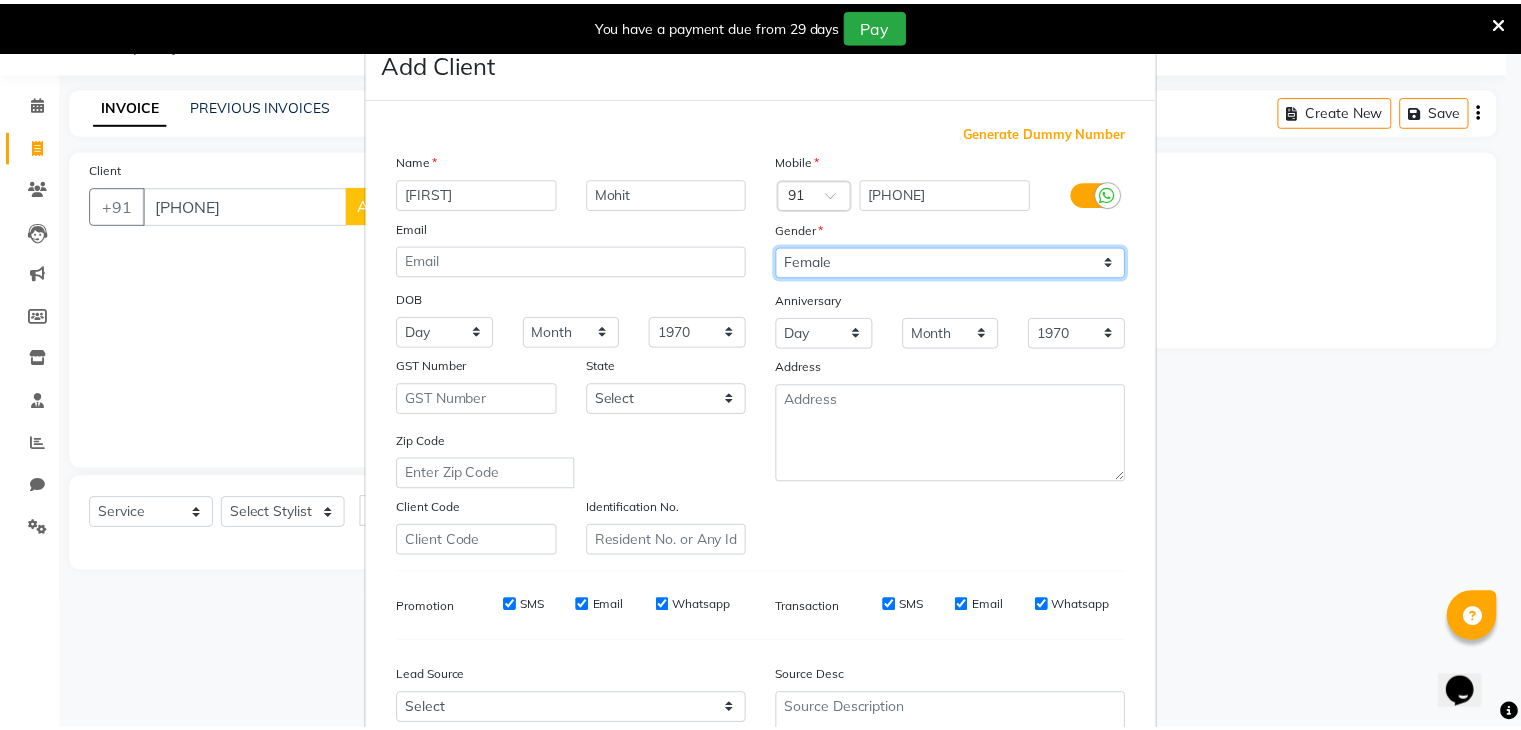 scroll, scrollTop: 203, scrollLeft: 0, axis: vertical 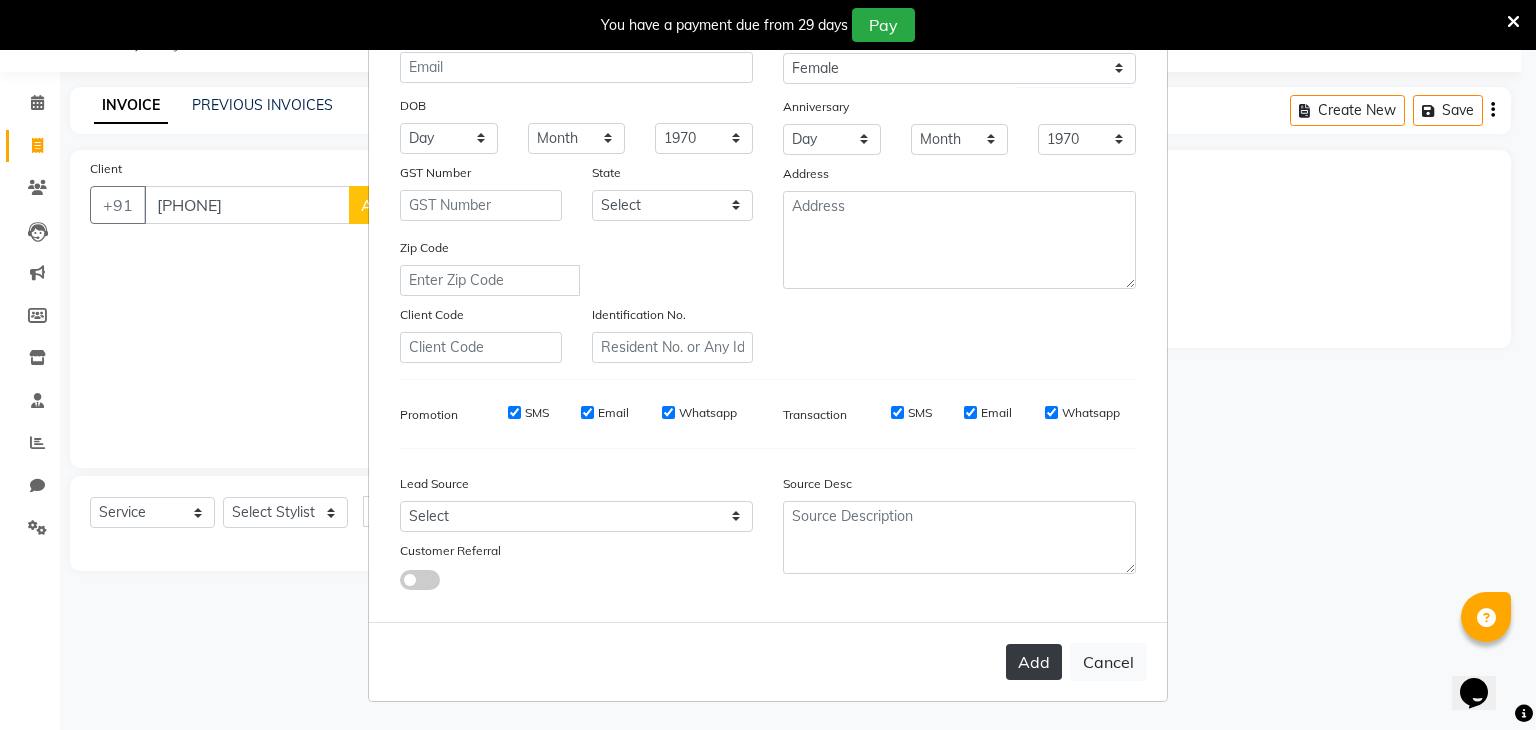 click on "Add" at bounding box center [1034, 662] 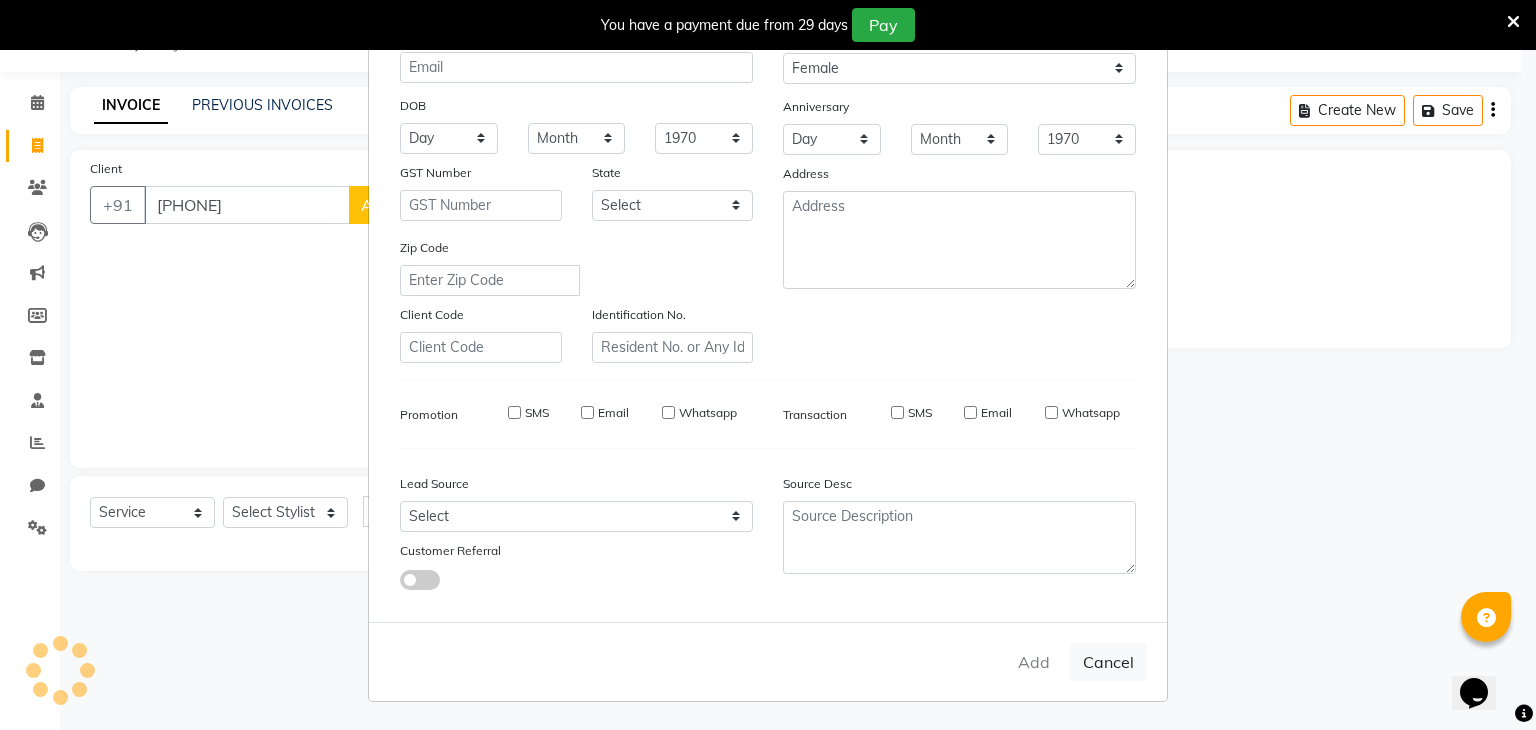 type 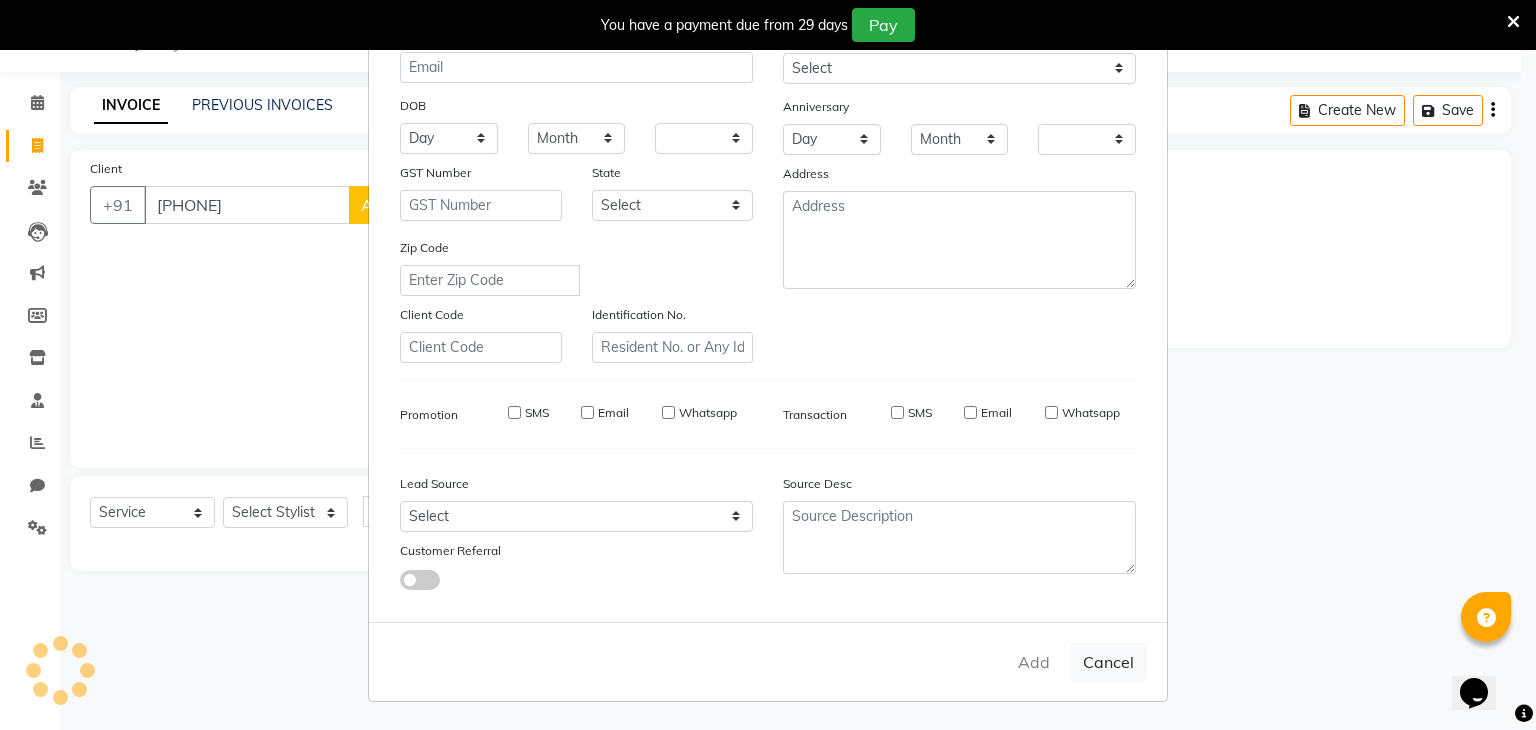 checkbox on "false" 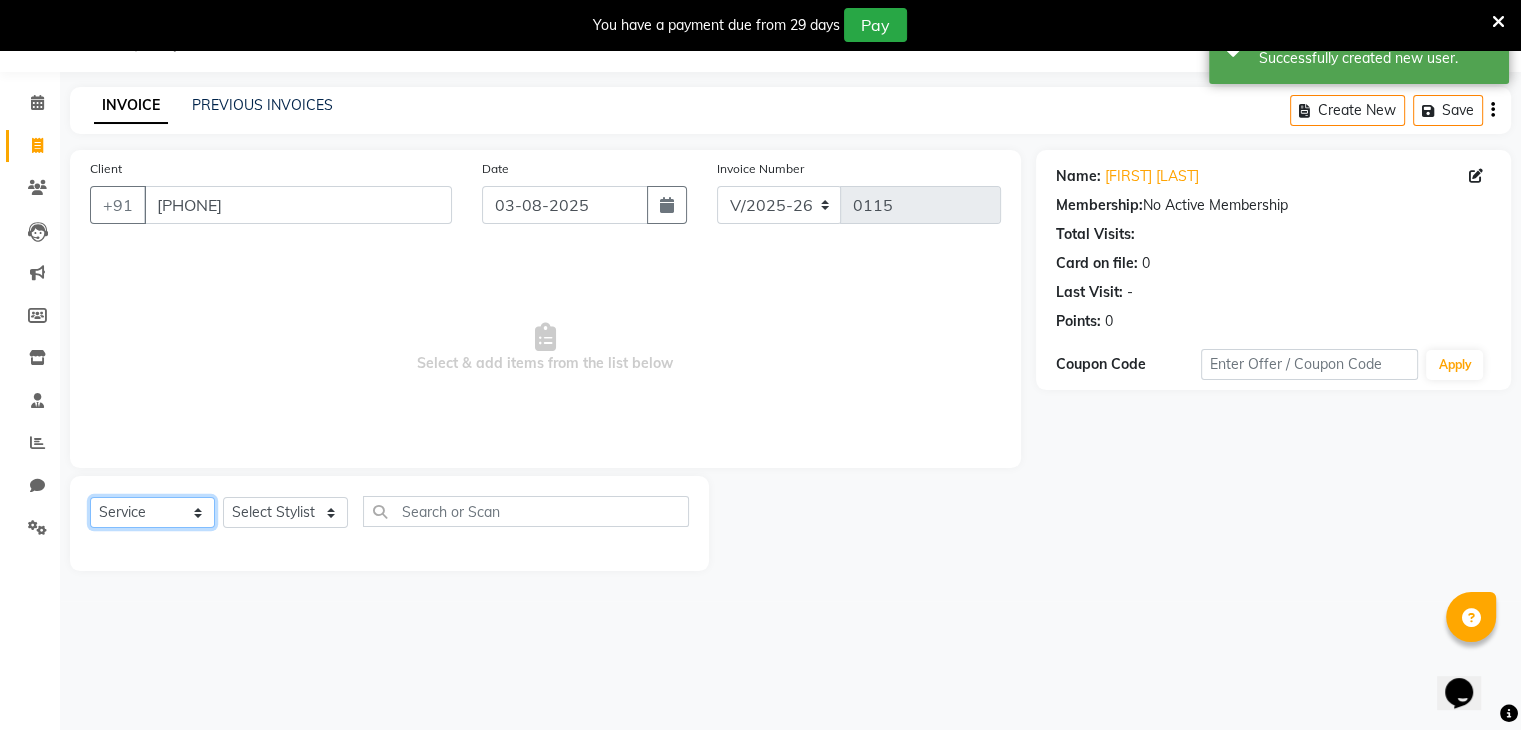 click on "Select  Service  Product  Membership  Package Voucher Prepaid Gift Card" 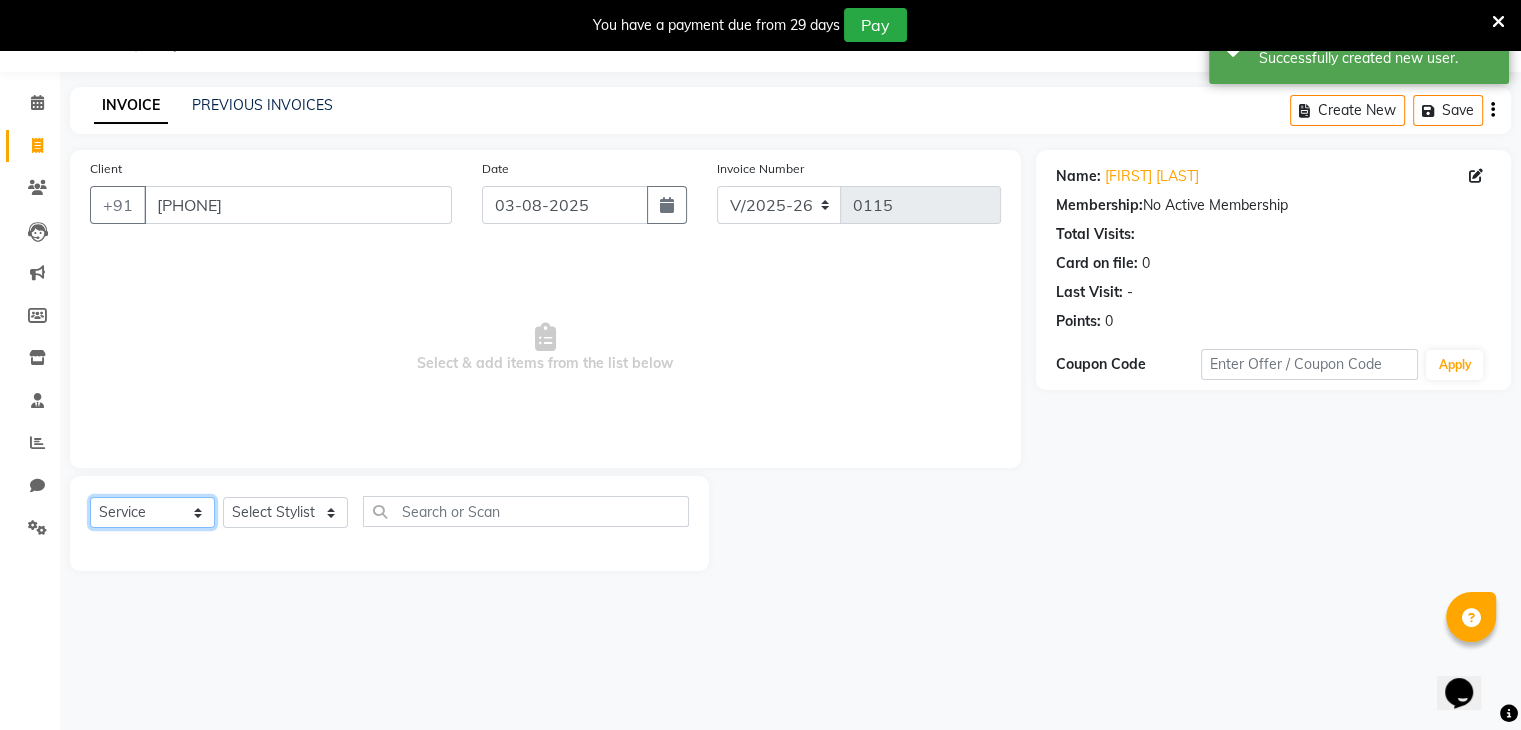 select on "membership" 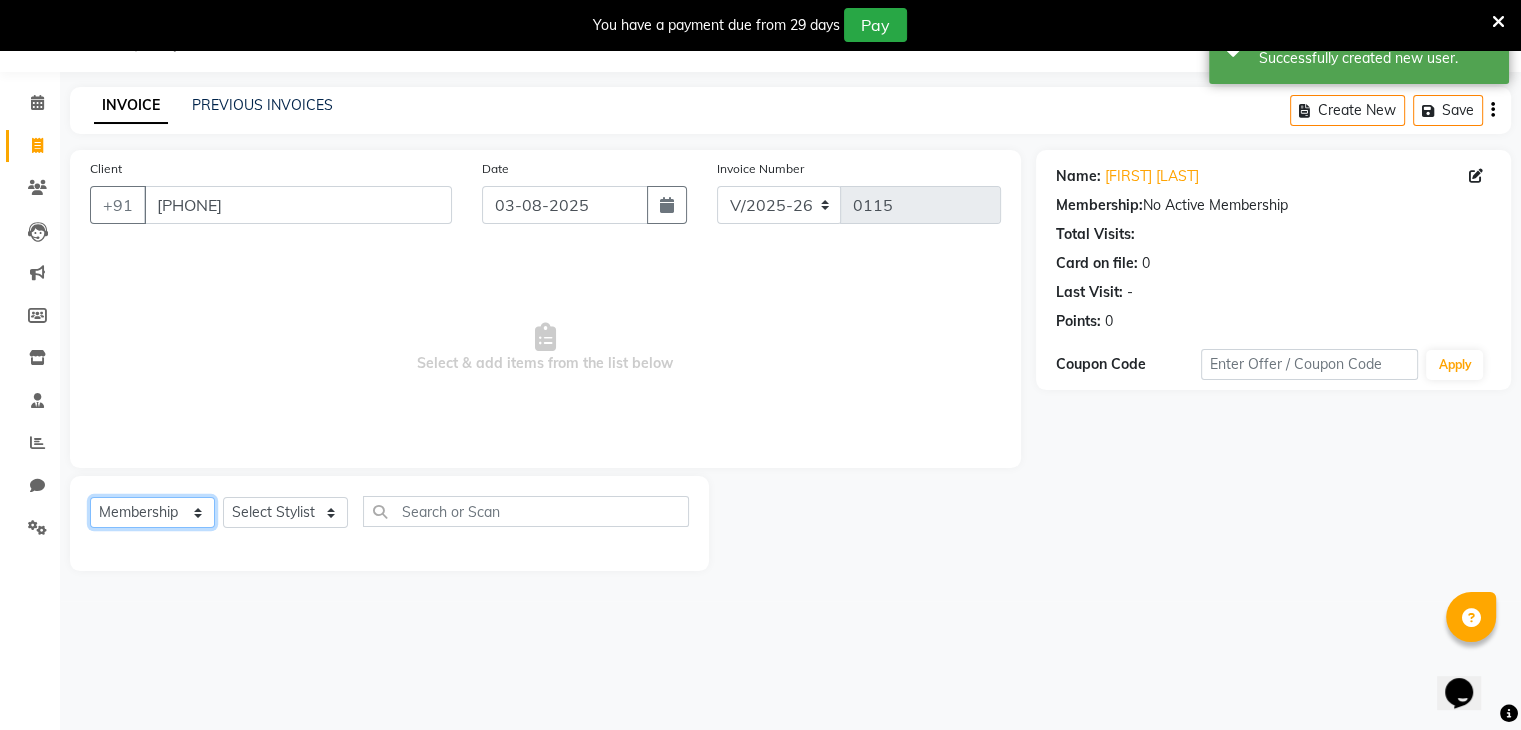 click on "Select  Service  Product  Membership  Package Voucher Prepaid Gift Card" 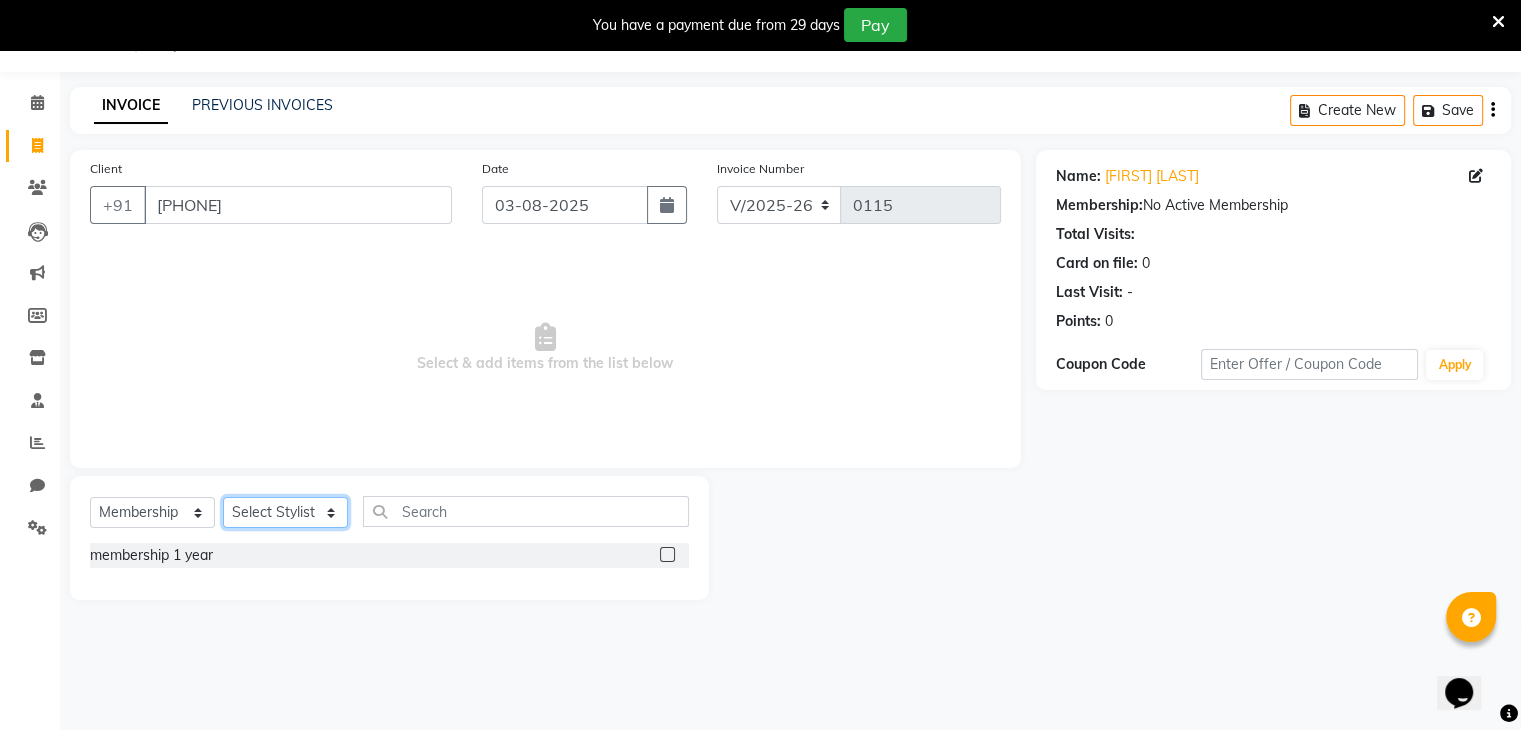 click on "Select Stylist [PERSON] [PERSON] [PERSON] [PERSON] [PERSON] [PERSON] [PERSON] [PERSON] [PERSON]" 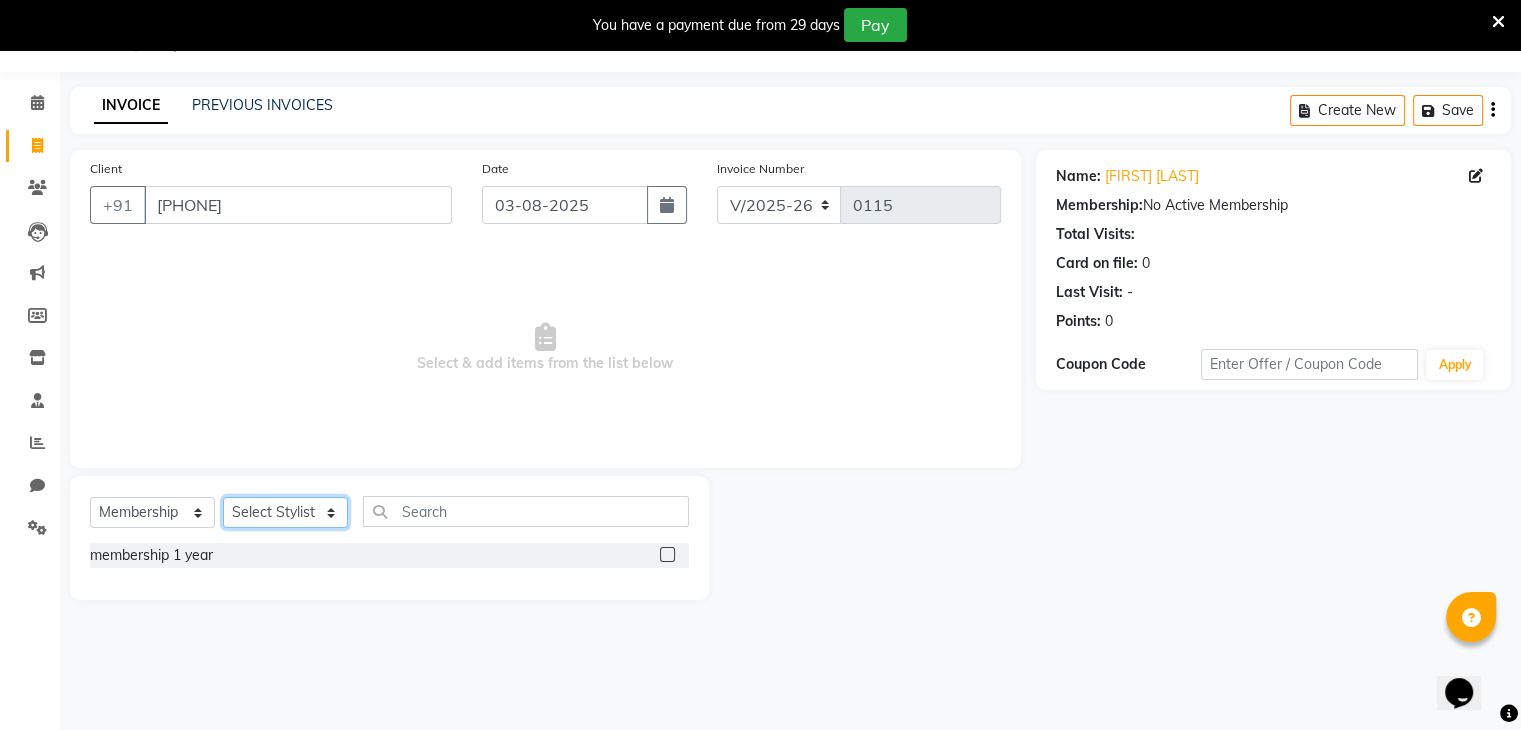 select on "86335" 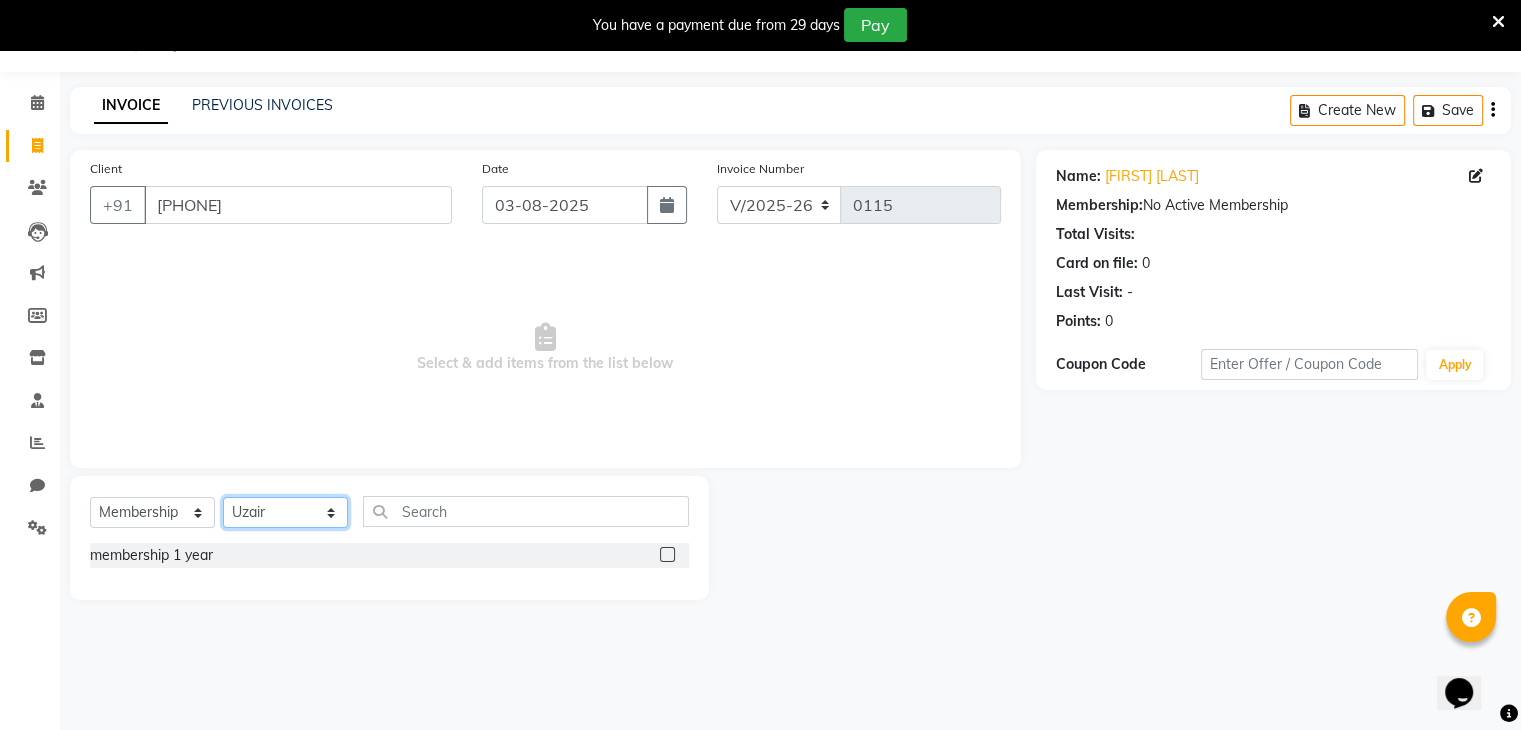 click on "Select Stylist [PERSON] [PERSON] [PERSON] [PERSON] [PERSON] [PERSON] [PERSON] [PERSON] [PERSON]" 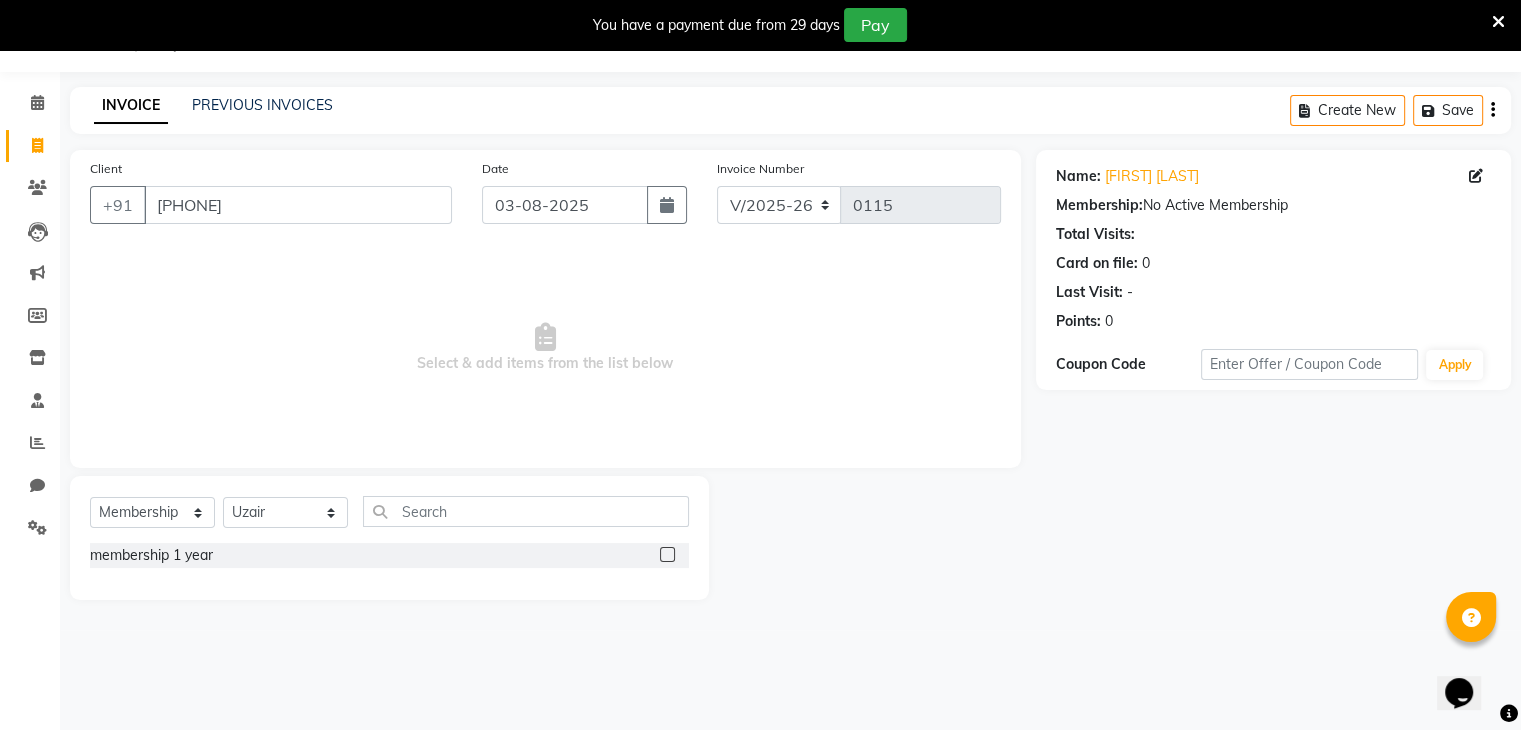 click 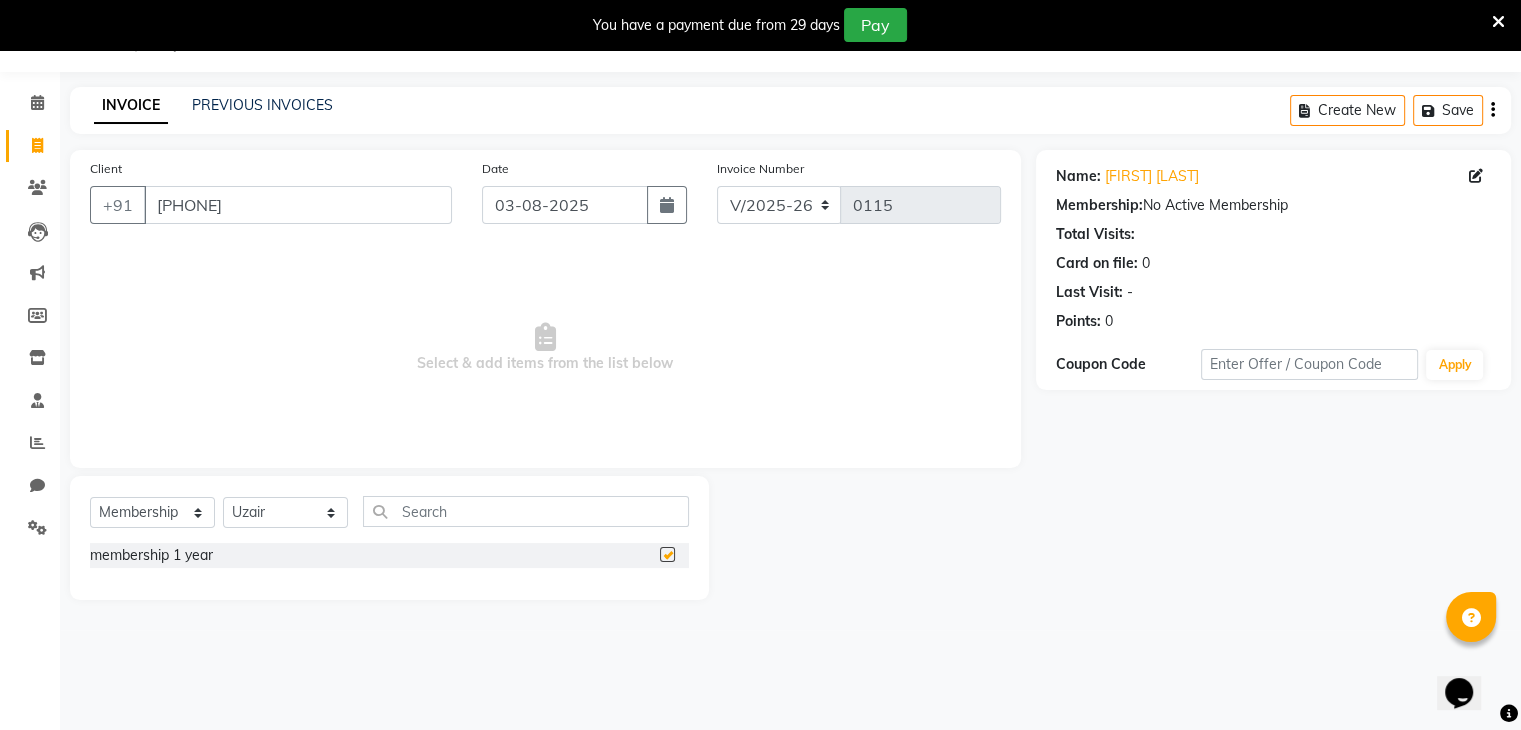 select on "select" 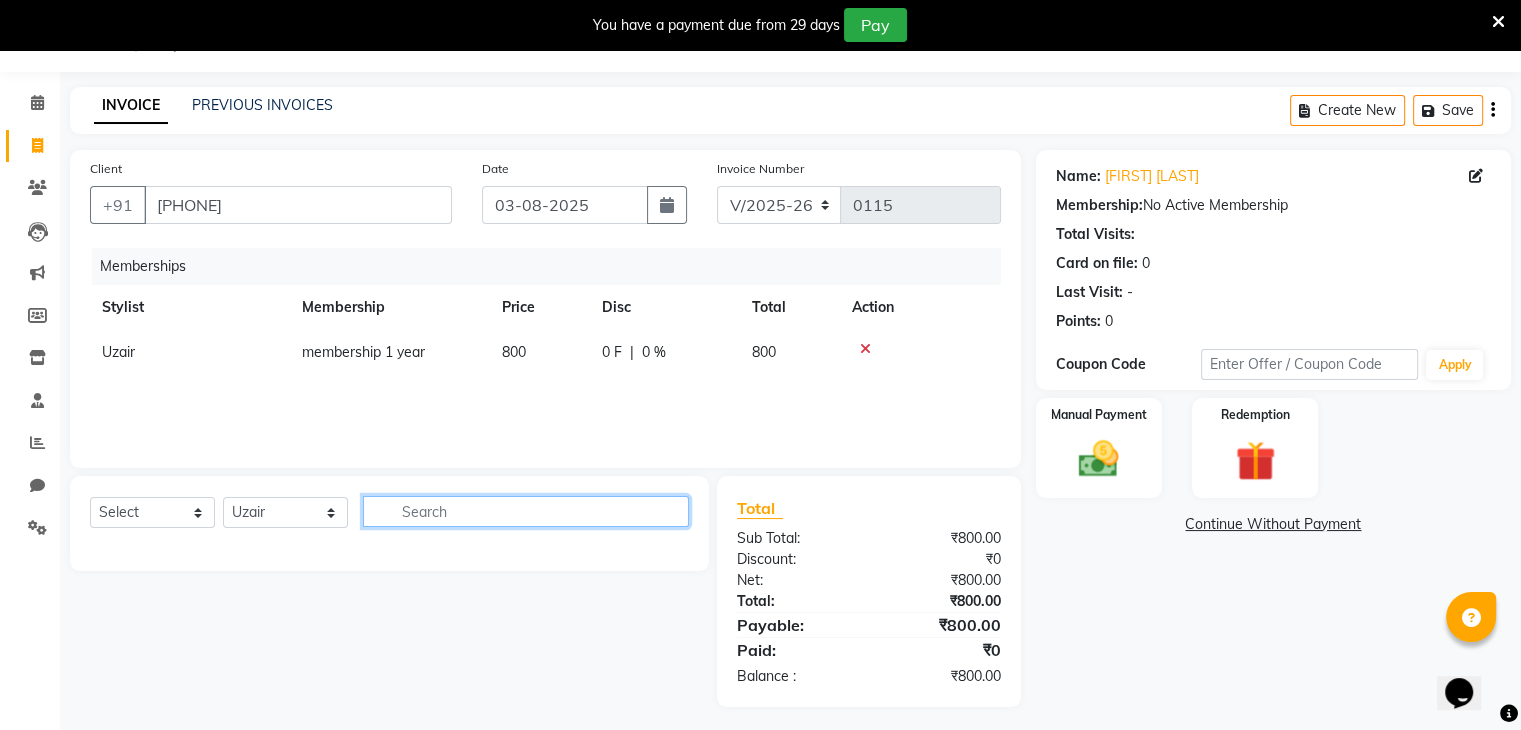 click 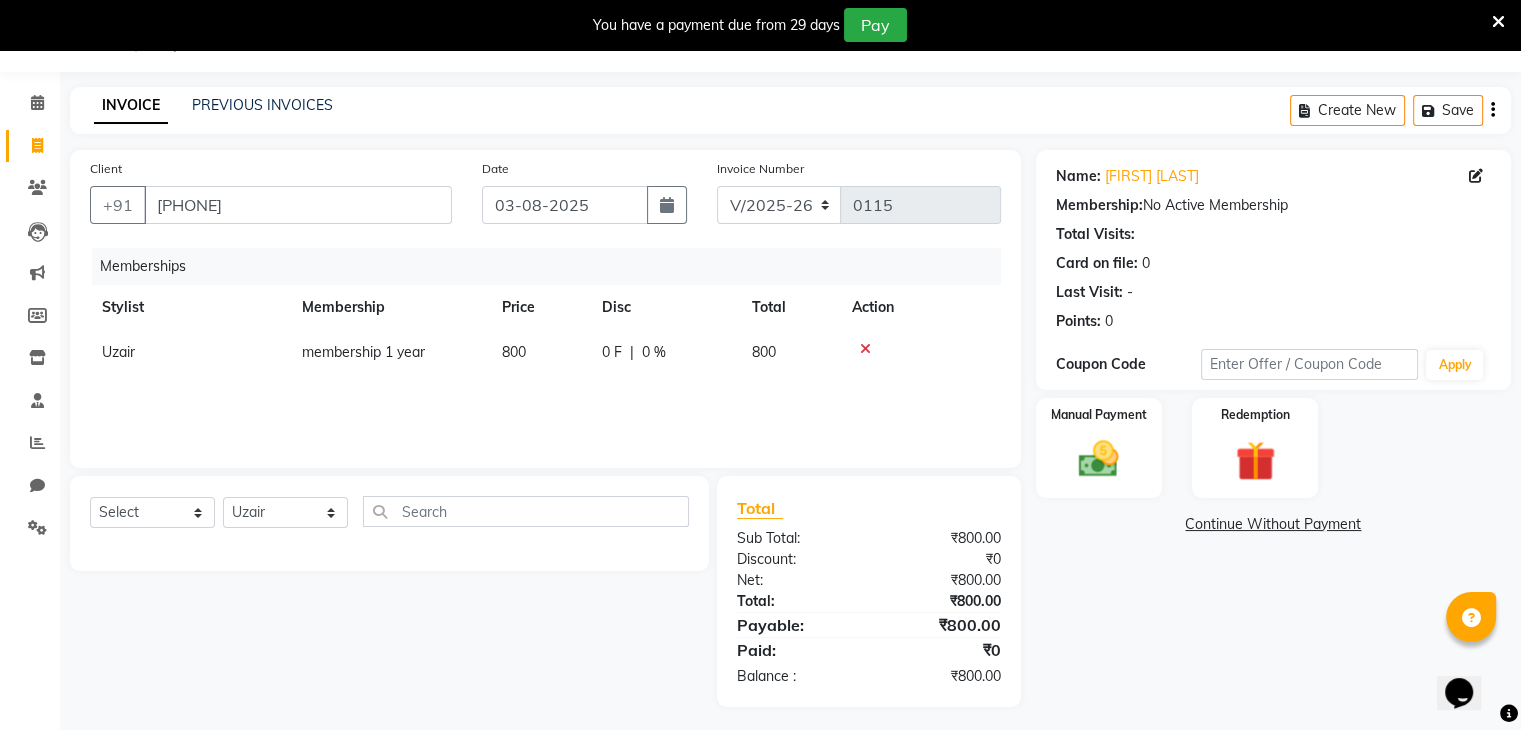click on "800" 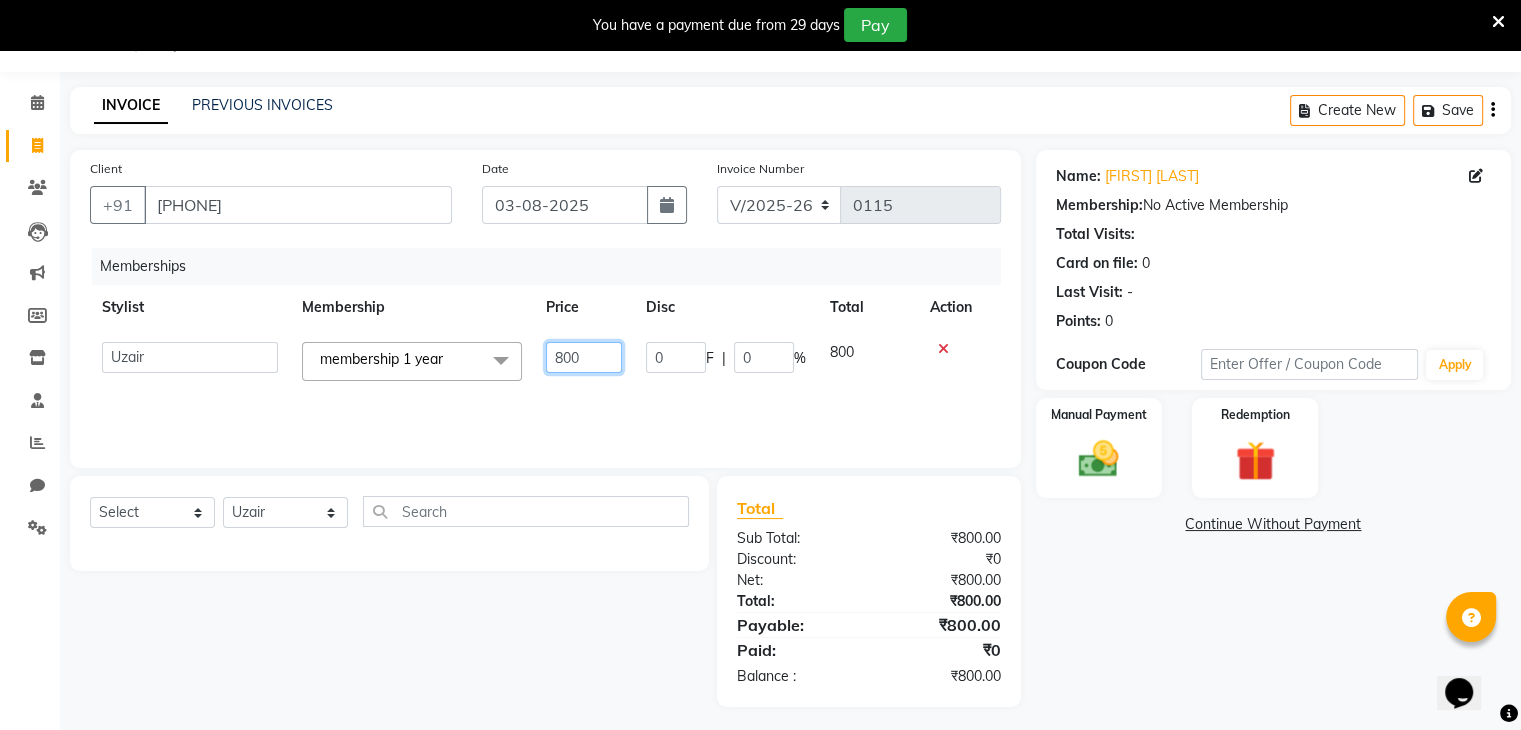 click on "800" 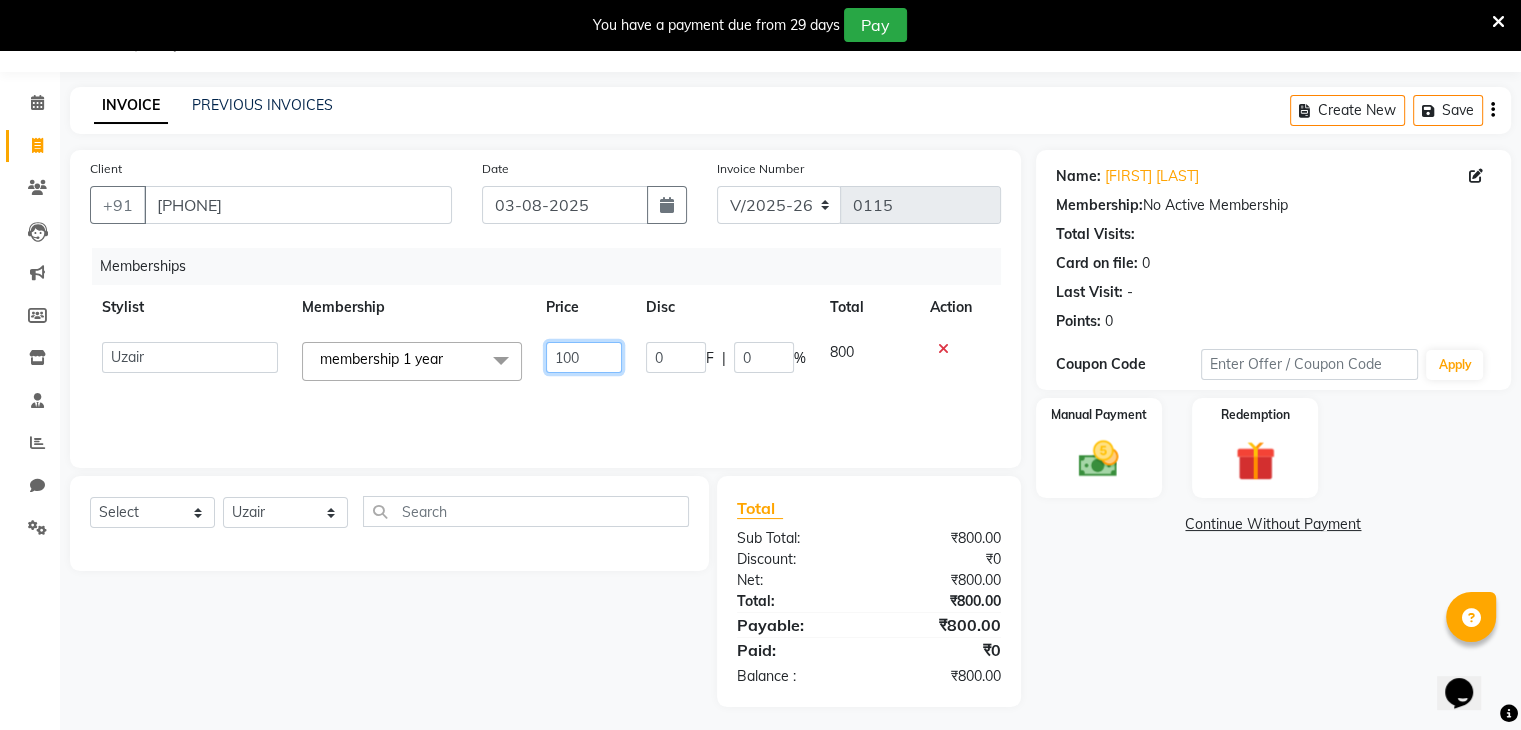 type on "1000" 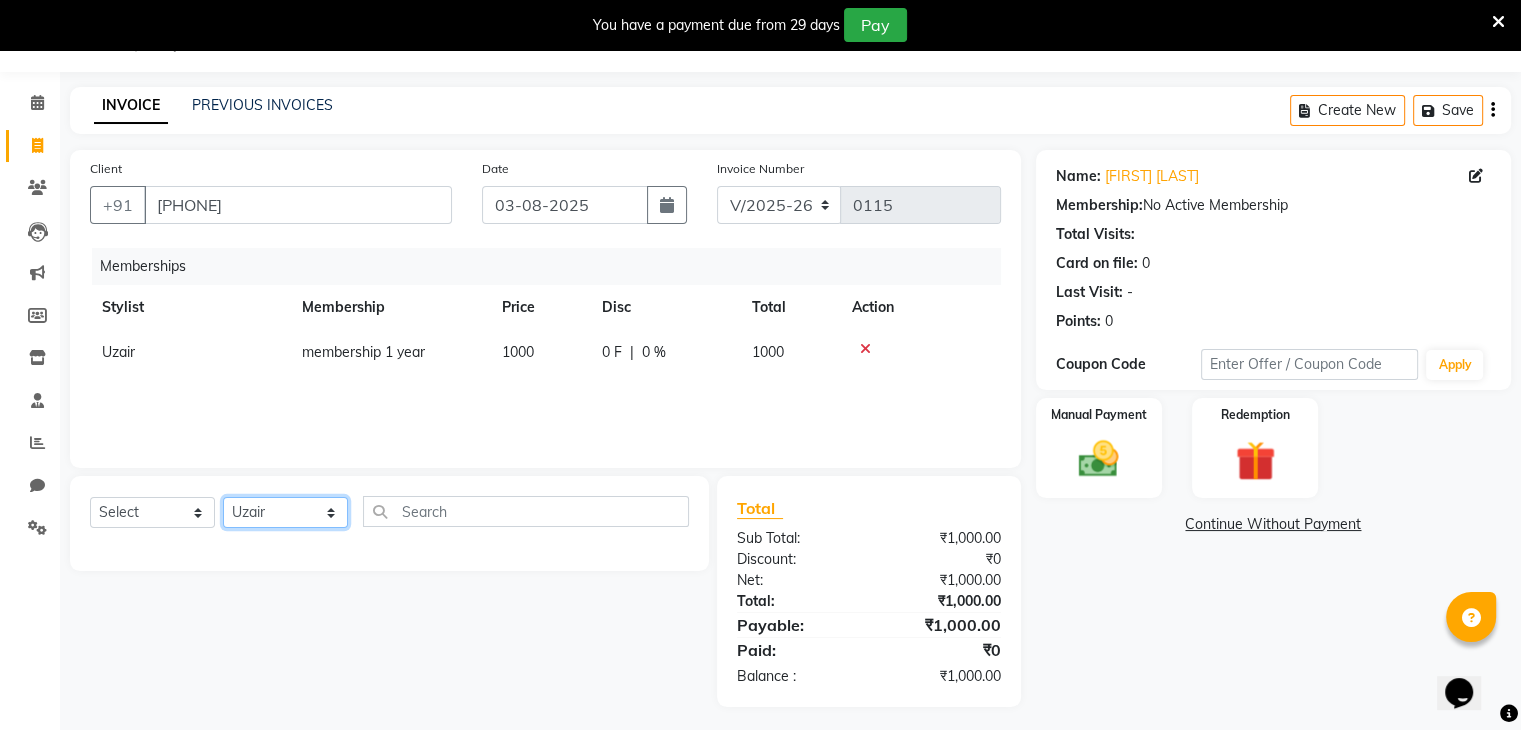 click on "Select Stylist [PERSON] [PERSON] [PERSON] [PERSON] [PERSON] [PERSON] [PERSON] [PERSON] [PERSON]" 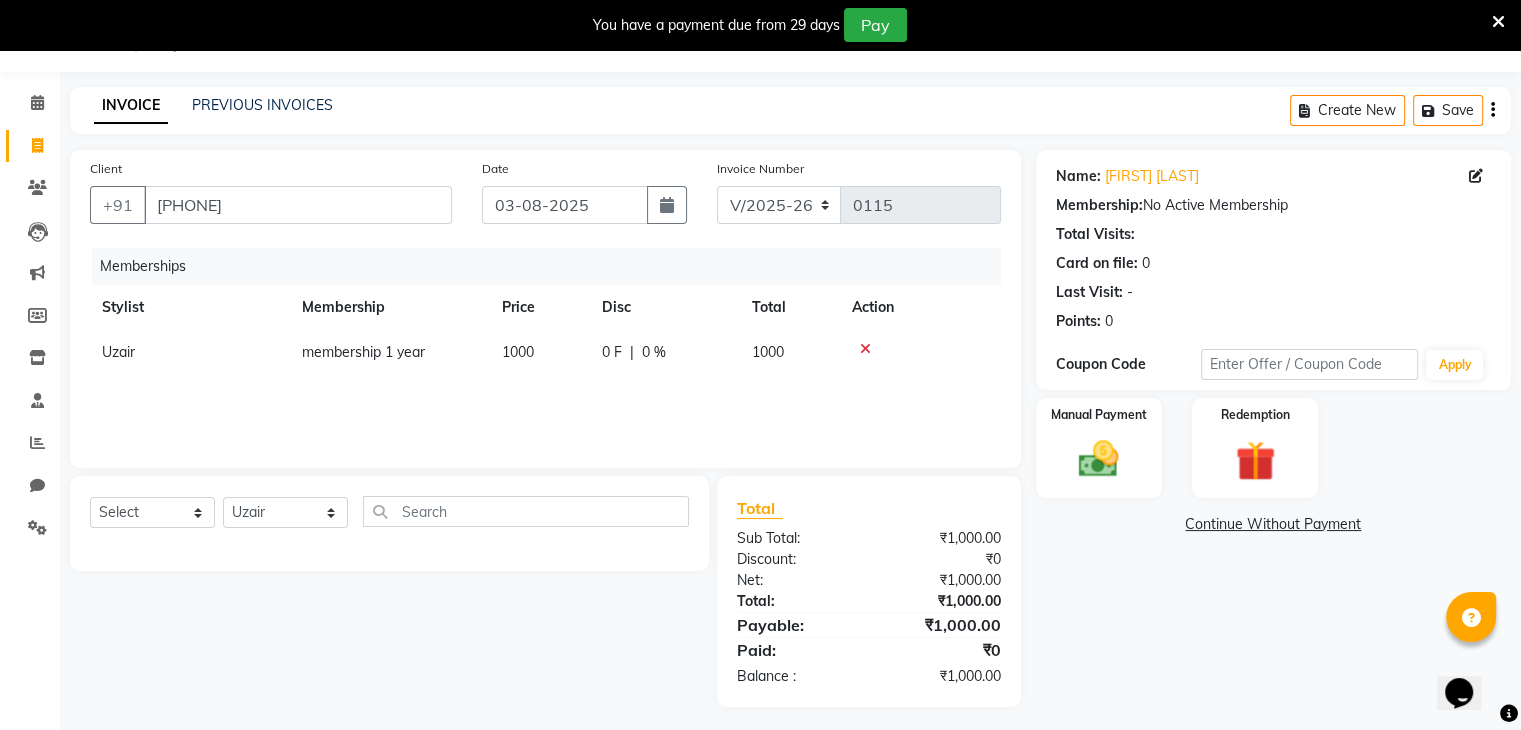 click on "Select  Service  Product  Package Voucher Prepaid Gift Card  Select Stylist deepa Lucky nadeem Riya Sameer Shivam Tas bina Uzair Vinita" 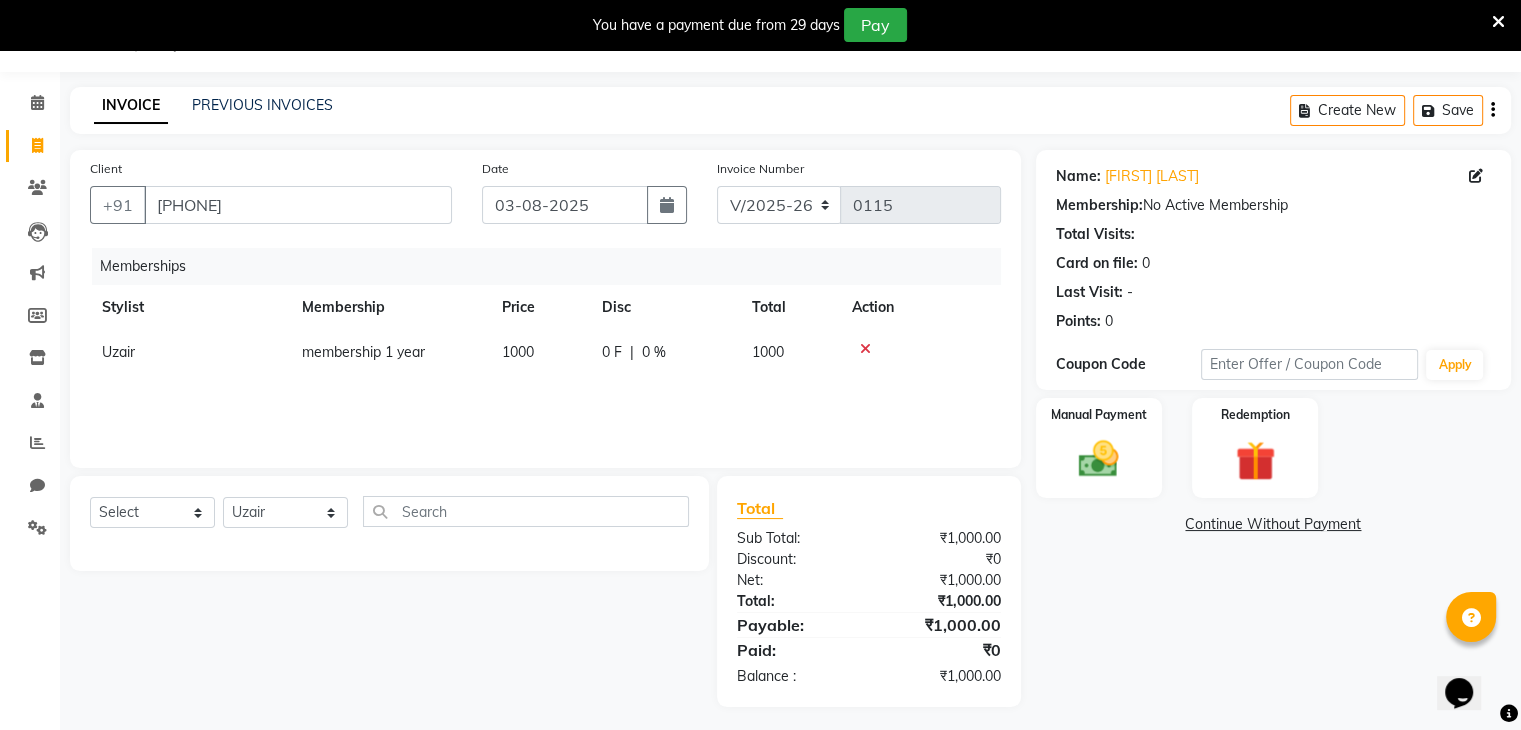 scroll, scrollTop: 57, scrollLeft: 0, axis: vertical 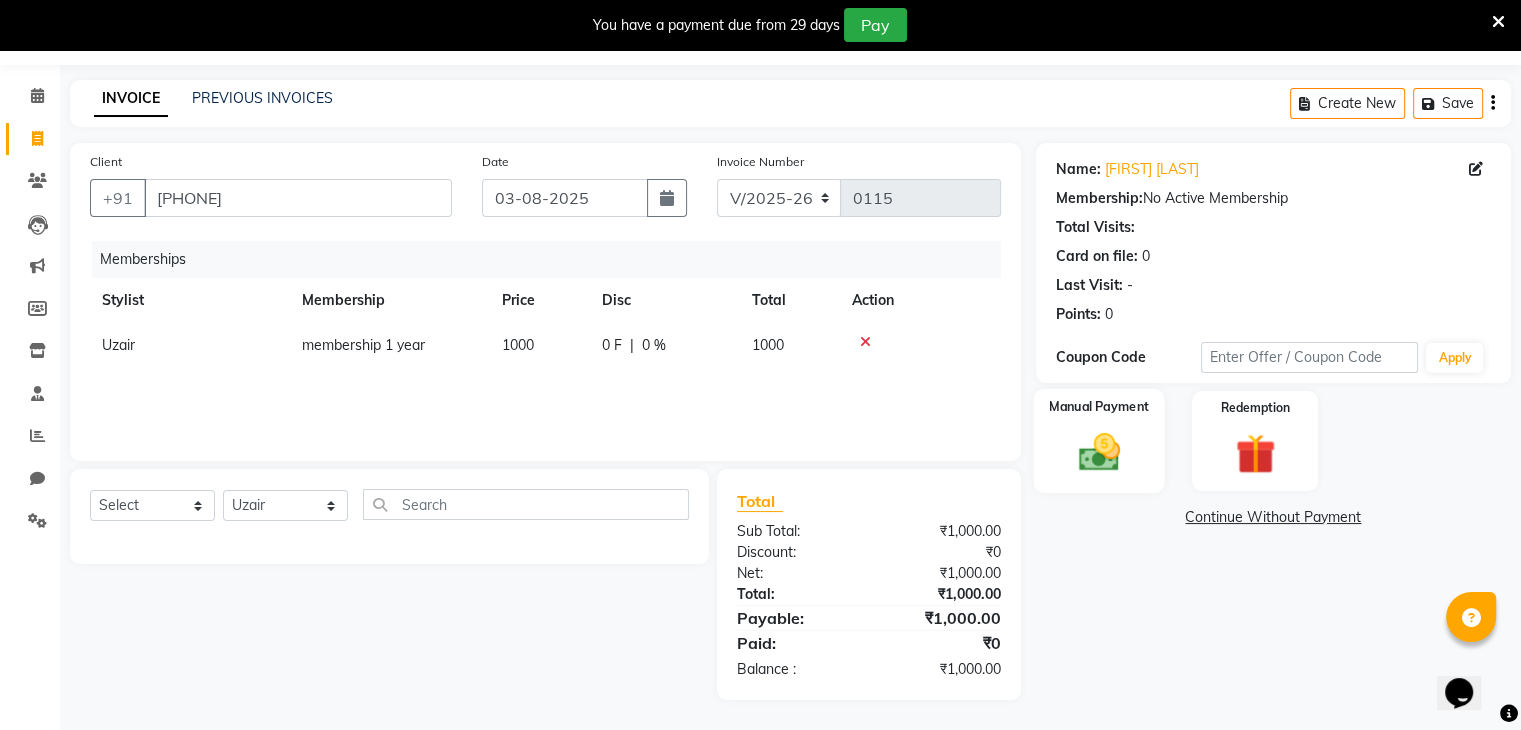 click on "Manual Payment" 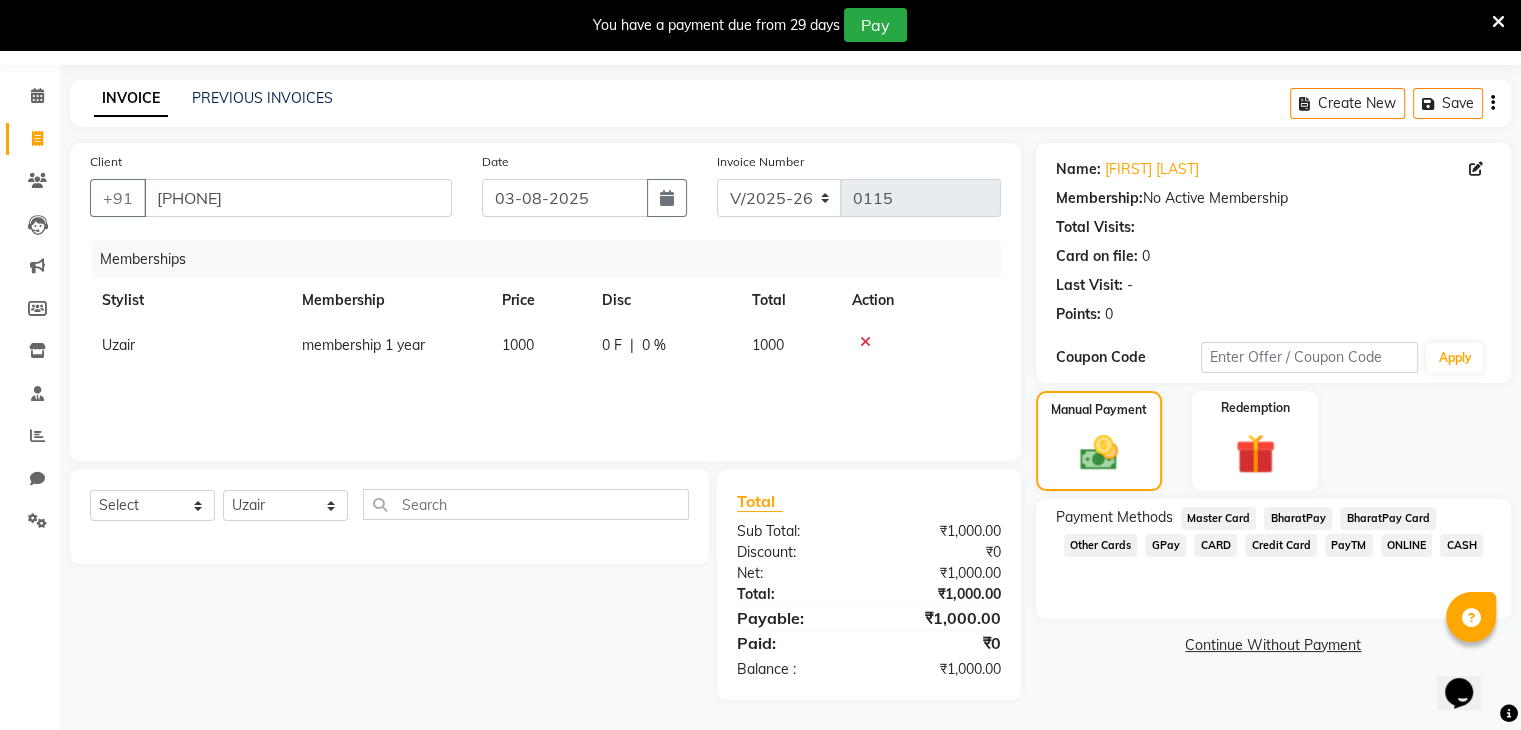 click on "0 F | 0 %" 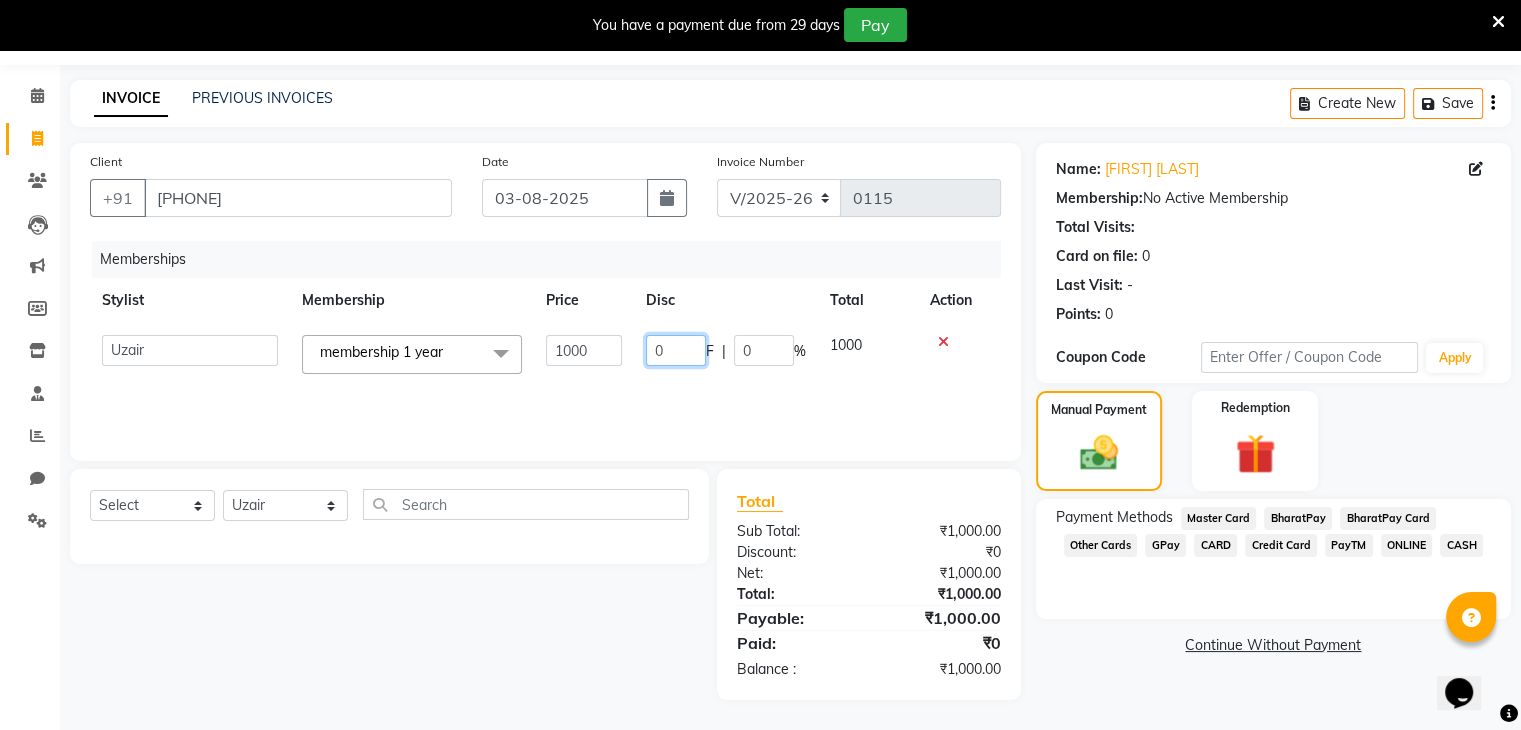 click on "0" 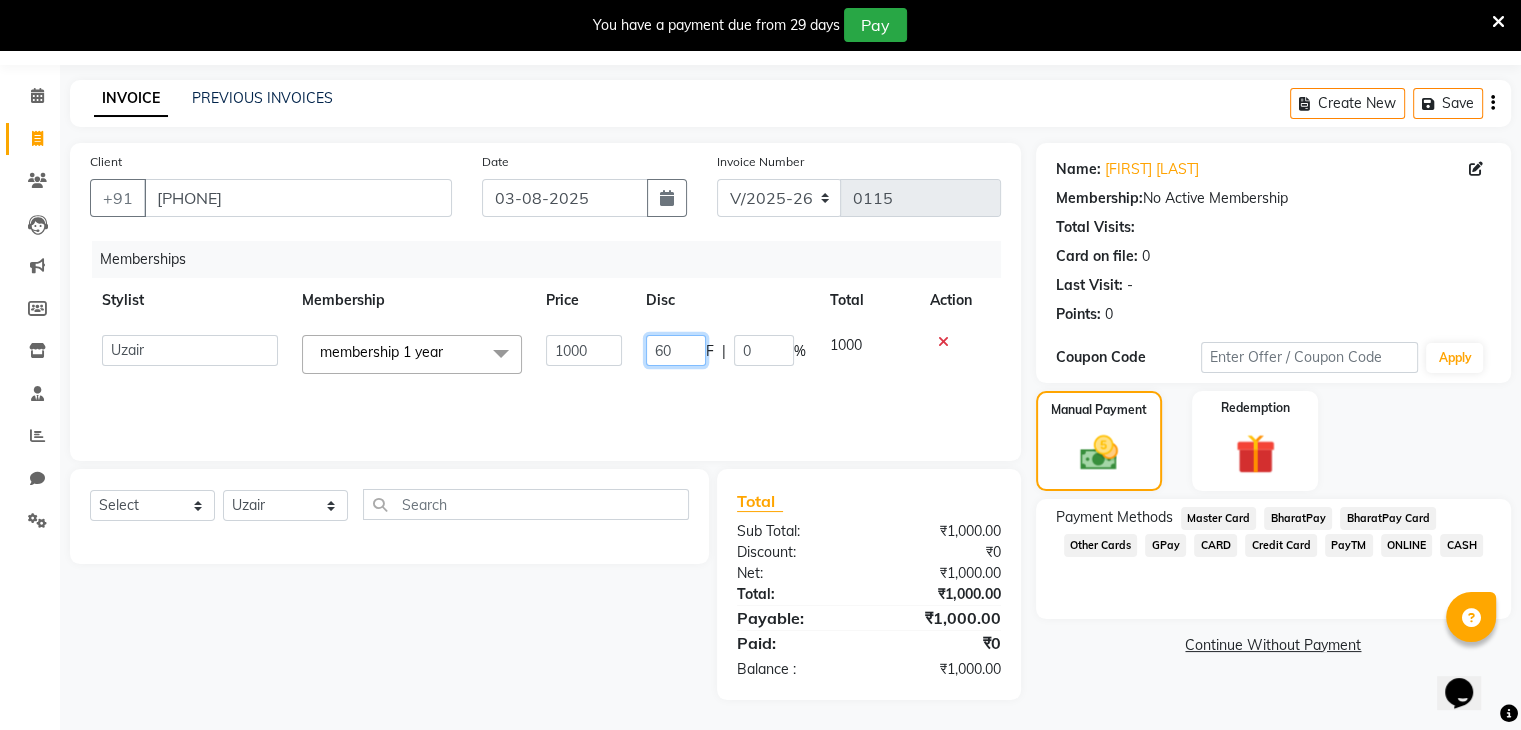 type on "600" 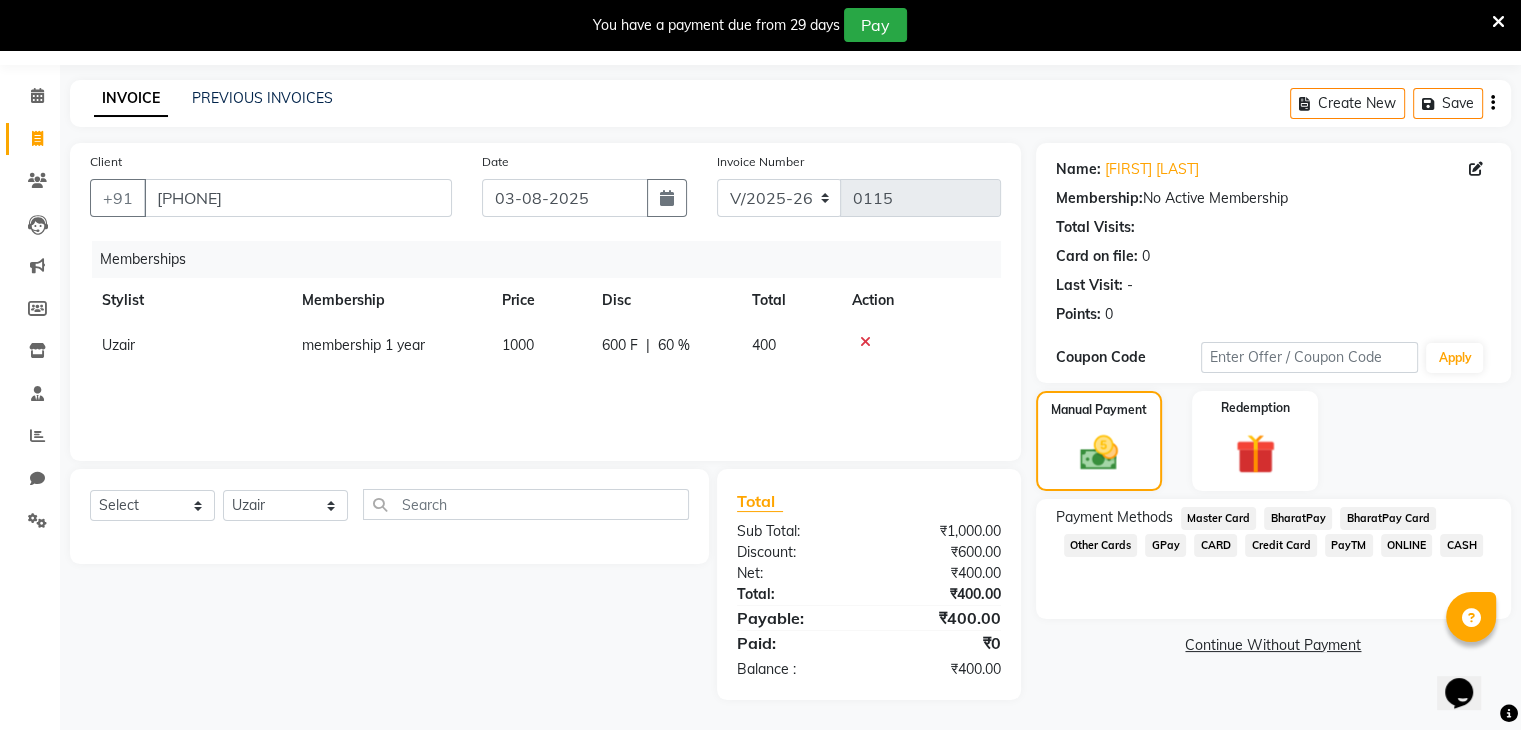 click on "ONLINE" 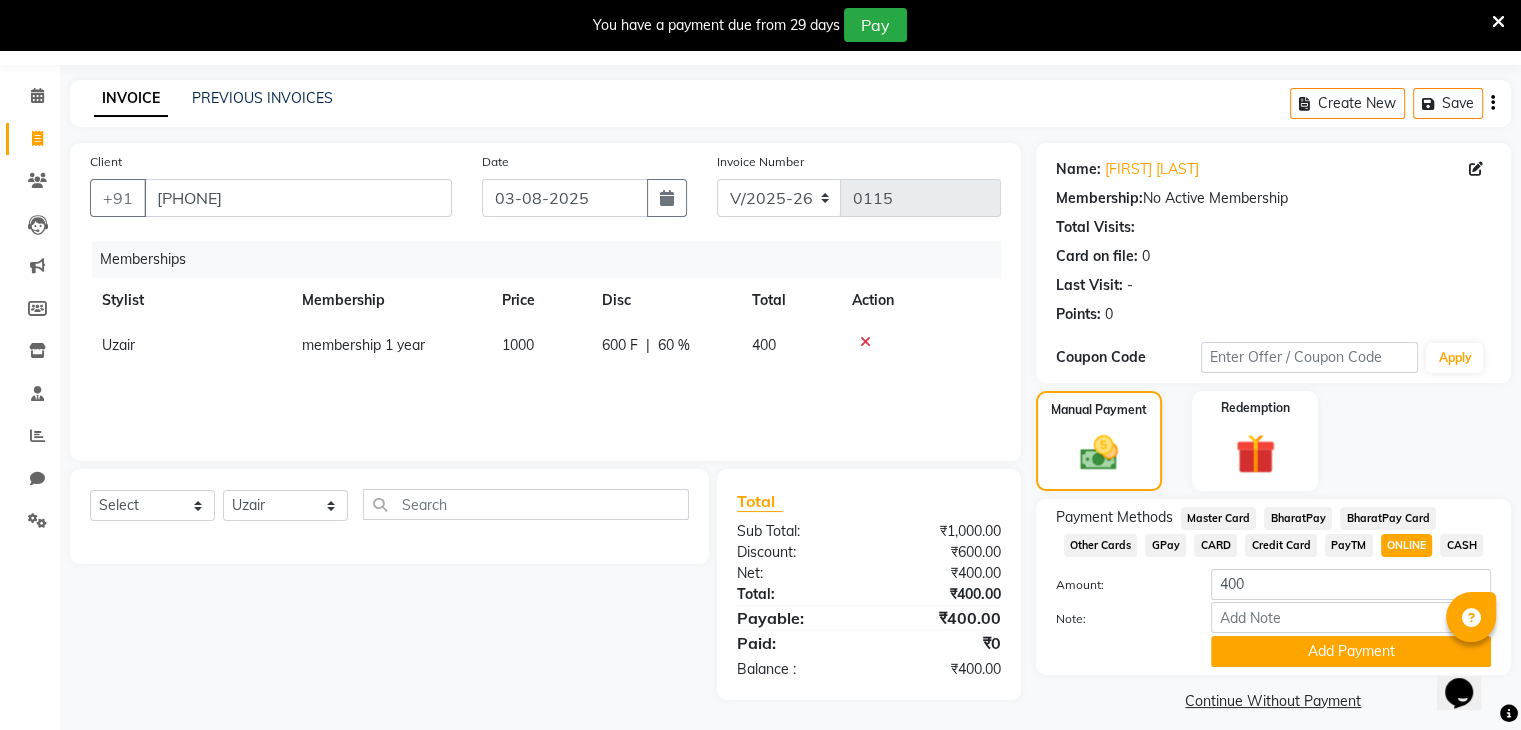 scroll, scrollTop: 75, scrollLeft: 0, axis: vertical 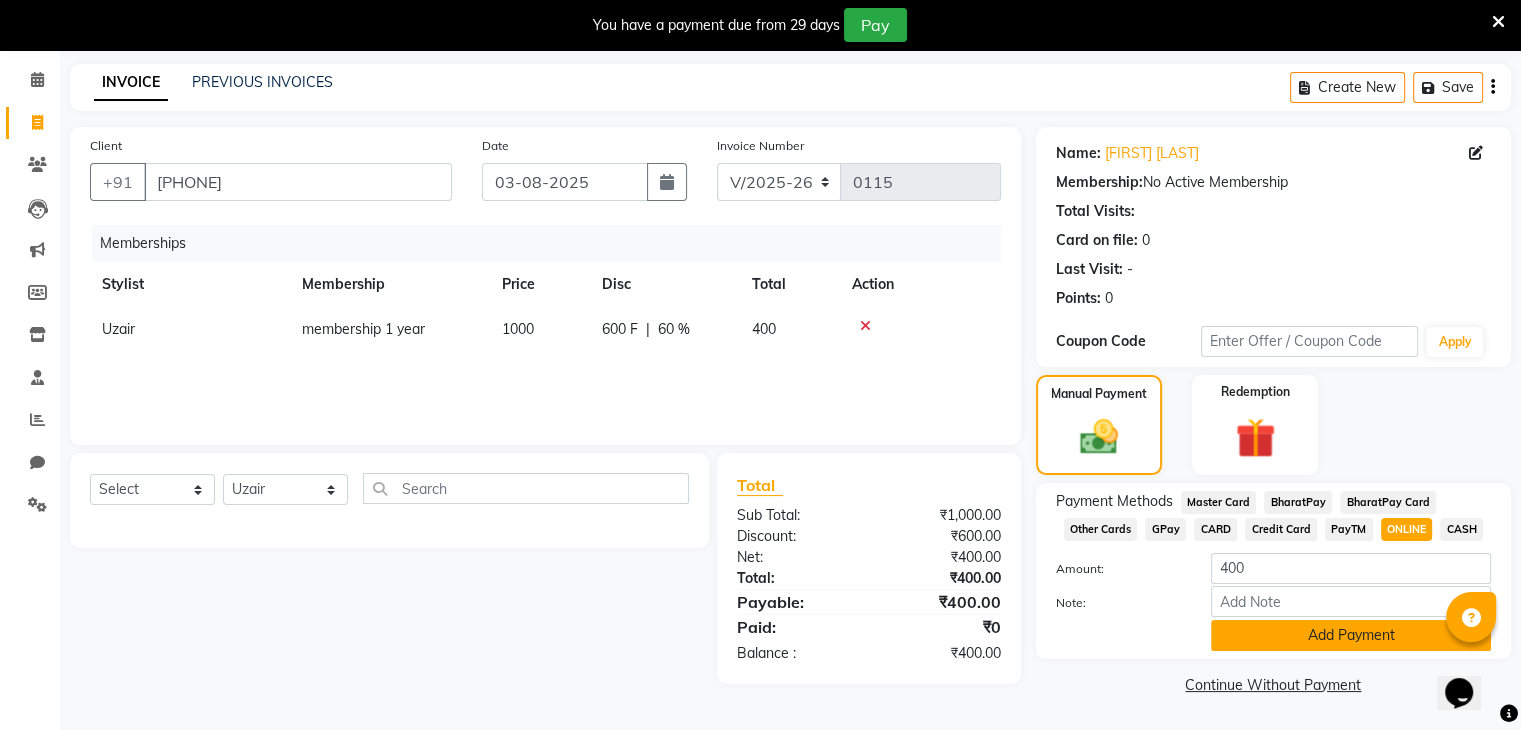 click on "Add Payment" 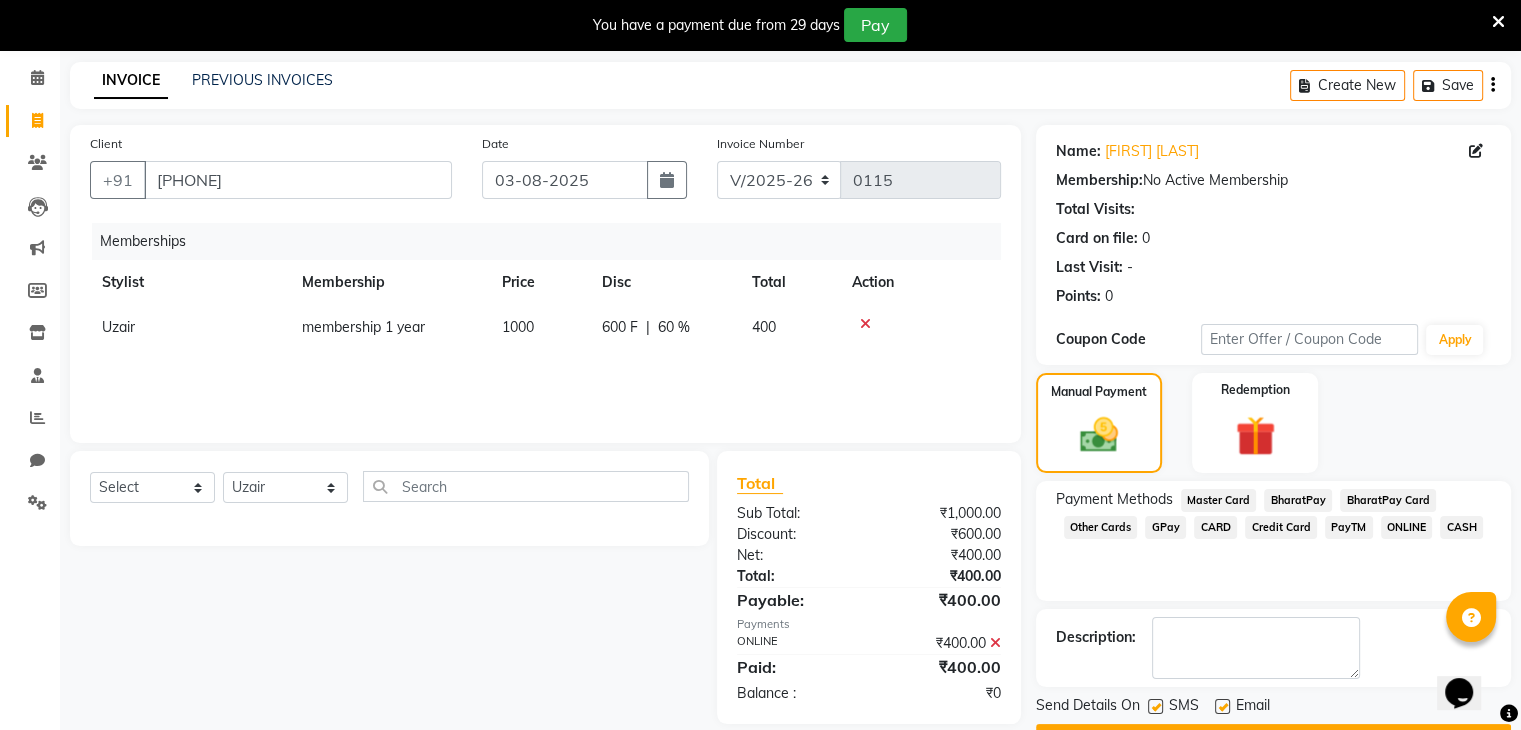 scroll, scrollTop: 128, scrollLeft: 0, axis: vertical 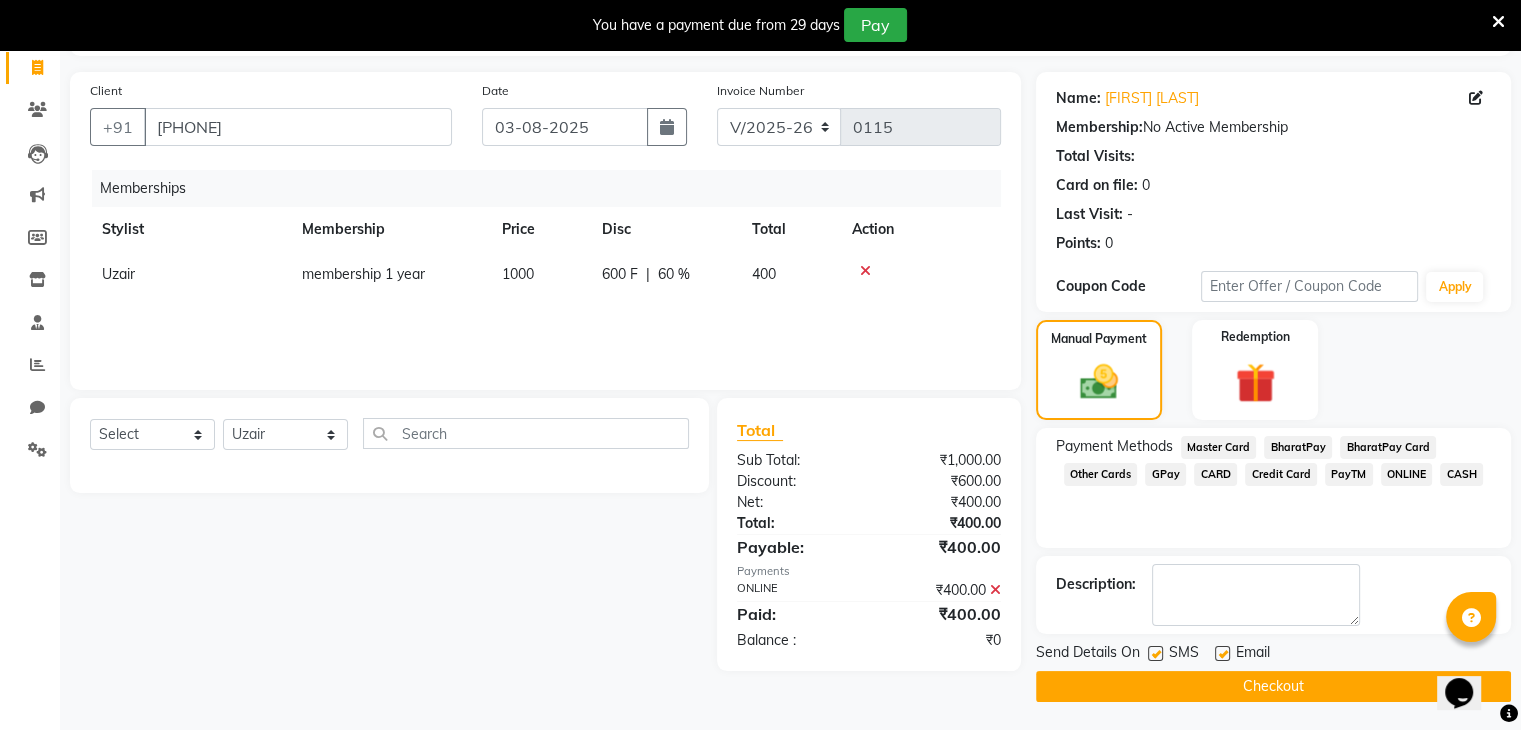 click on "Checkout" 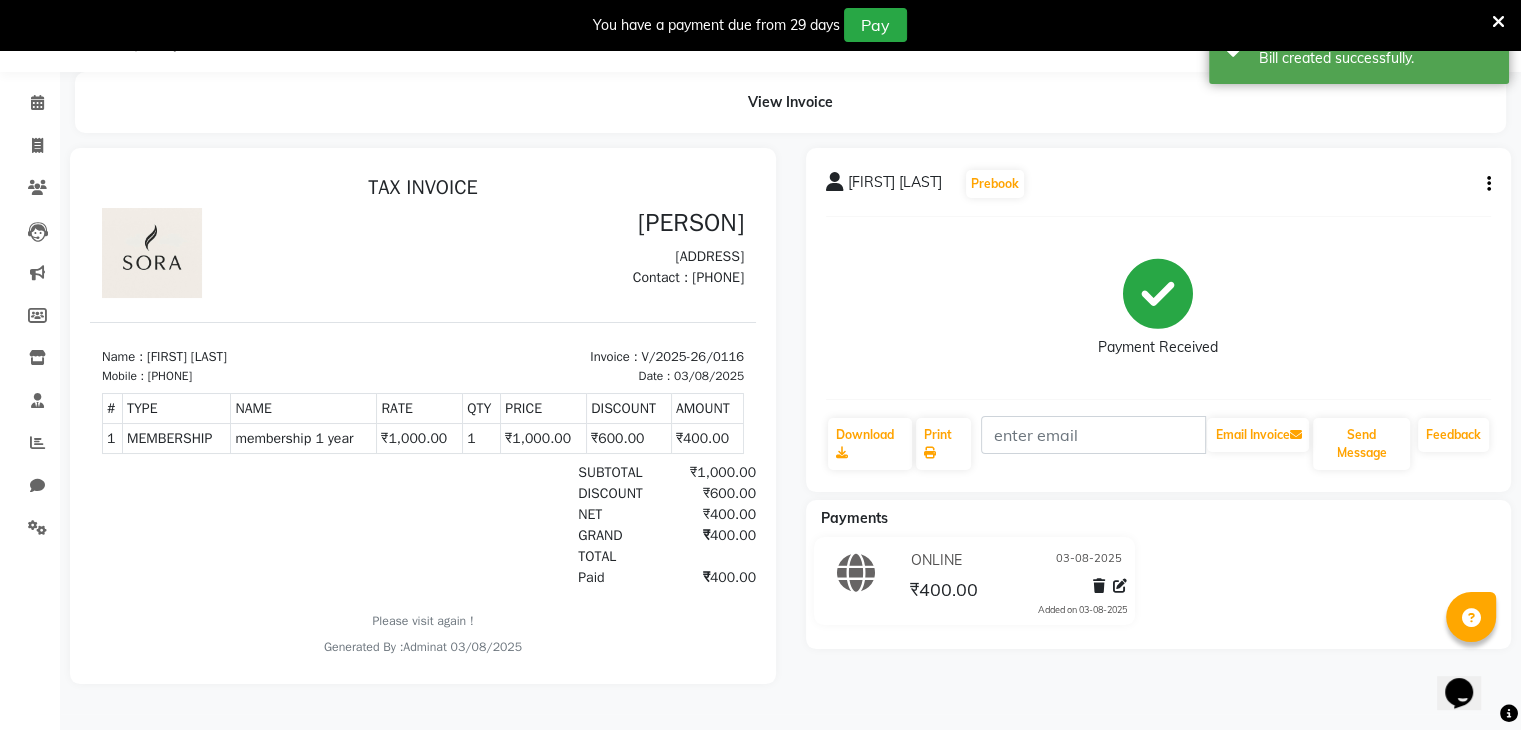 scroll, scrollTop: 0, scrollLeft: 0, axis: both 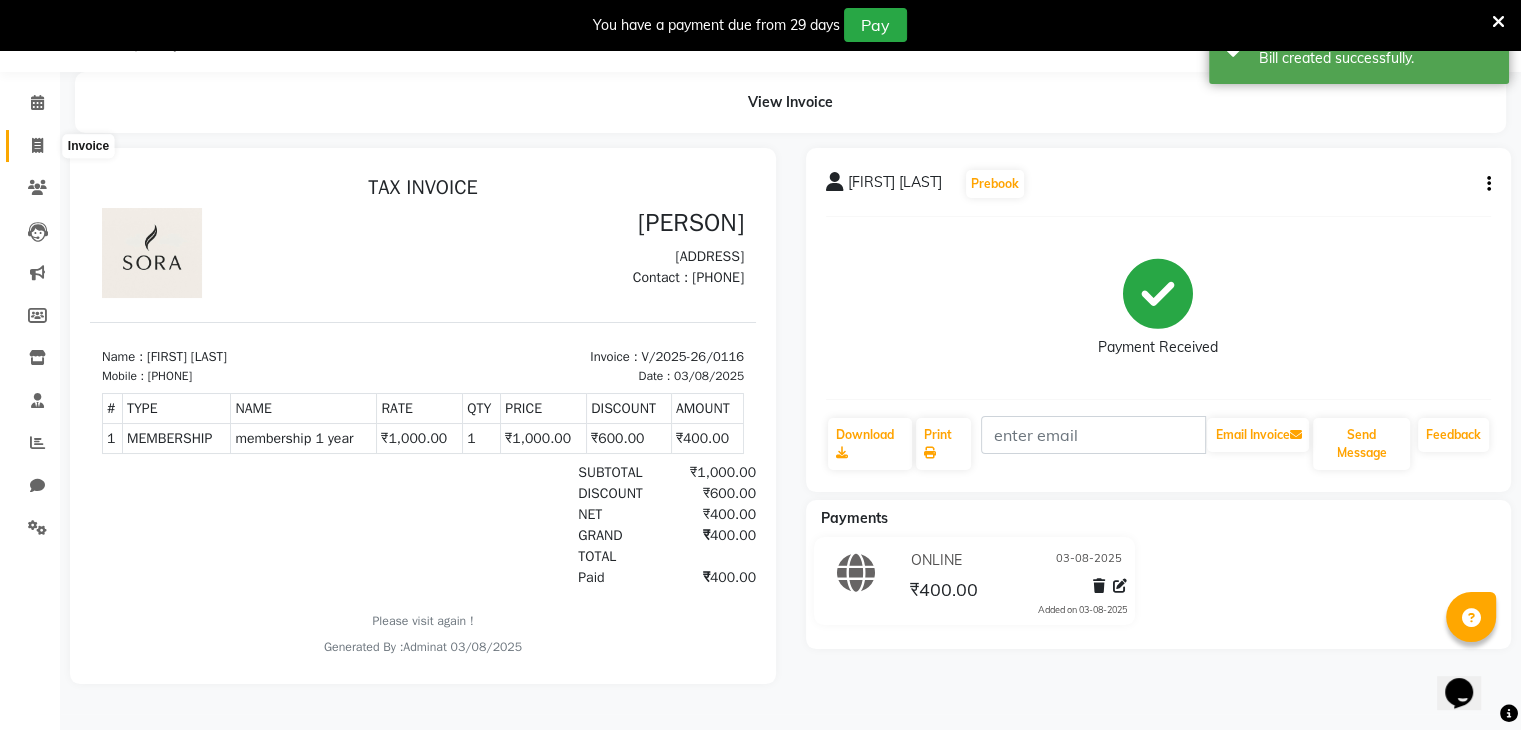 click 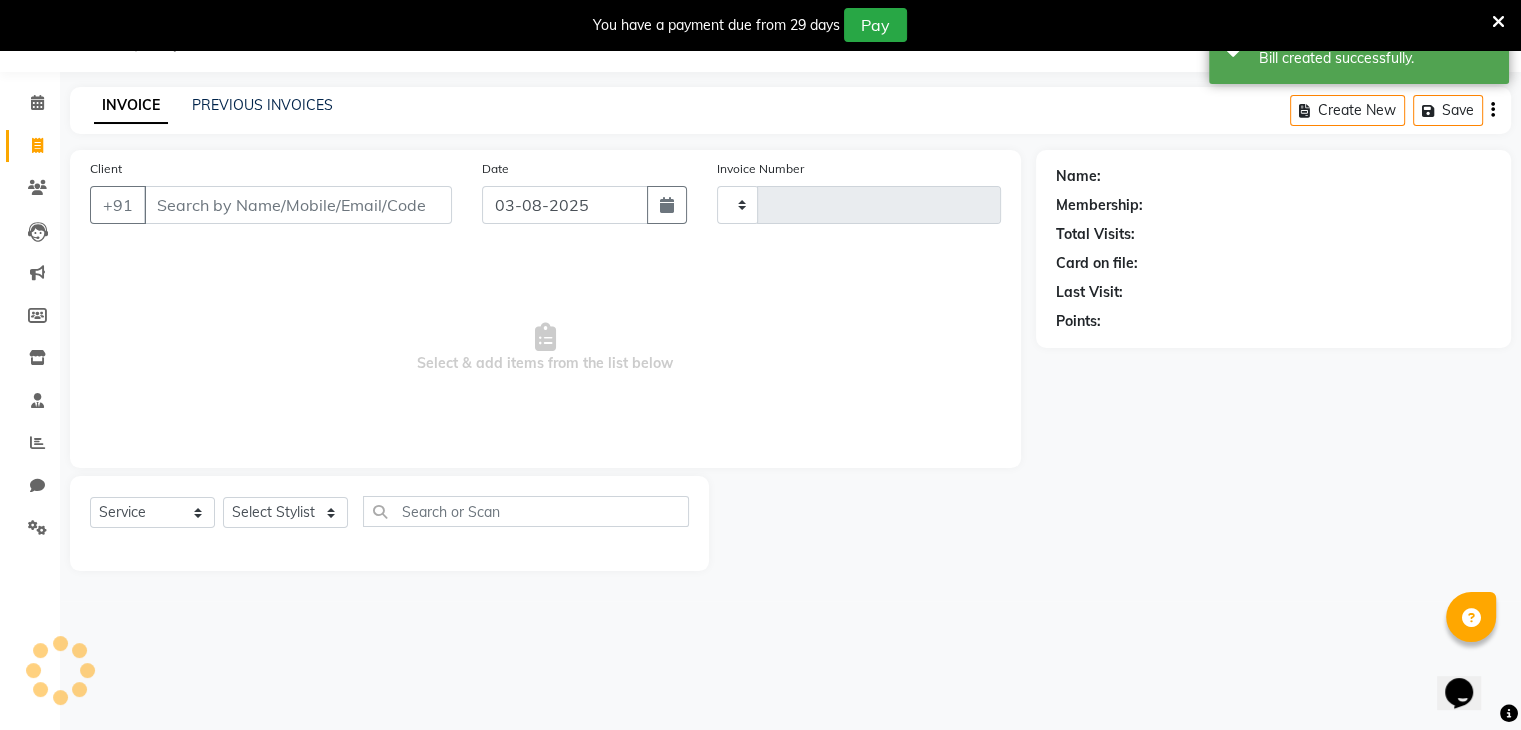 type on "[INVOICE_NUMBER]" 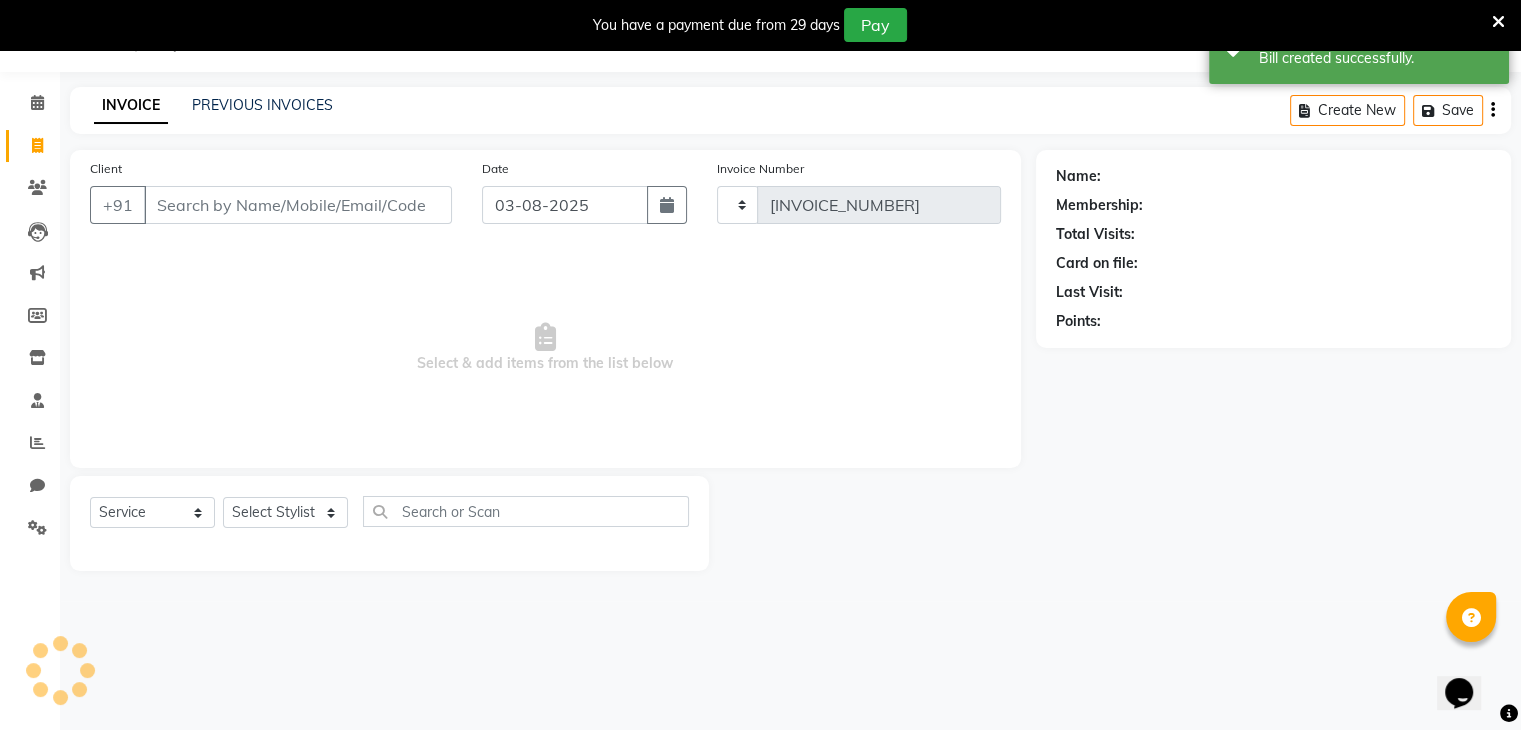 select on "8446" 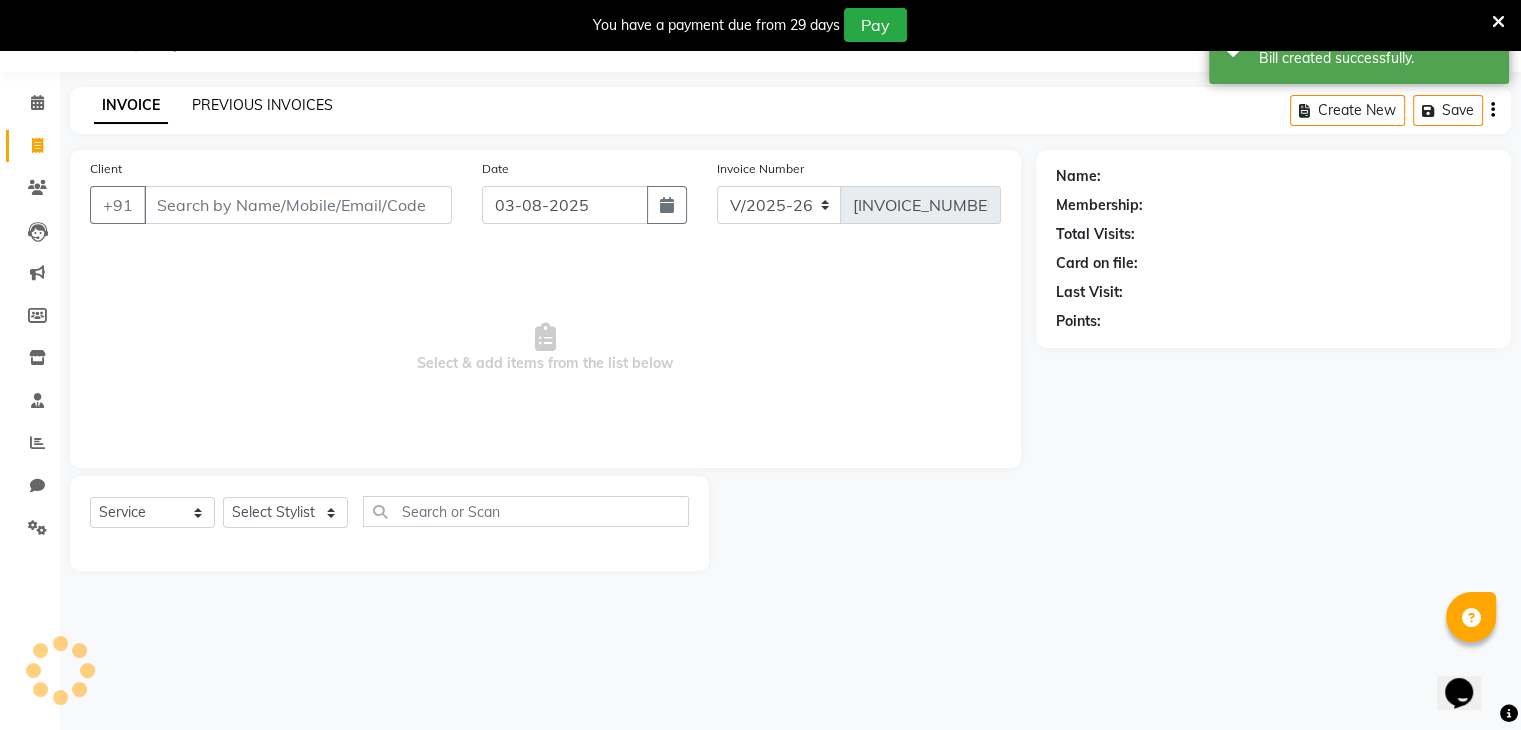 click on "PREVIOUS INVOICES" 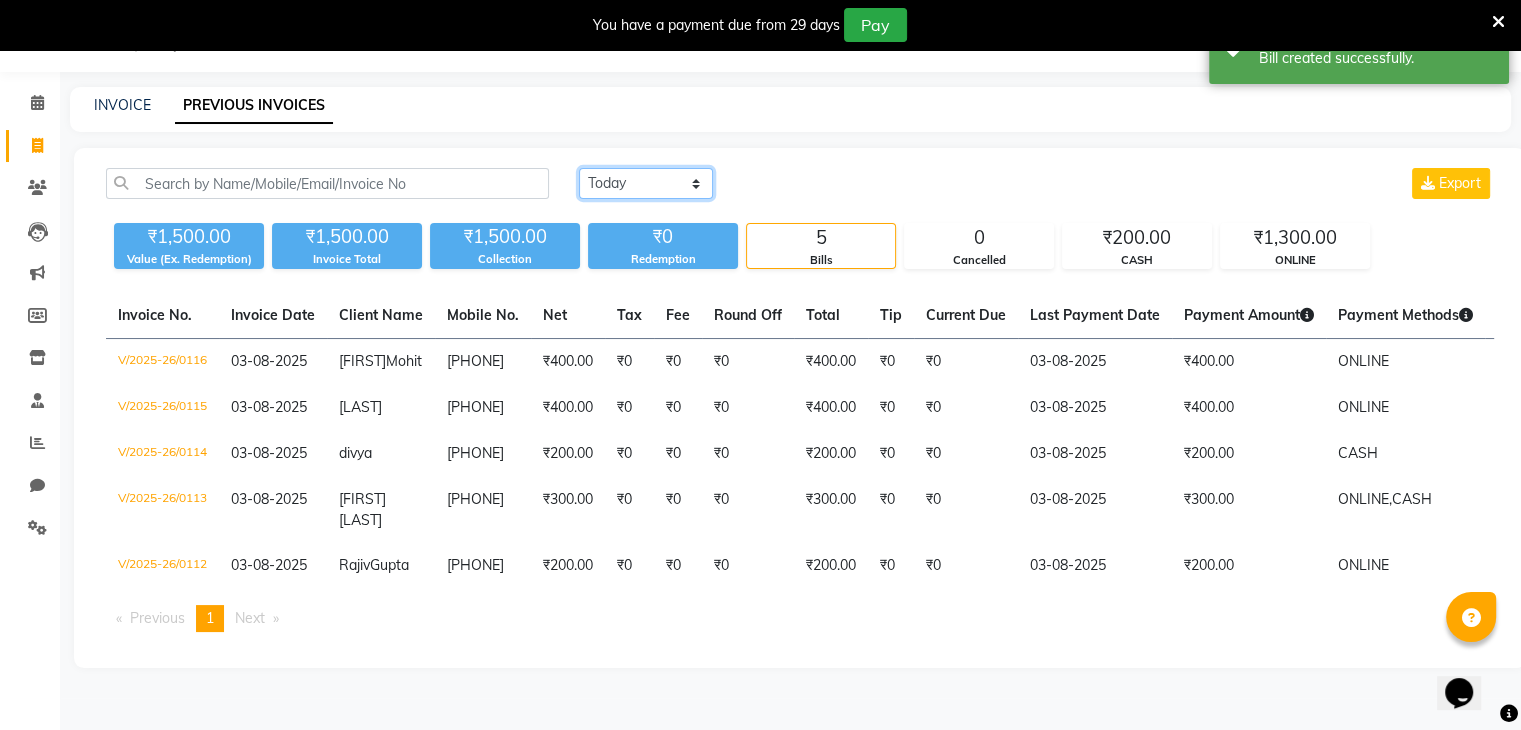 click on "Today Yesterday Custom Range" 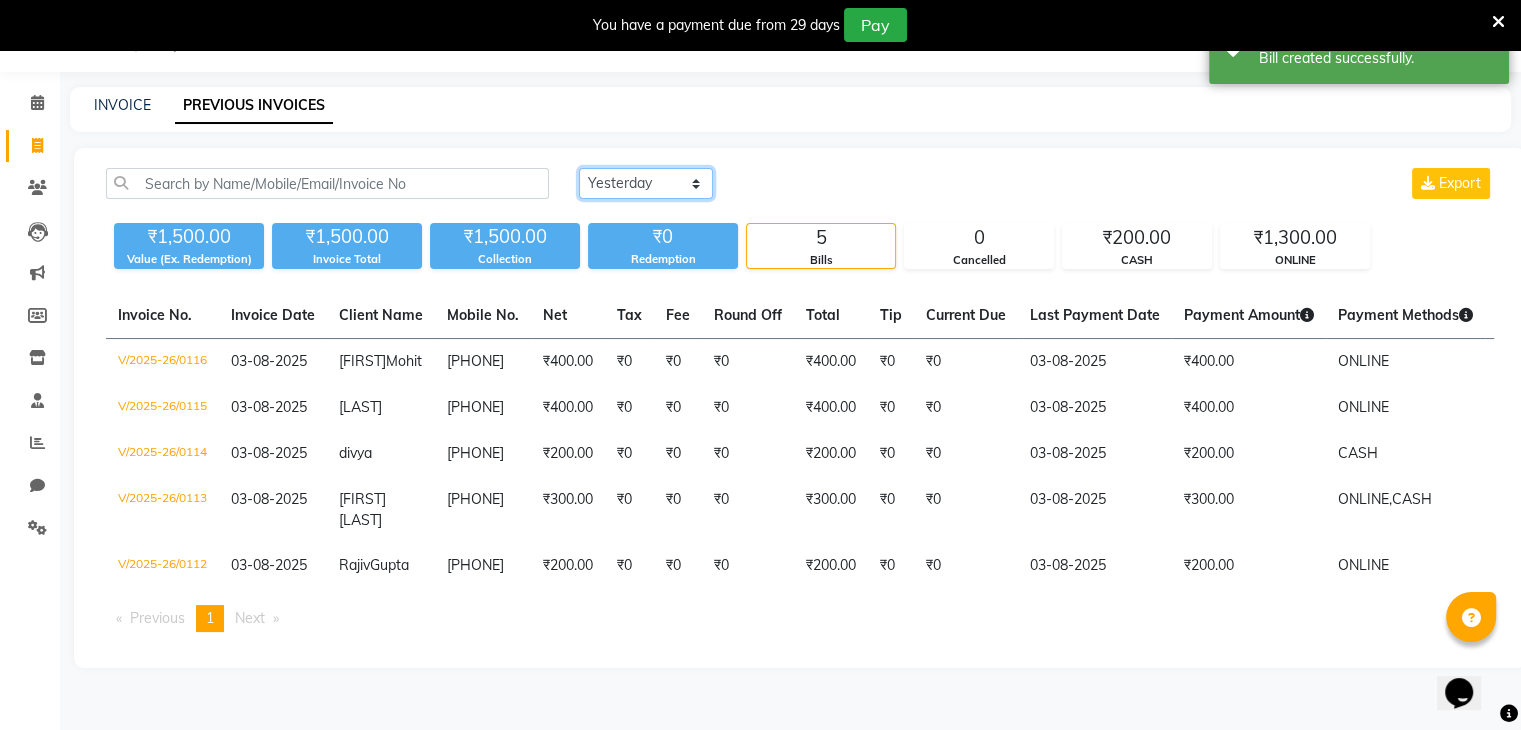 click on "Today Yesterday Custom Range" 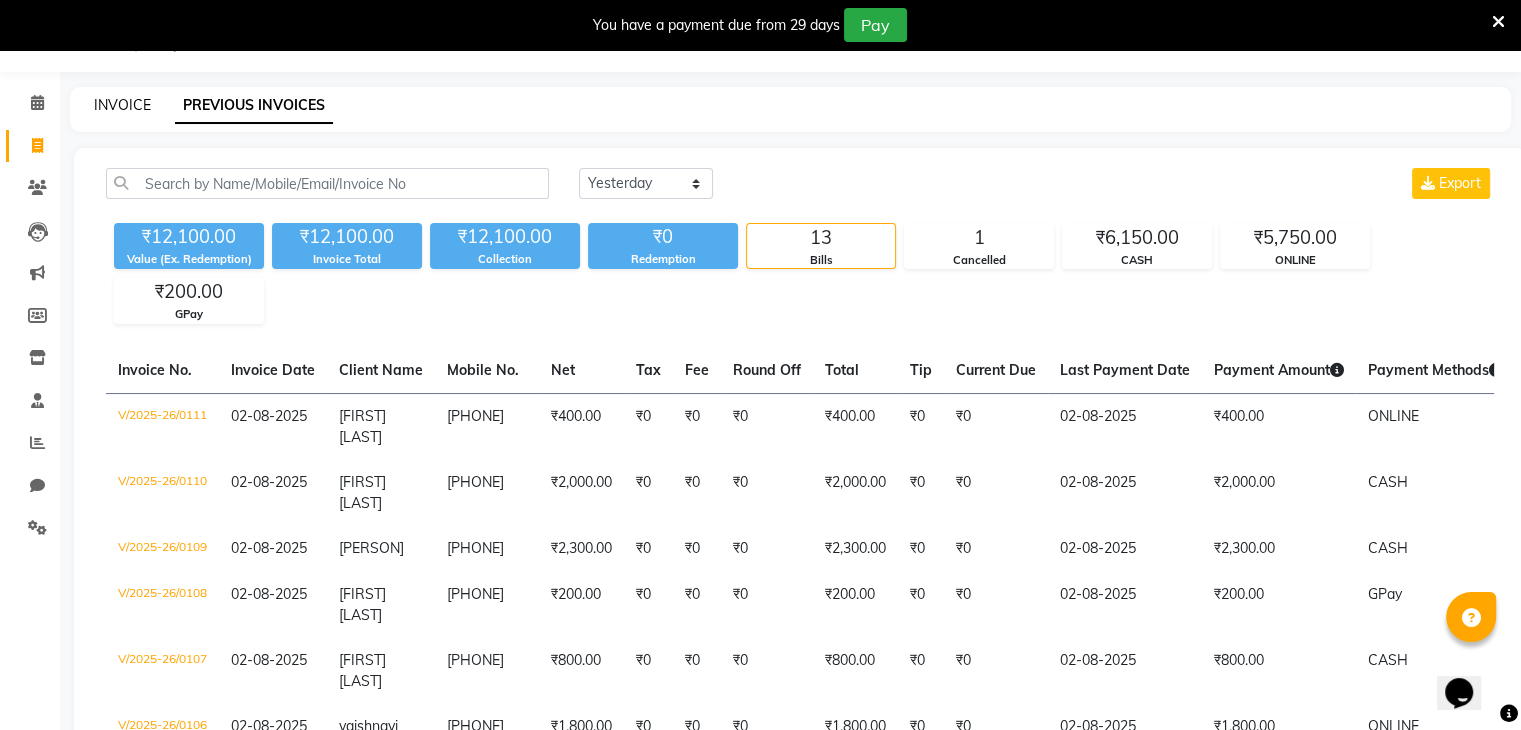 click on "INVOICE" 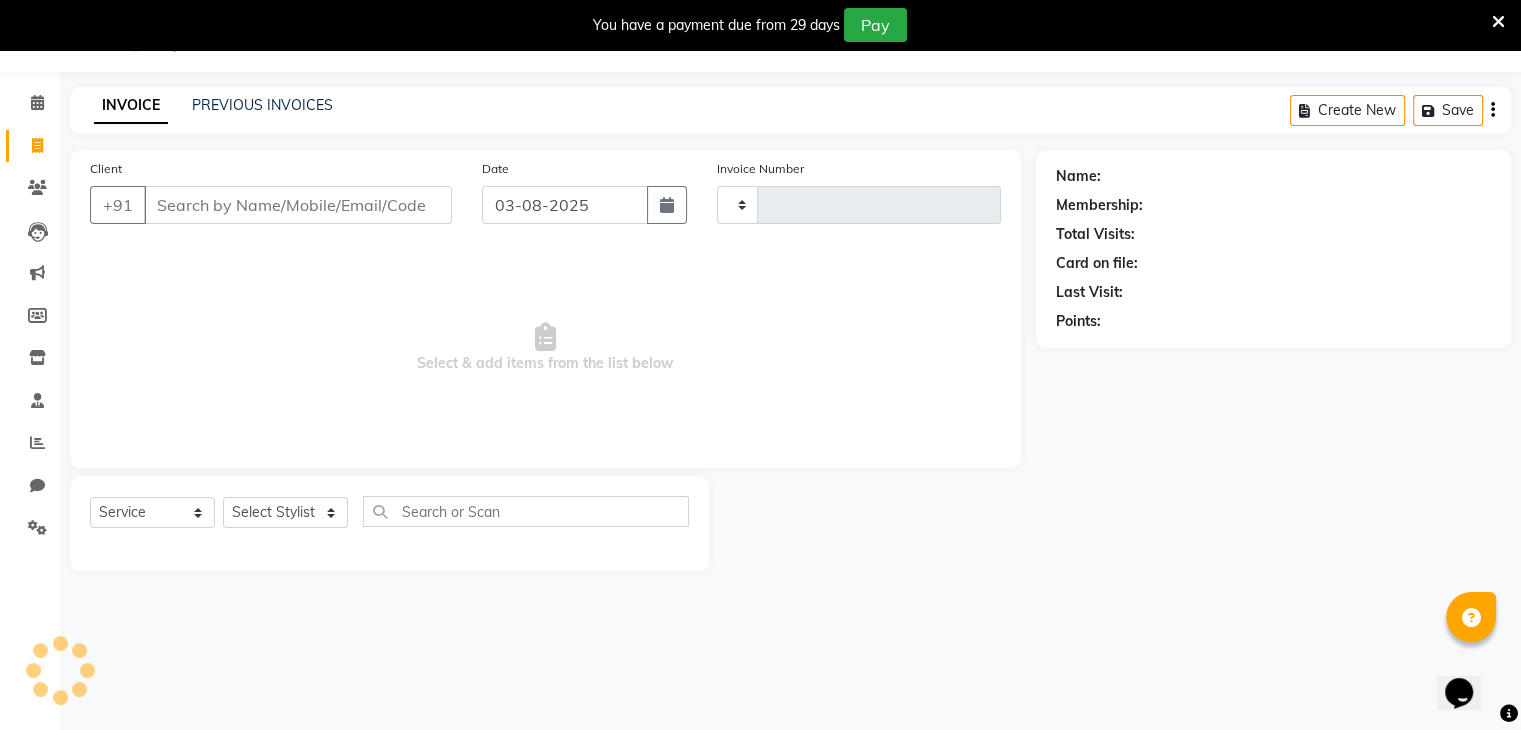 type on "[INVOICE_NUMBER]" 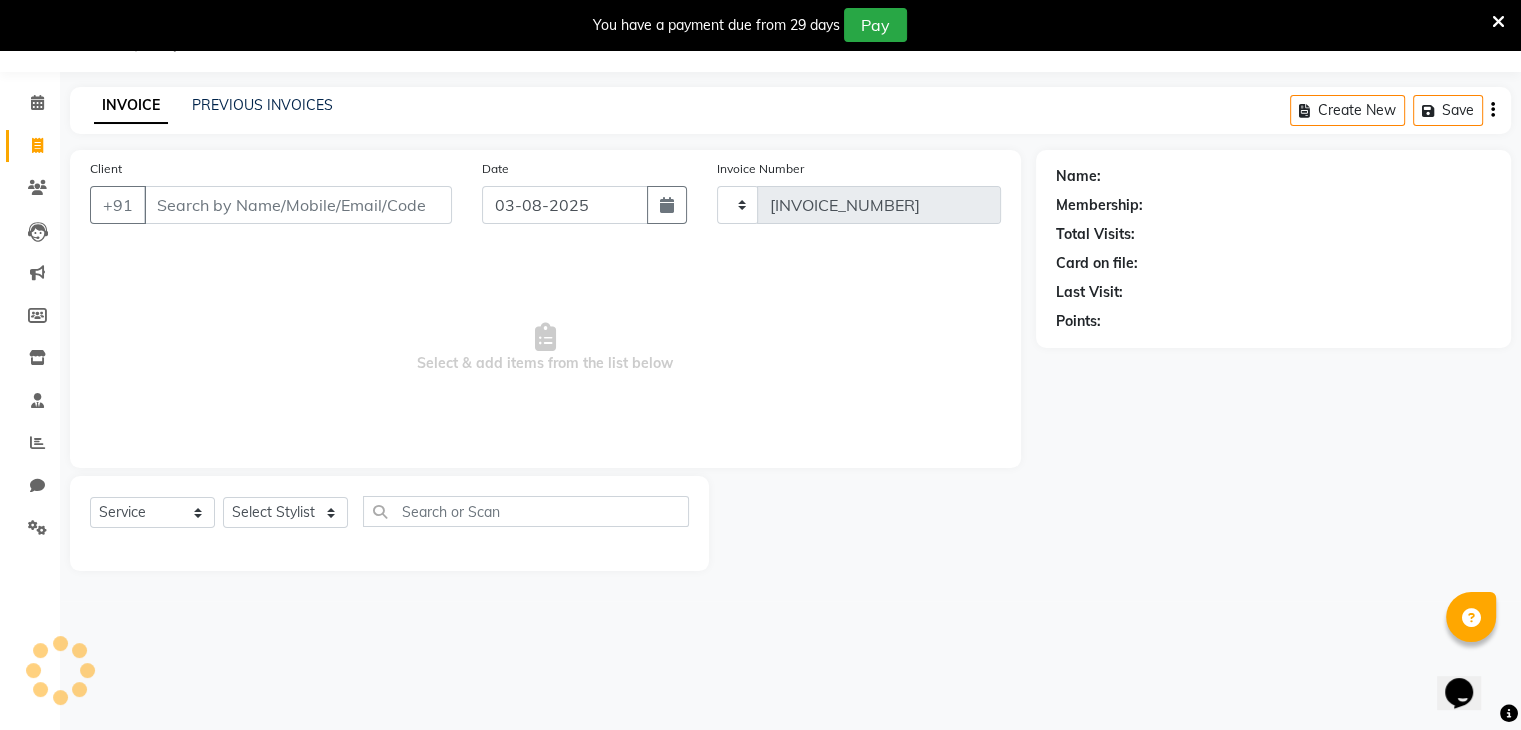 select on "8446" 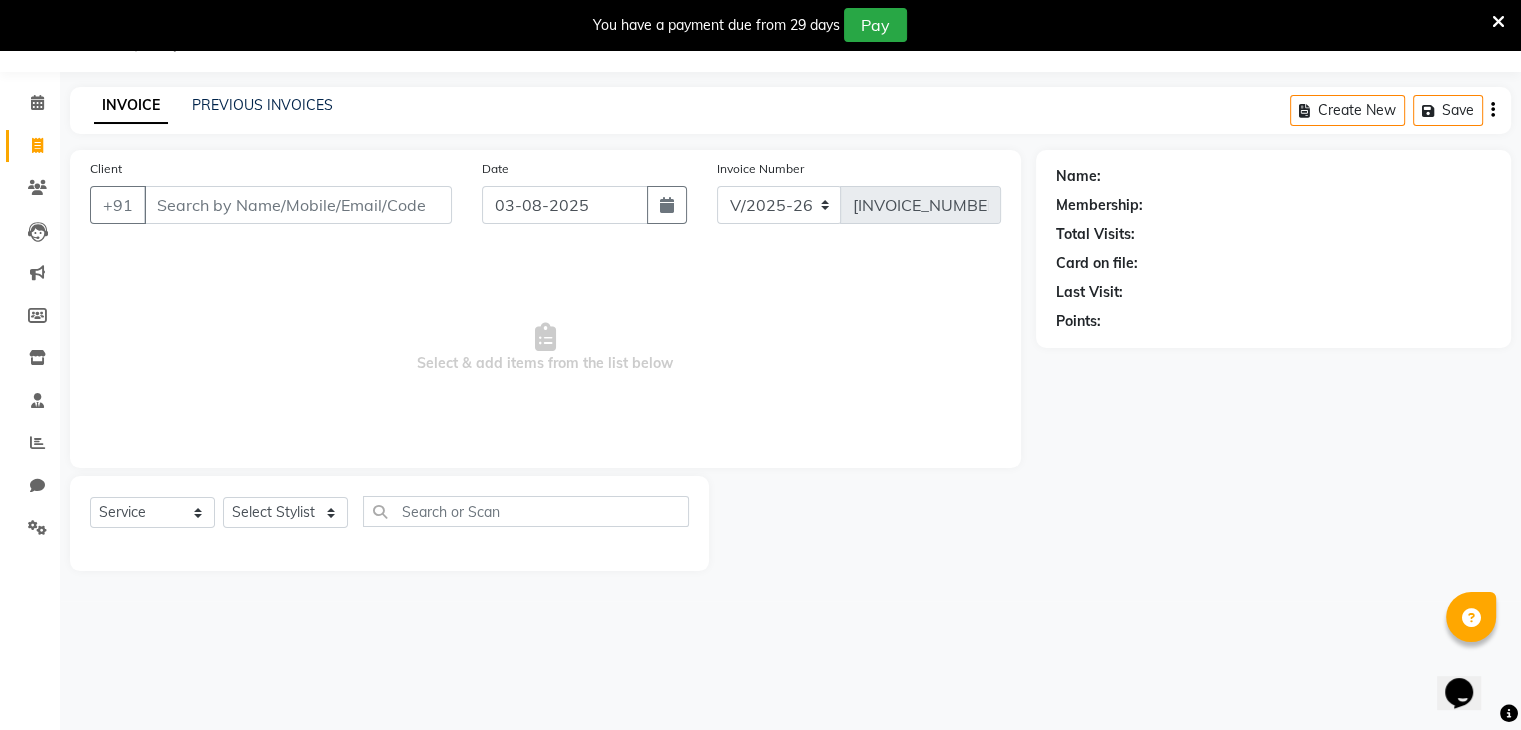 click on "INVOICE" 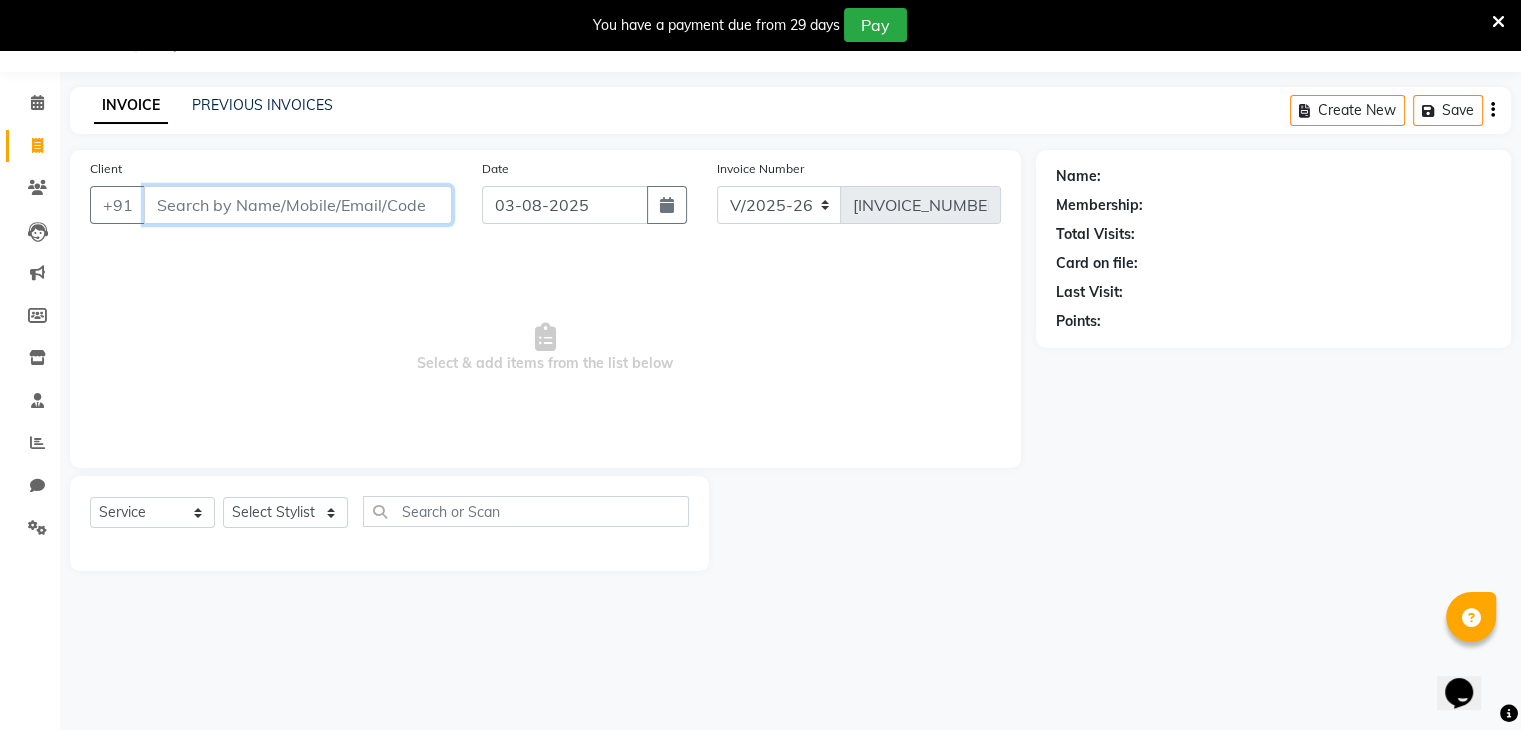 click on "Client" at bounding box center (298, 205) 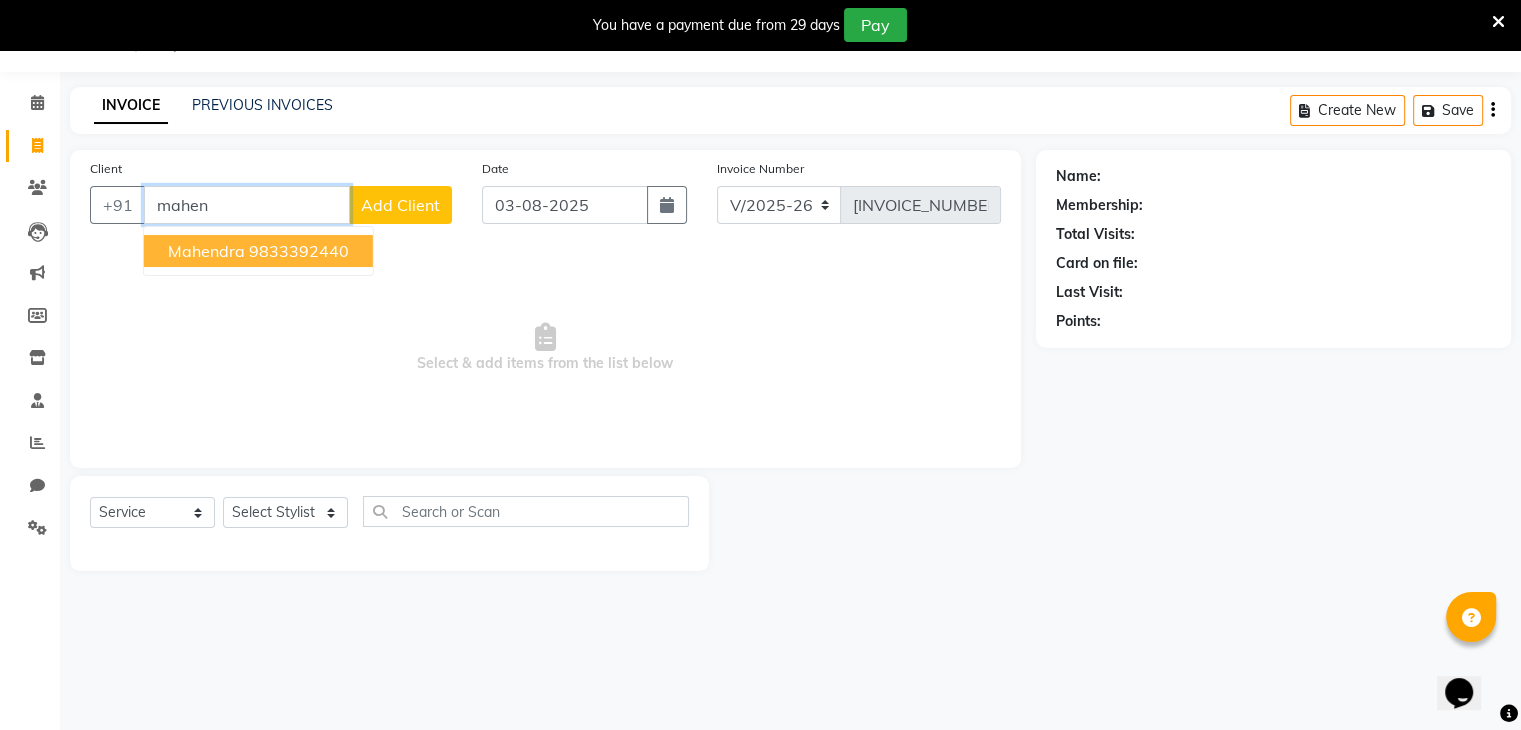 click on "Mahendra" at bounding box center (206, 251) 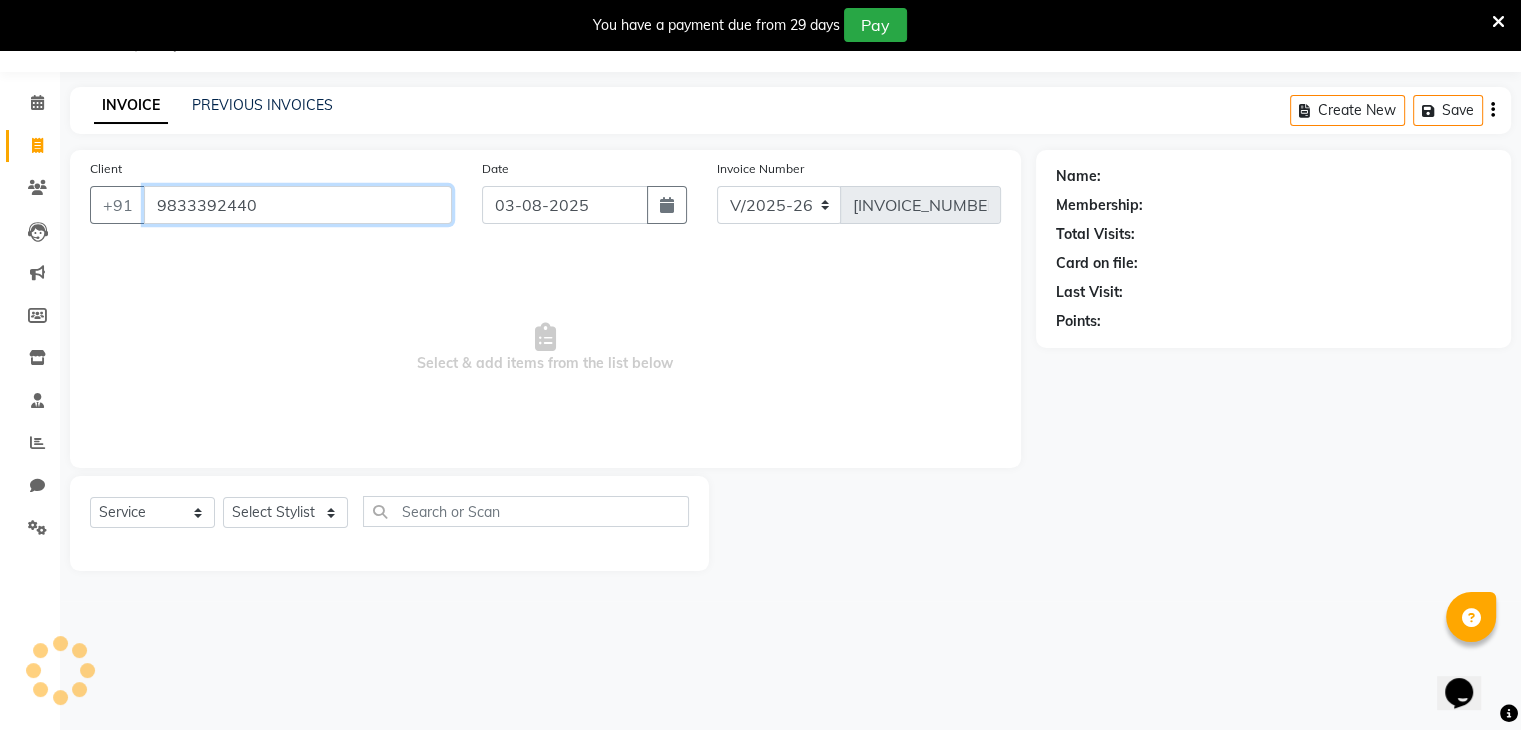 type on "9833392440" 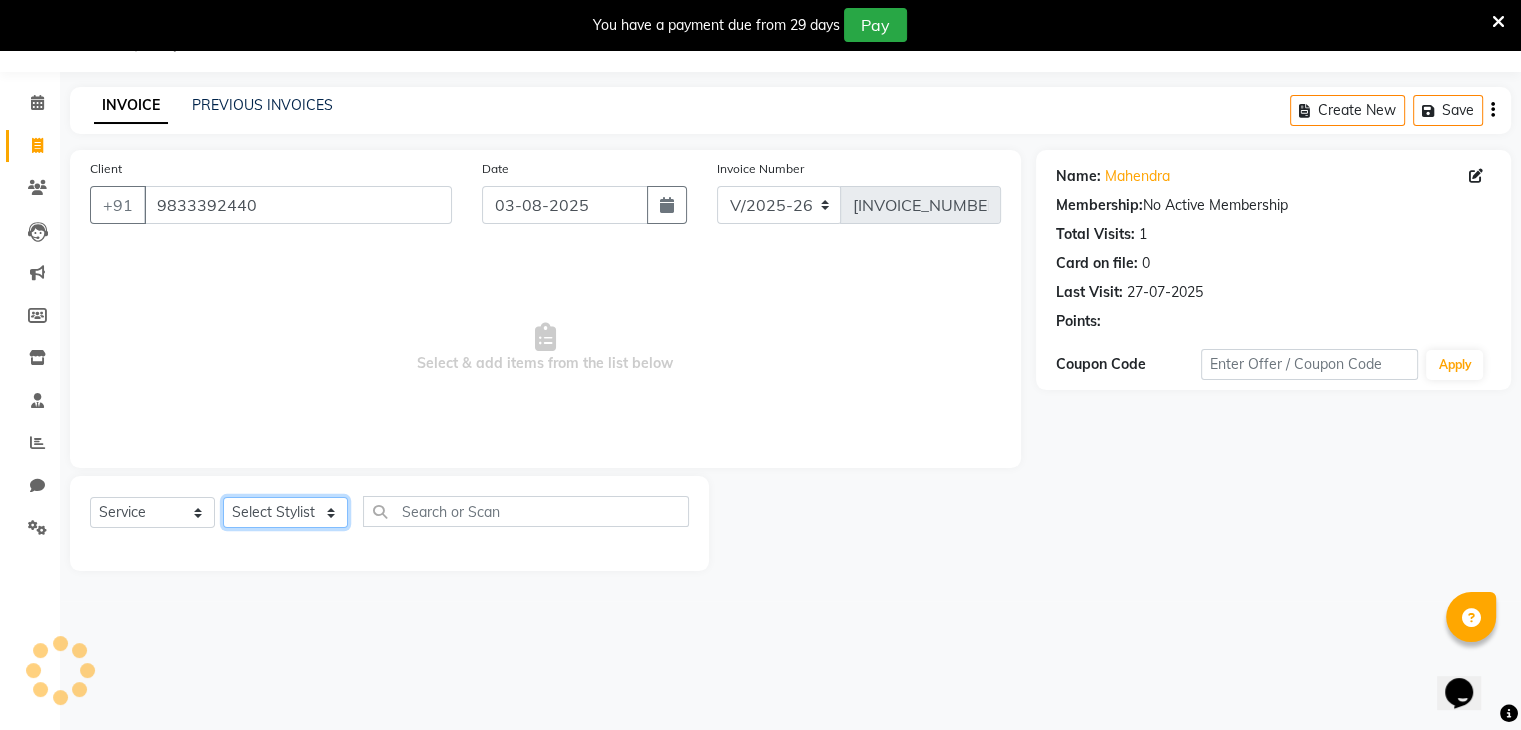 click on "Select Stylist [PERSON] [PERSON] [PERSON] [PERSON] [PERSON] [PERSON] [PERSON] [PERSON] [PERSON]" 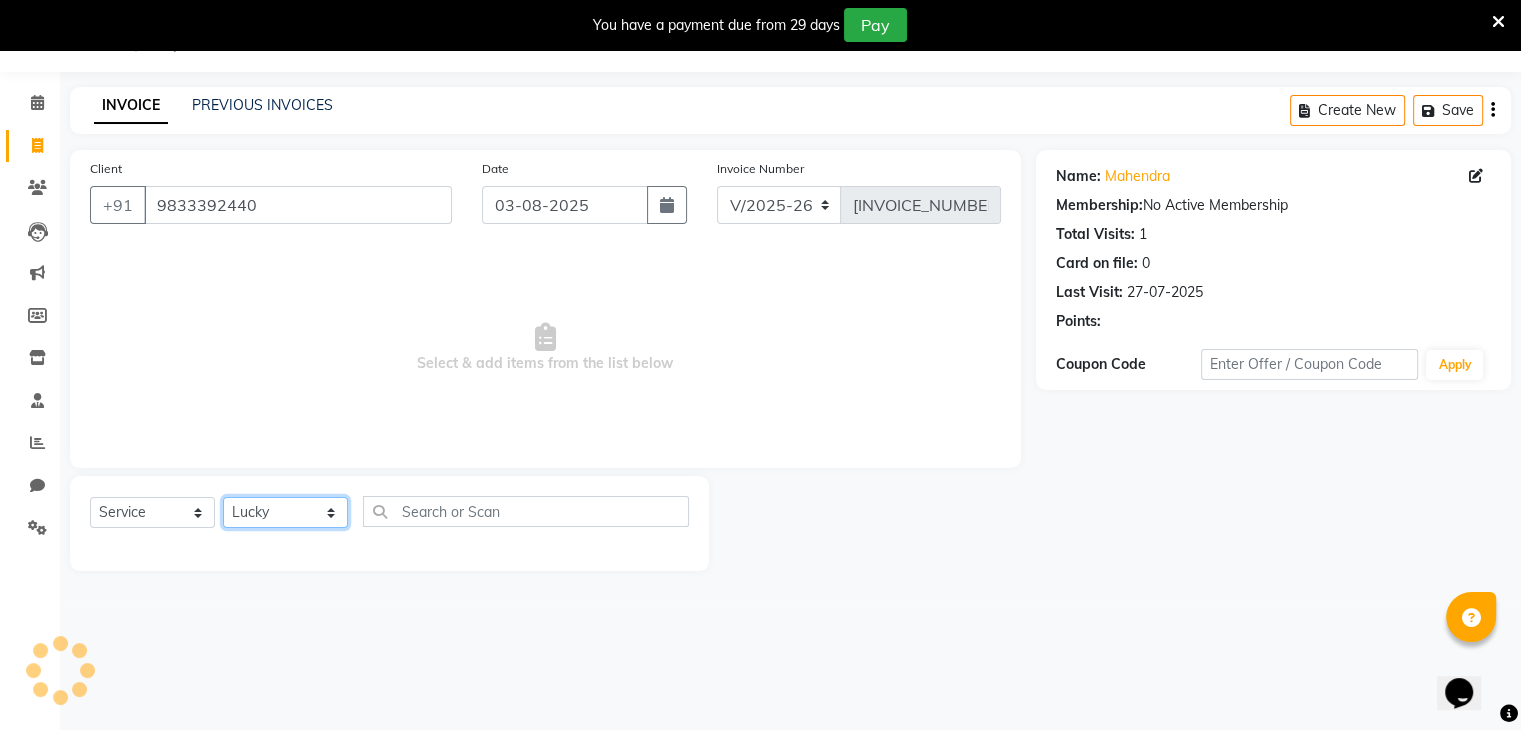 click on "Select Stylist [PERSON] [PERSON] [PERSON] [PERSON] [PERSON] [PERSON] [PERSON] [PERSON] [PERSON]" 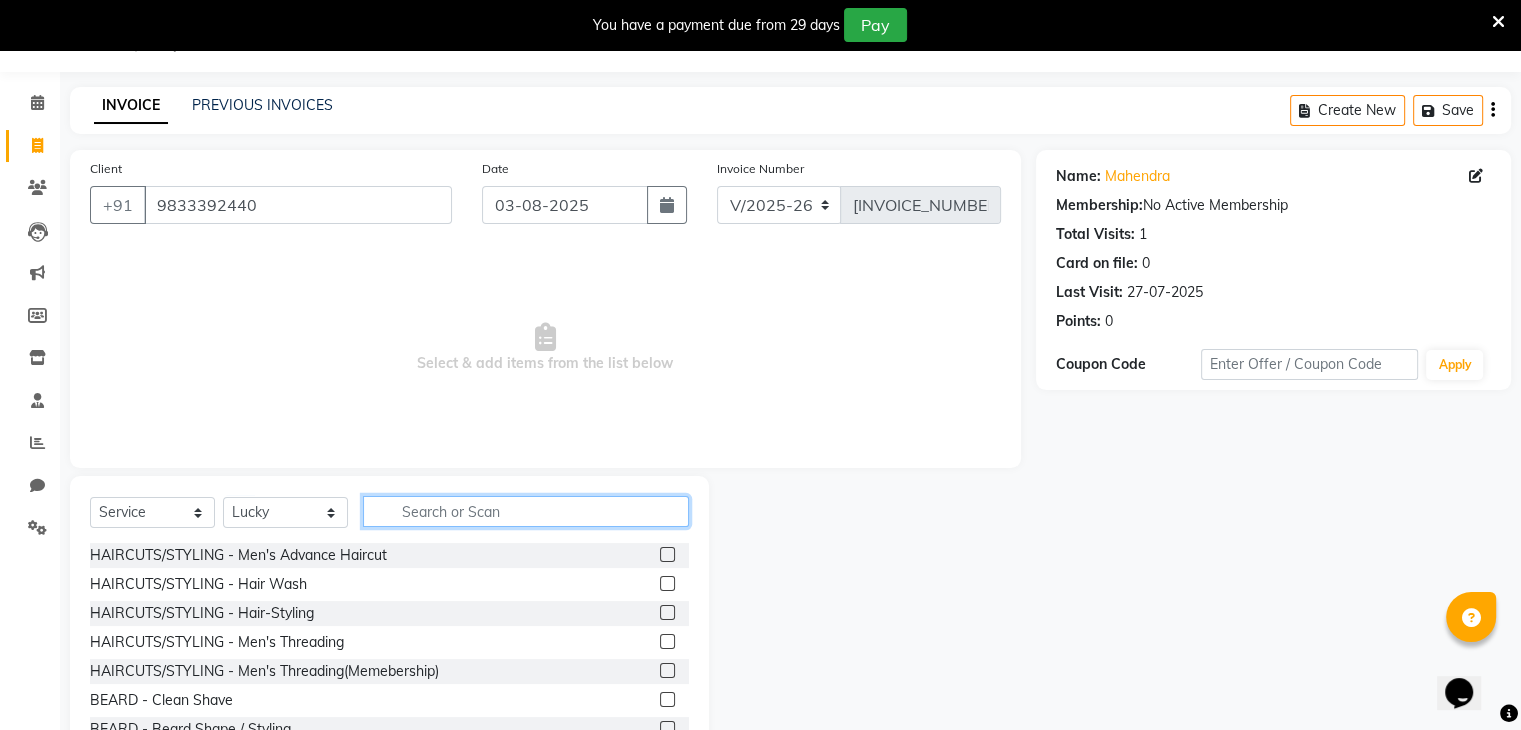 click 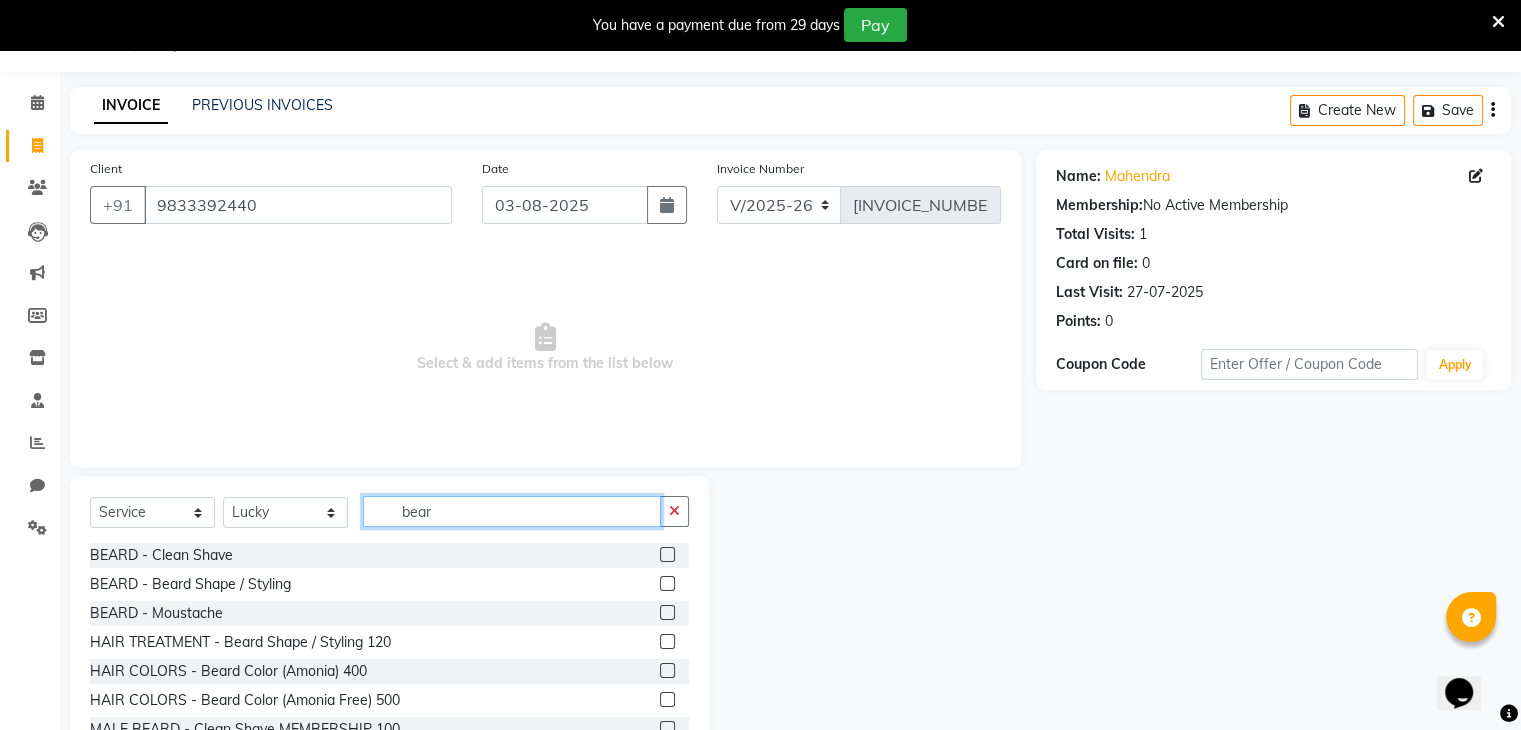 type on "bear" 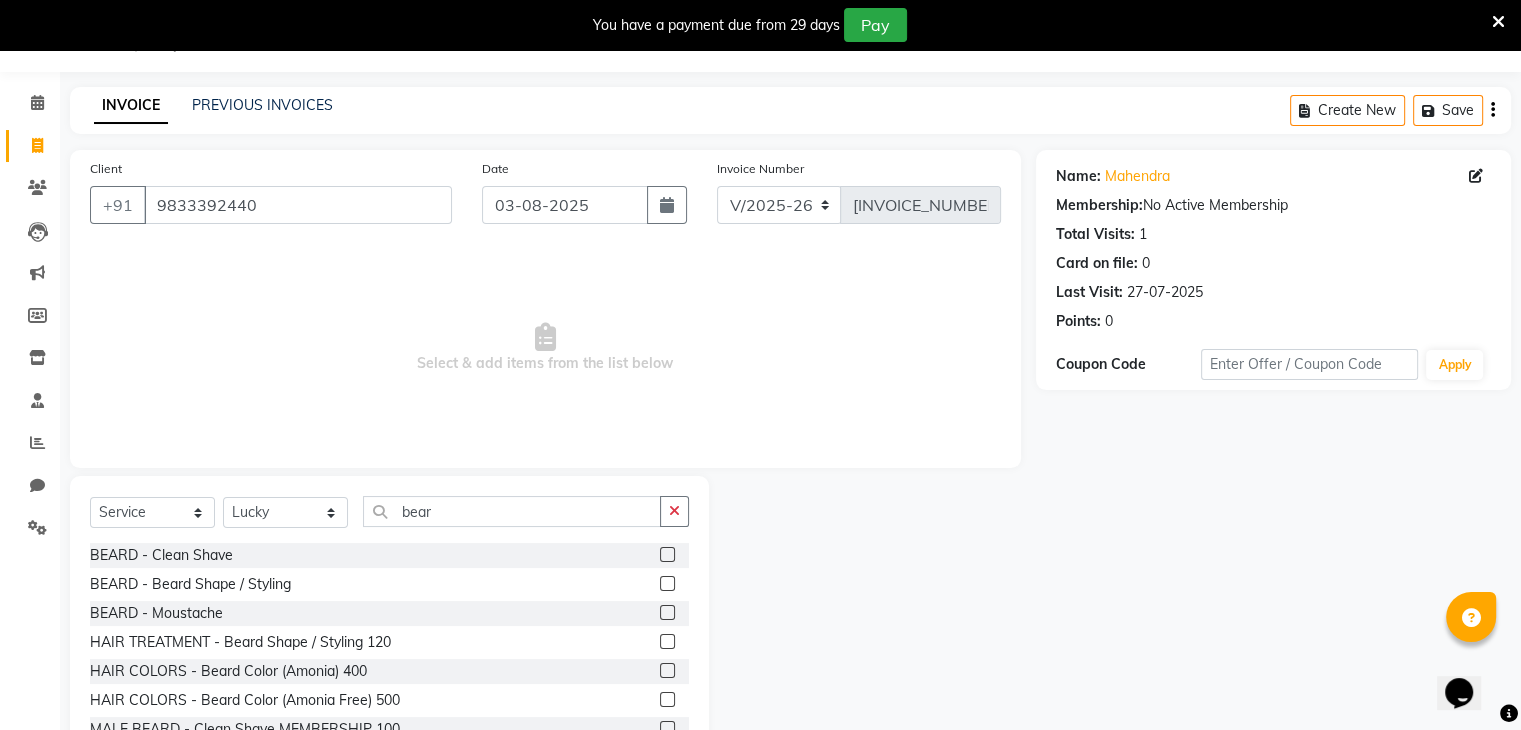 click 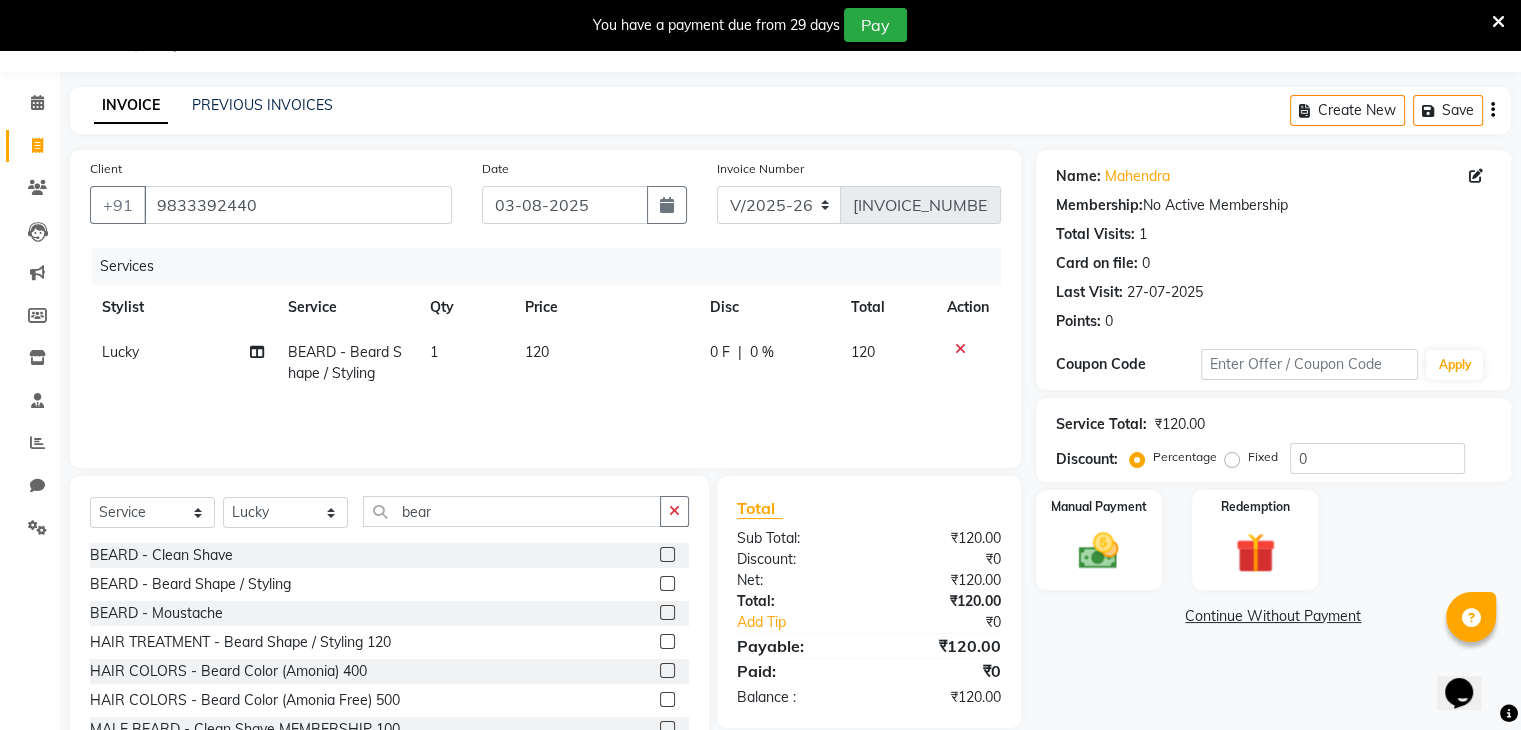 click 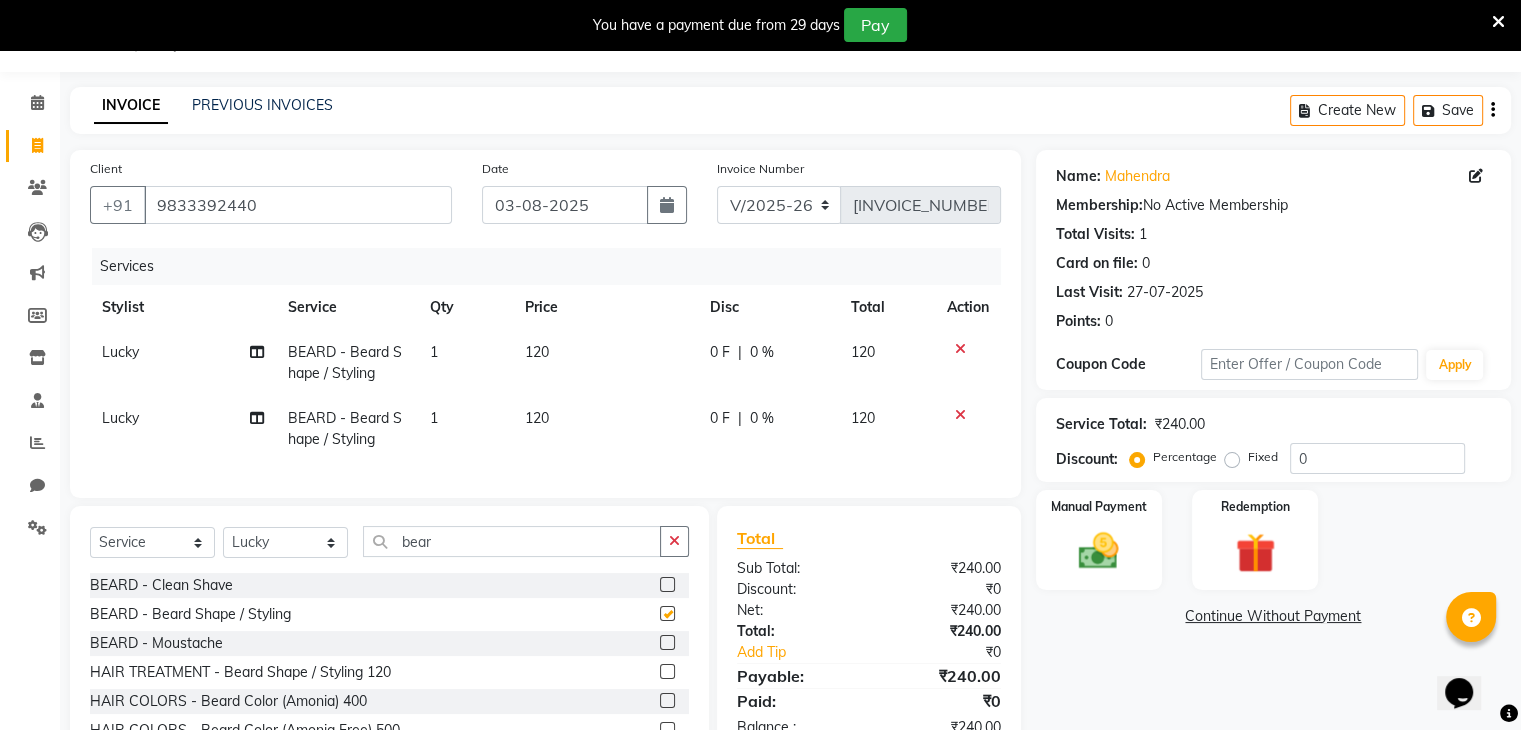 checkbox on "false" 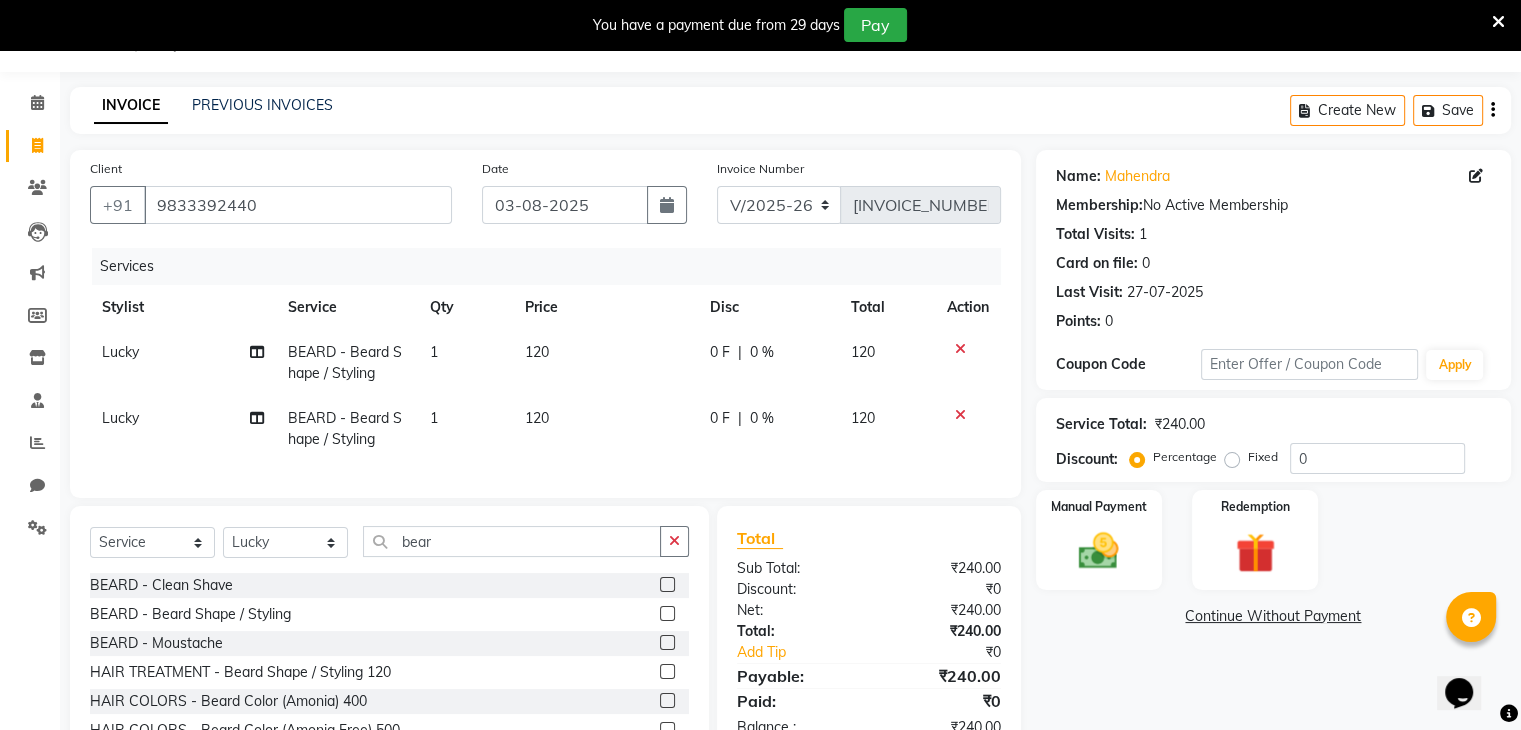 click on "0 F" 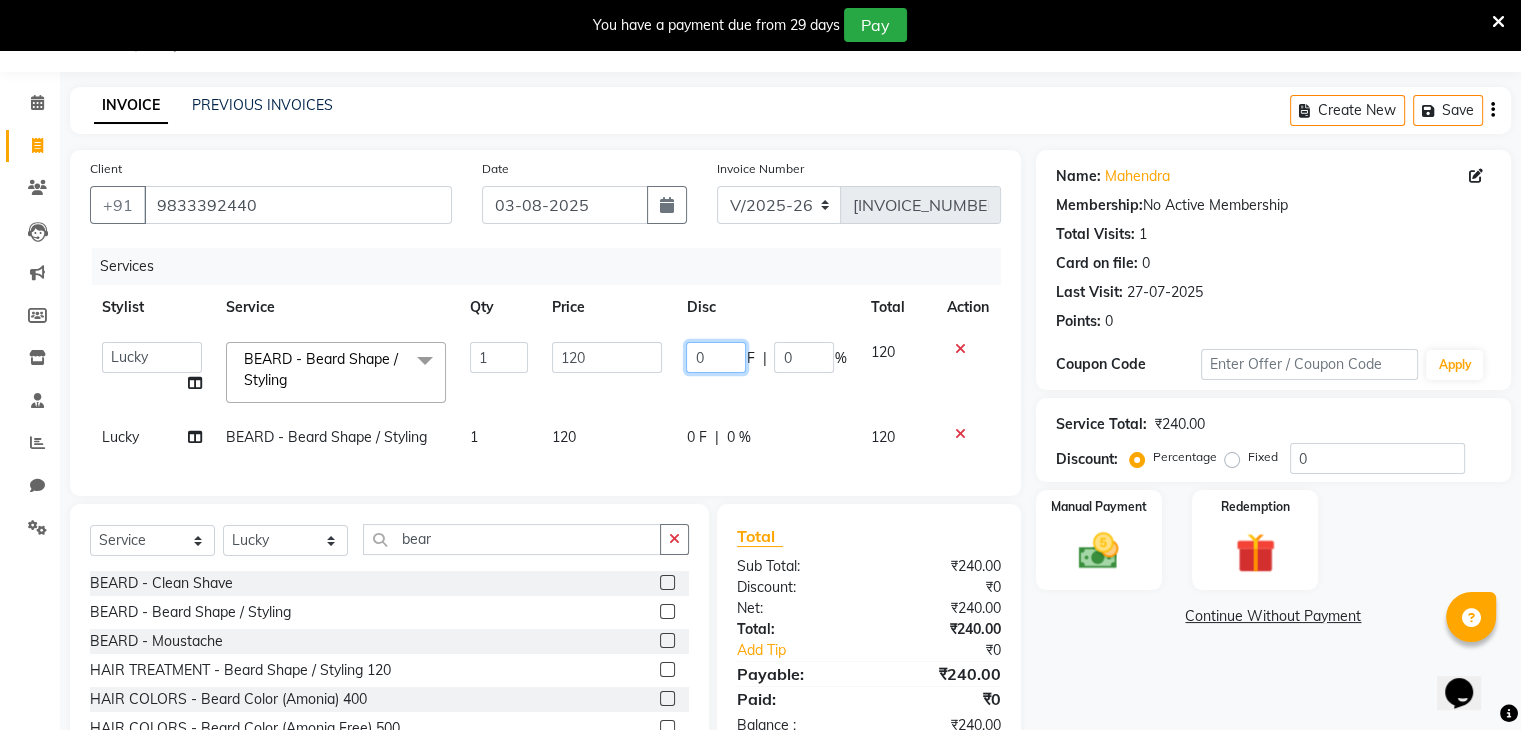 click on "0" 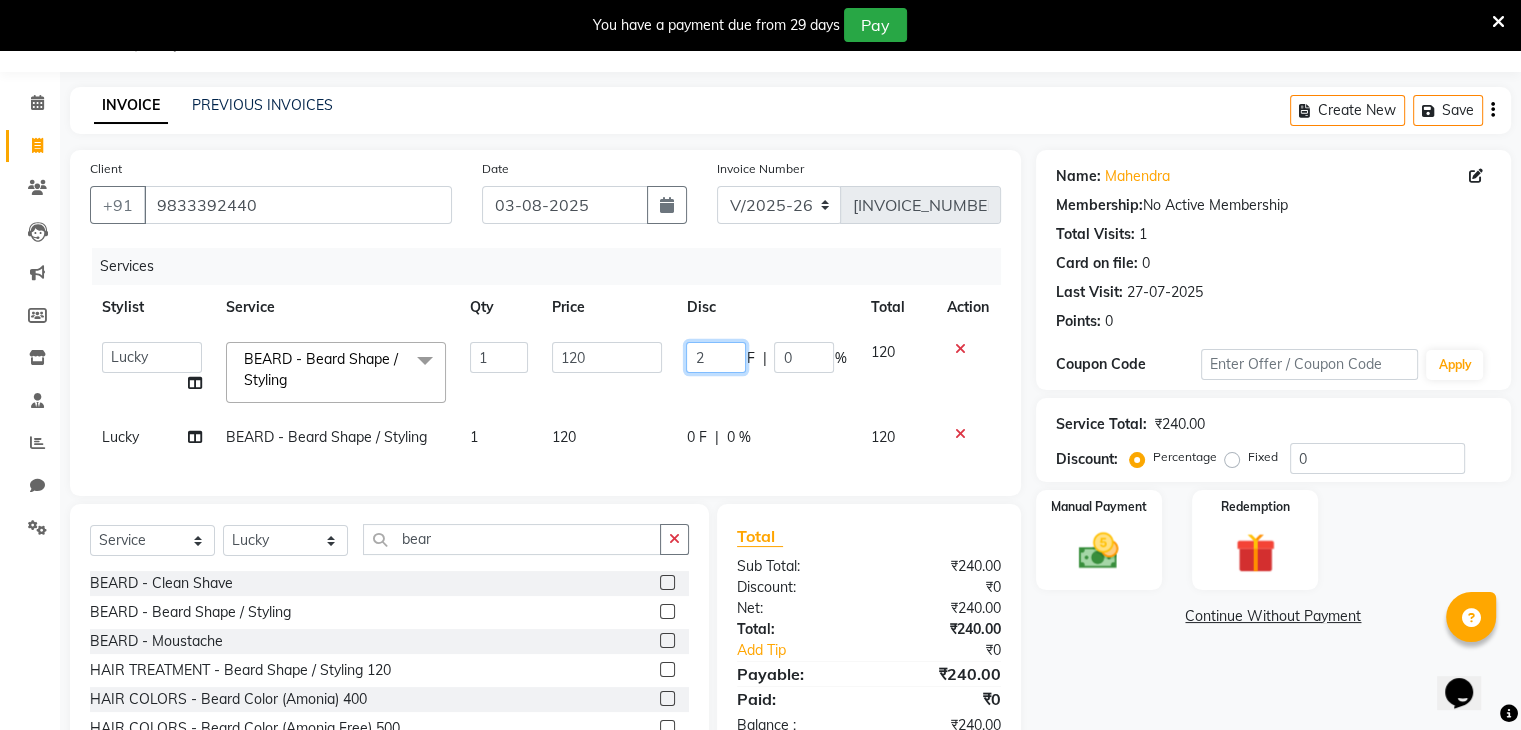 type on "20" 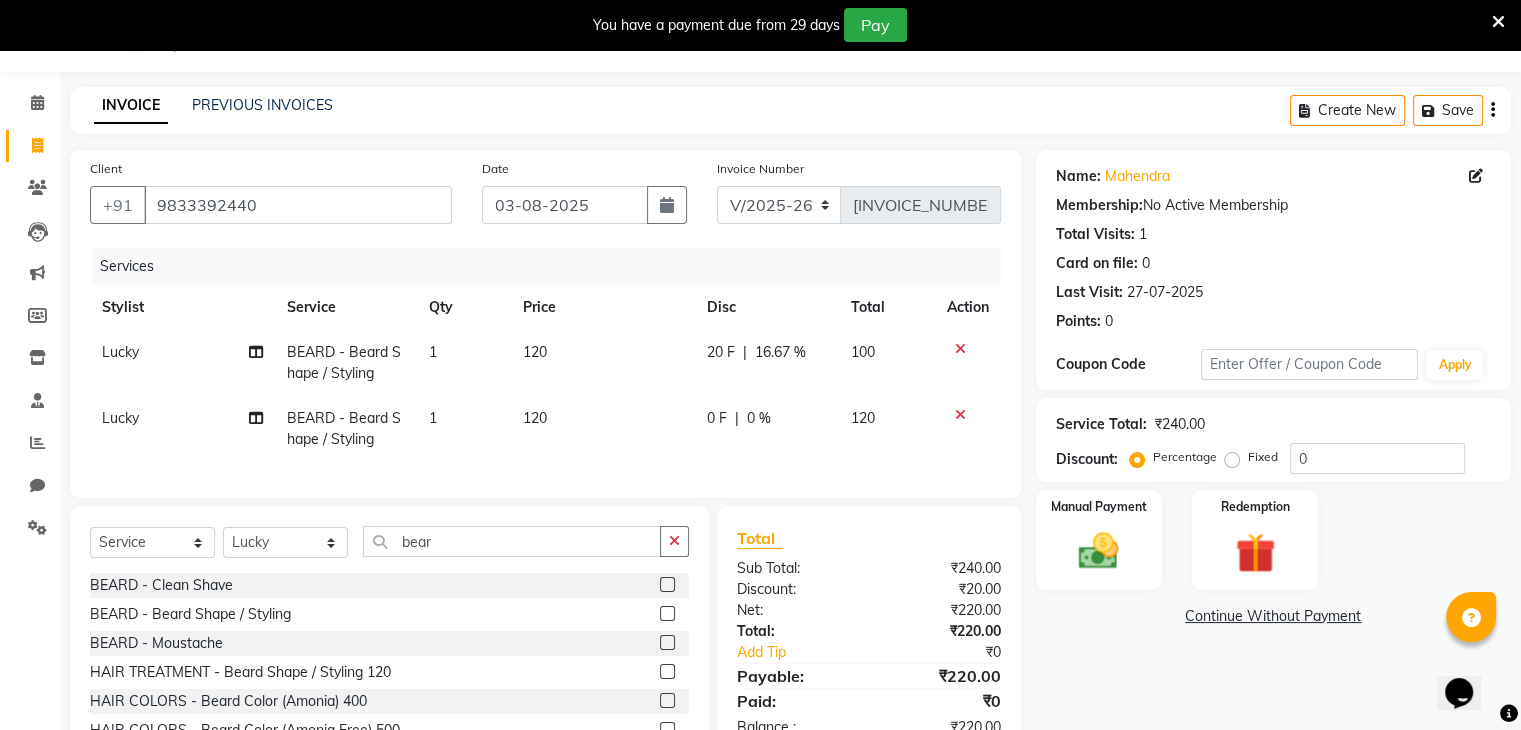 click on "0 F | 0 %" 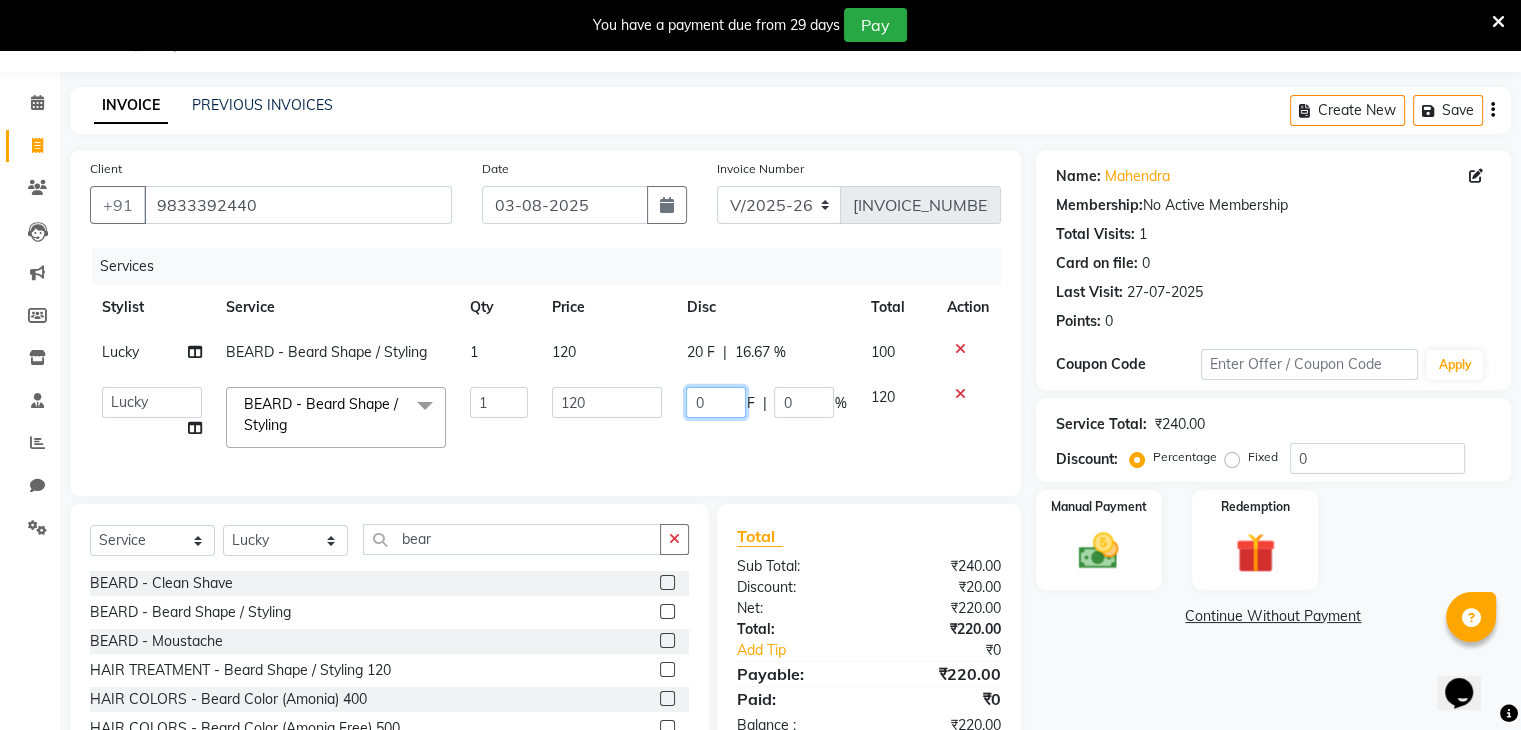 click on "0" 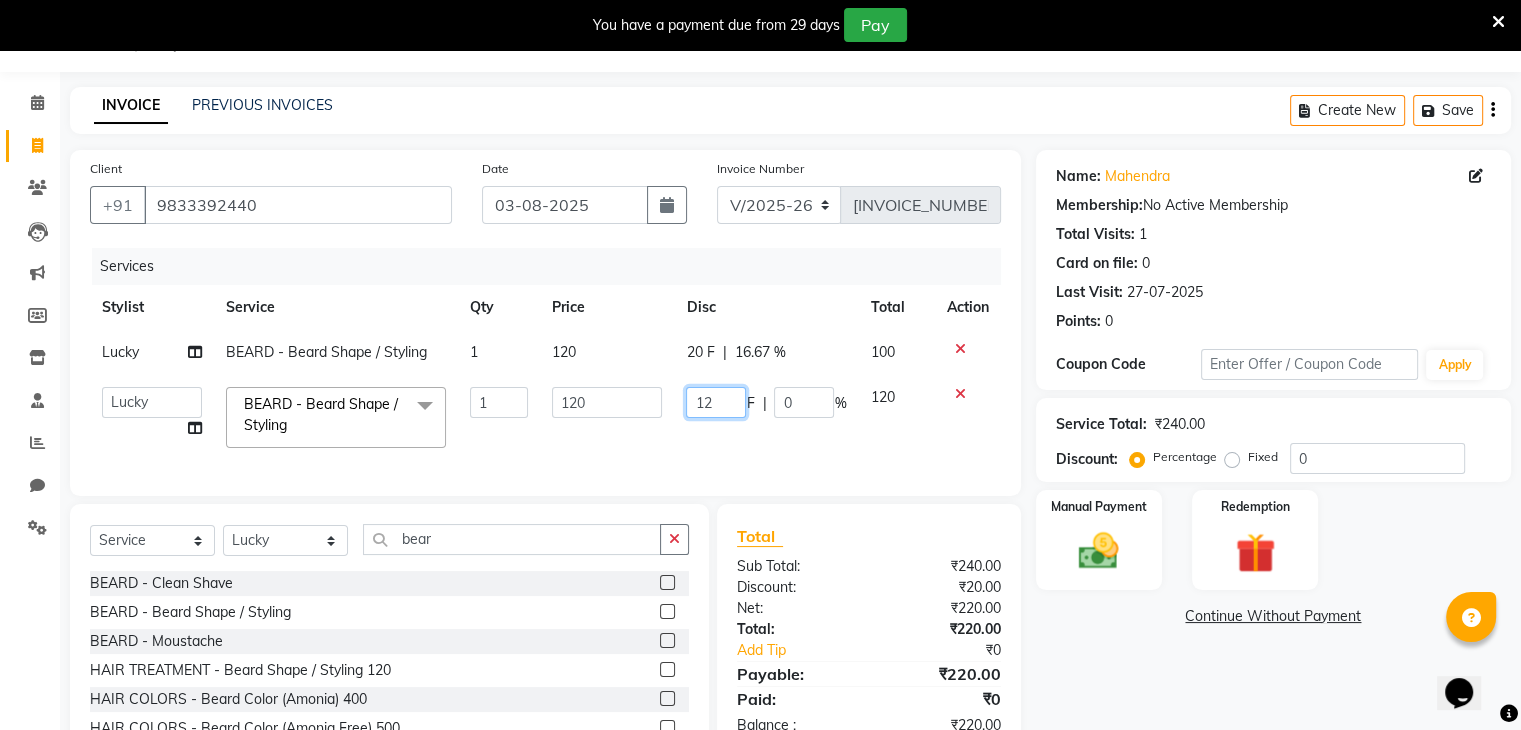 type on "1" 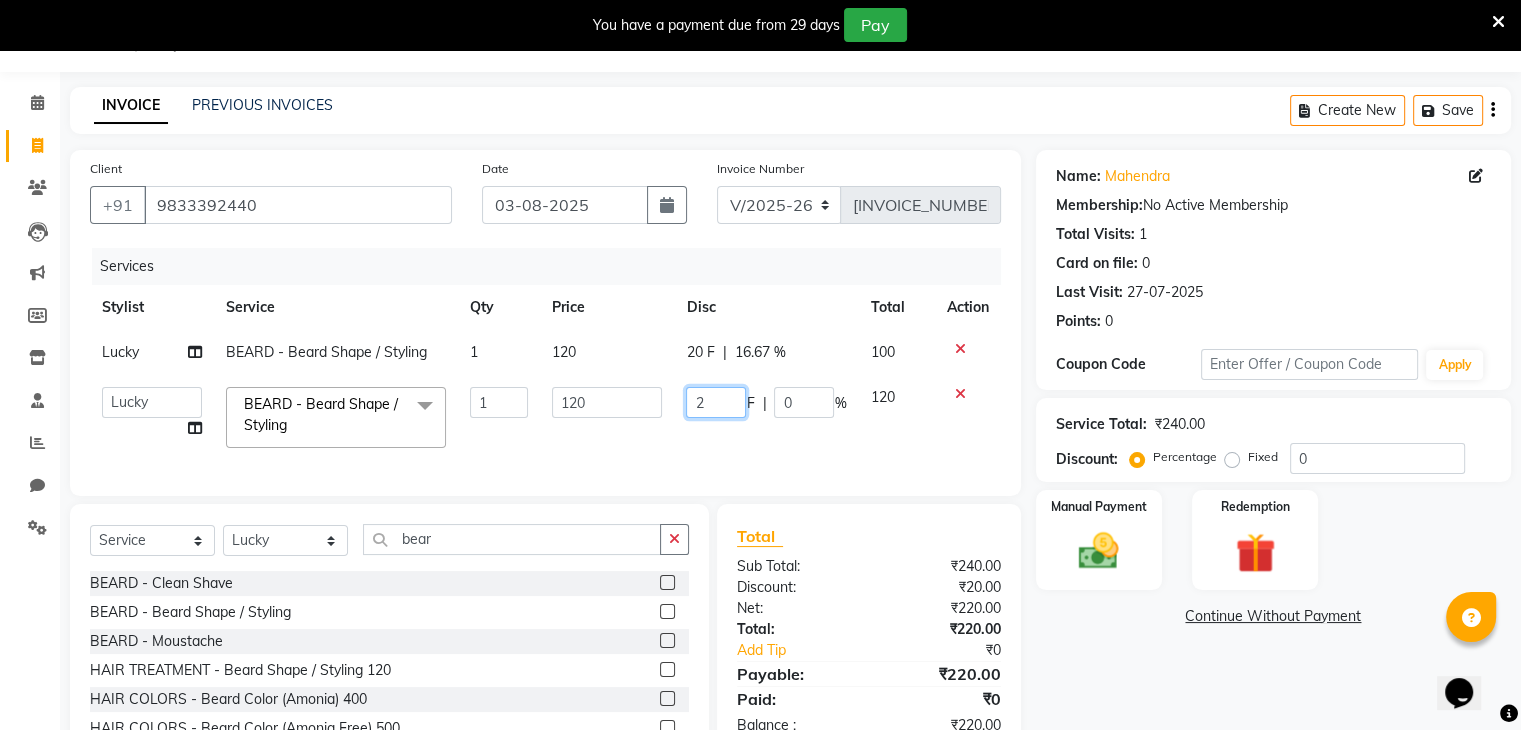 type on "20" 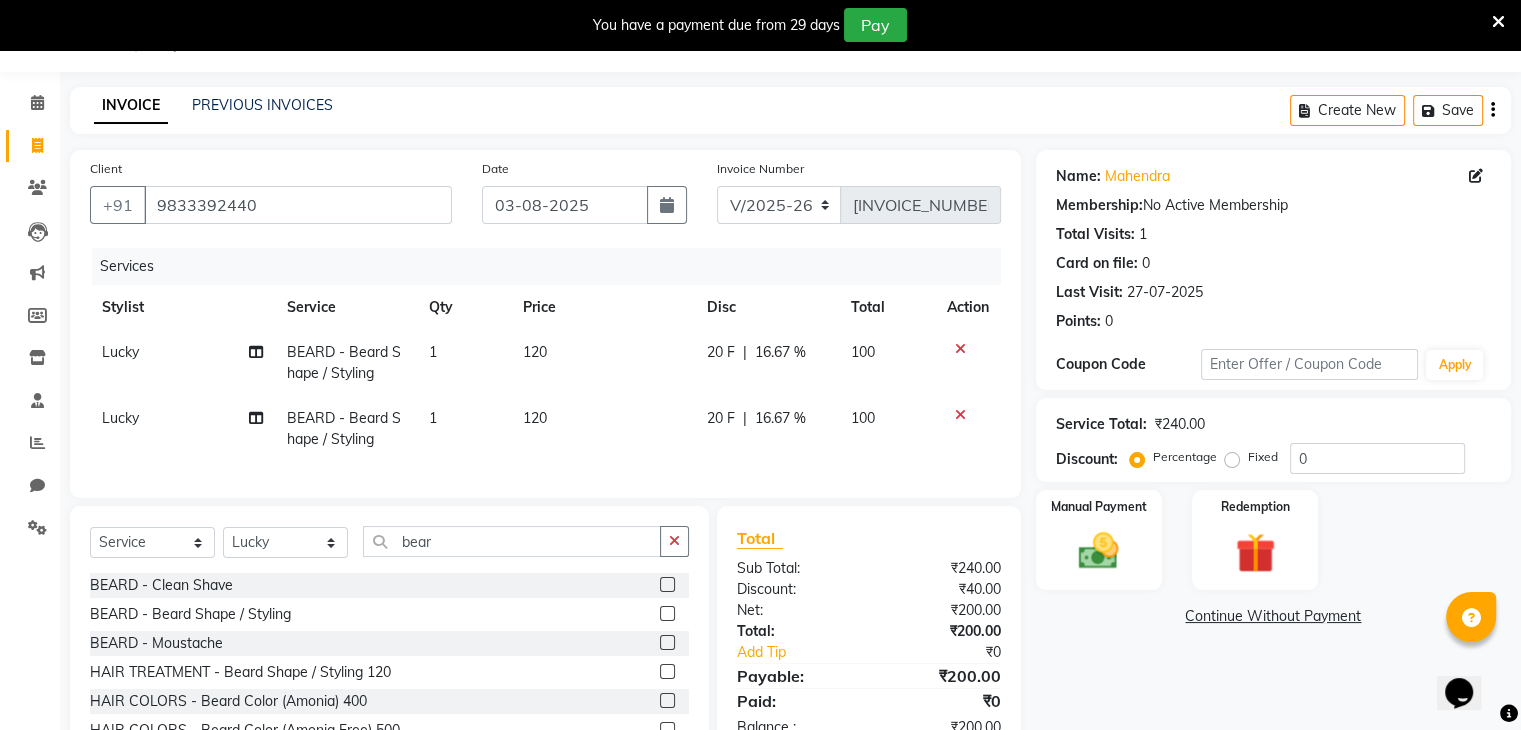 click on "Name: [FIRST] Membership: No Active Membership Total Visits: 1 Card on file: 0 Last Visit: 27-07-2025 Points: 0 Coupon Code Apply Service Total: ₹240.00 Discount: Percentage Fixed 0 Manual Payment Redemption Continue Without Payment" 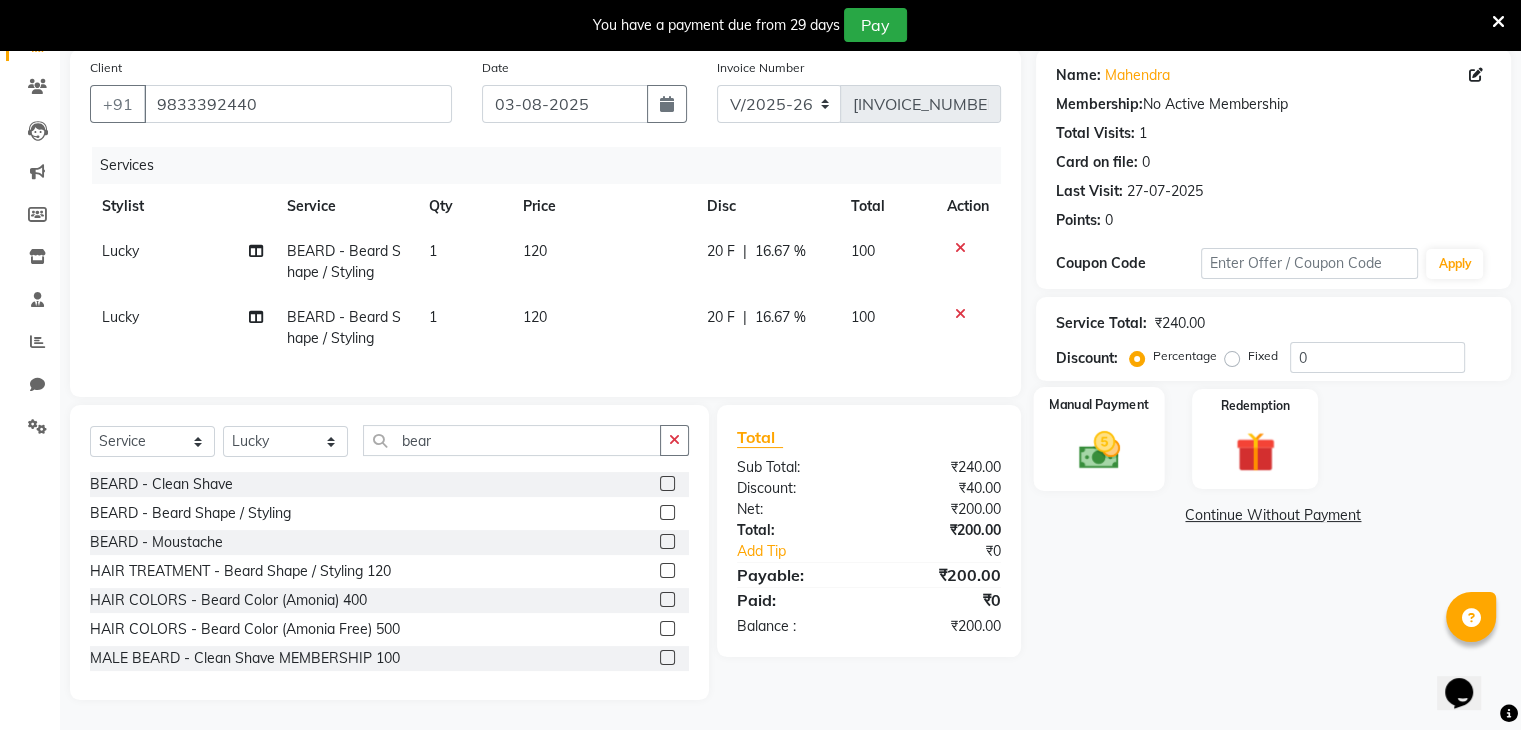 click on "Manual Payment" 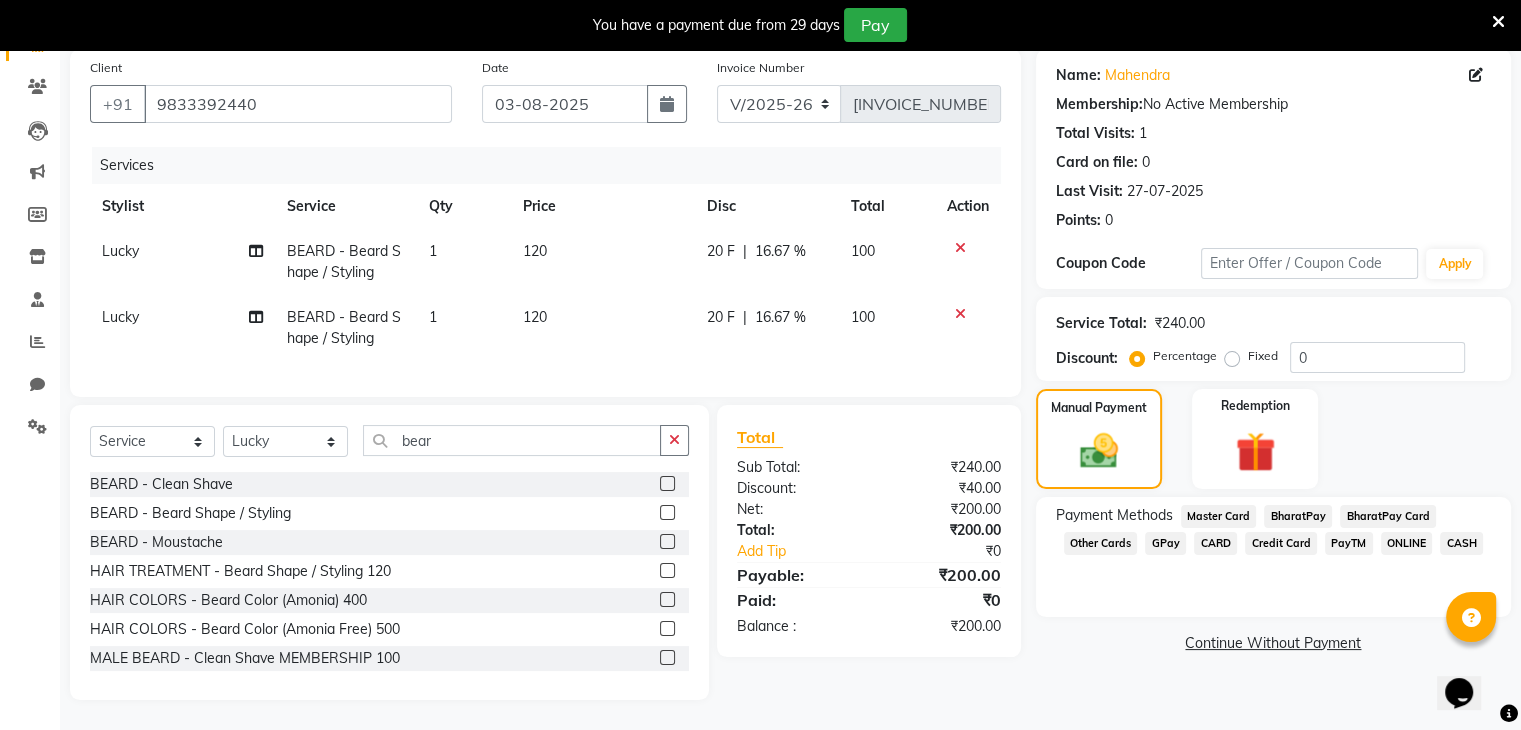 click on "CASH" 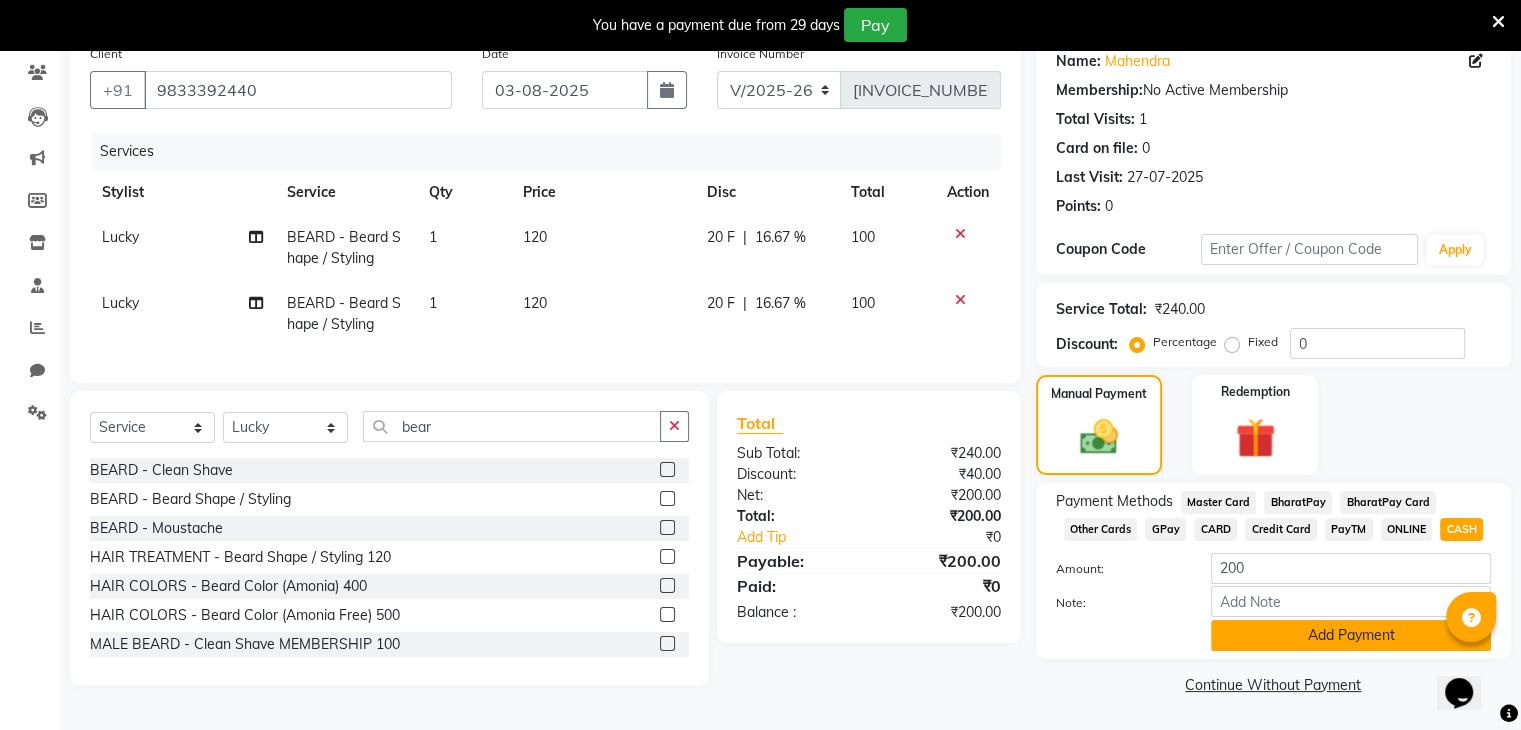 click on "Add Payment" 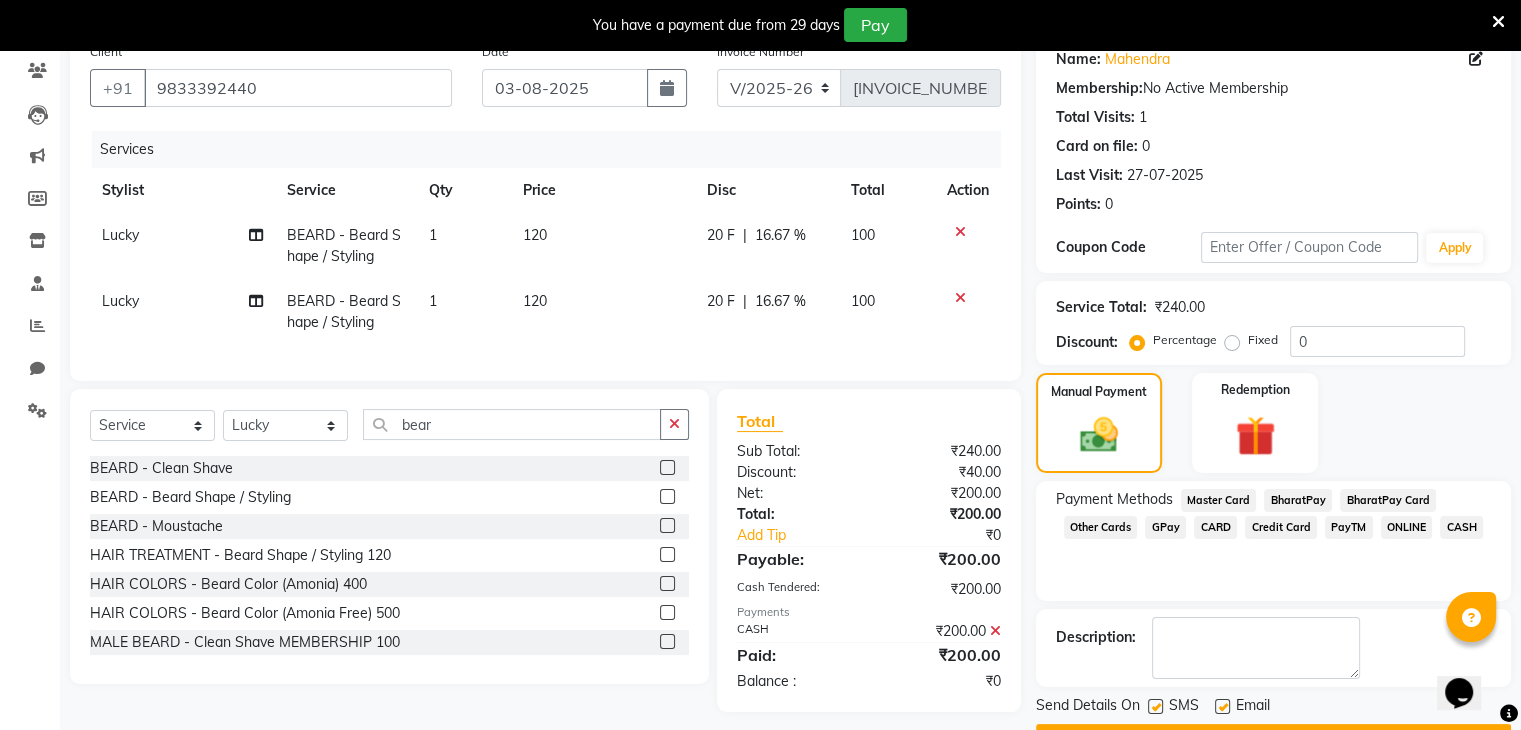 scroll, scrollTop: 220, scrollLeft: 0, axis: vertical 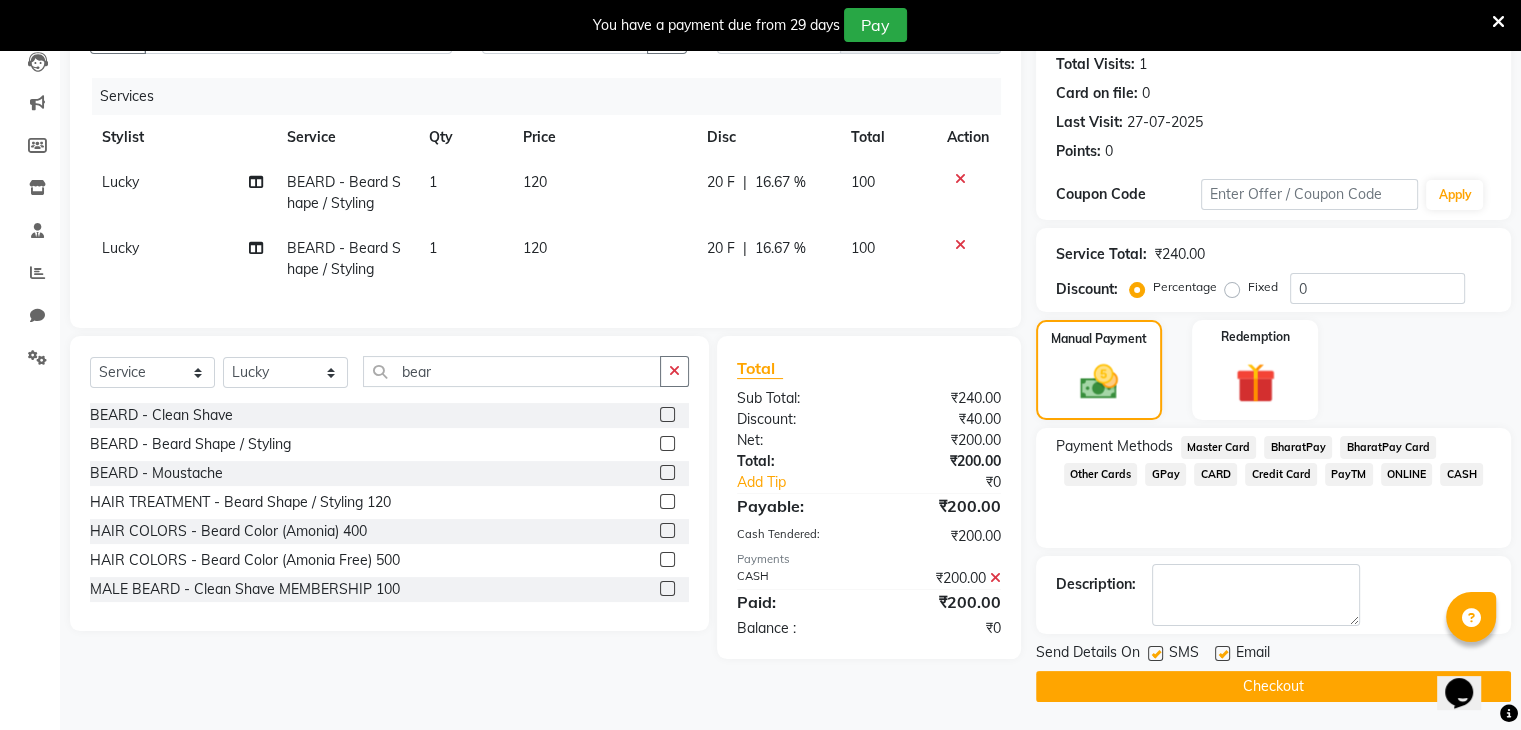 click on "Checkout" 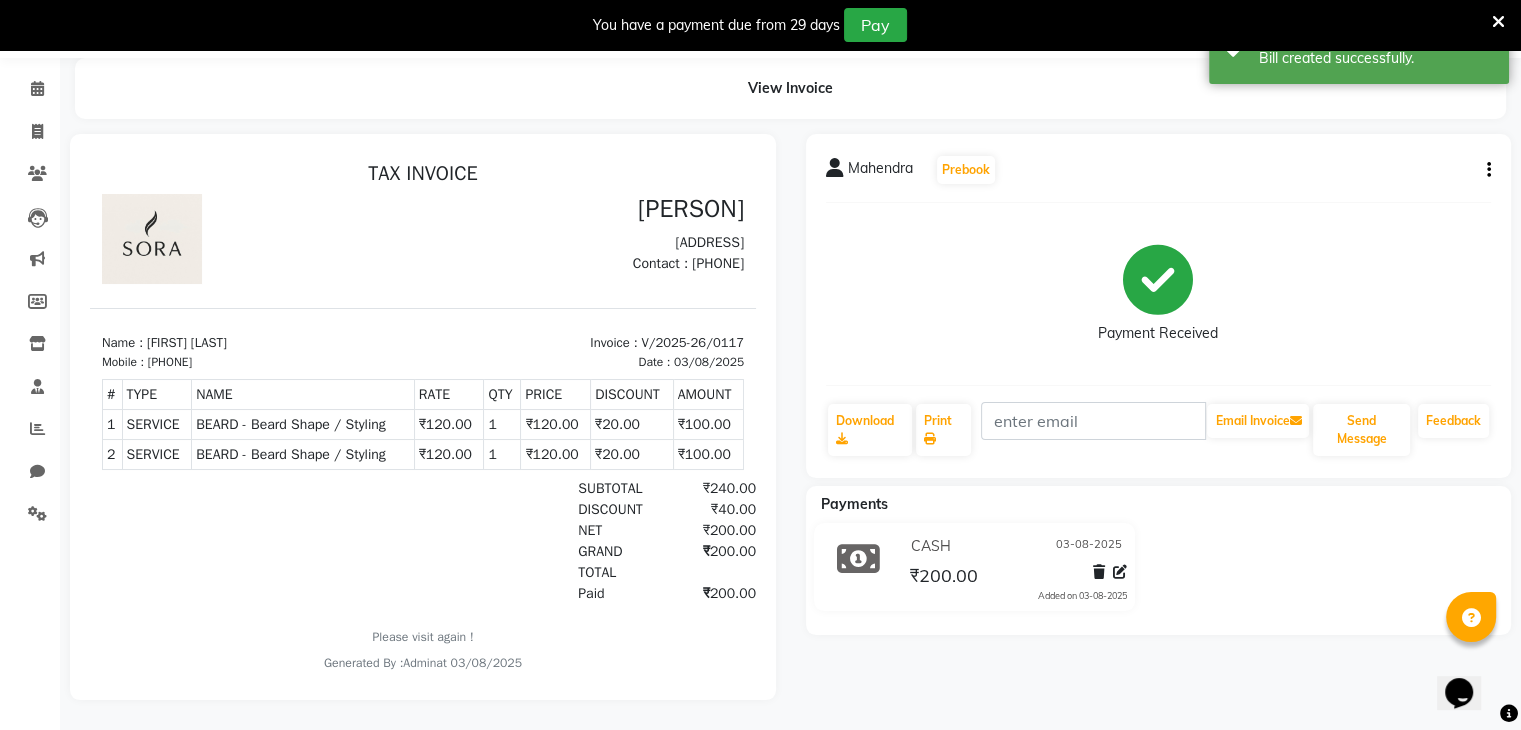scroll, scrollTop: 0, scrollLeft: 0, axis: both 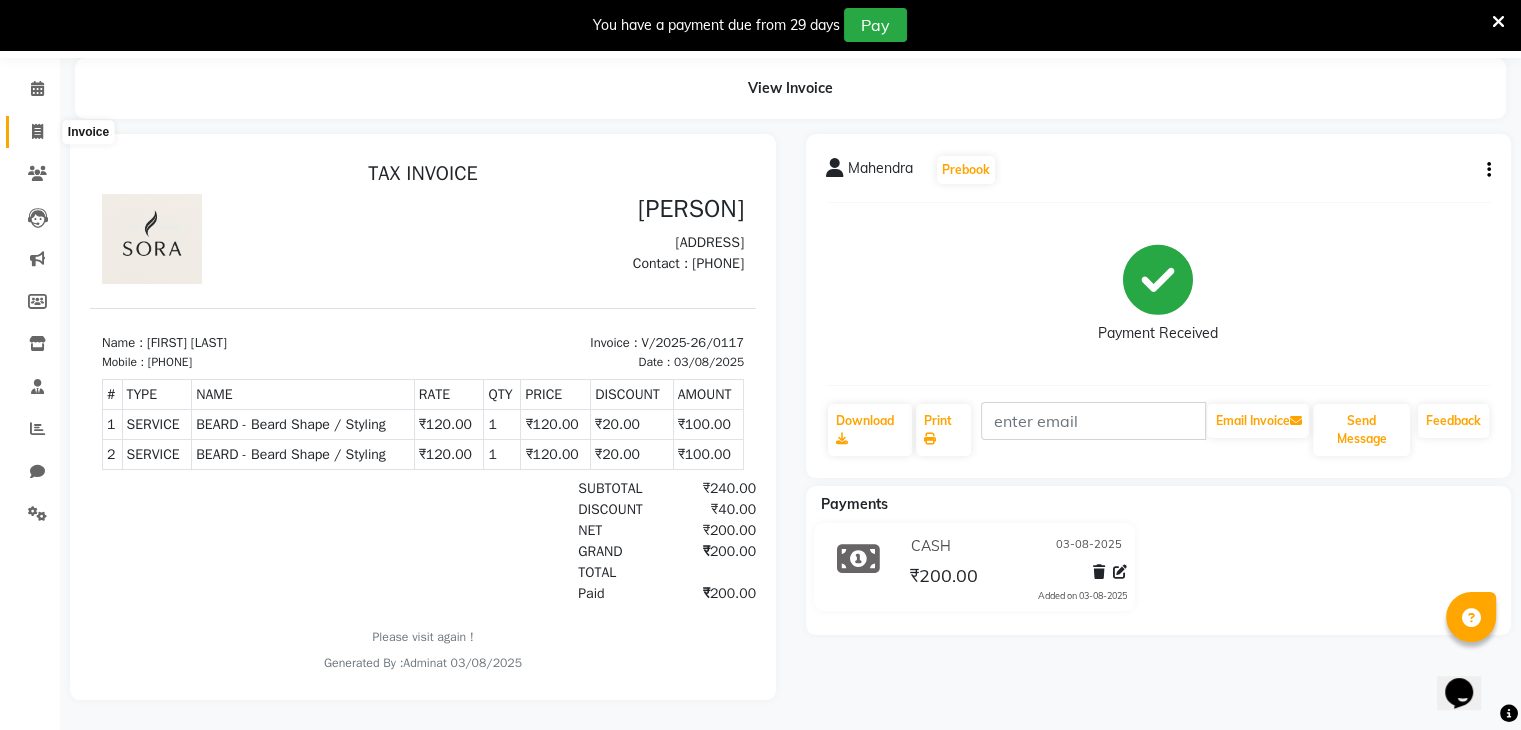 click 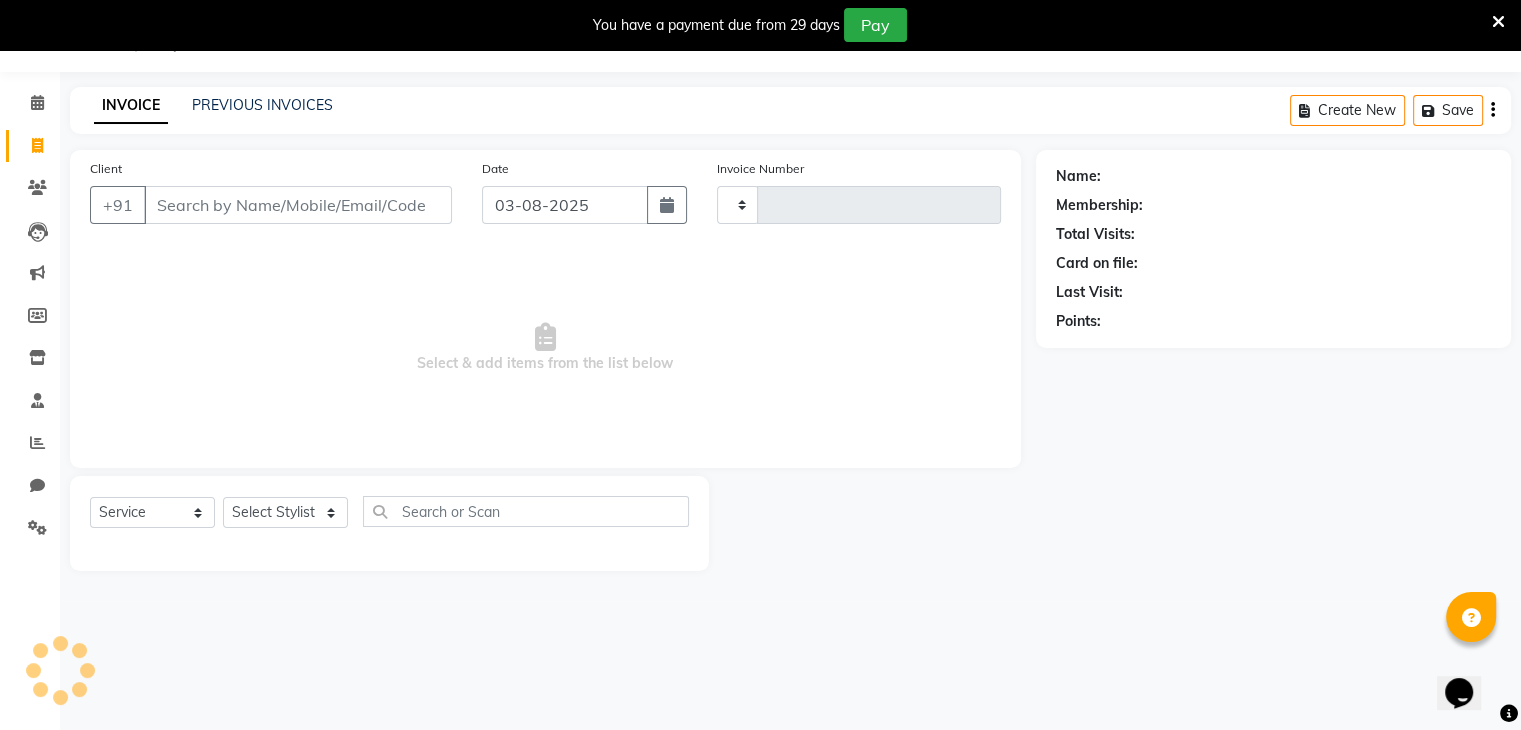 scroll, scrollTop: 50, scrollLeft: 0, axis: vertical 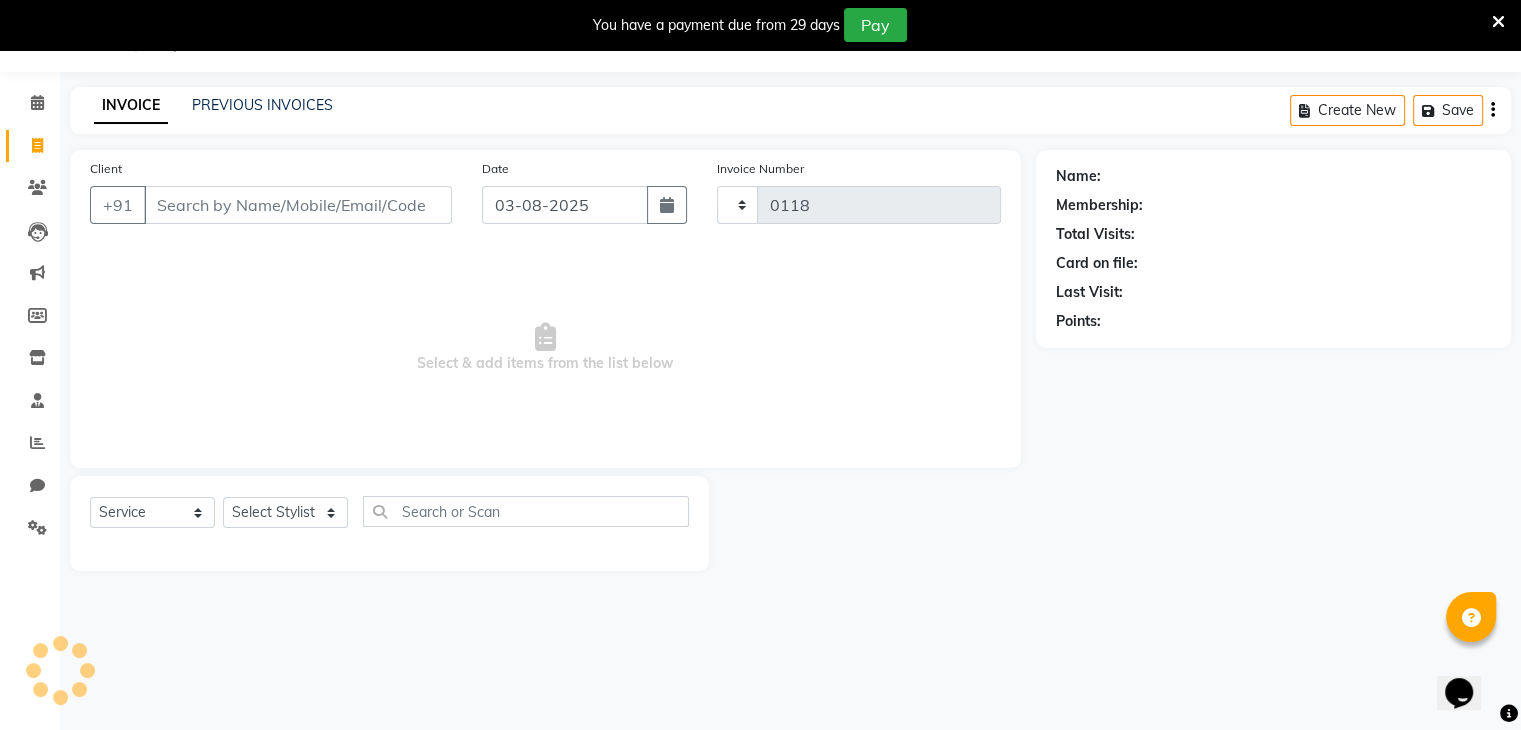 select on "8446" 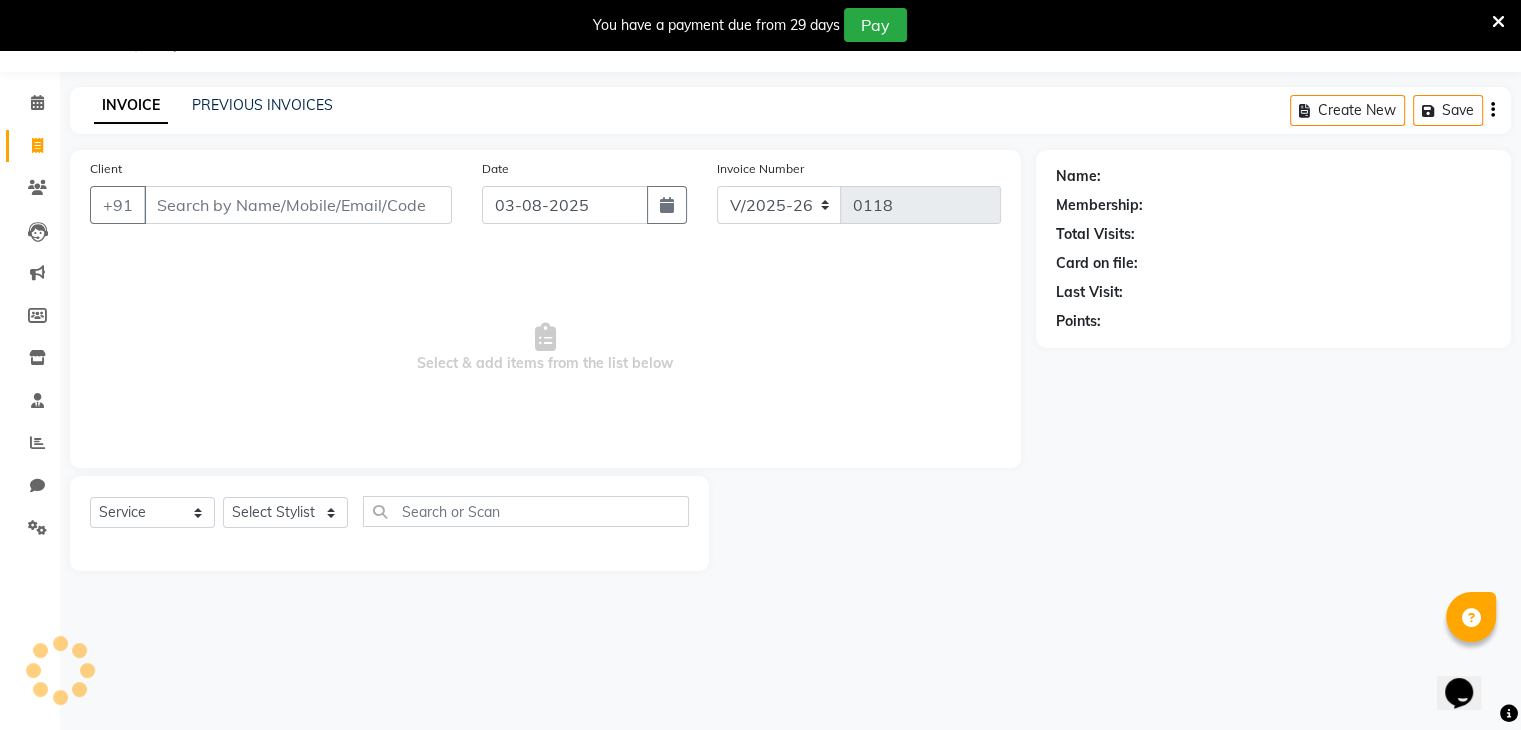 click on "Client" at bounding box center (298, 205) 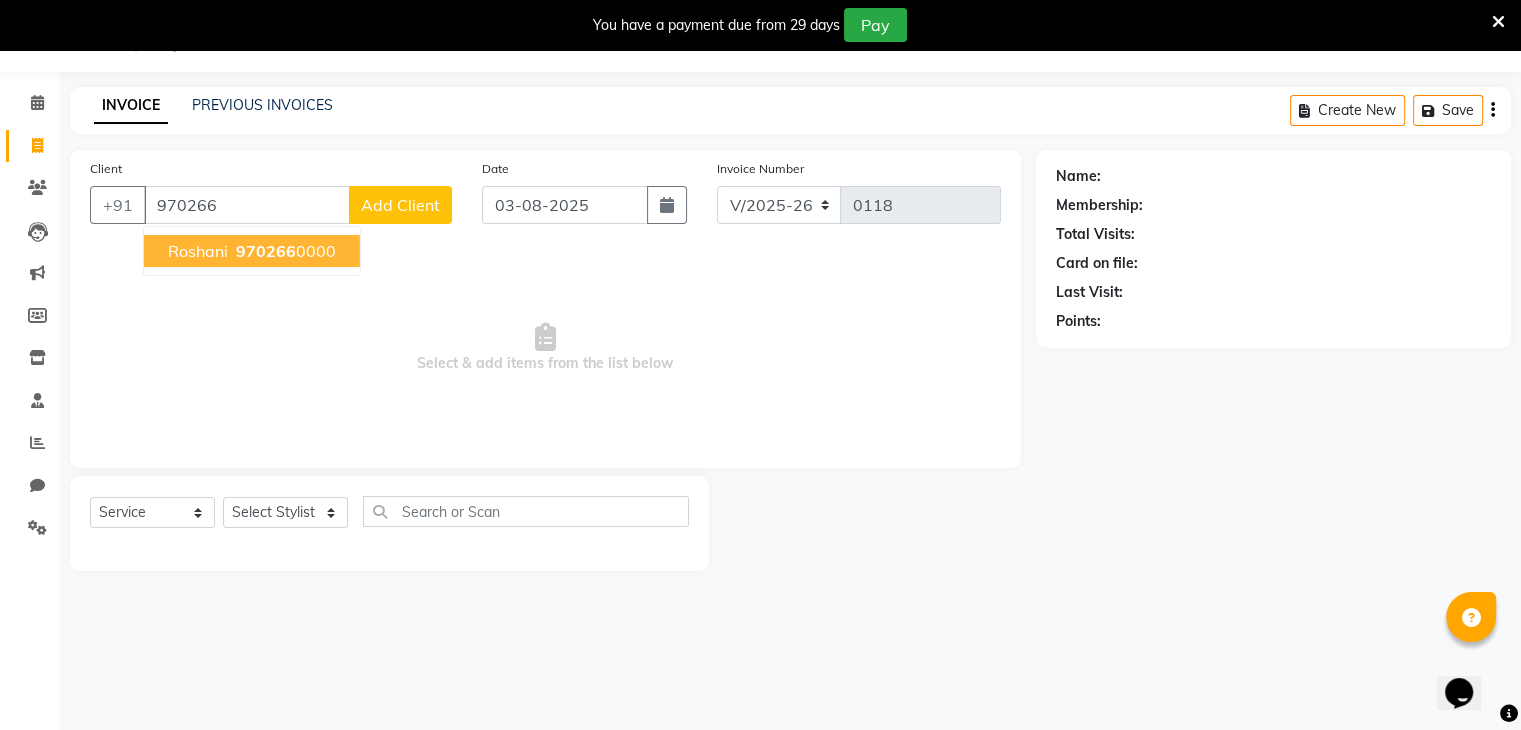 click on "Roshani" at bounding box center (198, 251) 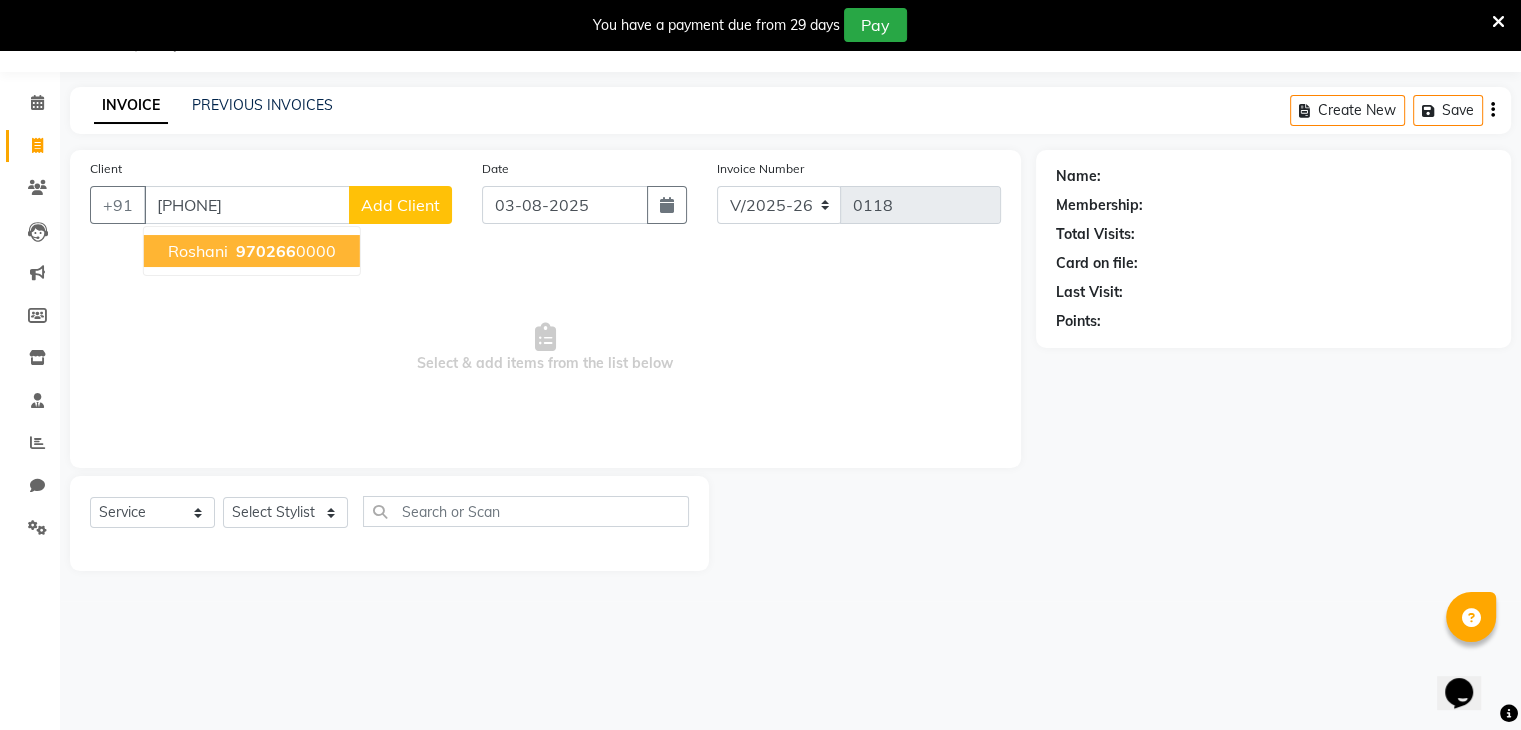 type on "[PHONE]" 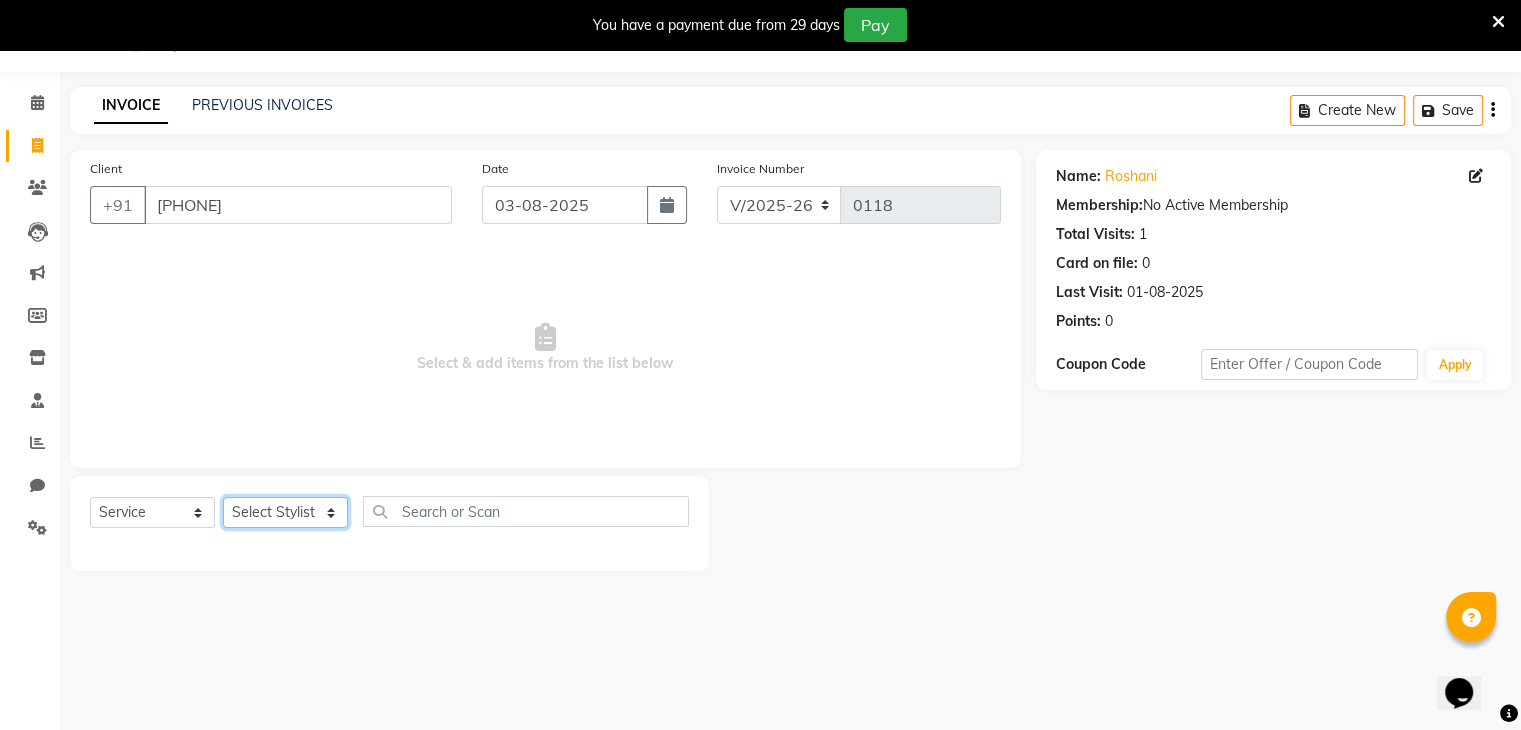 click on "Select Stylist [PERSON] [PERSON] [PERSON] [PERSON] [PERSON] [PERSON] [PERSON] [PERSON] [PERSON]" 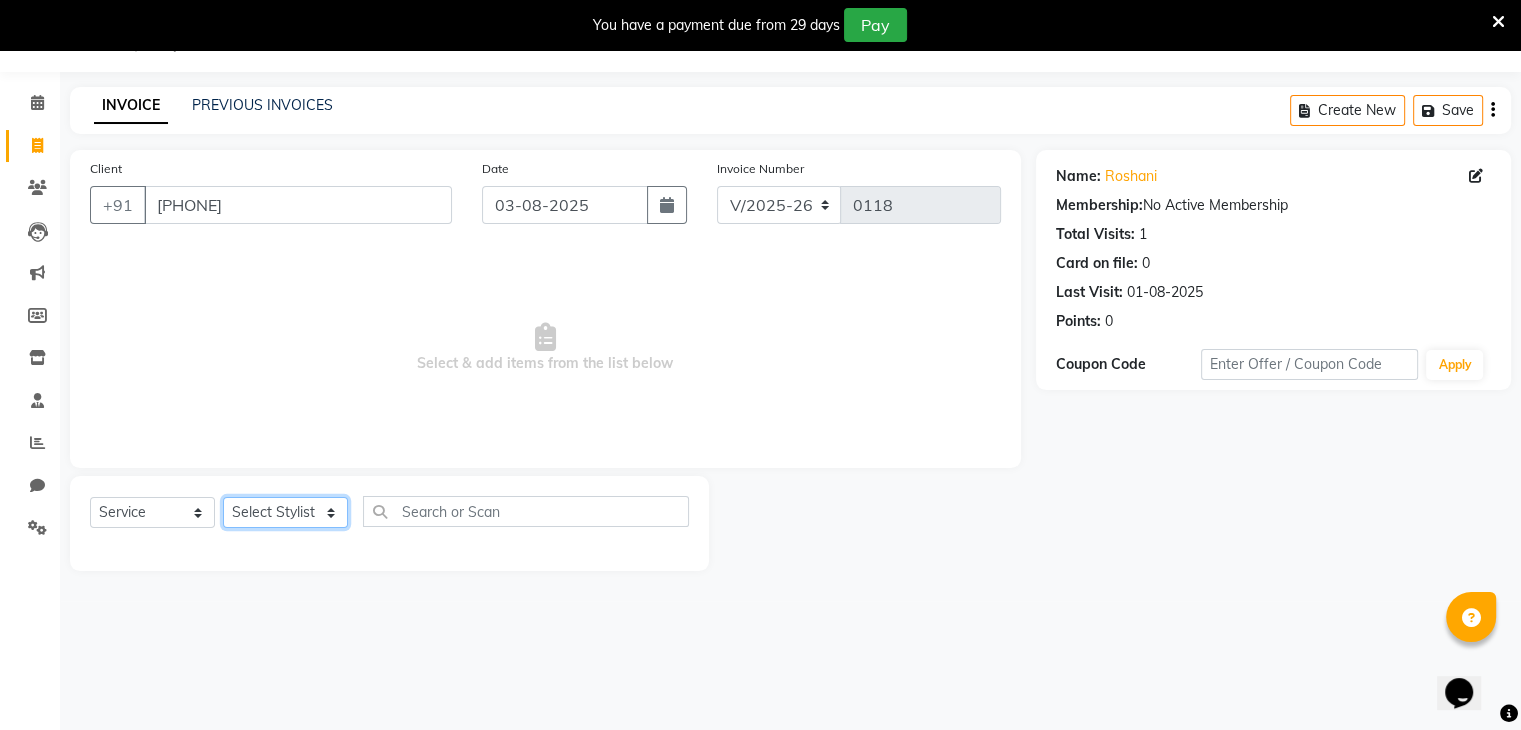 select on "86841" 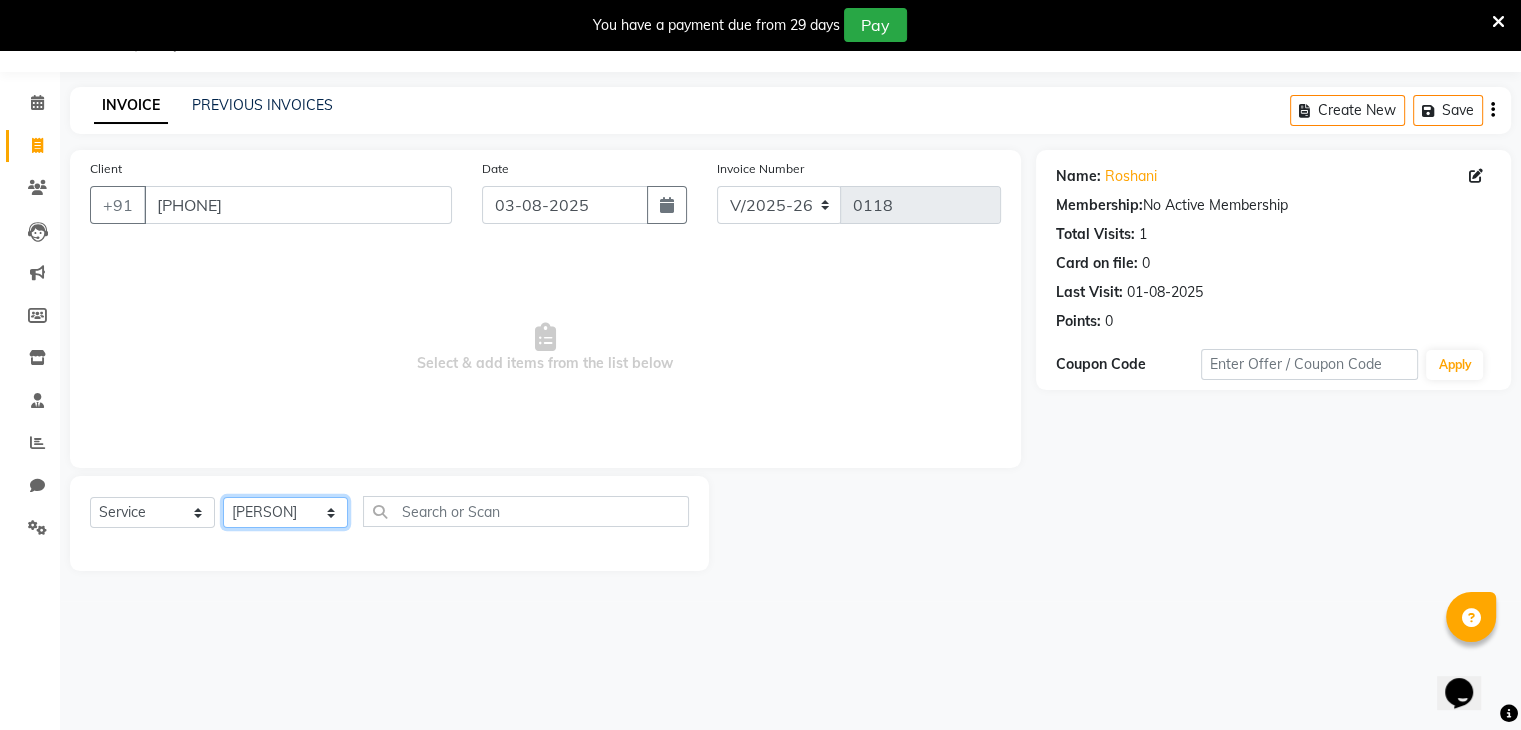 click on "Select Stylist [PERSON] [PERSON] [PERSON] [PERSON] [PERSON] [PERSON] [PERSON] [PERSON] [PERSON]" 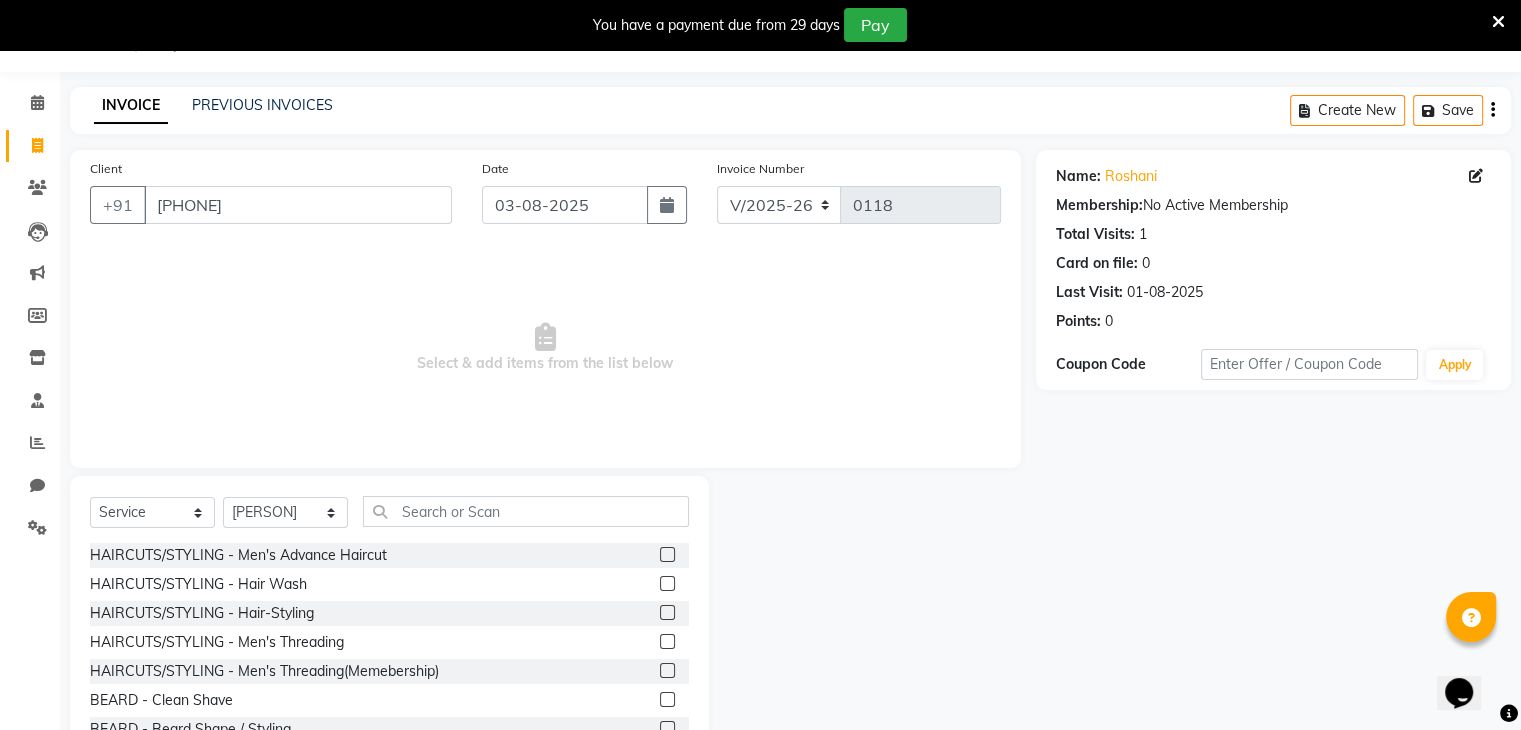drag, startPoint x: 471, startPoint y: 494, endPoint x: 464, endPoint y: 520, distance: 26.925823 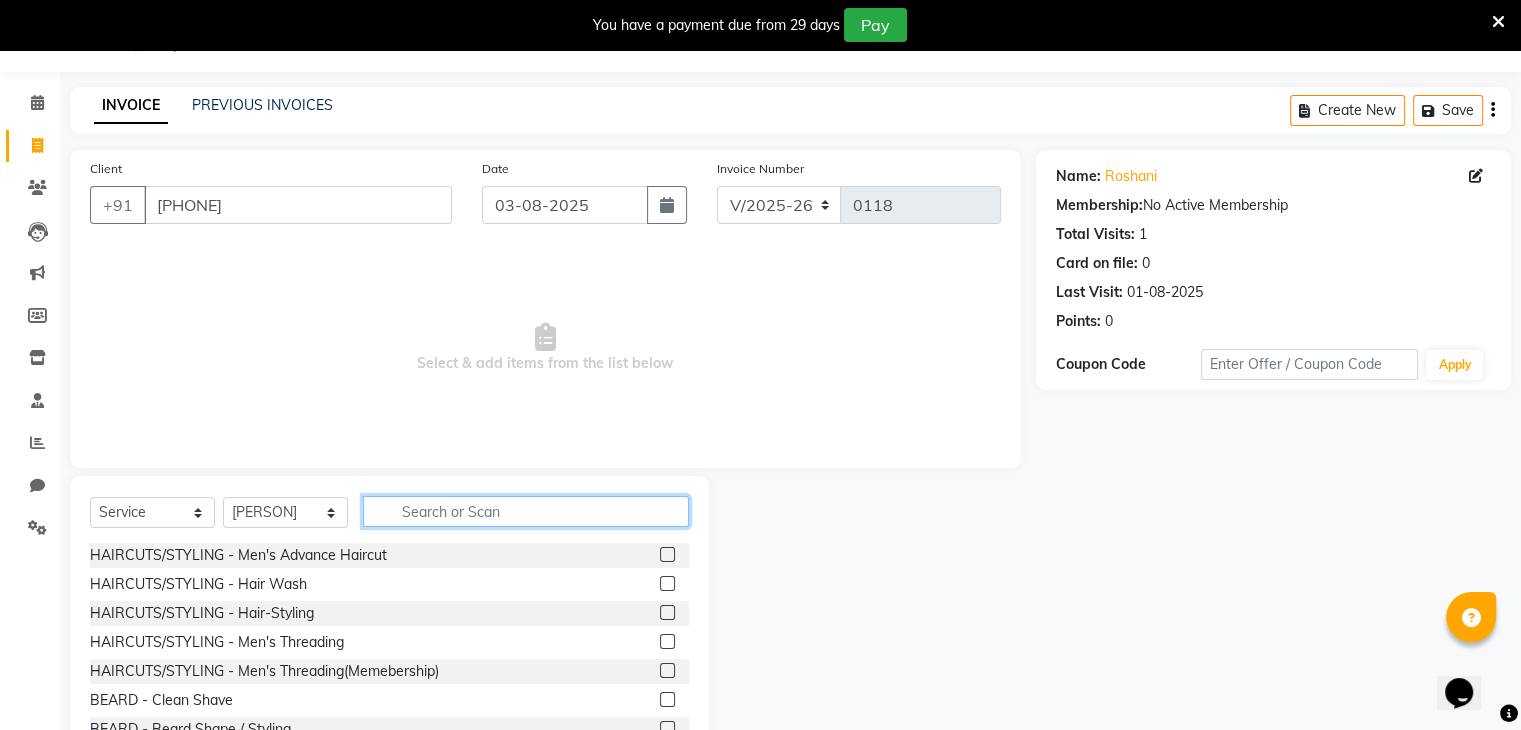 click 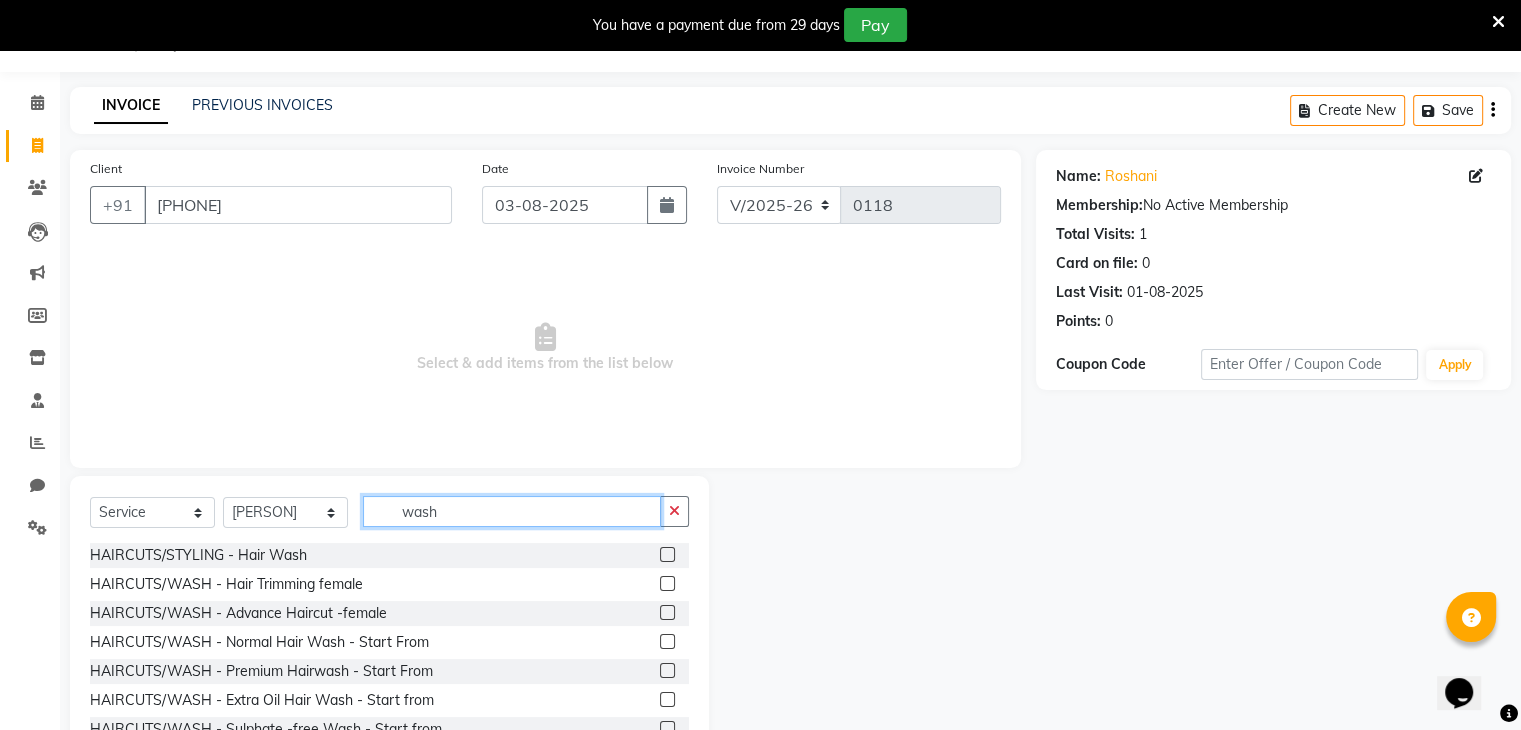 type on "wash" 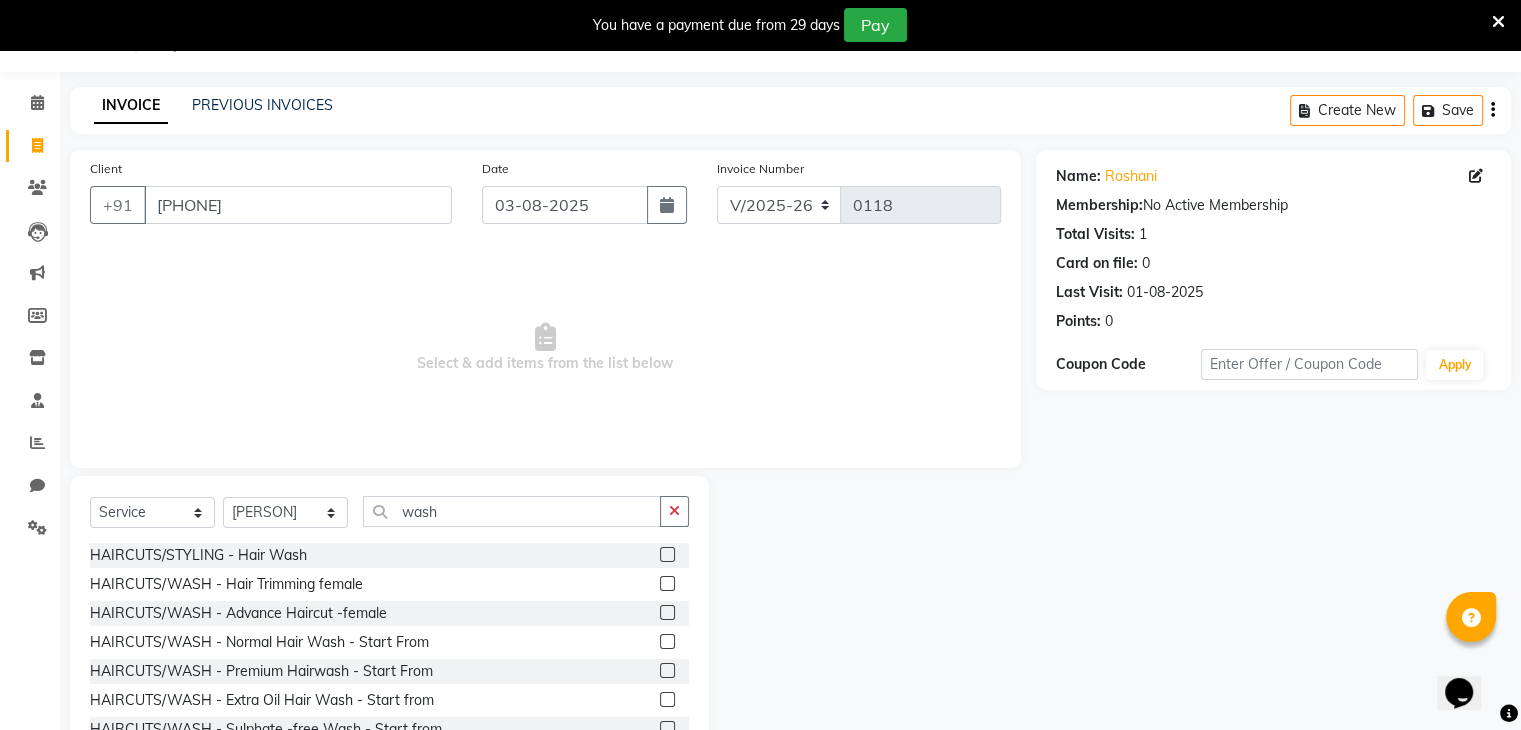 click 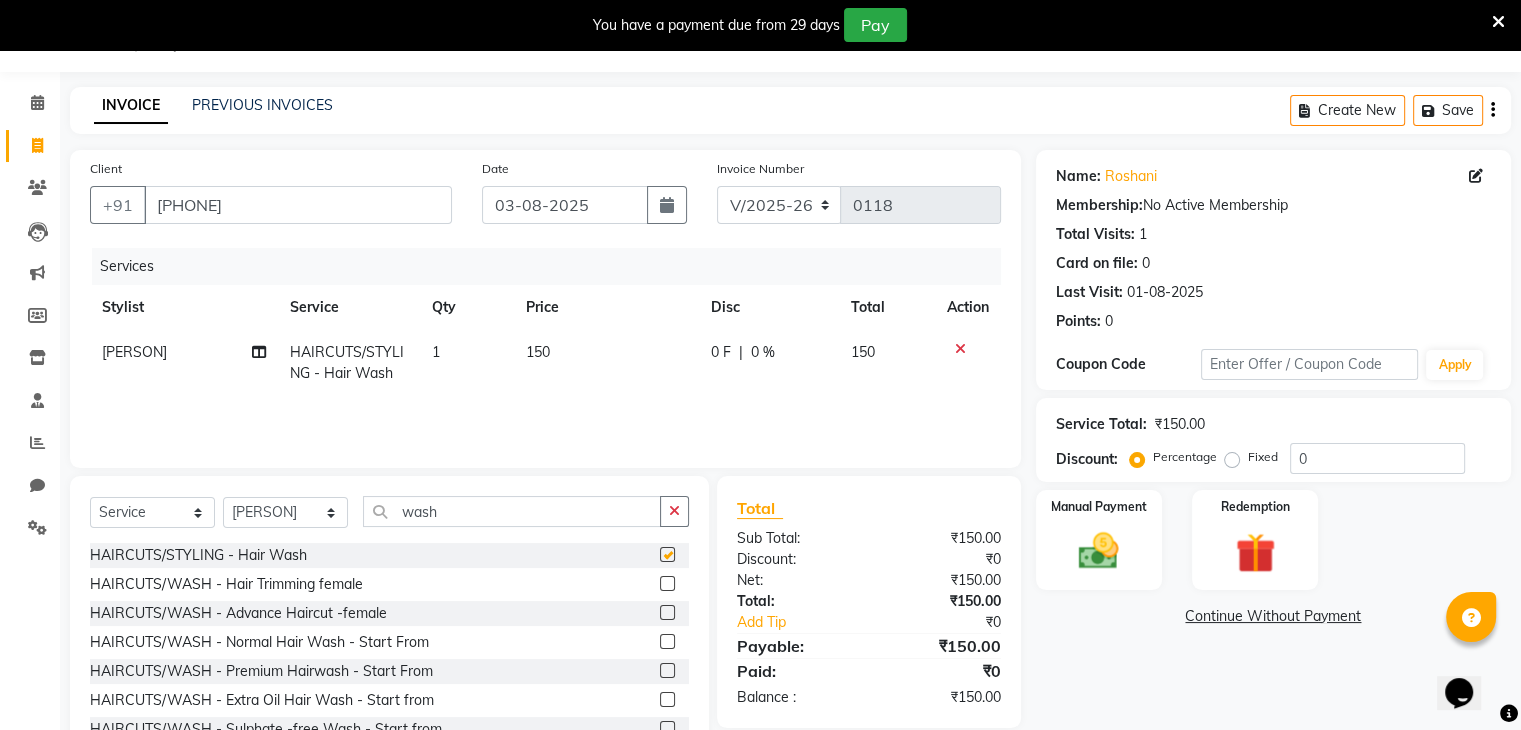 checkbox on "false" 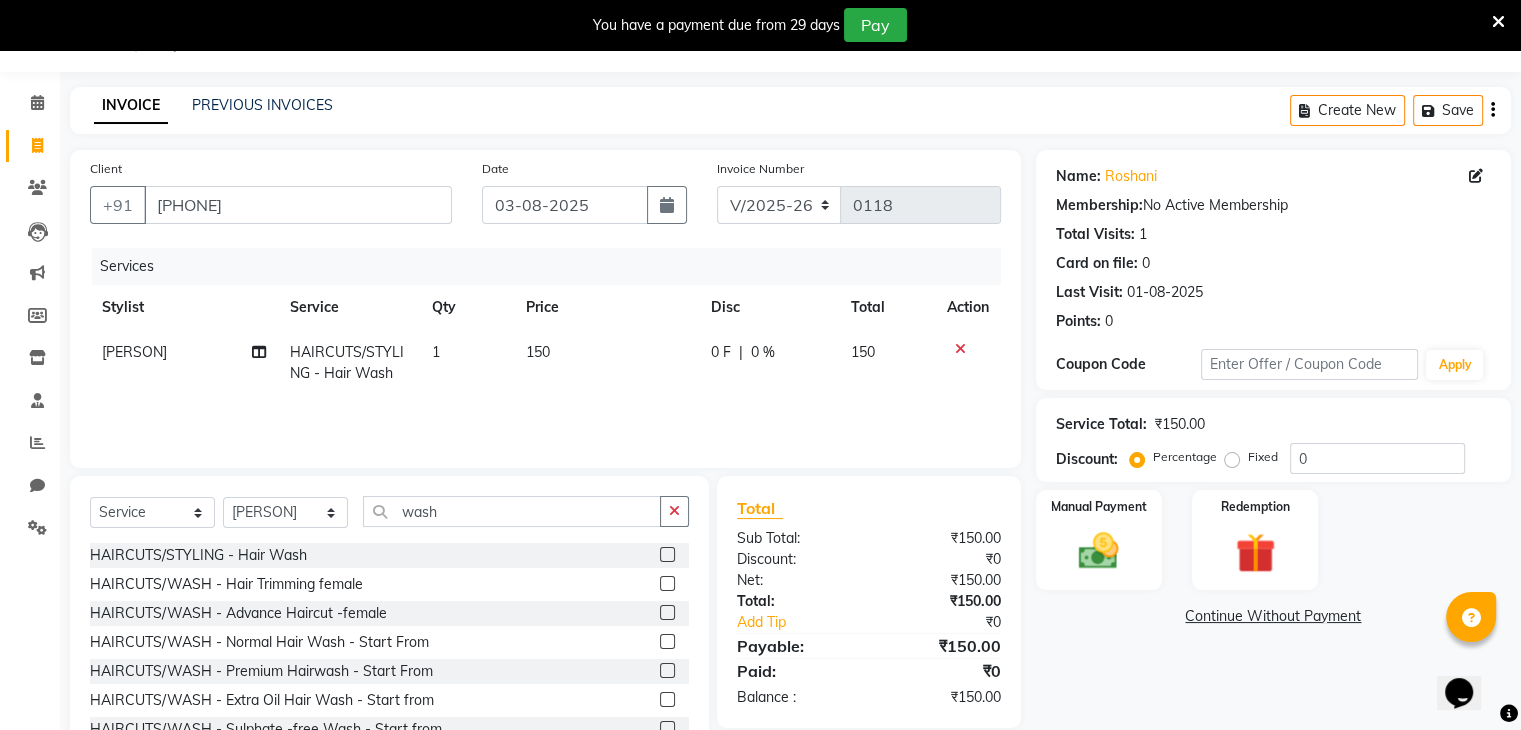 click 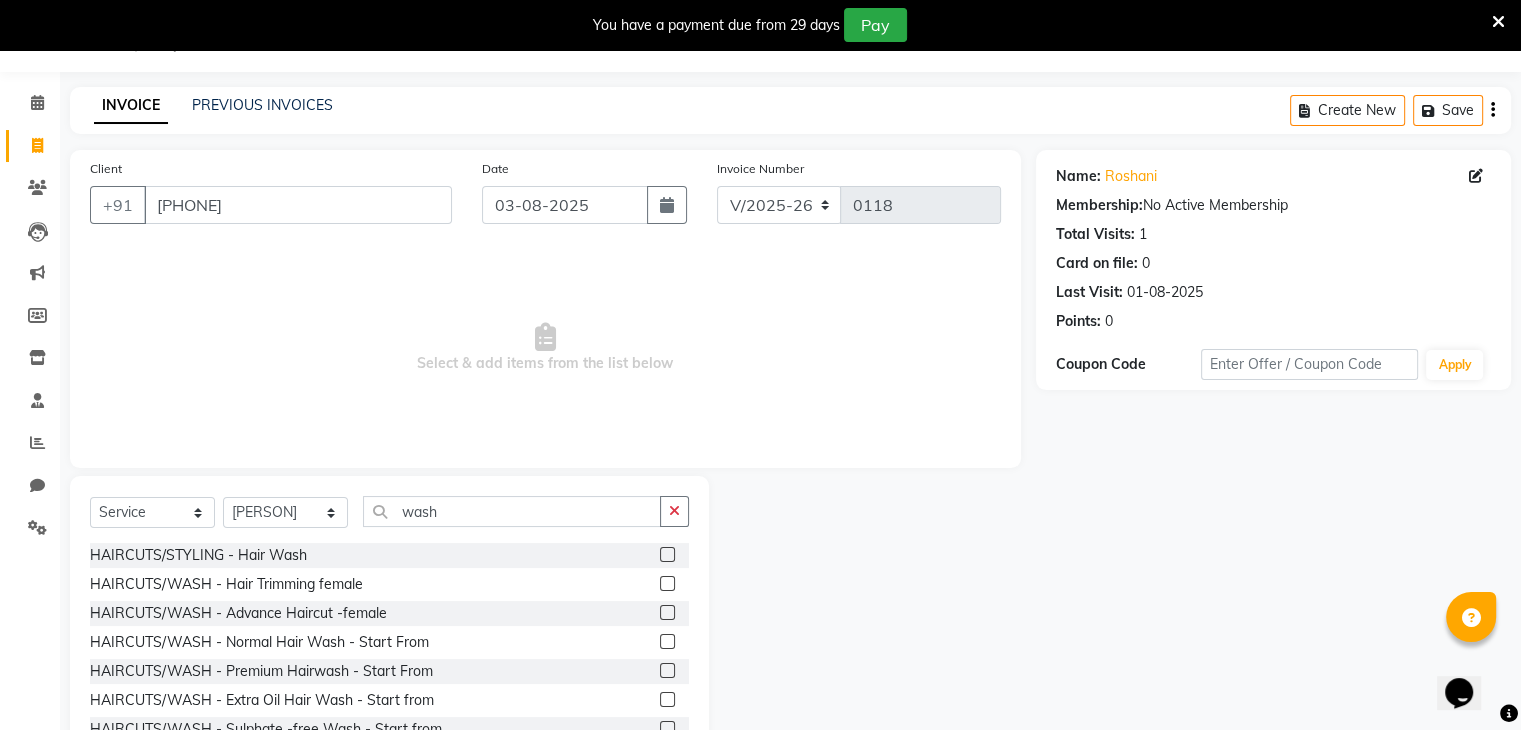 click 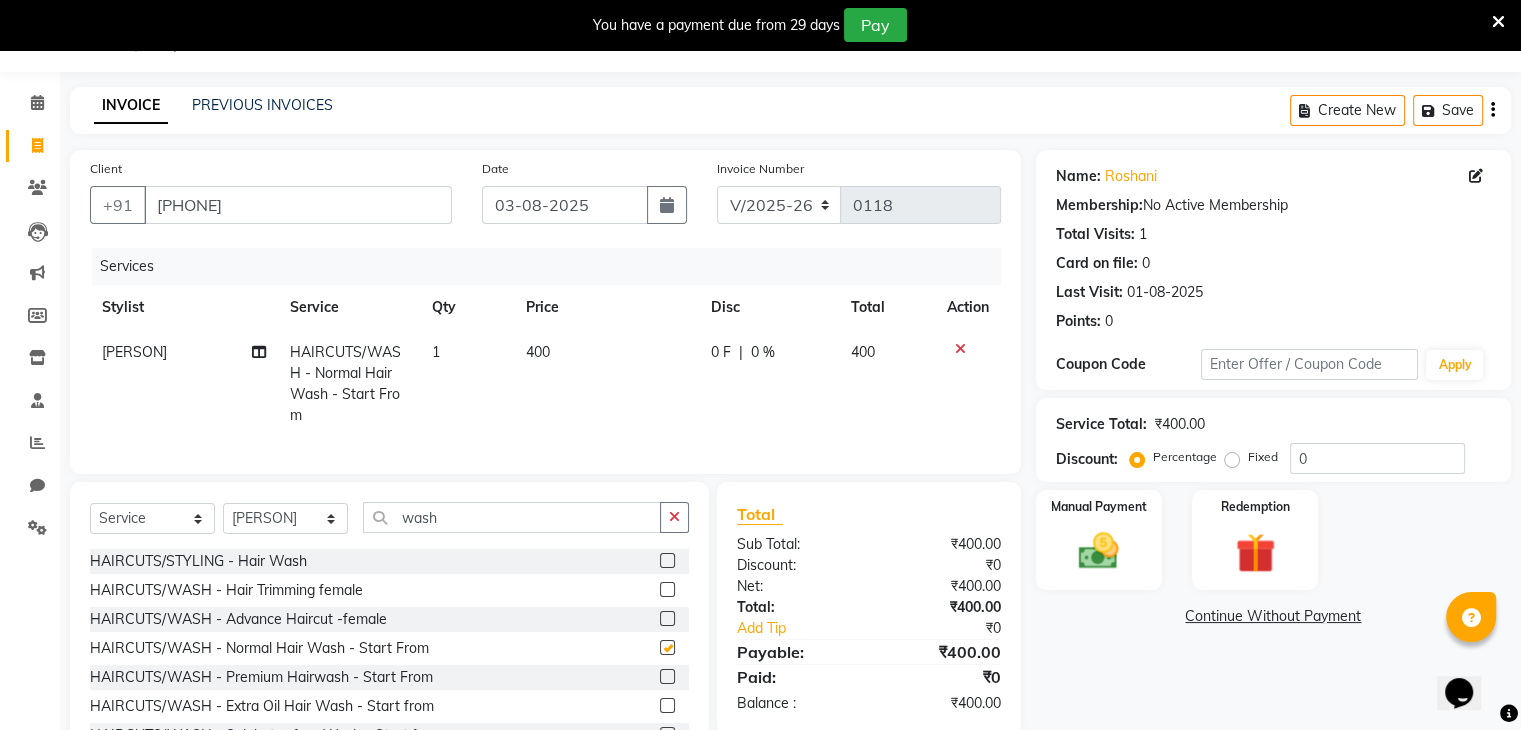 checkbox on "false" 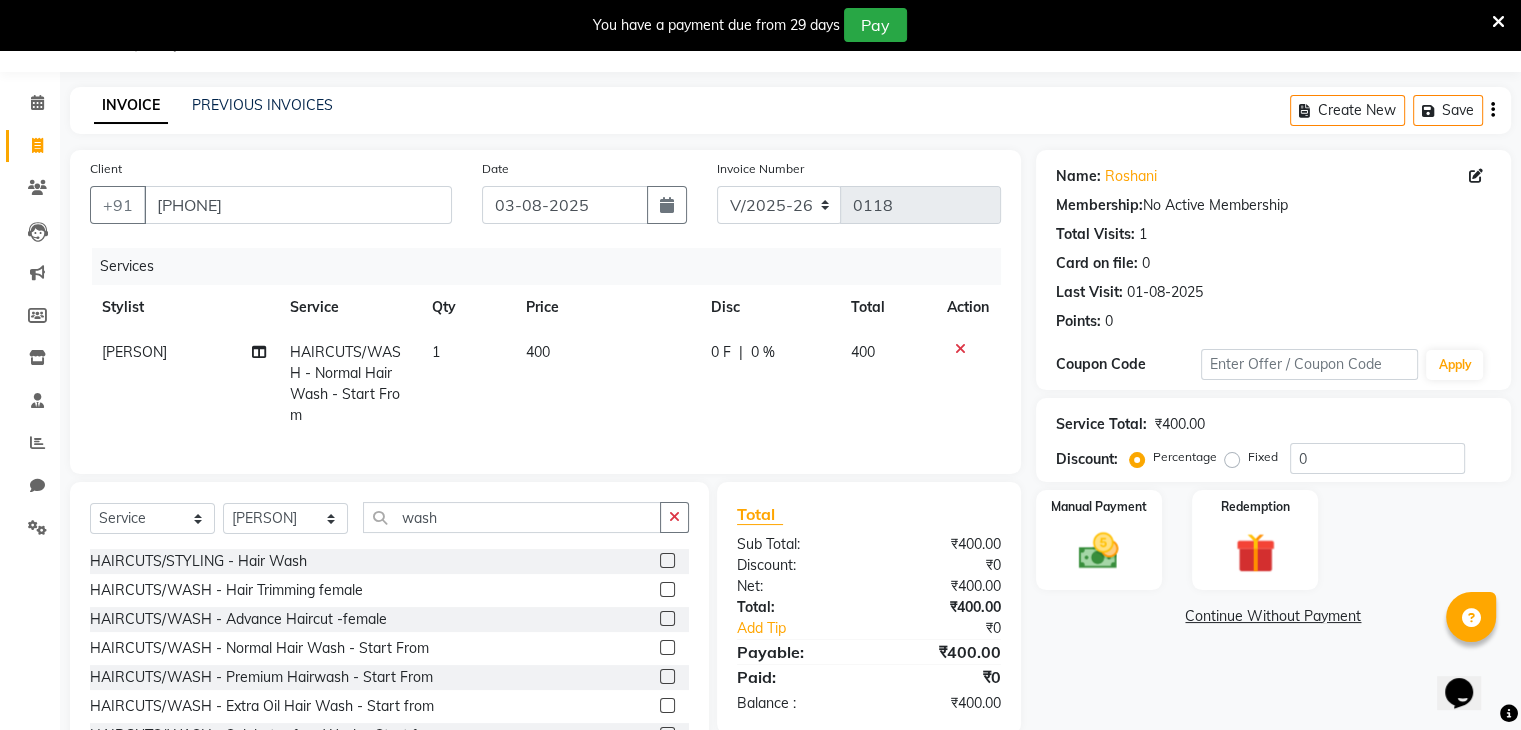 click on "Price" 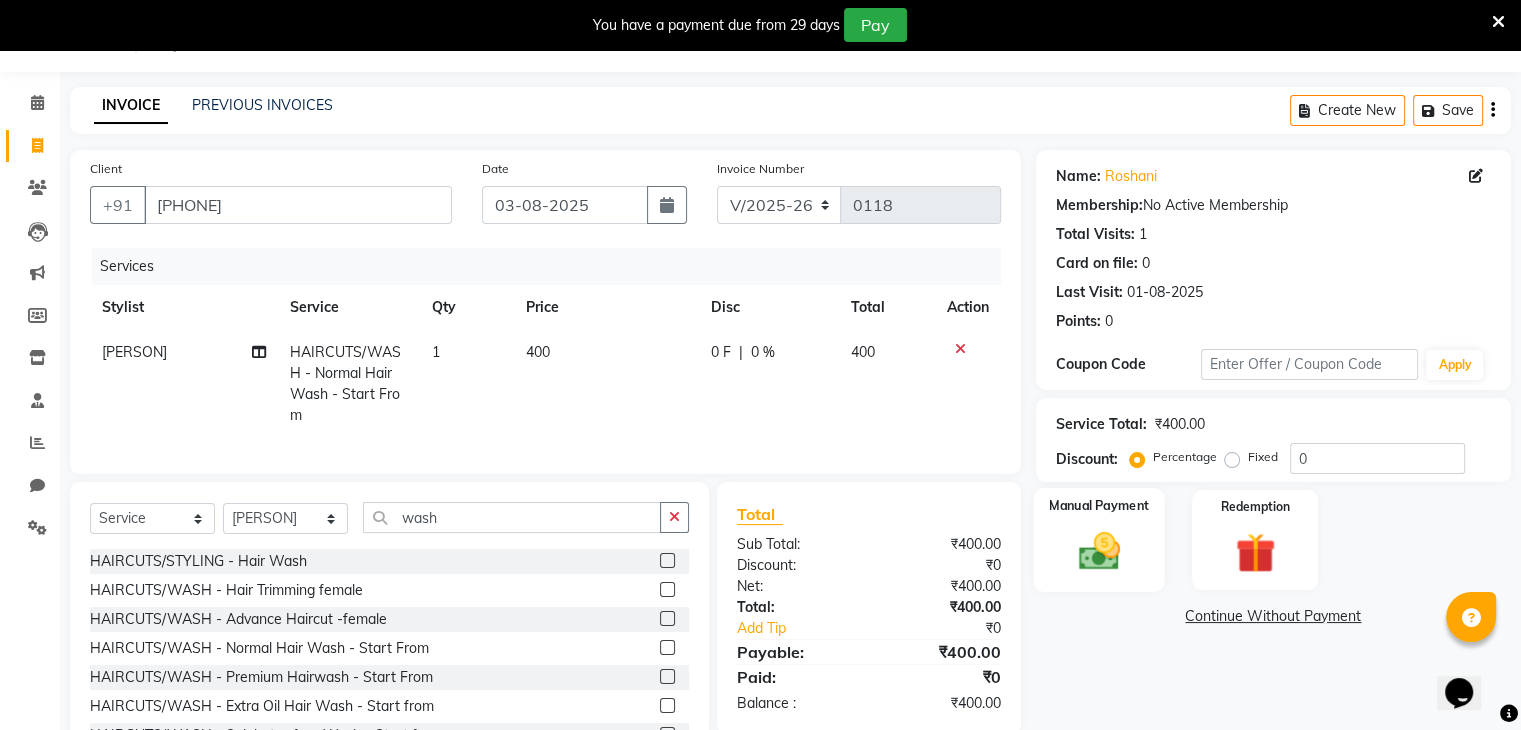 click on "Manual Payment" 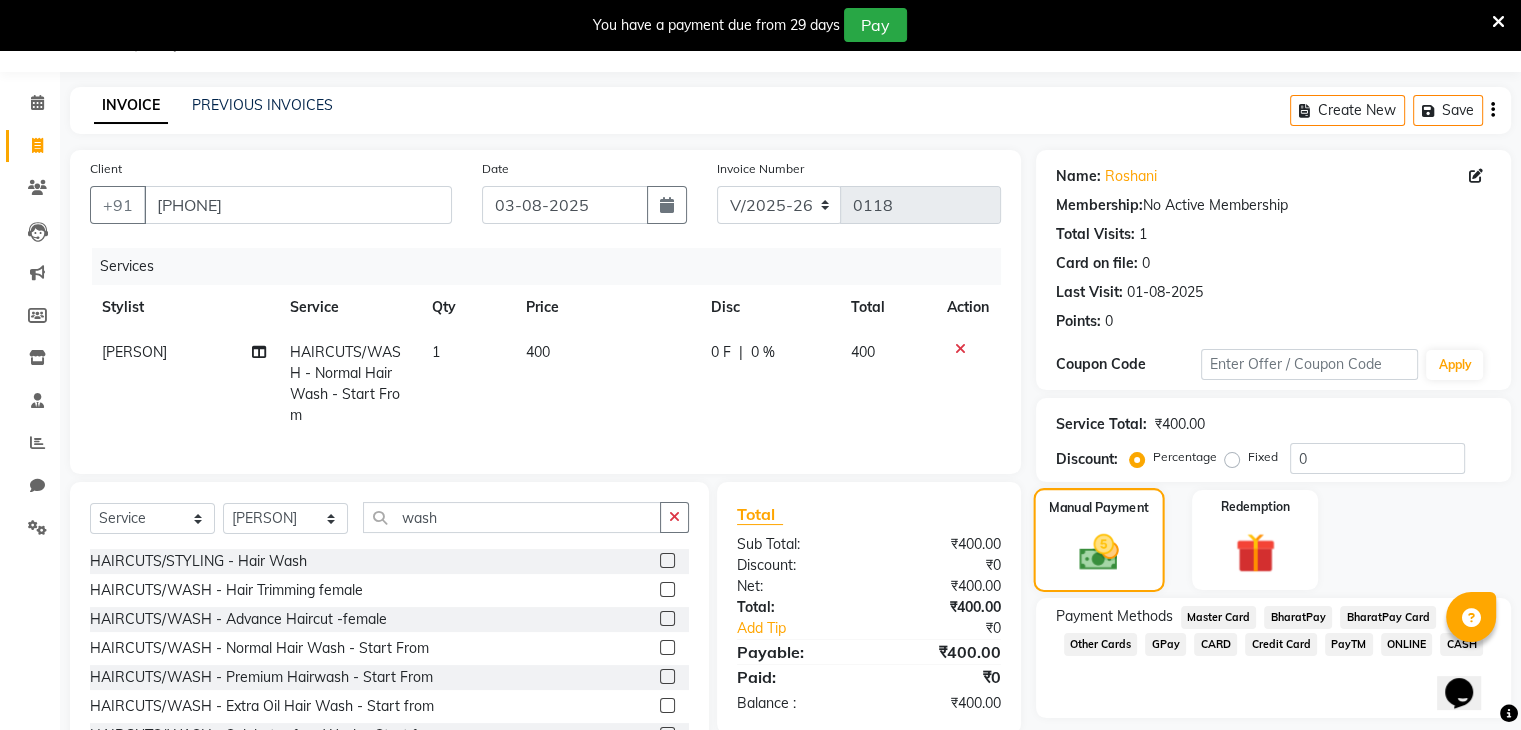 scroll, scrollTop: 143, scrollLeft: 0, axis: vertical 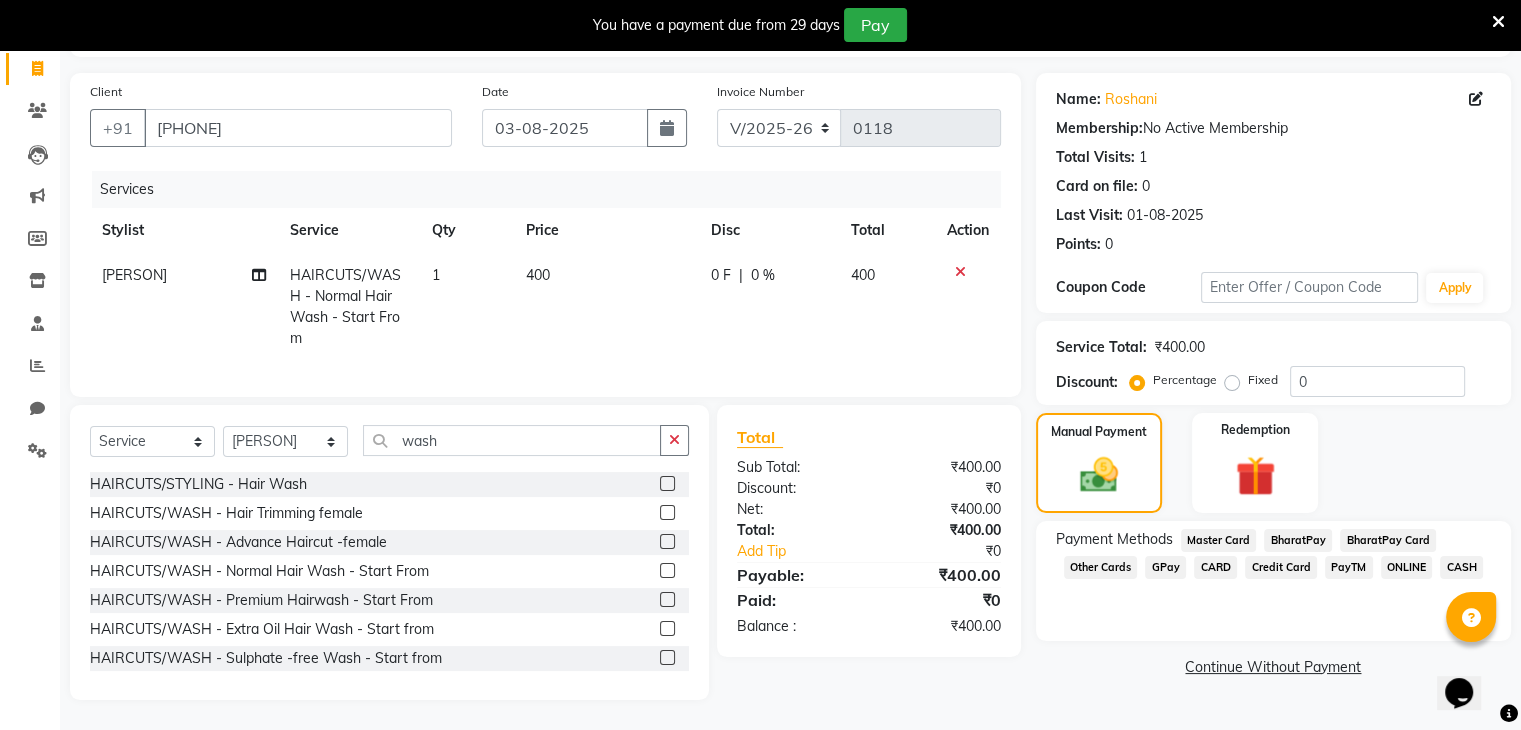click on "ONLINE" 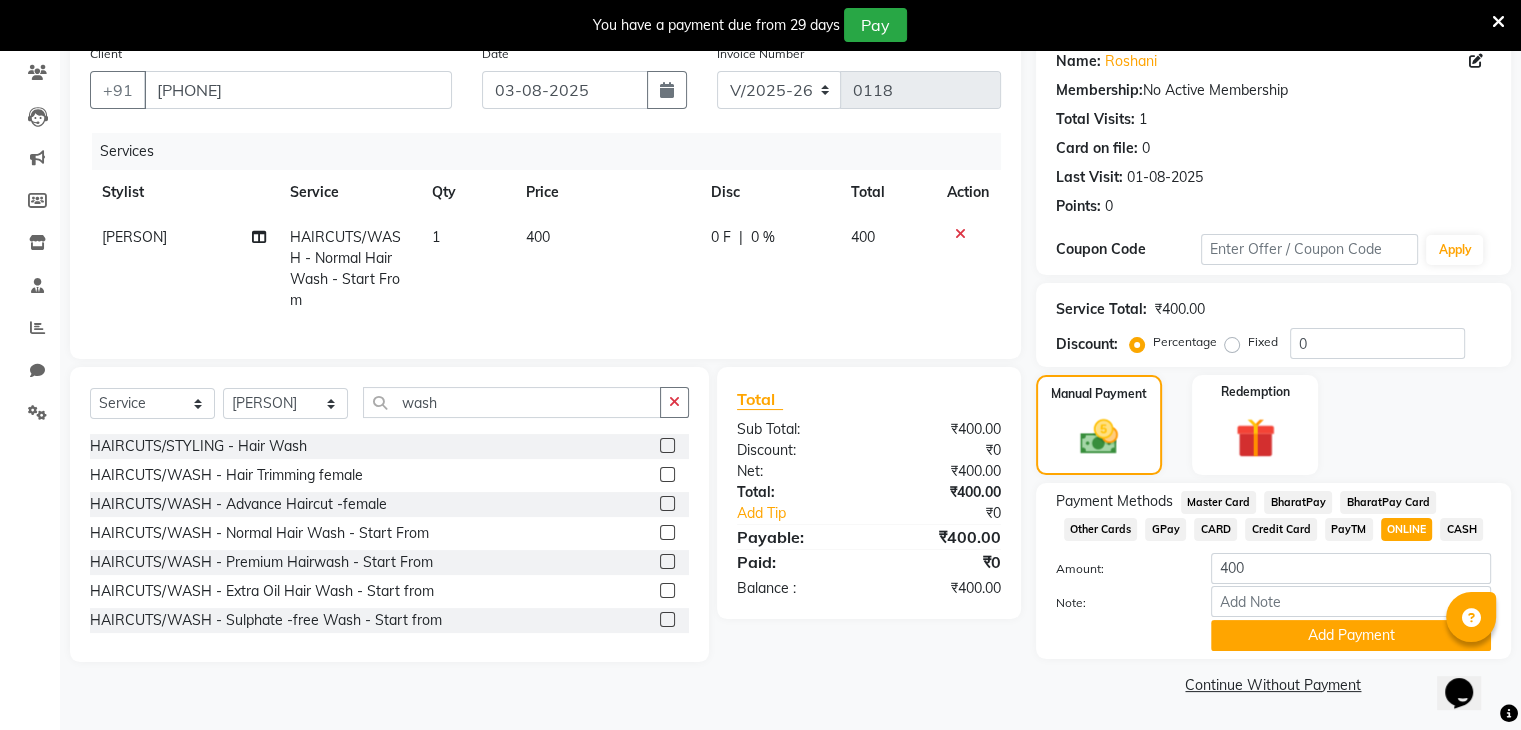 scroll, scrollTop: 166, scrollLeft: 0, axis: vertical 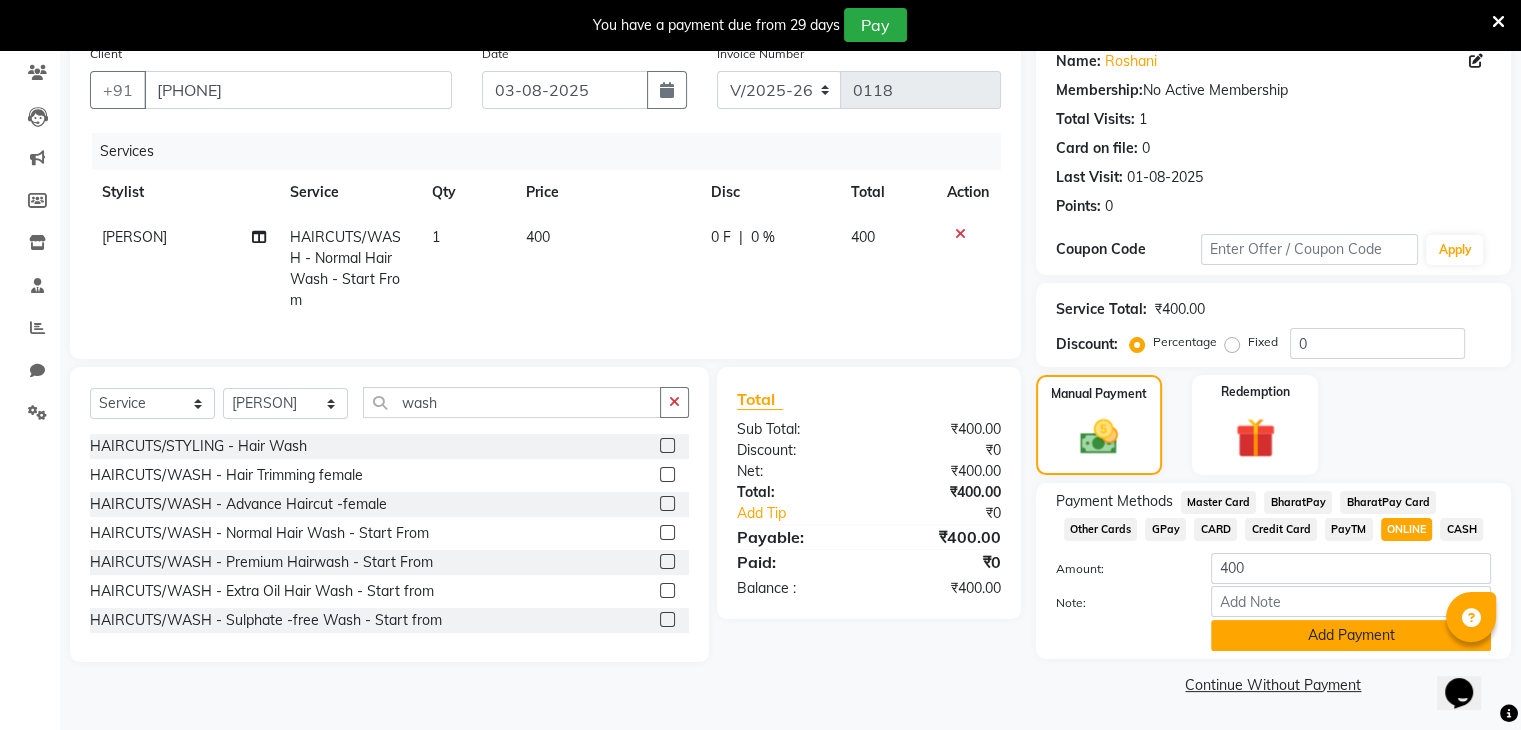 click on "Add Payment" 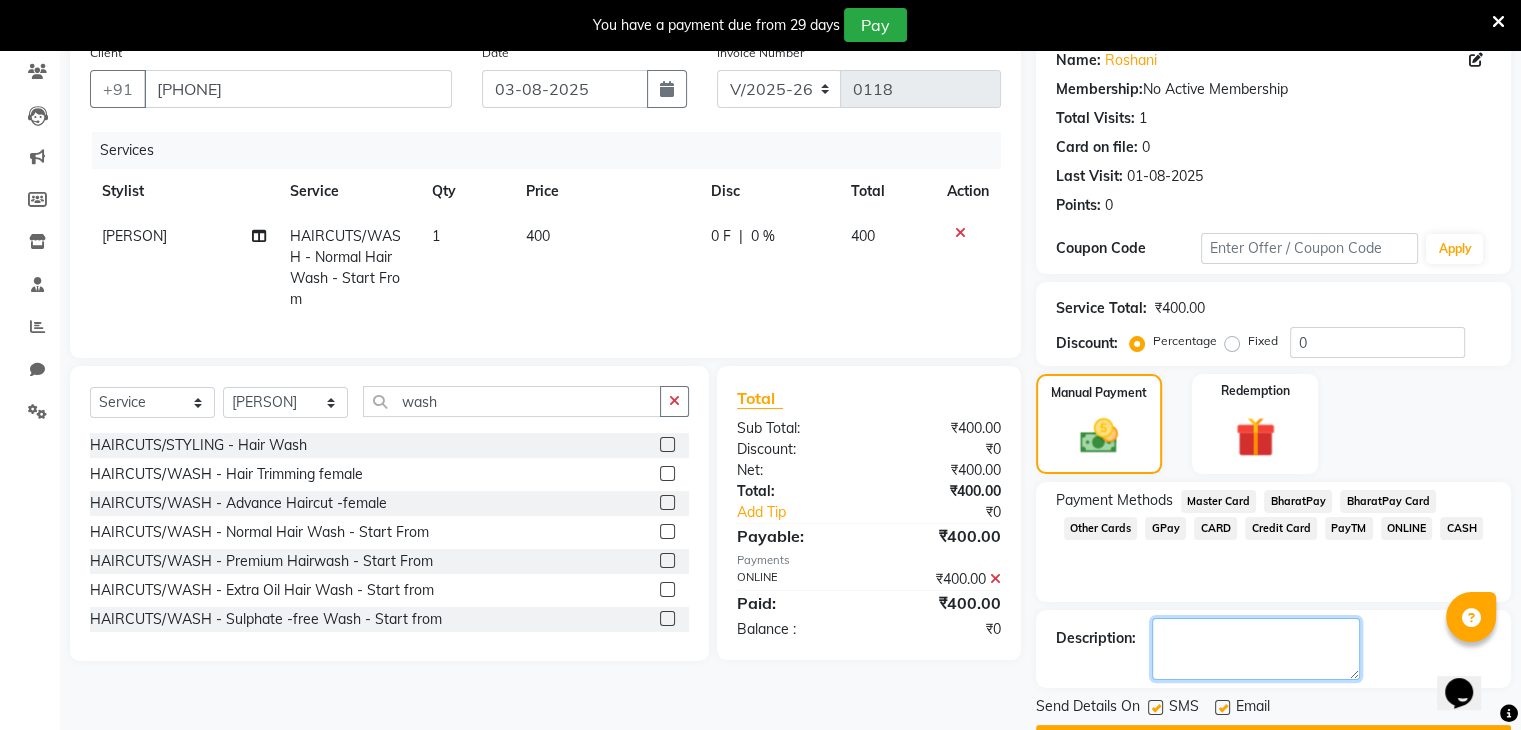 click 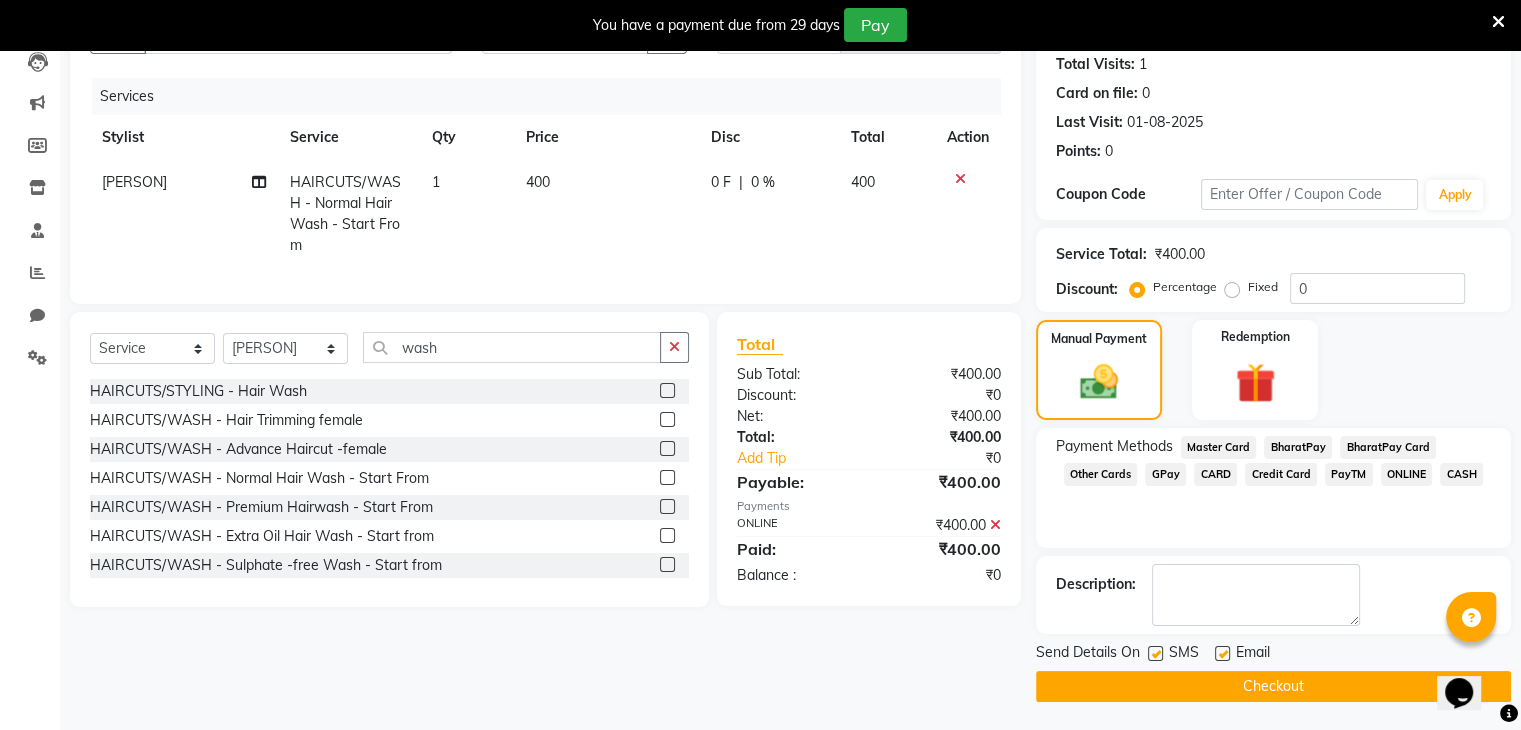 click on "Checkout" 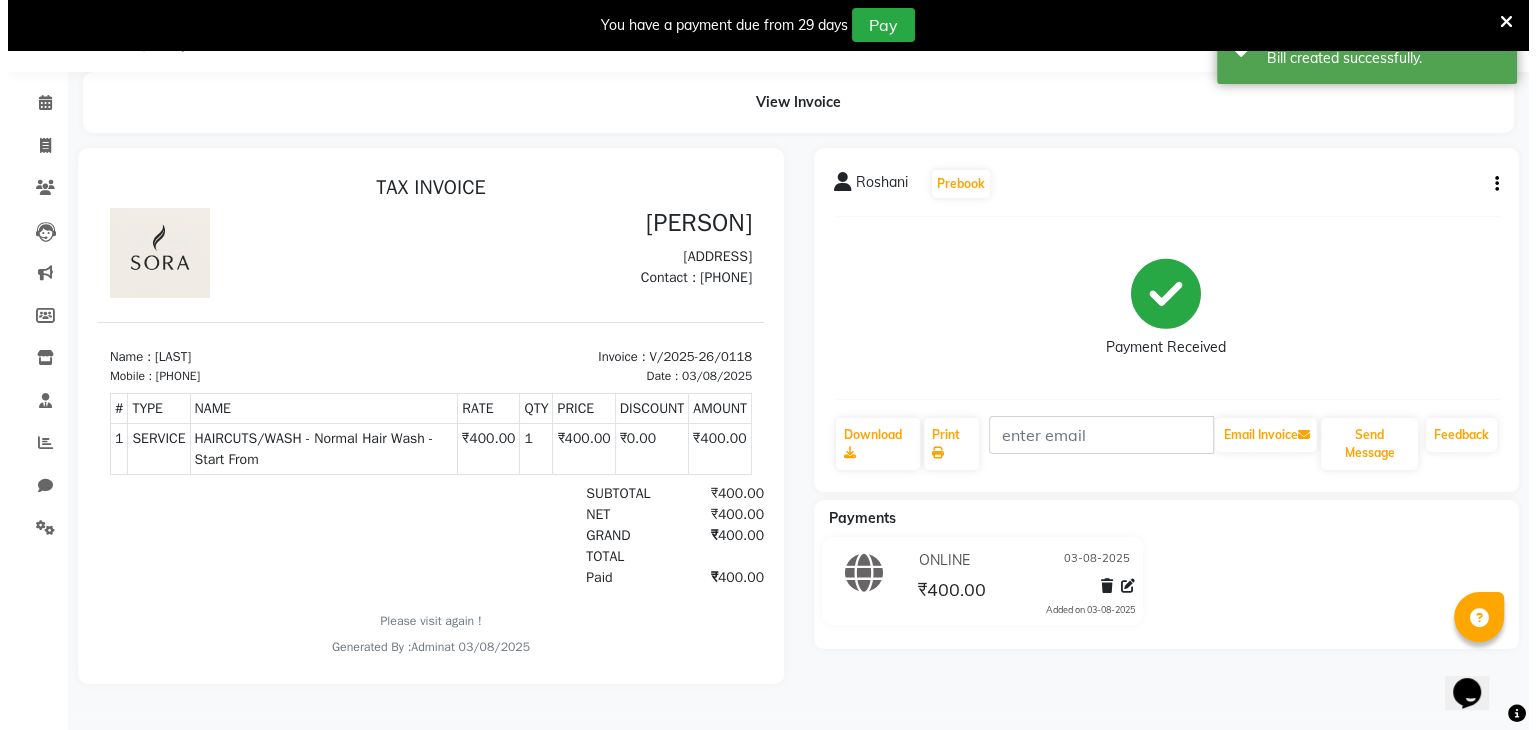 scroll, scrollTop: 0, scrollLeft: 0, axis: both 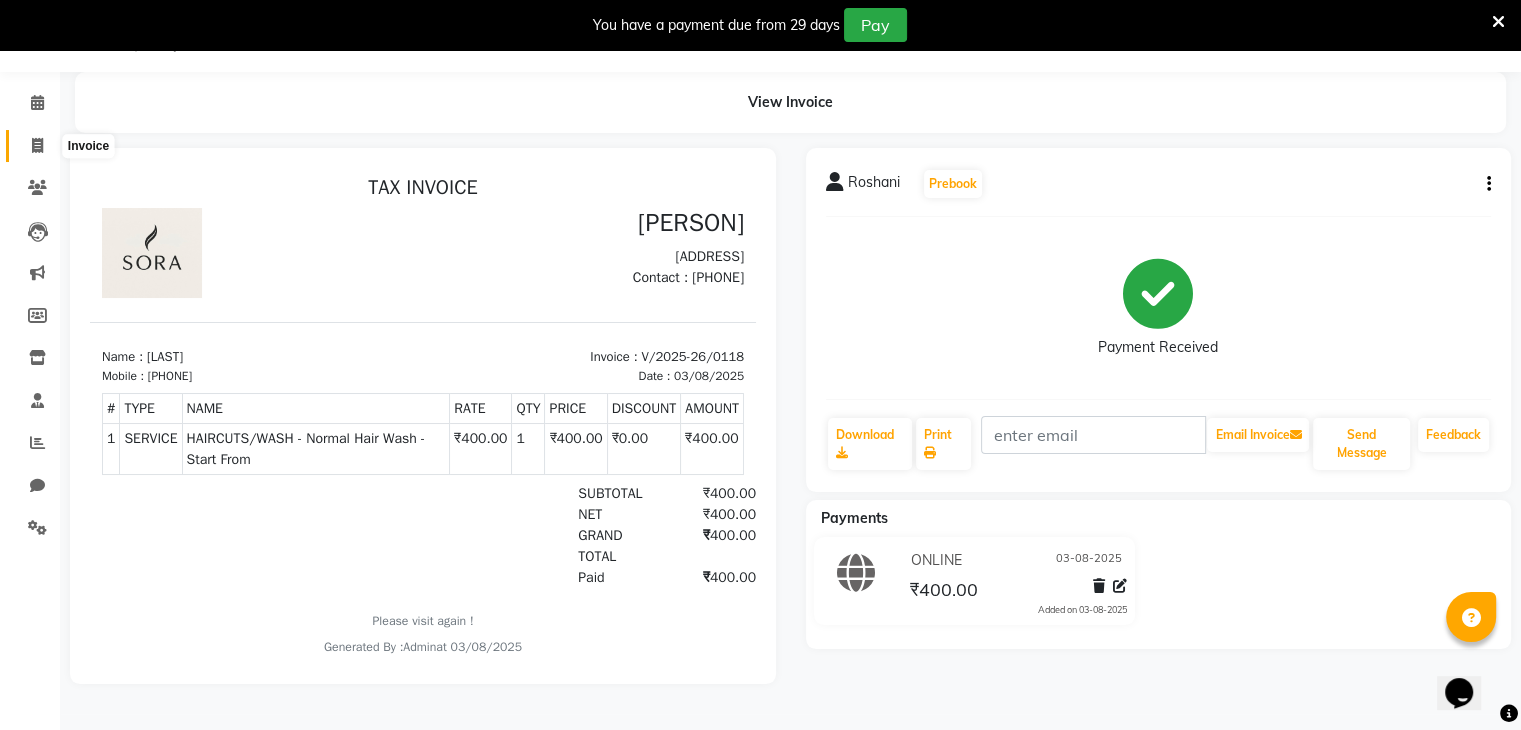 click 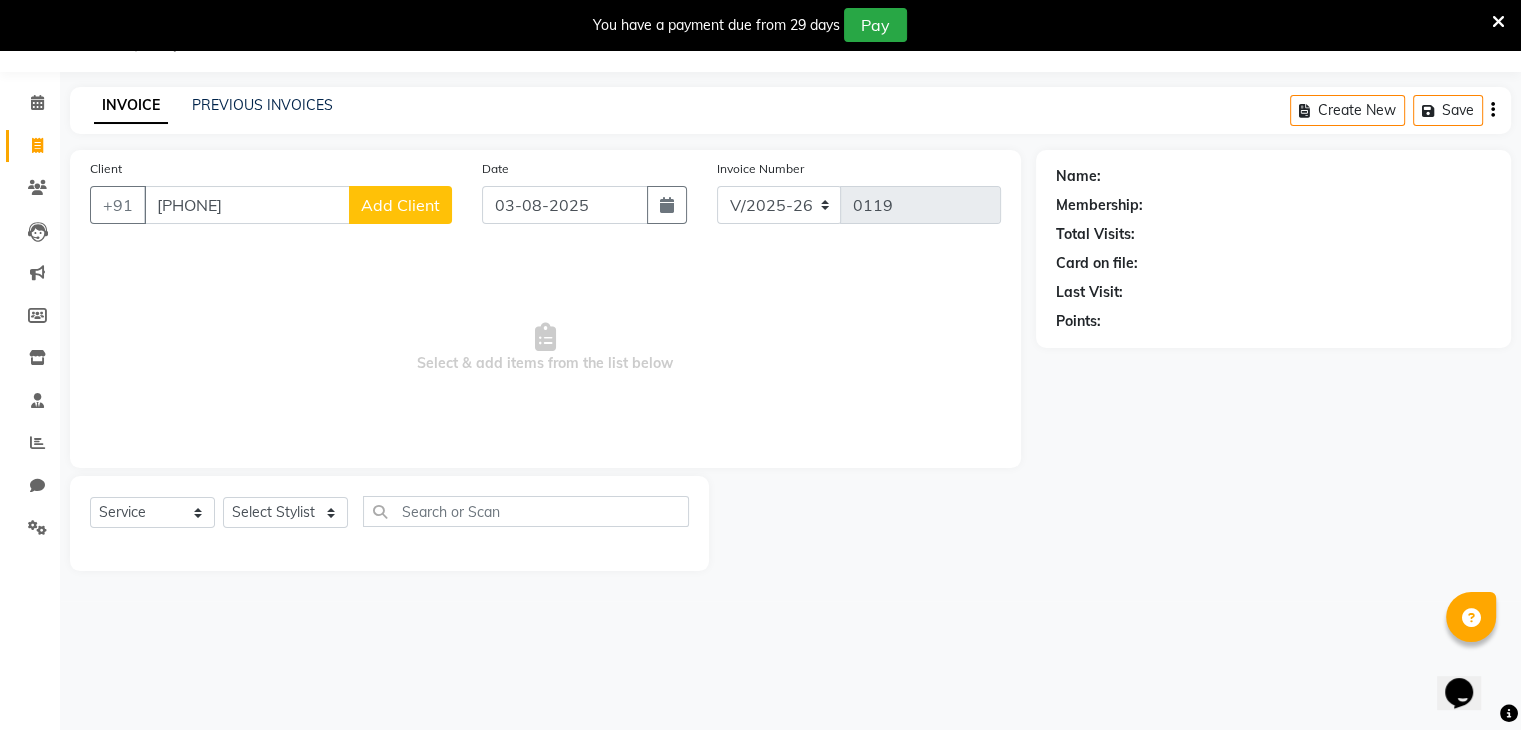 type on "[PHONE]" 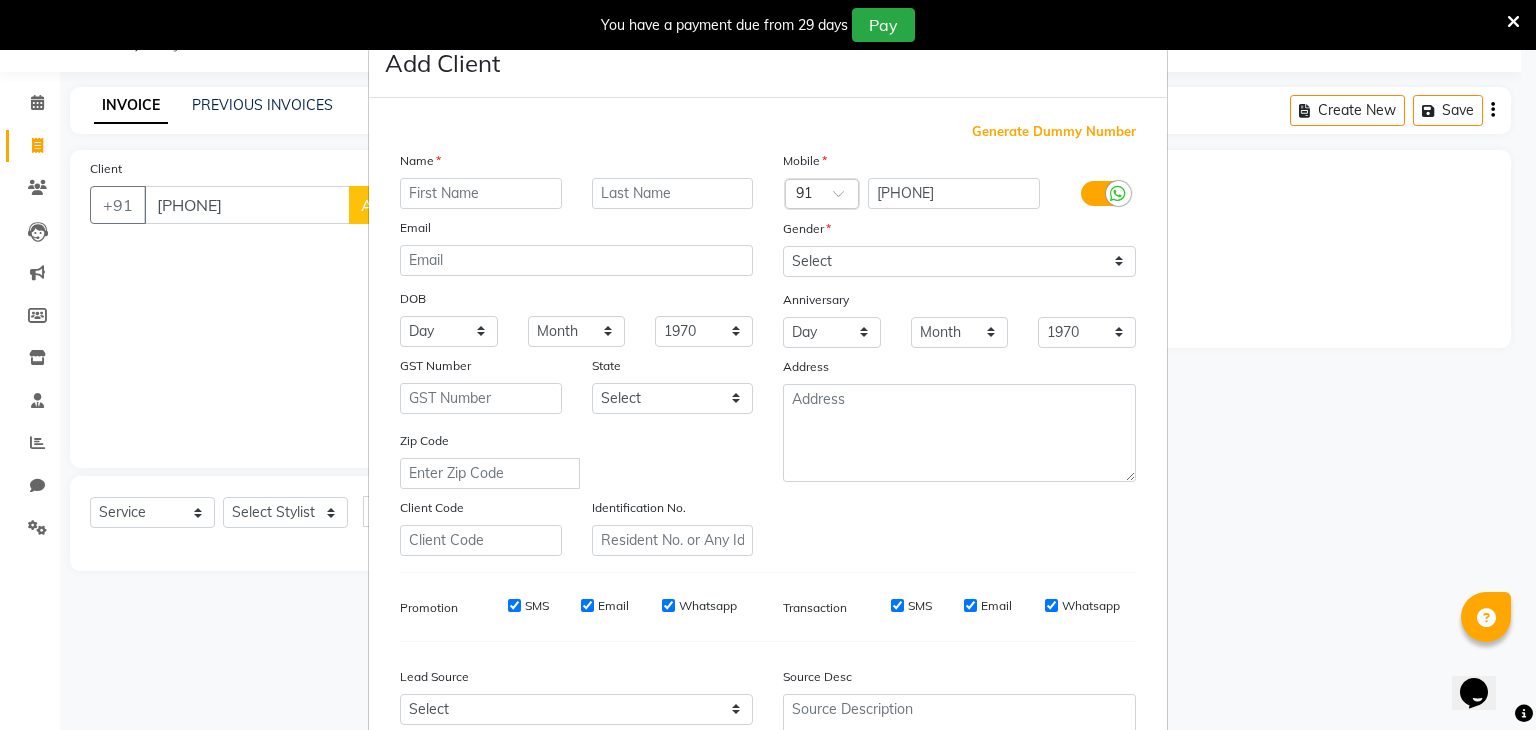 click at bounding box center (481, 193) 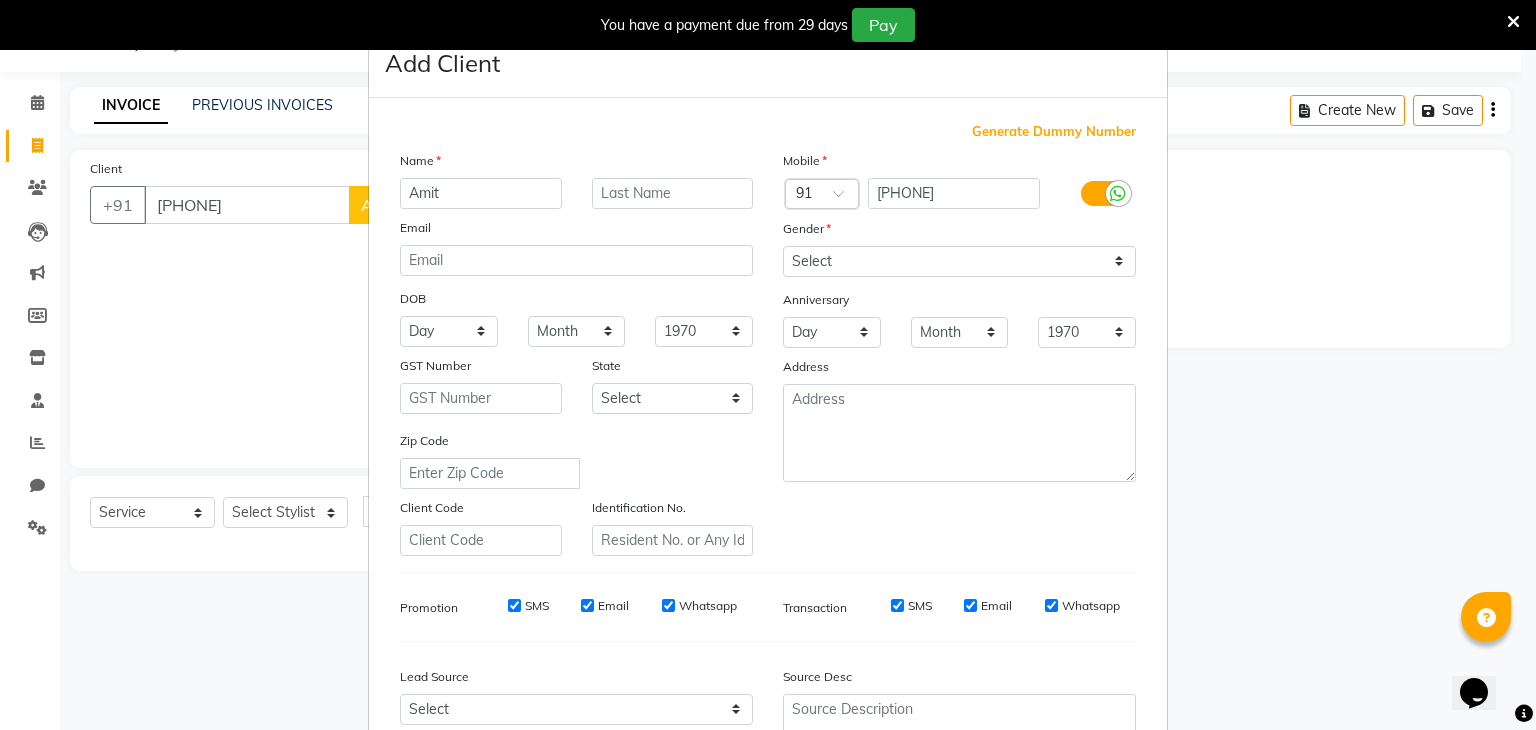 type on "Amit" 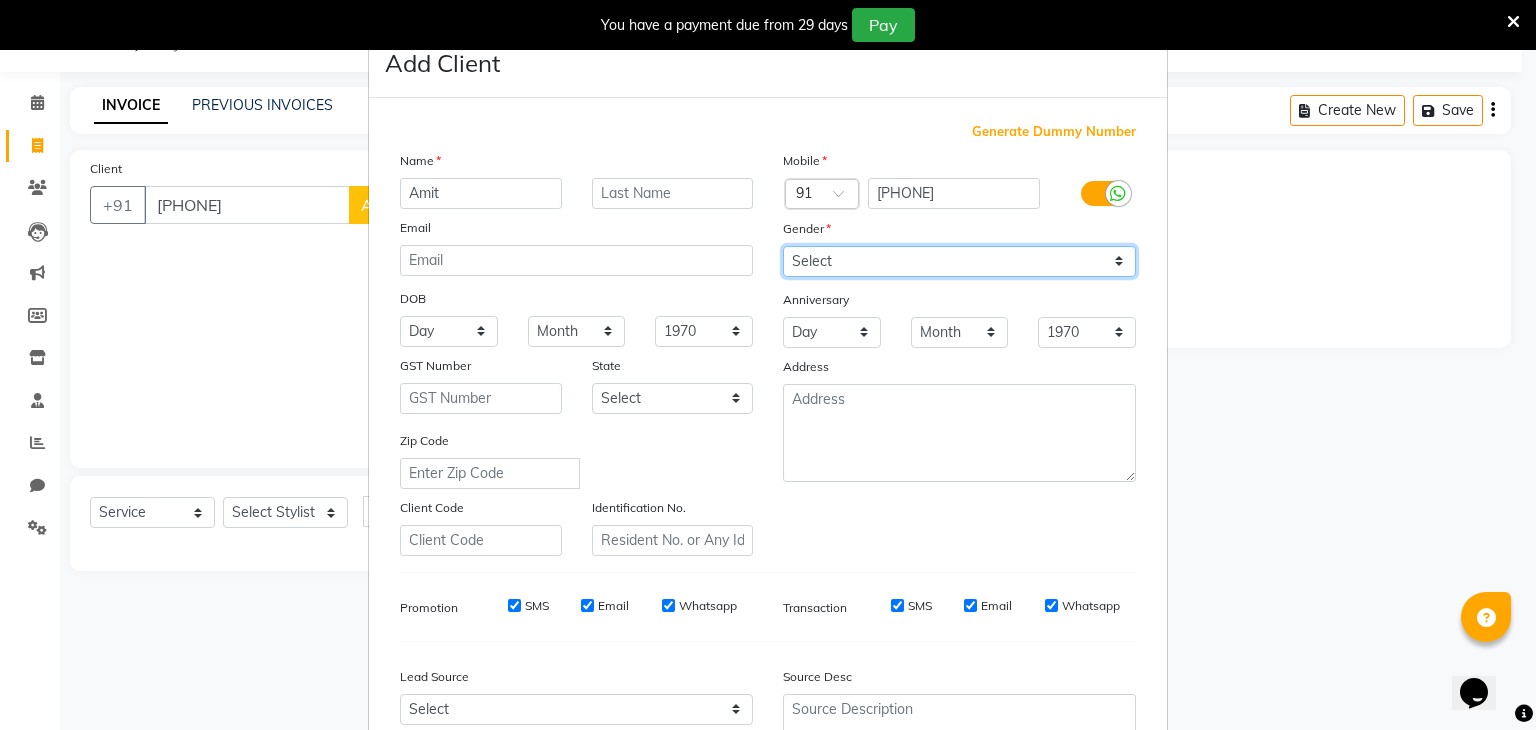 click on "Select Male Female Other Prefer Not To Say" at bounding box center [959, 261] 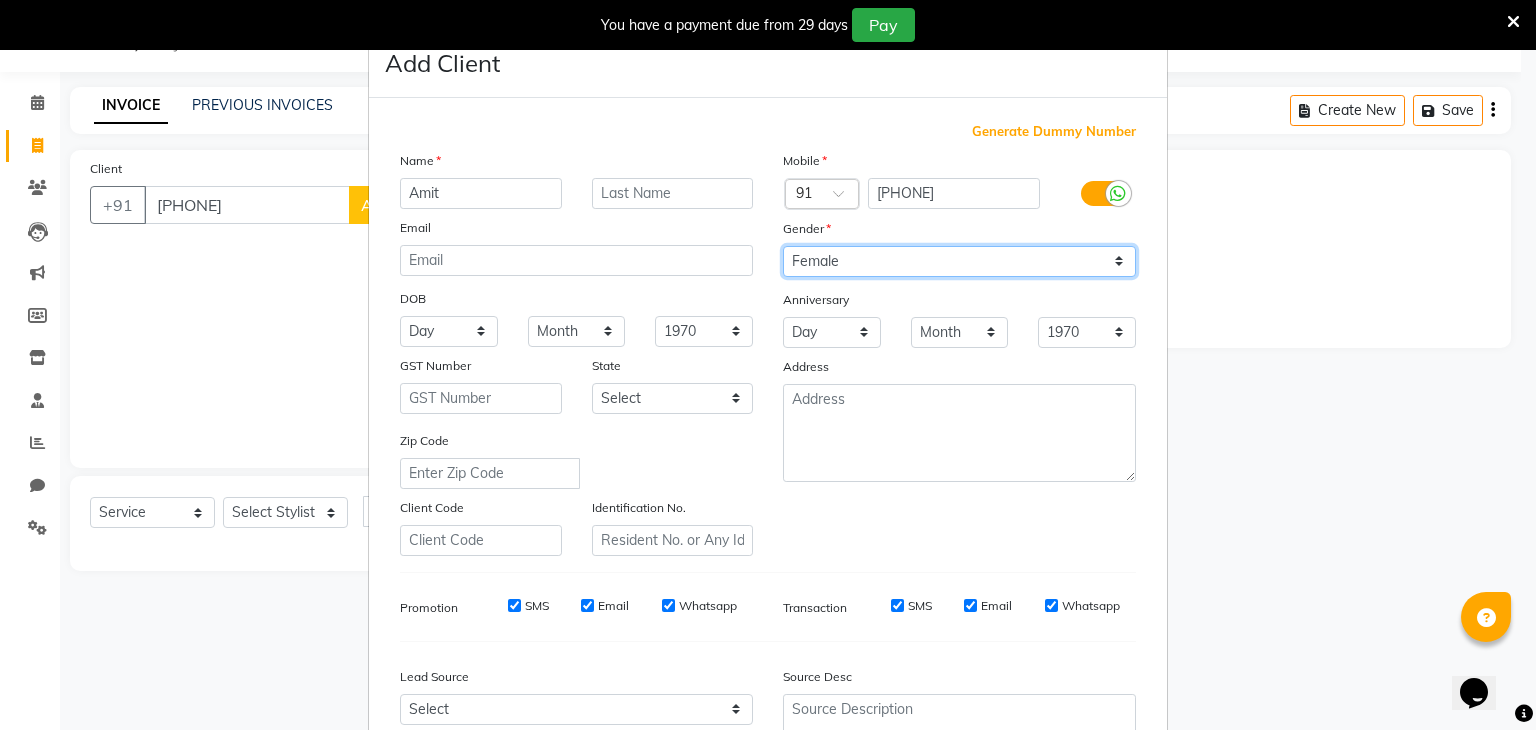 click on "Select Male Female Other Prefer Not To Say" at bounding box center [959, 261] 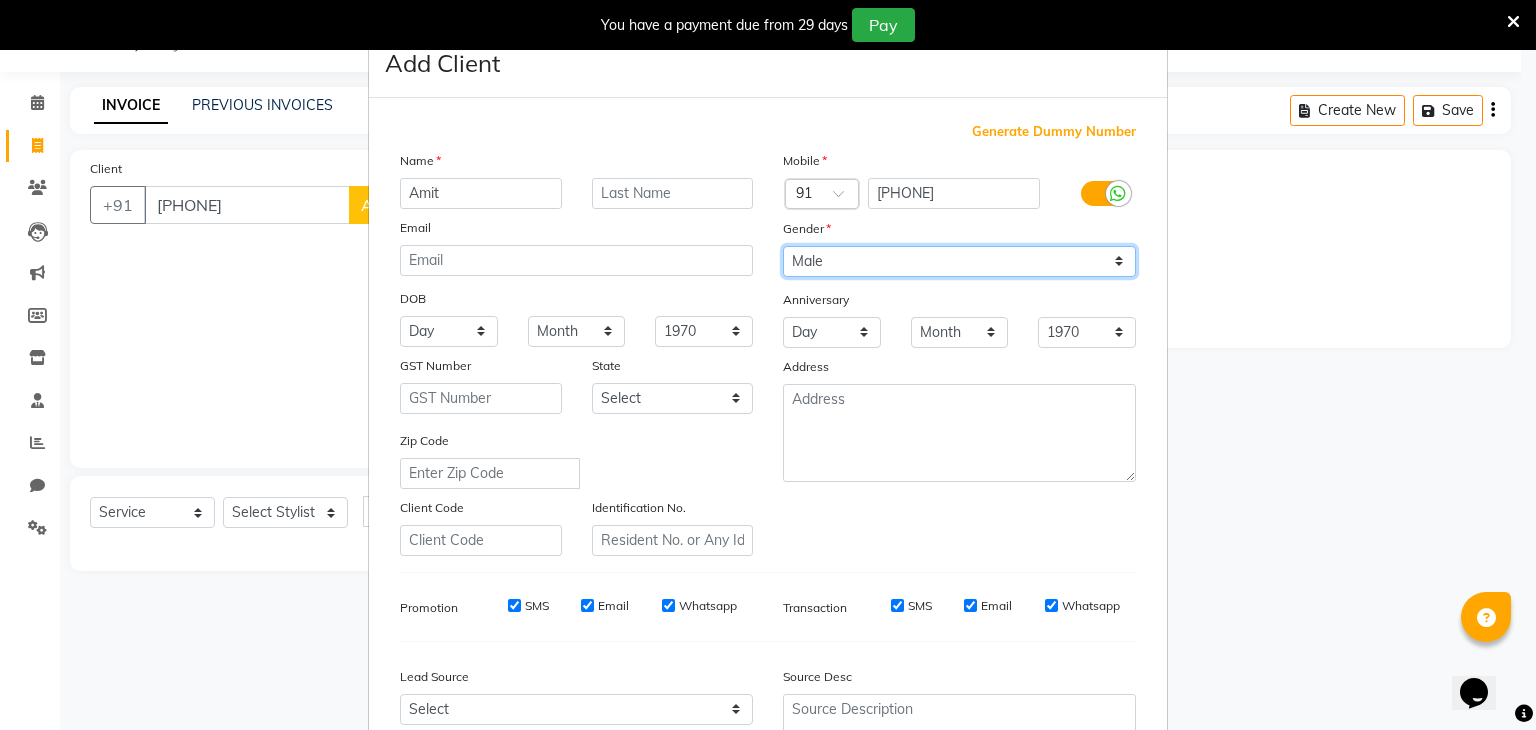 click on "Select Male Female Other Prefer Not To Say" at bounding box center [959, 261] 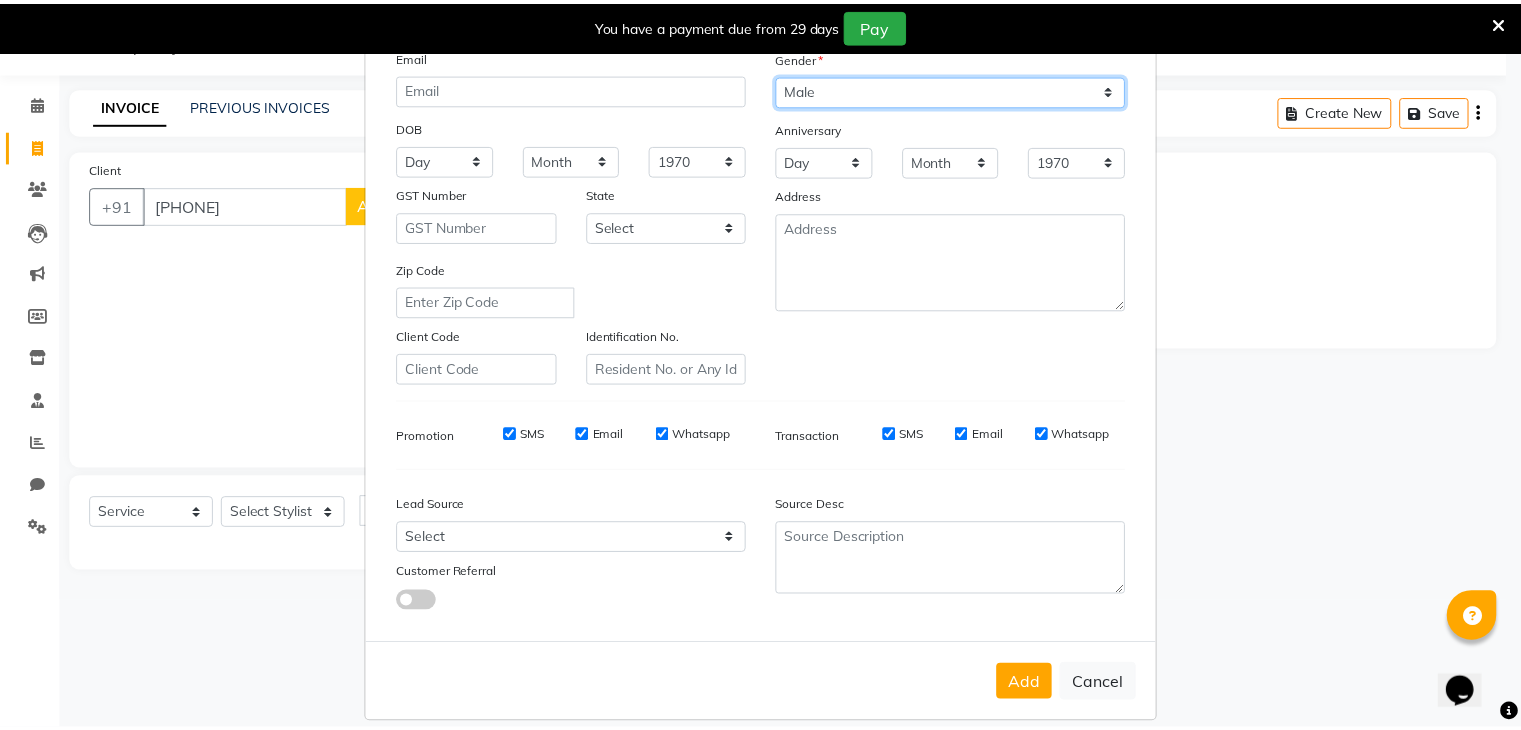 scroll, scrollTop: 203, scrollLeft: 0, axis: vertical 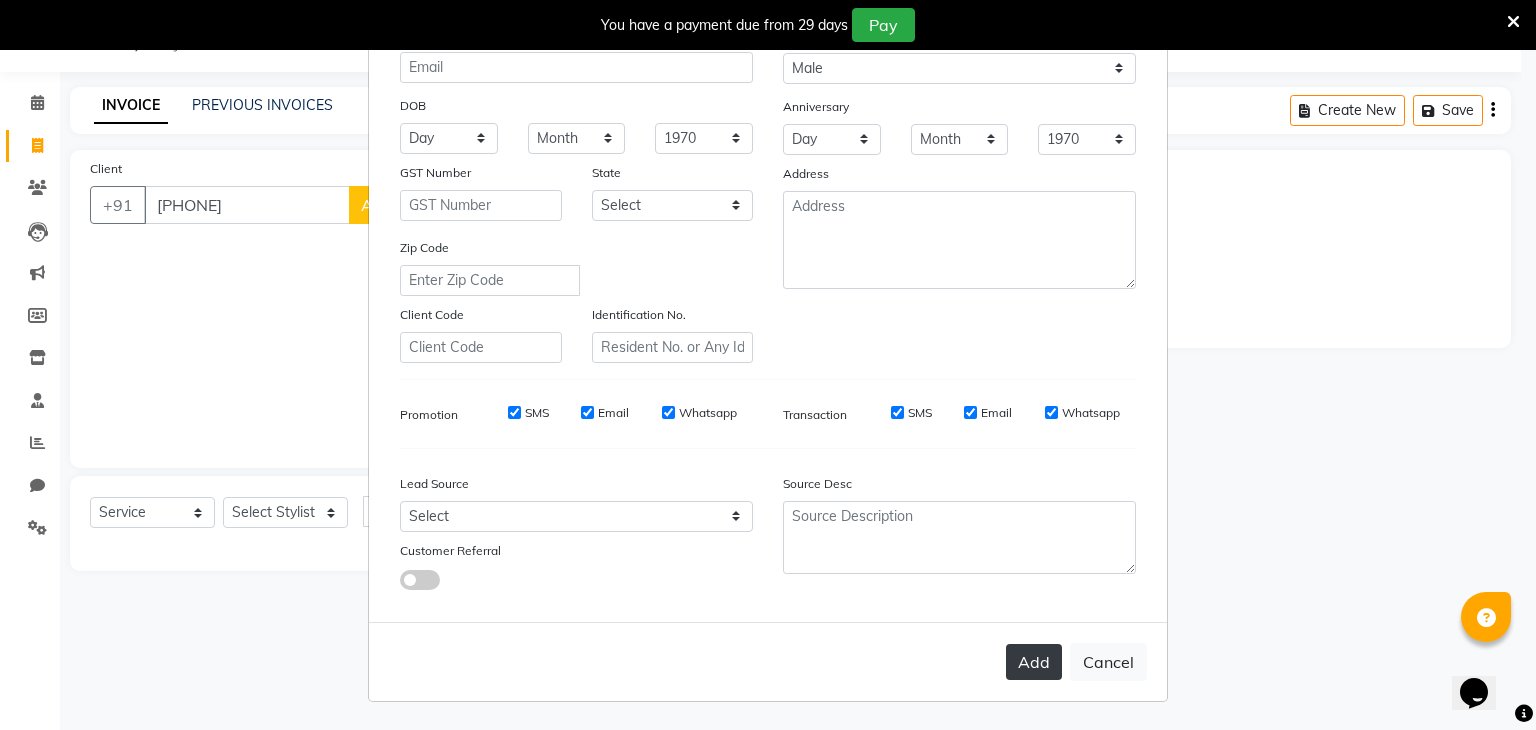 click on "Add" at bounding box center [1034, 662] 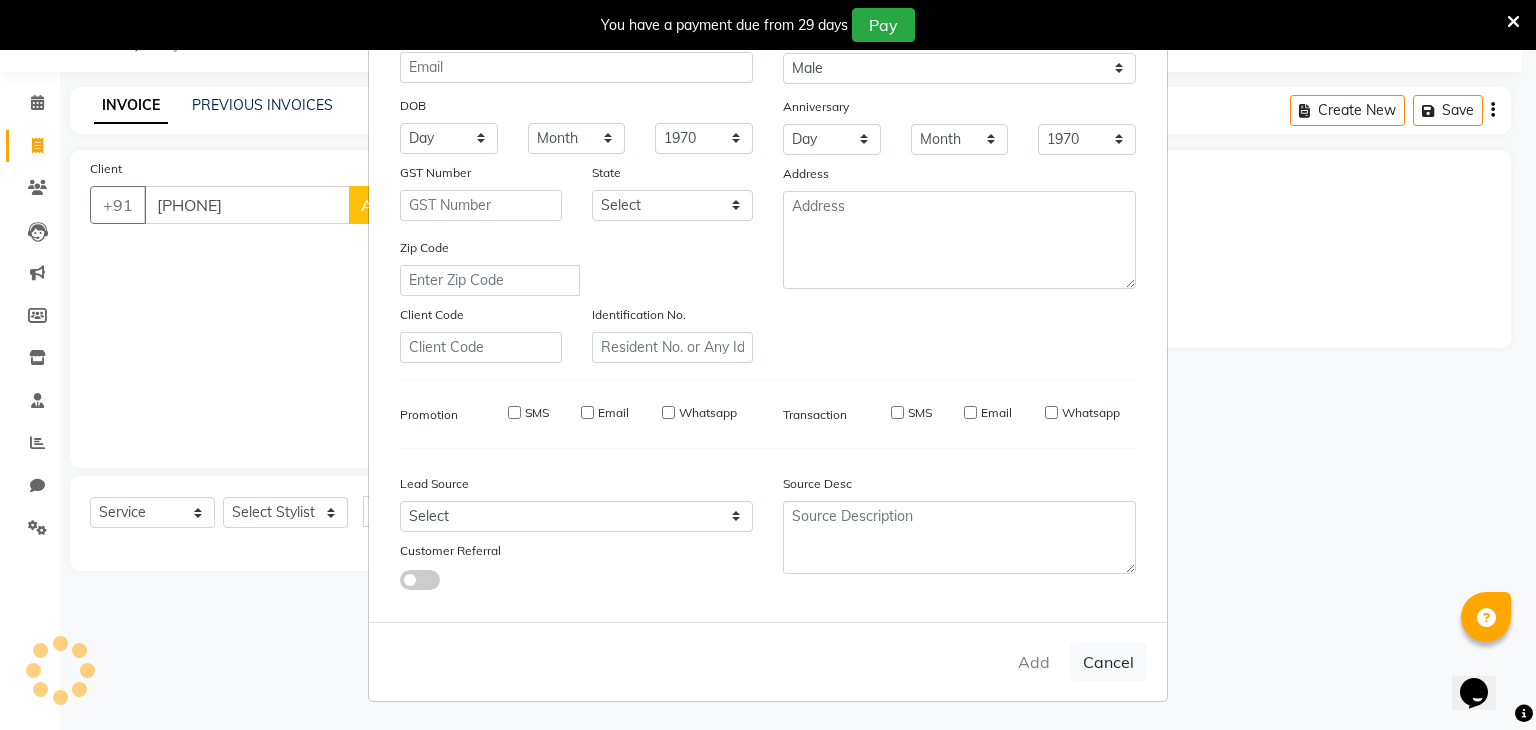 type 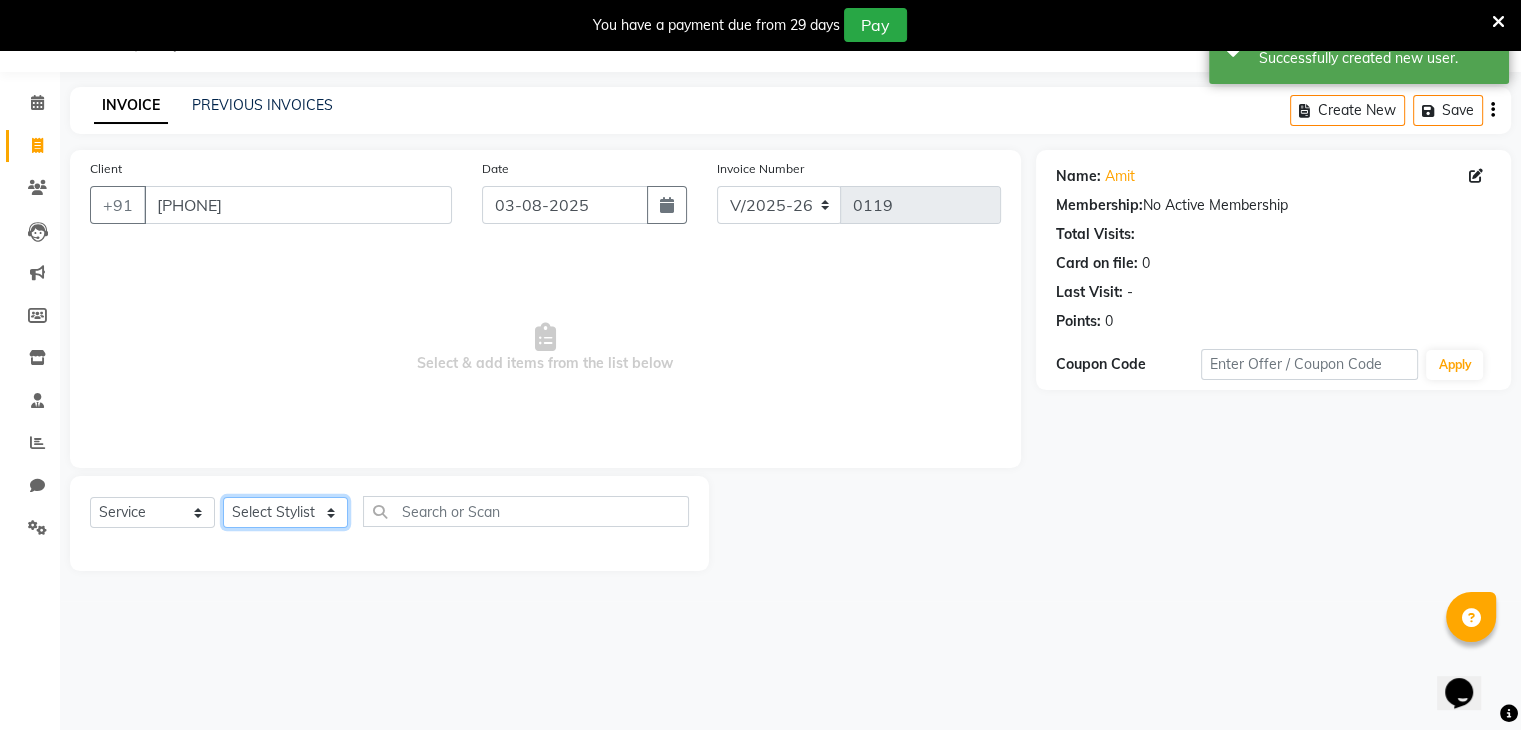 click on "Select Stylist [PERSON] [PERSON] [PERSON] [PERSON] [PERSON] [PERSON] [PERSON] [PERSON] [PERSON]" 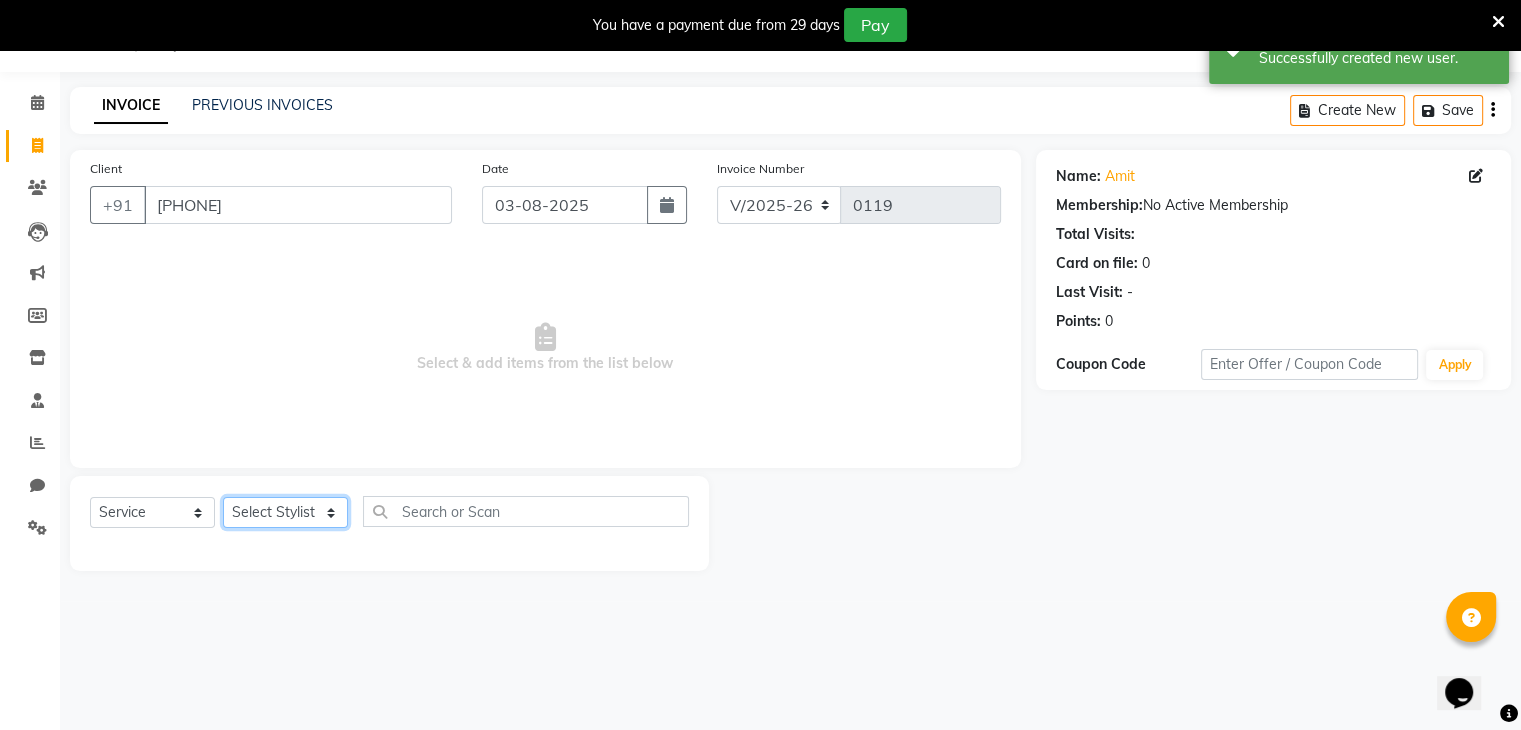 select on "81970" 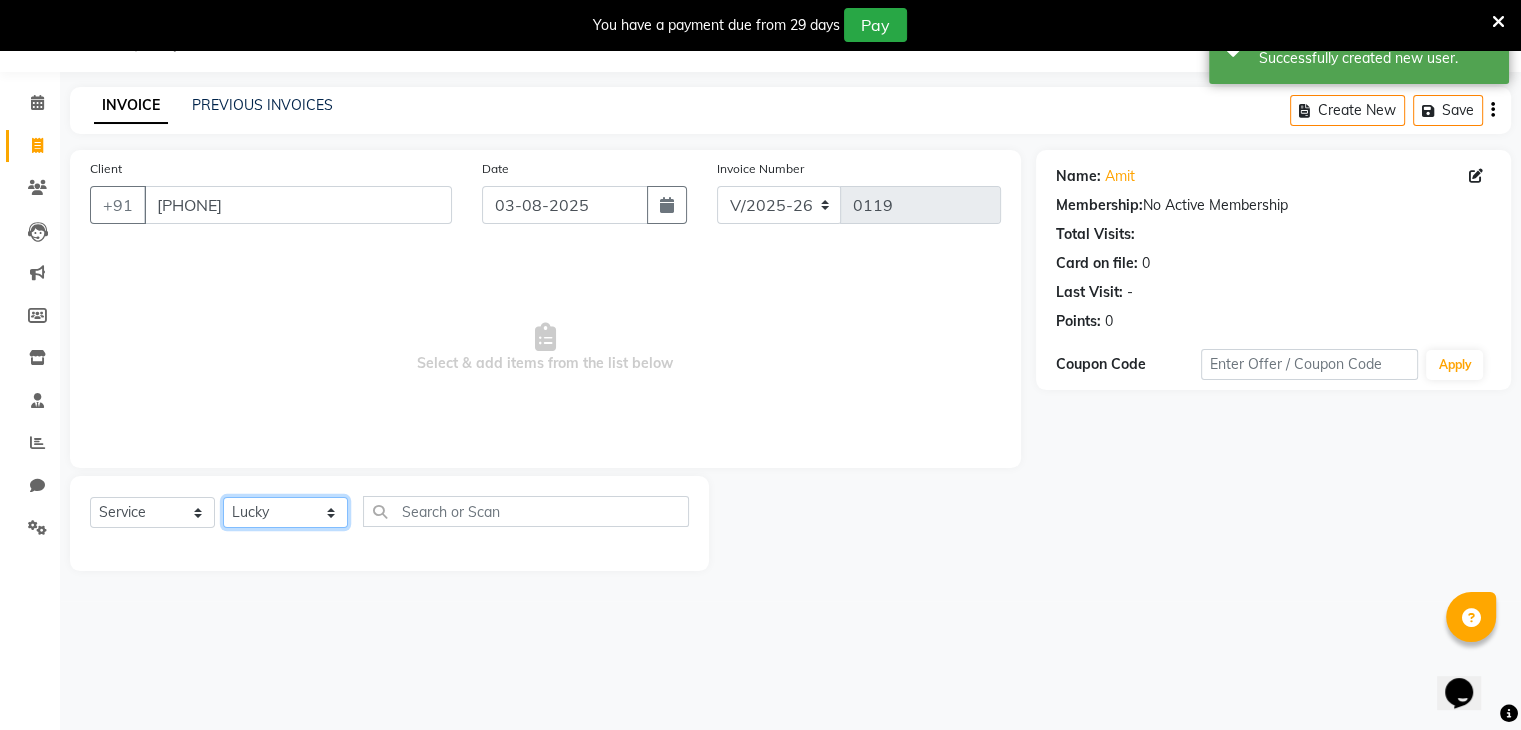 click on "Select Stylist [PERSON] [PERSON] [PERSON] [PERSON] [PERSON] [PERSON] [PERSON] [PERSON] [PERSON]" 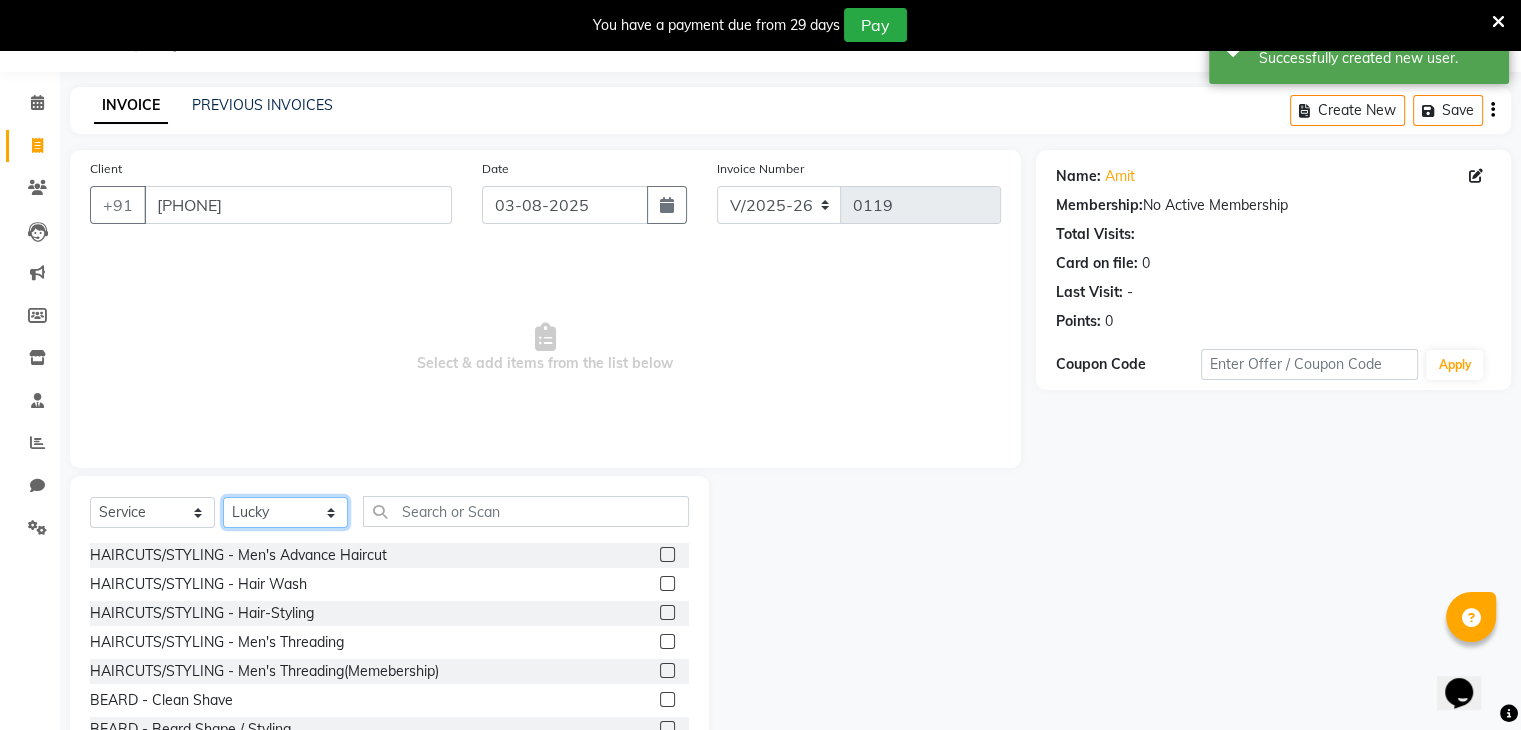 scroll, scrollTop: 122, scrollLeft: 0, axis: vertical 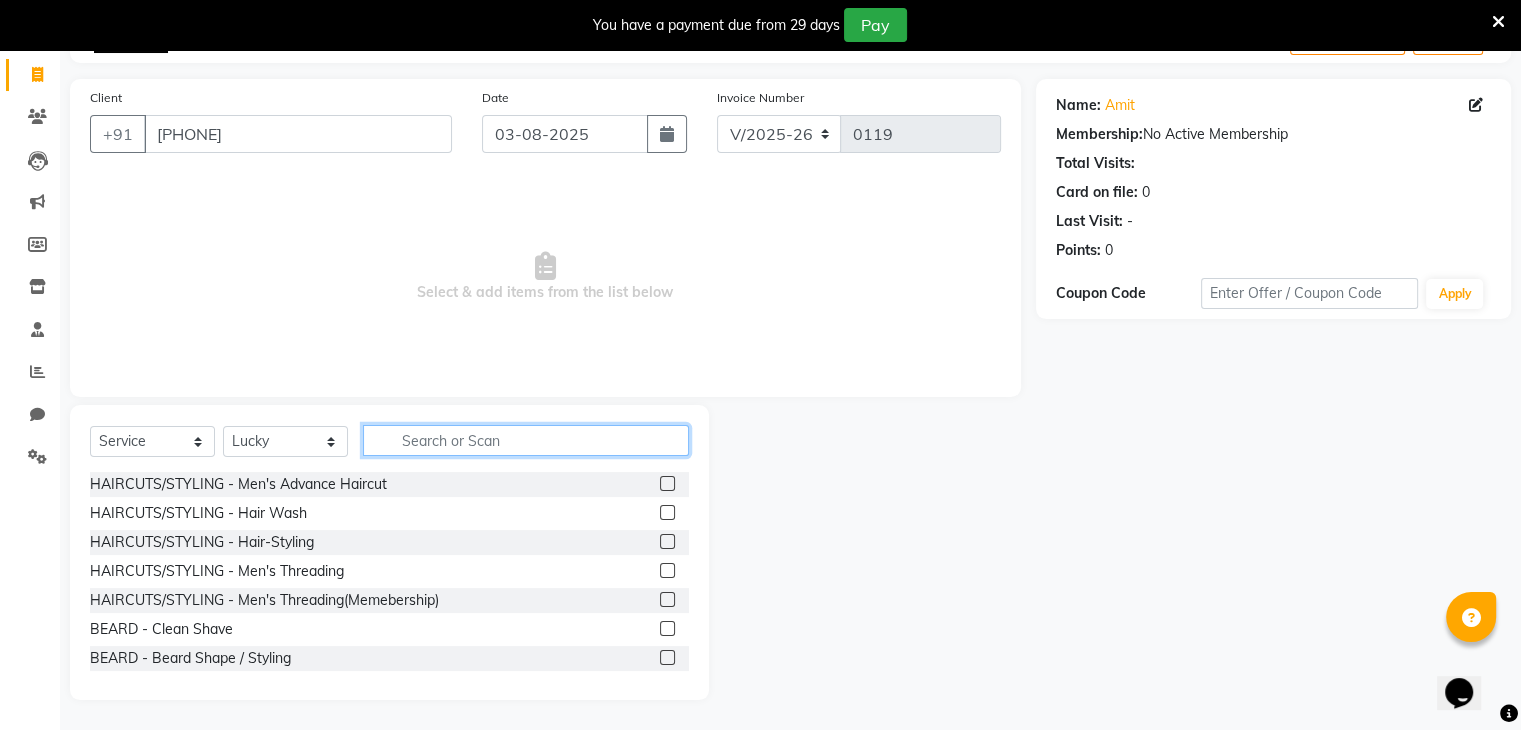 click 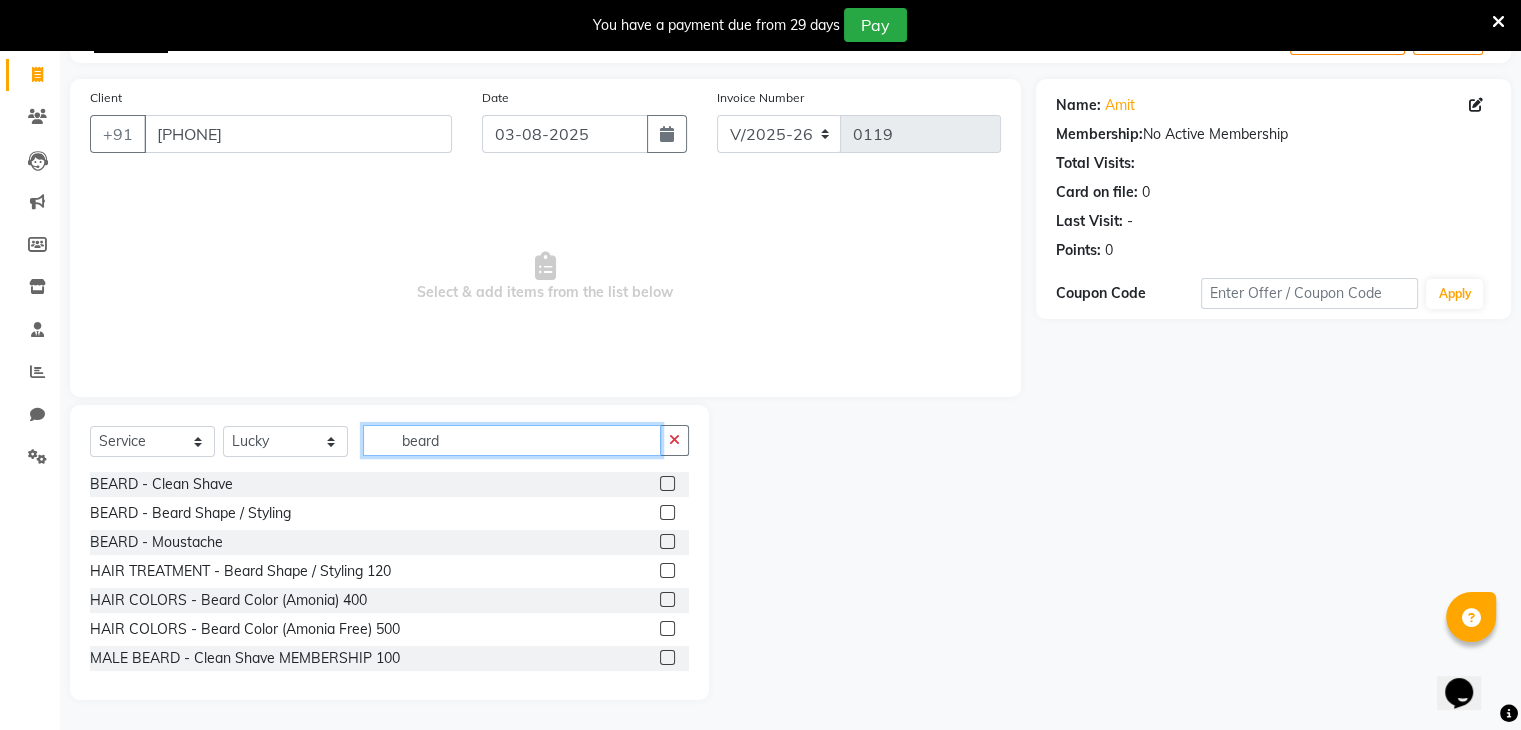 type on "beard" 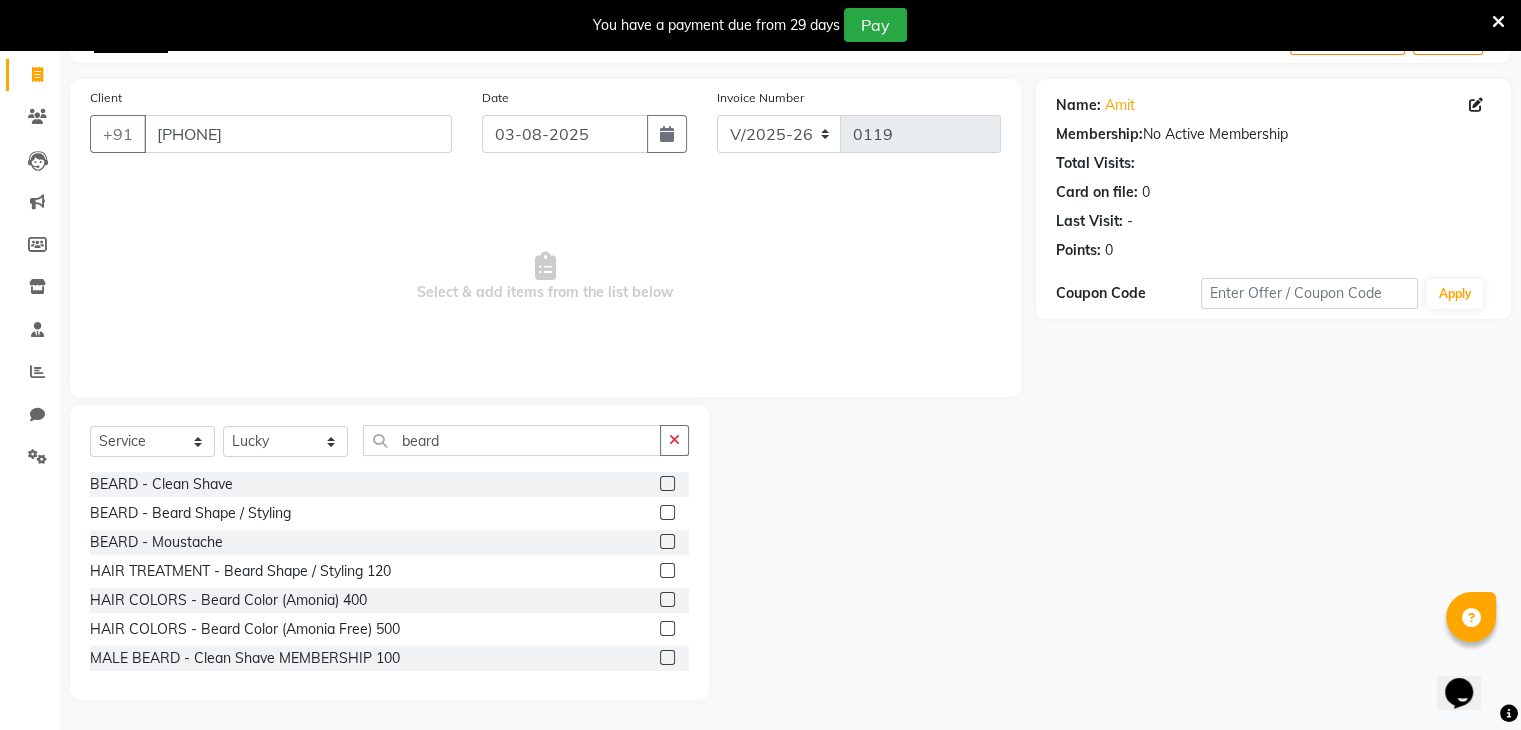 click 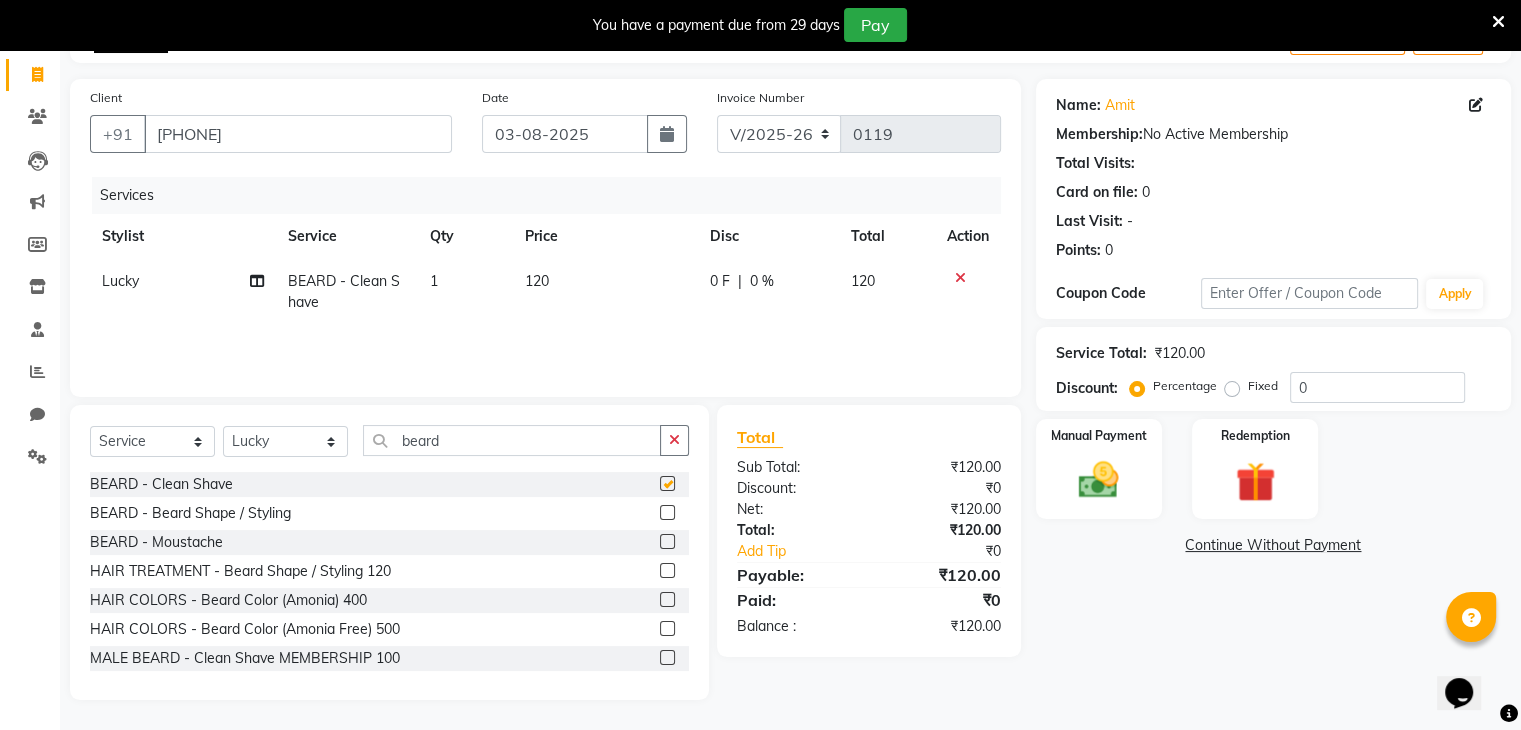 checkbox on "false" 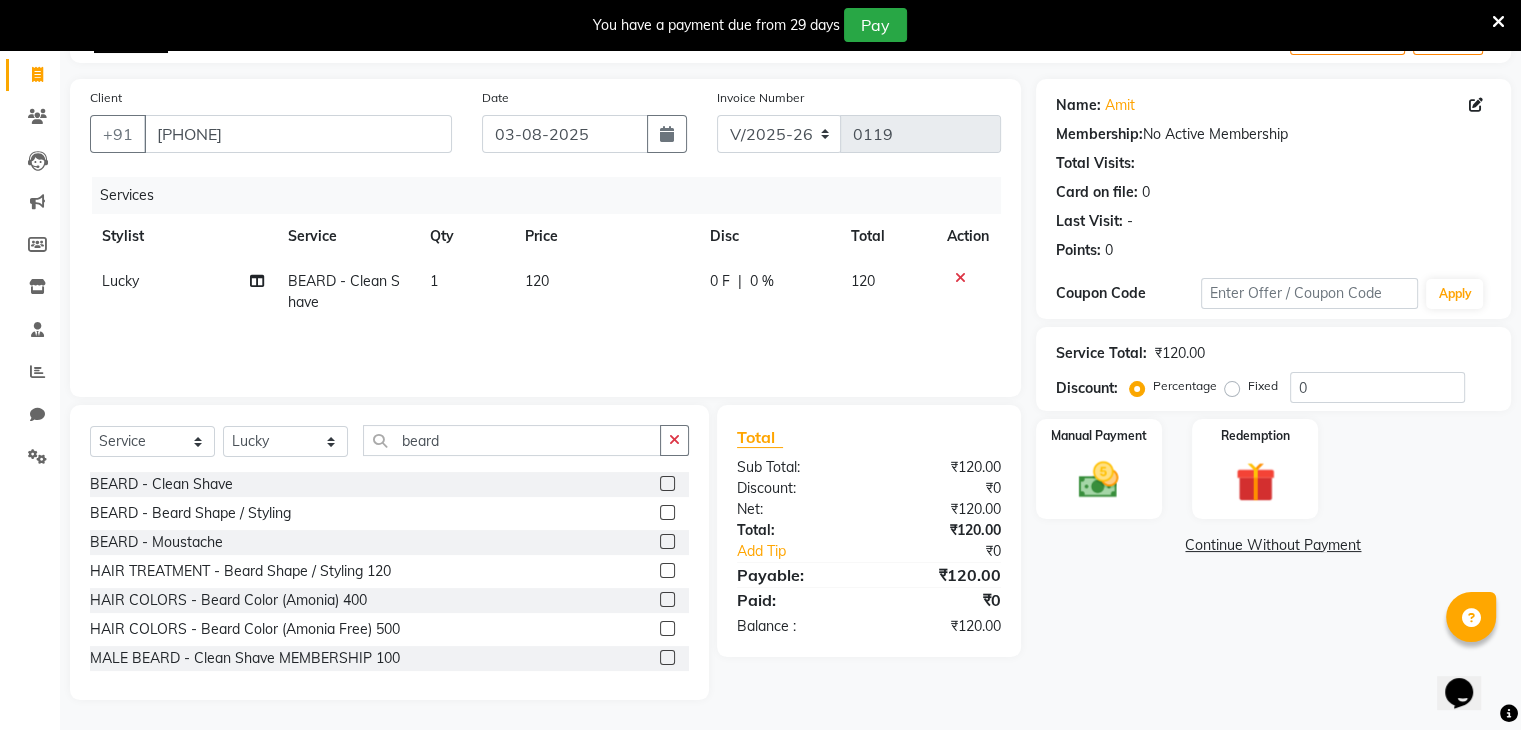 click on "0 F" 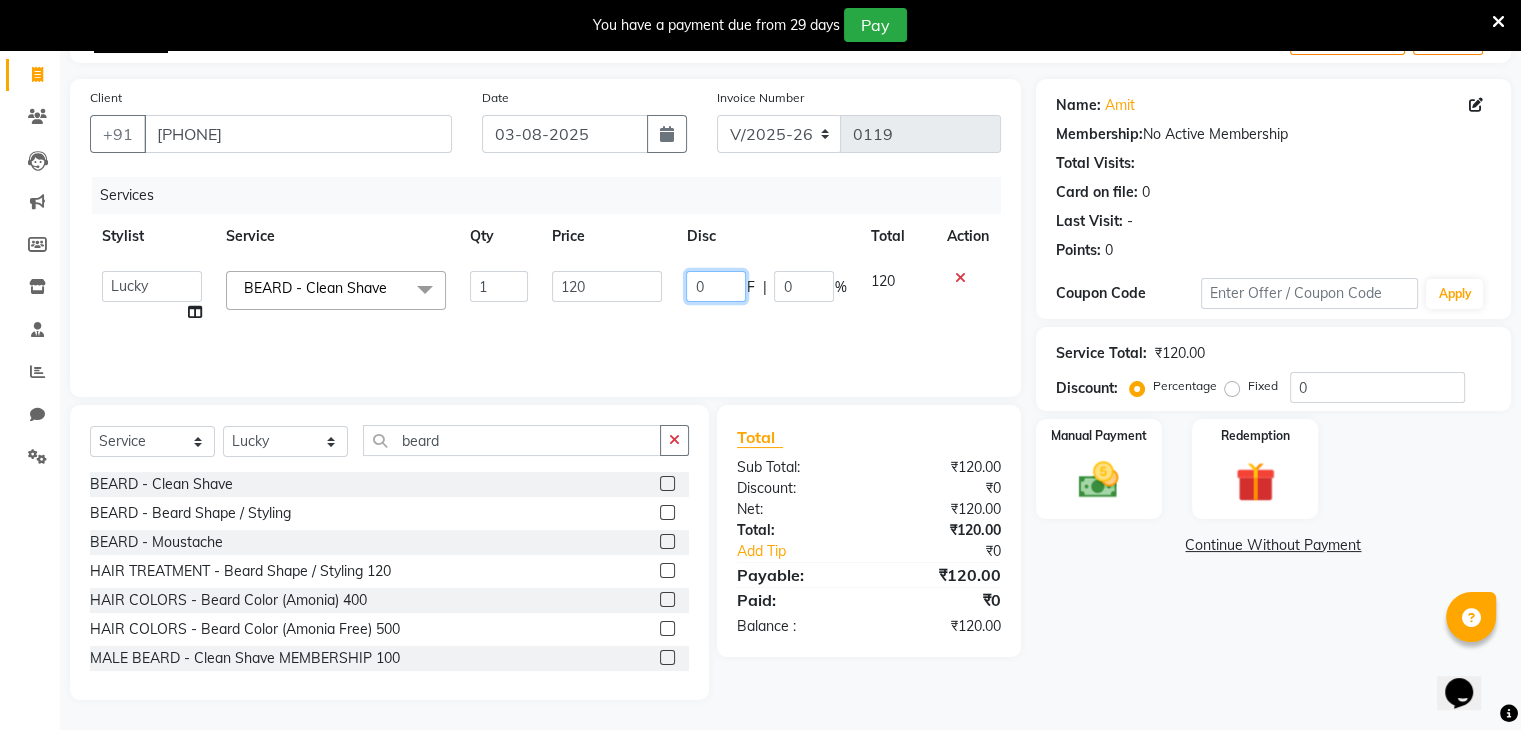 click on "0" 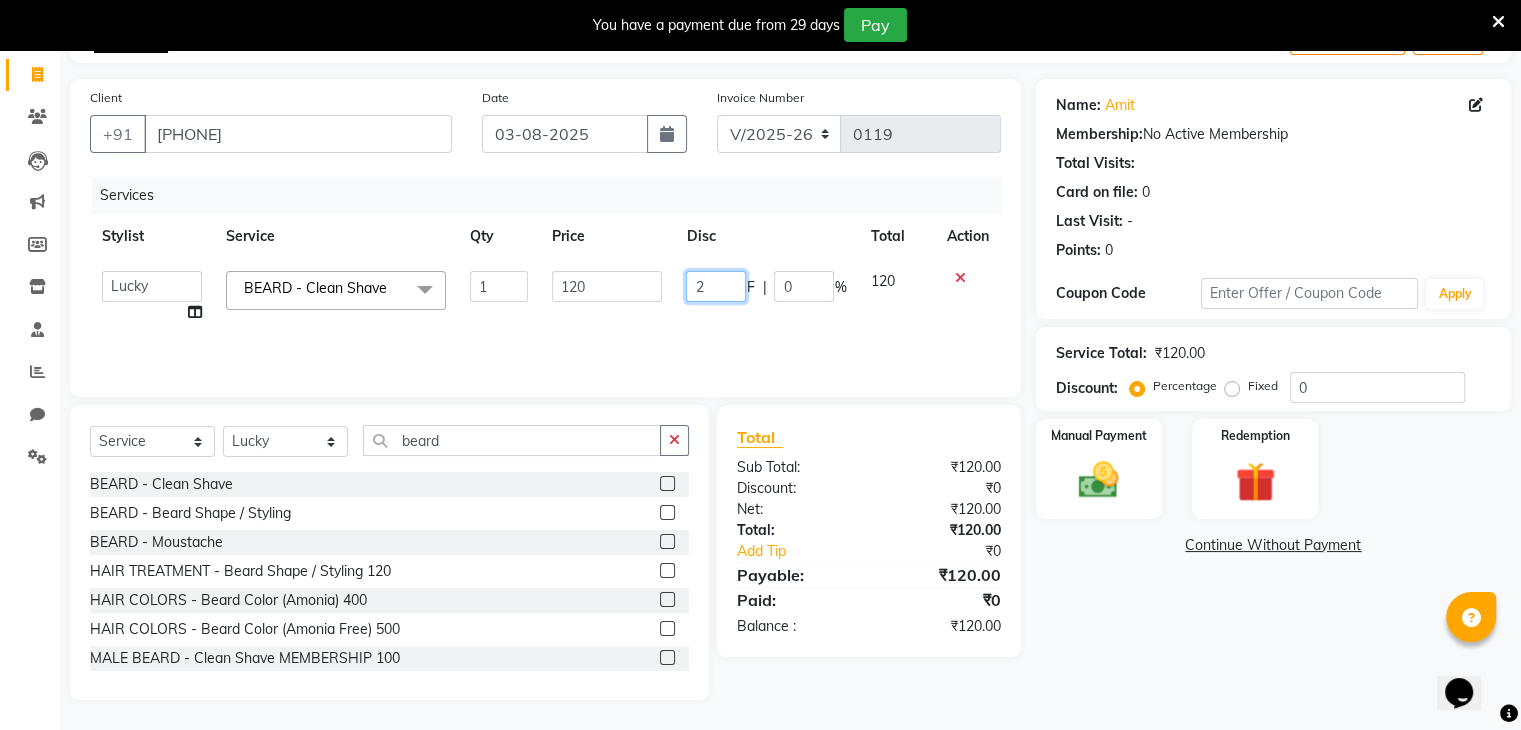 type on "20" 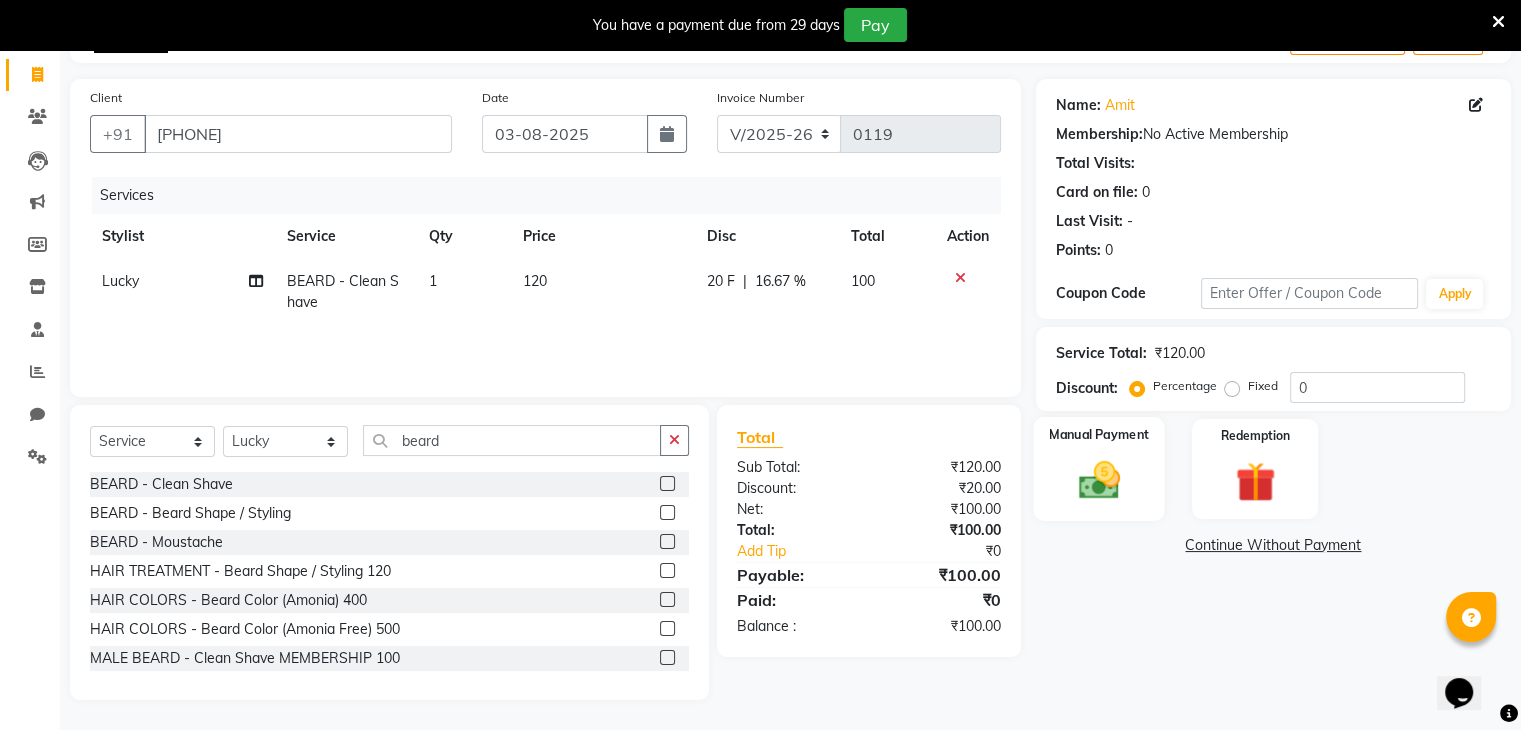 click 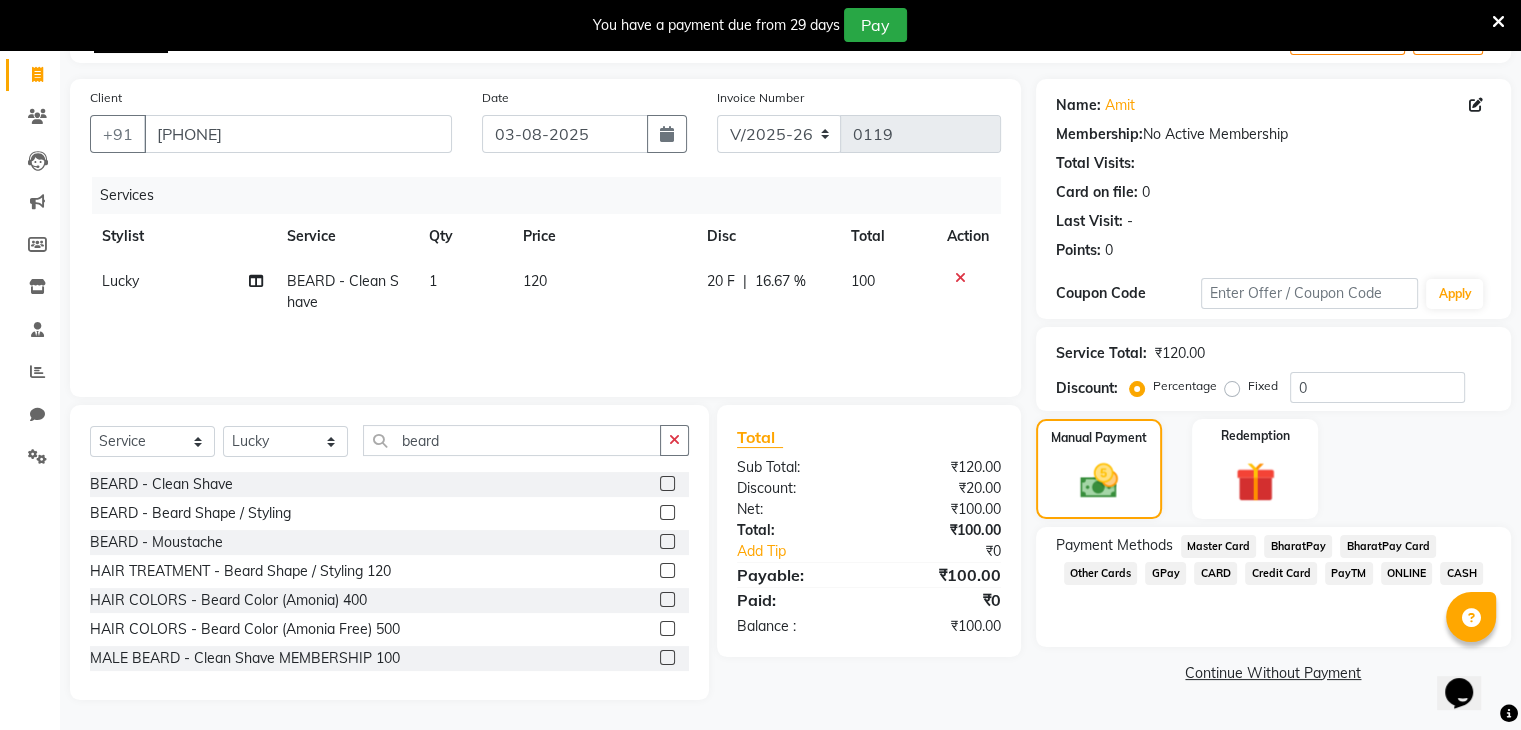 click on "CASH" 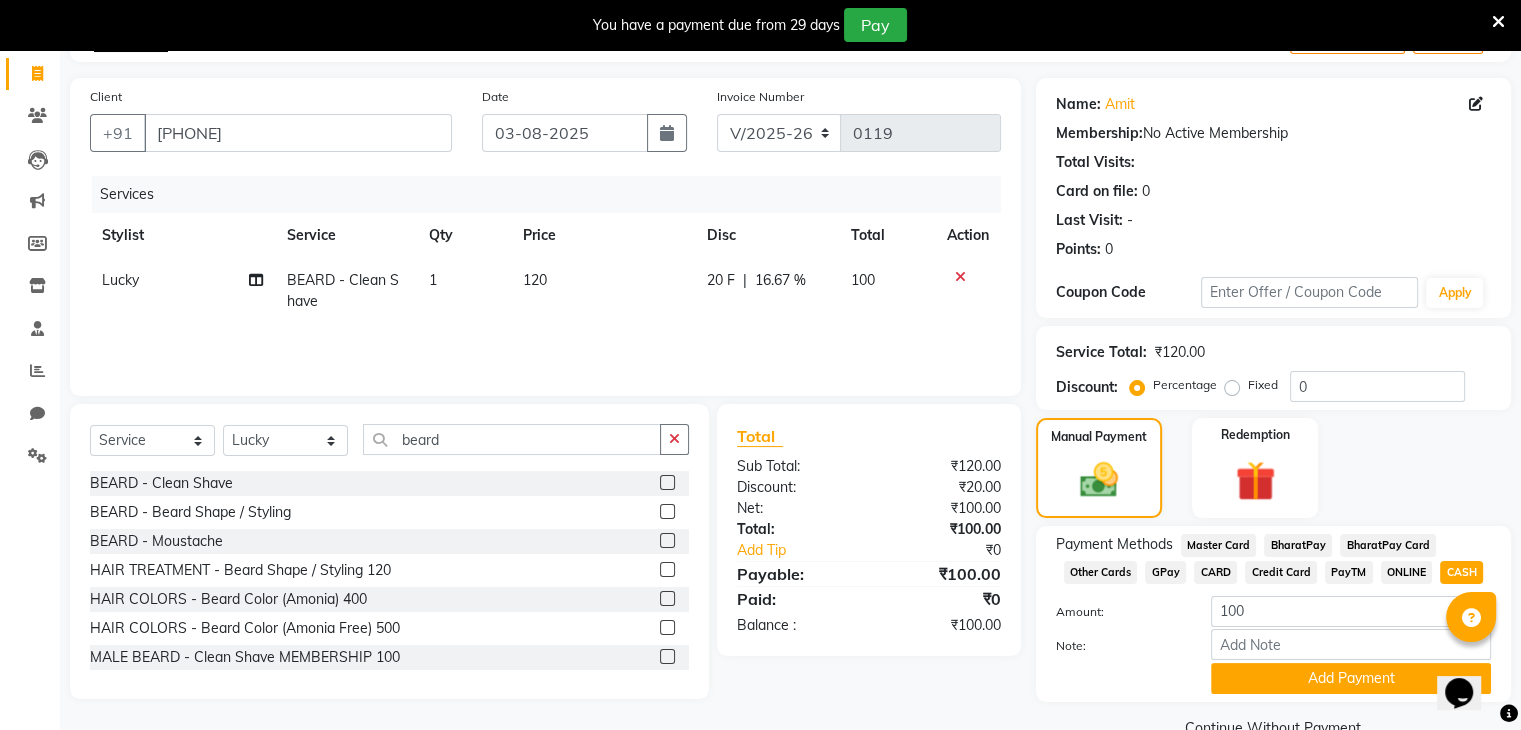 scroll, scrollTop: 167, scrollLeft: 0, axis: vertical 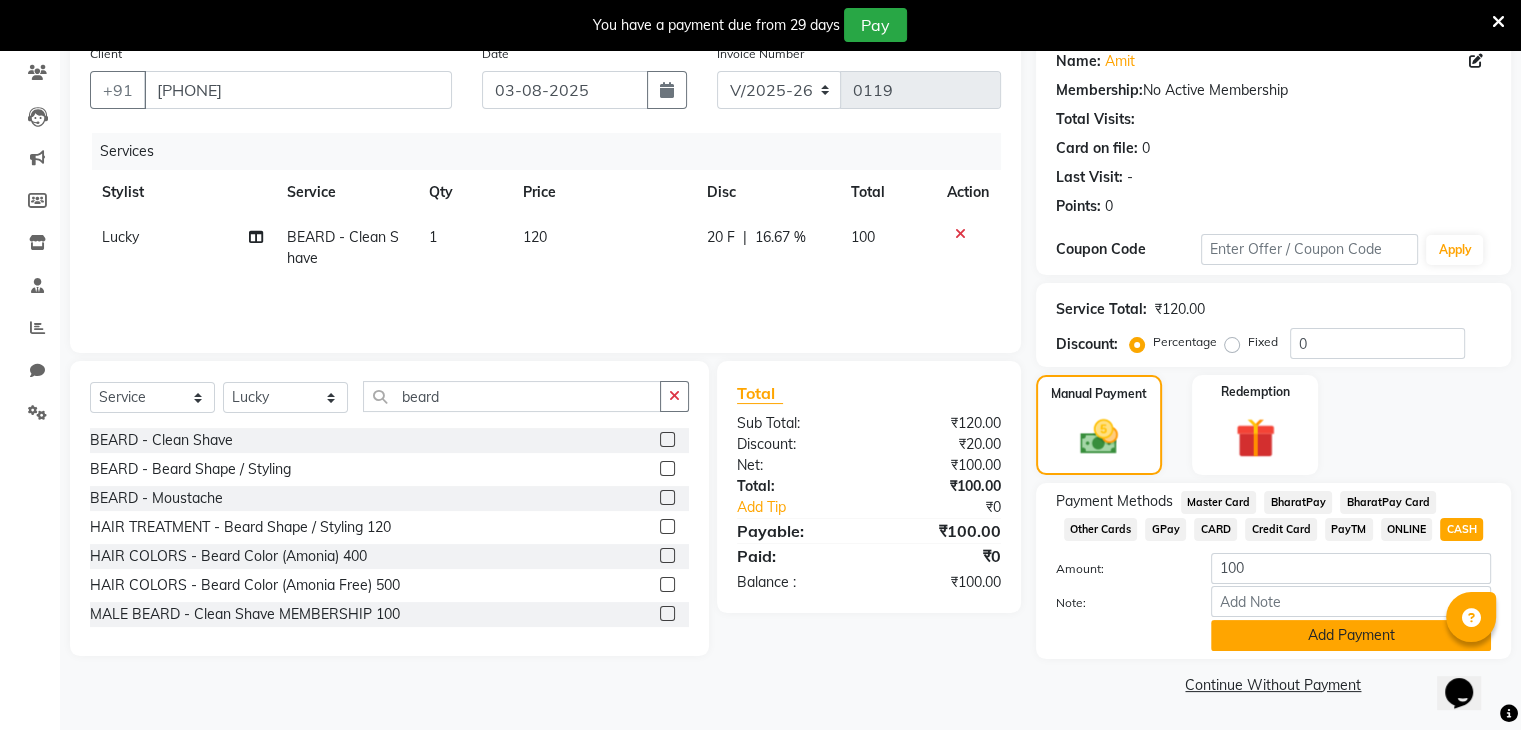click on "Add Payment" 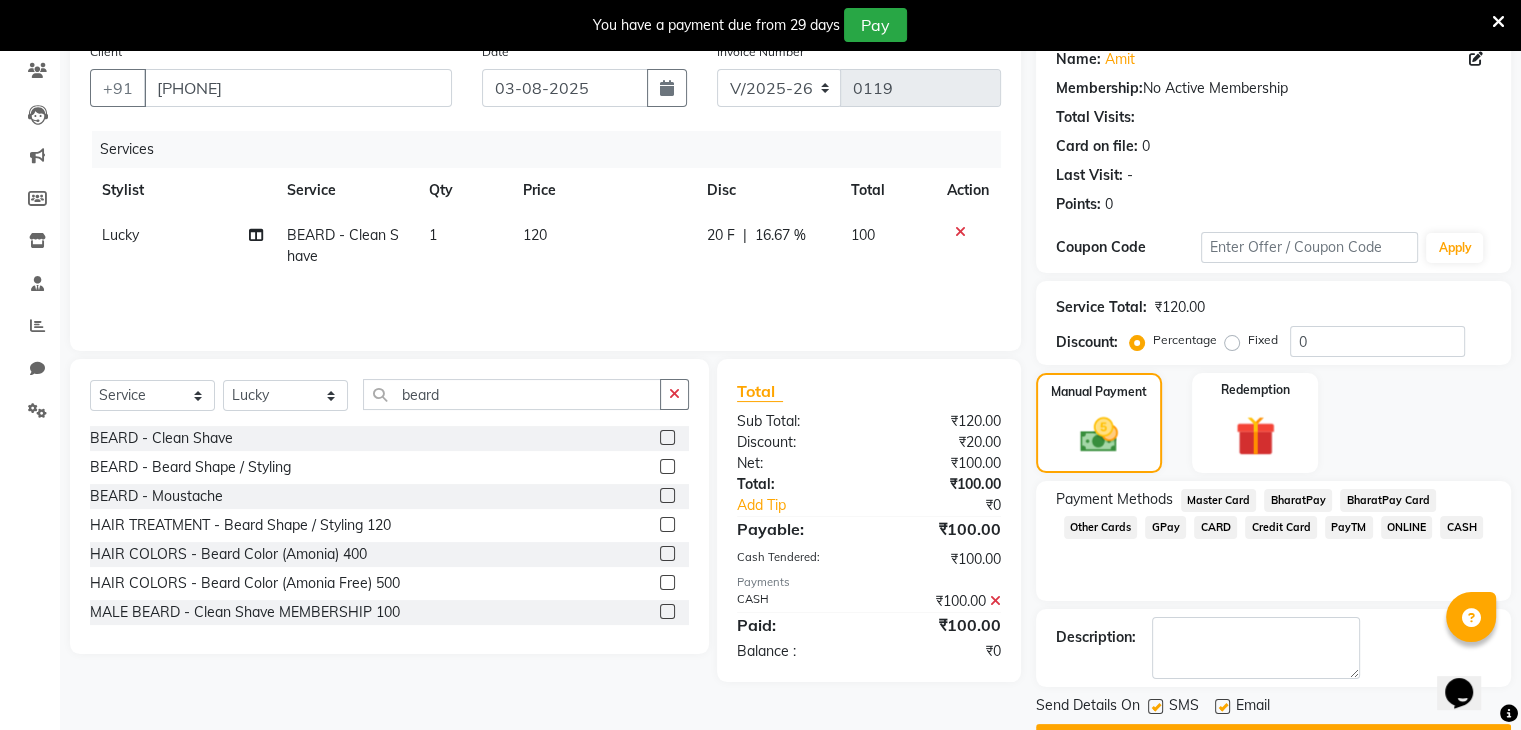scroll, scrollTop: 220, scrollLeft: 0, axis: vertical 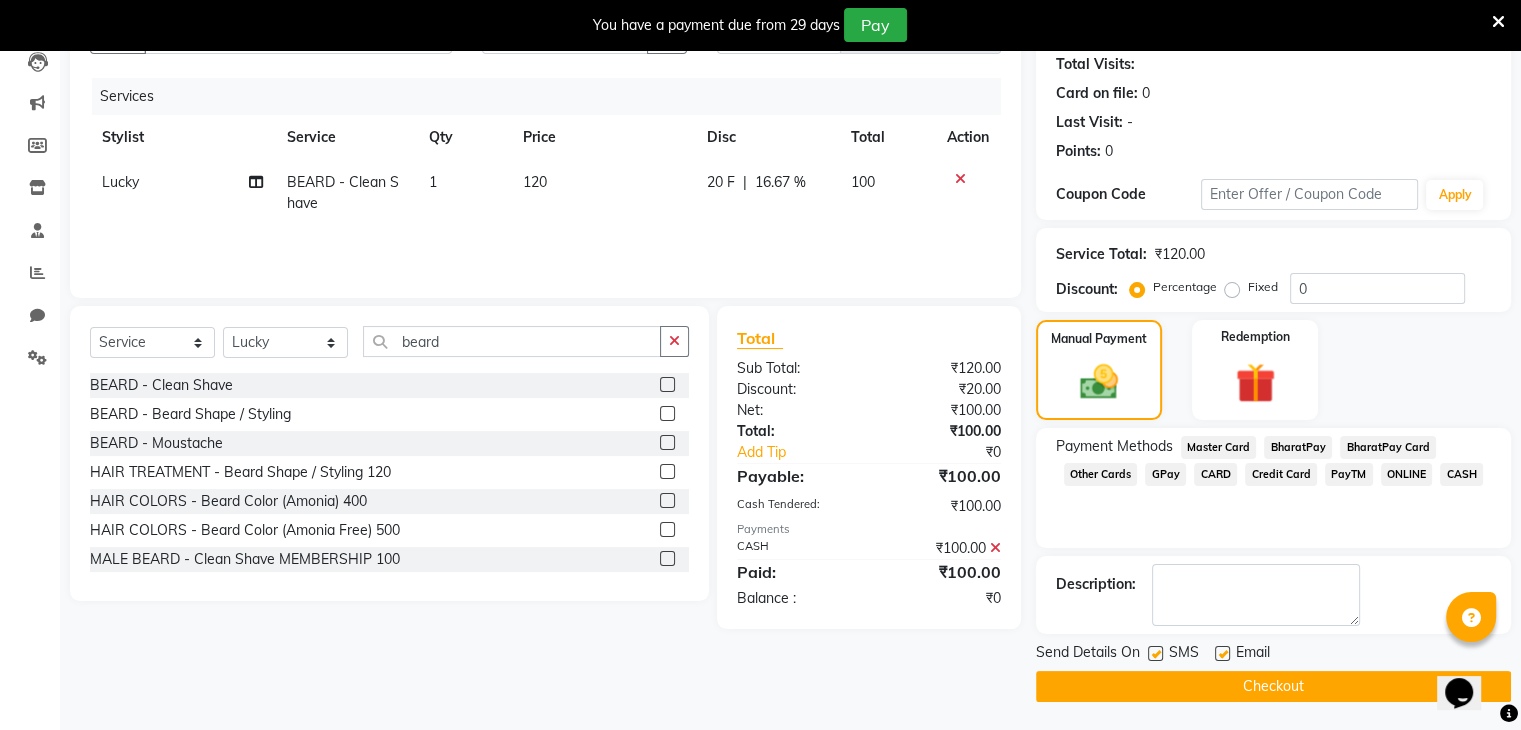 click on "Checkout" 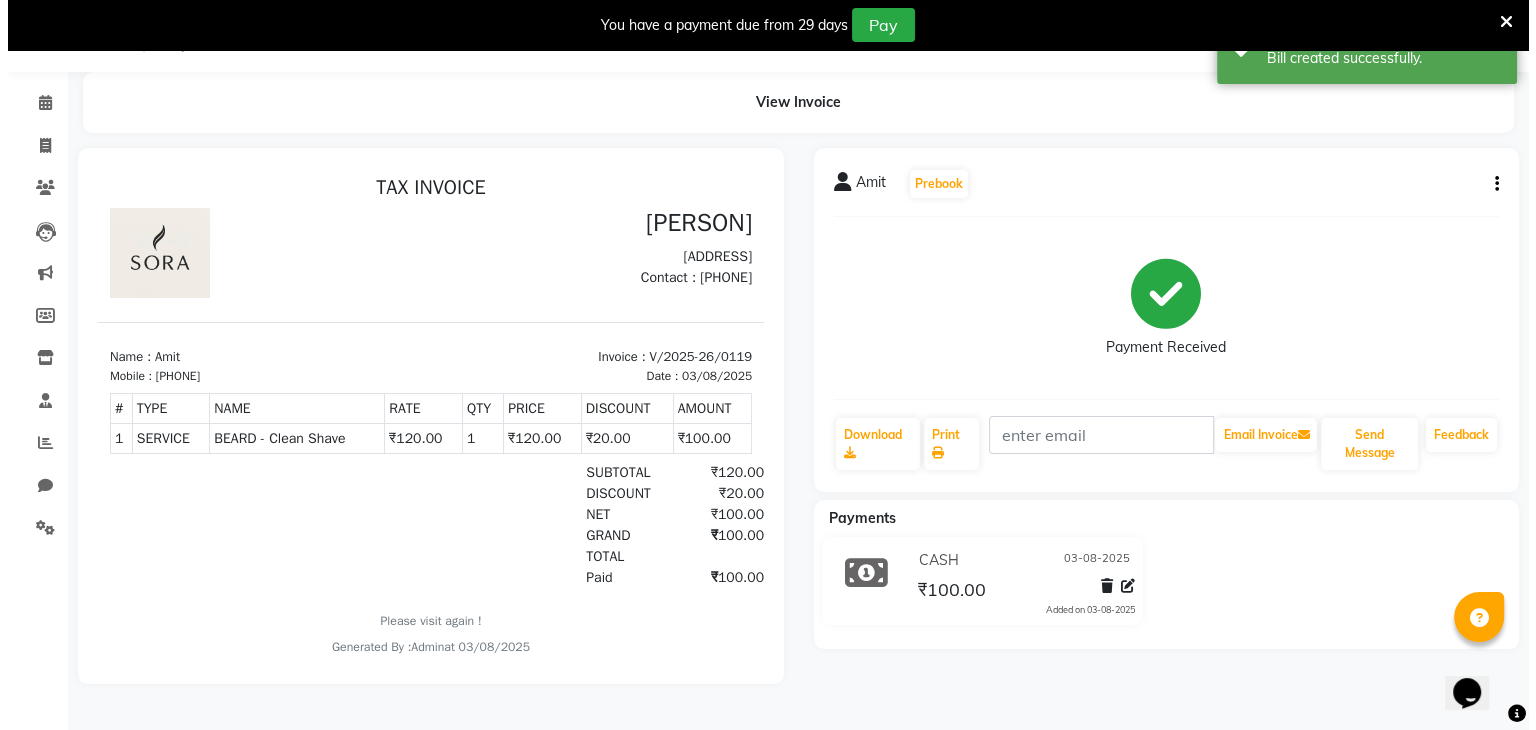 scroll, scrollTop: 0, scrollLeft: 0, axis: both 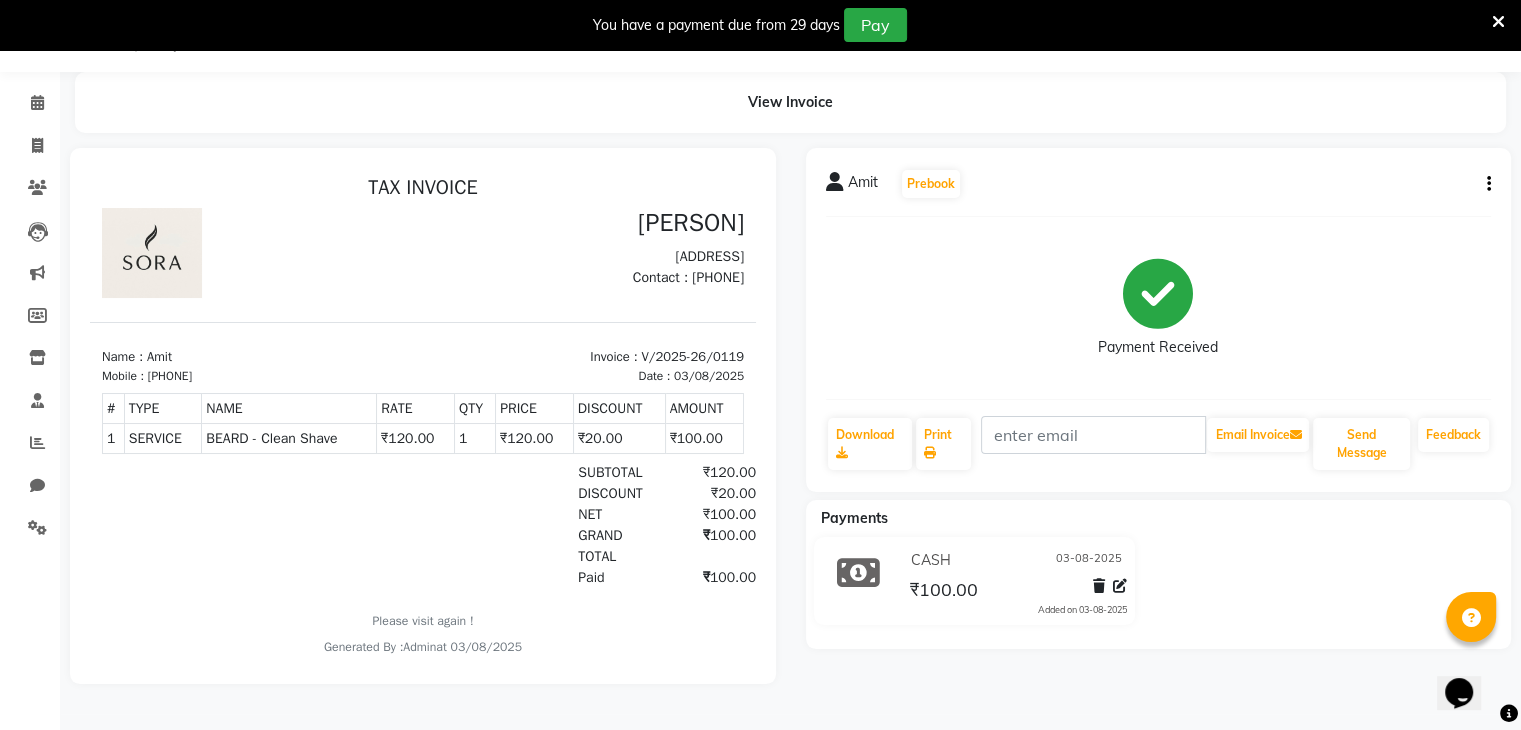 click on "[FIRST] Prebook Payment Received Download Print Email Invoice Send Message Feedback Payments CASH 03-08-2025 ₹100.00 Added on 03-08-2025" 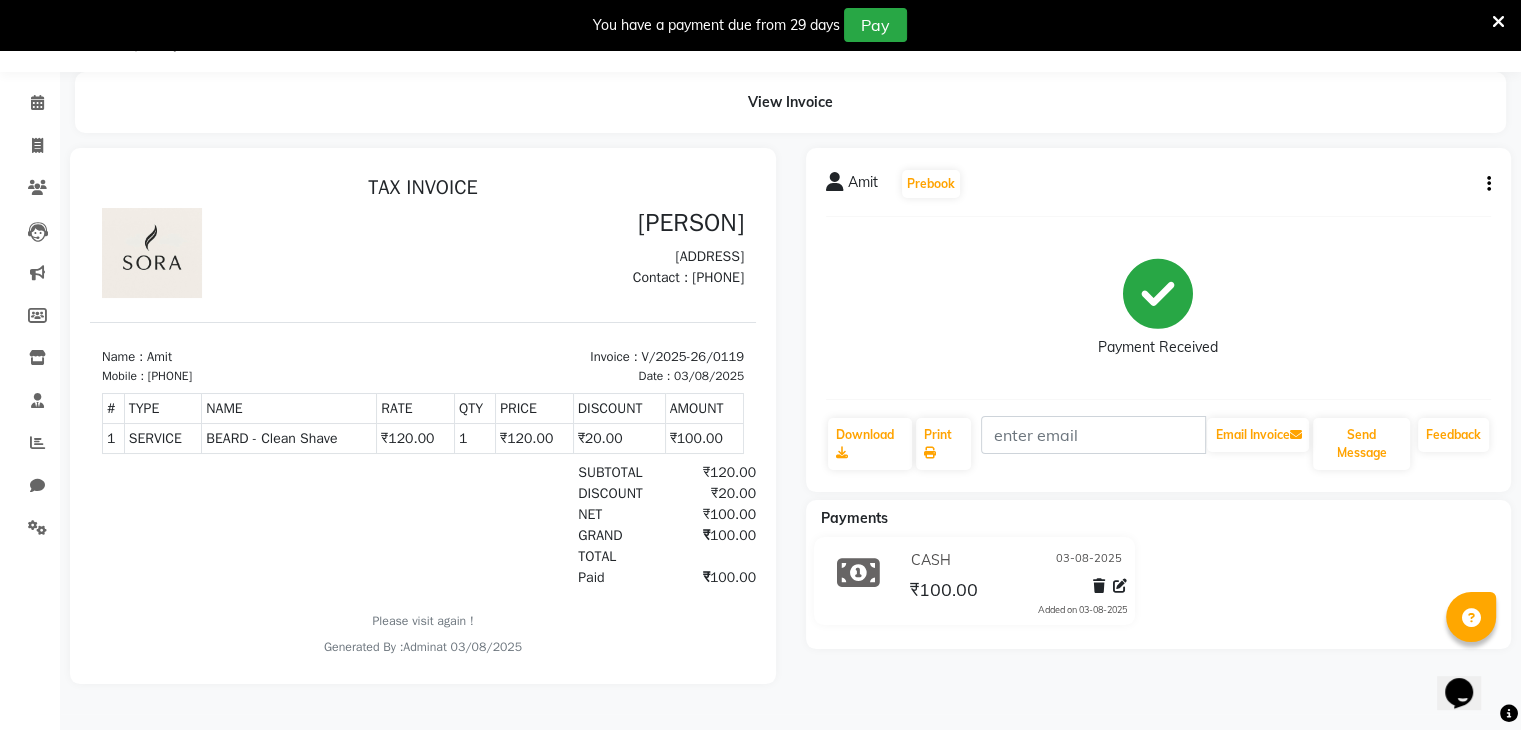 click on "[FIRST] Prebook Payment Received Download Print Email Invoice Send Message Feedback Payments CASH 03-08-2025 ₹100.00 Added on 03-08-2025" 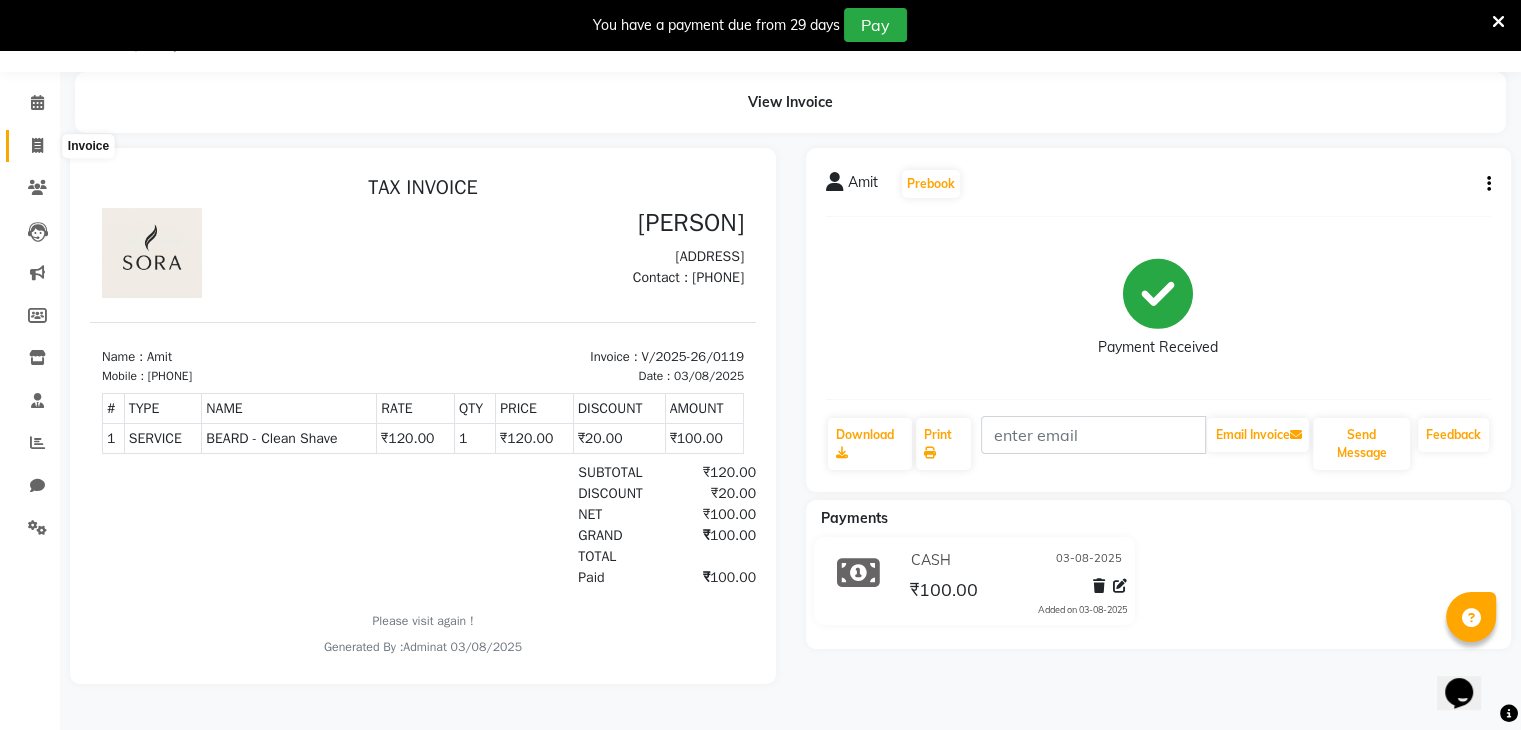 click 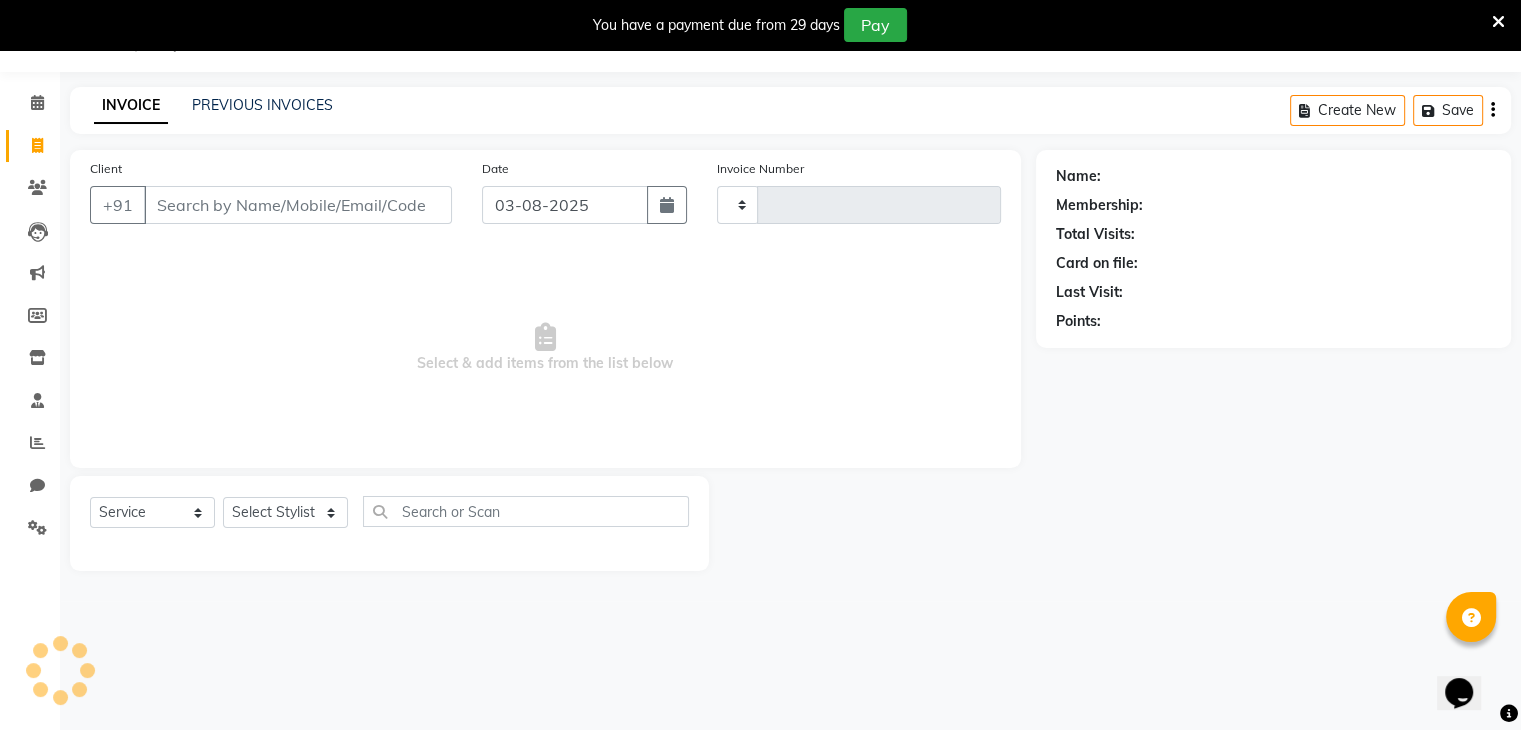 type on "0120" 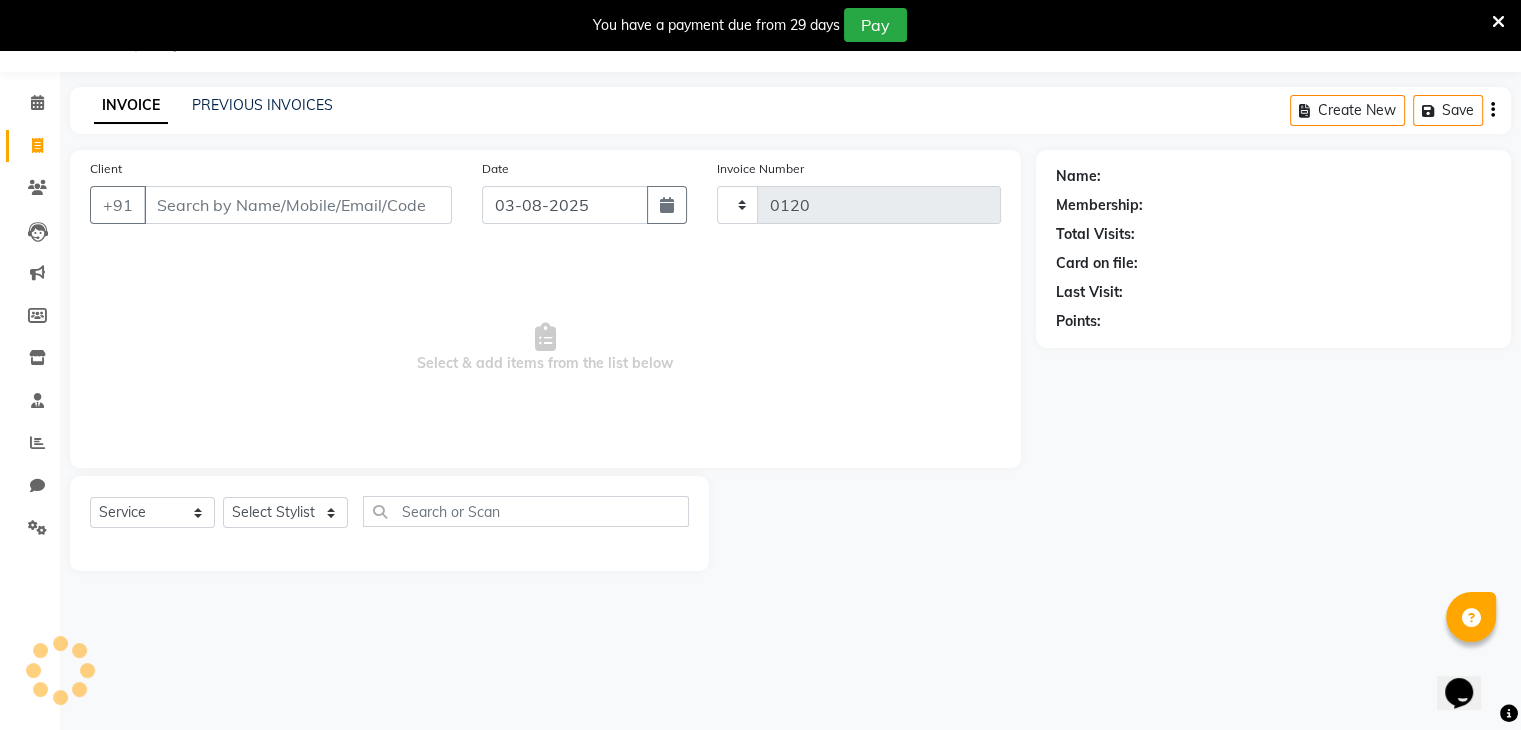 select on "8446" 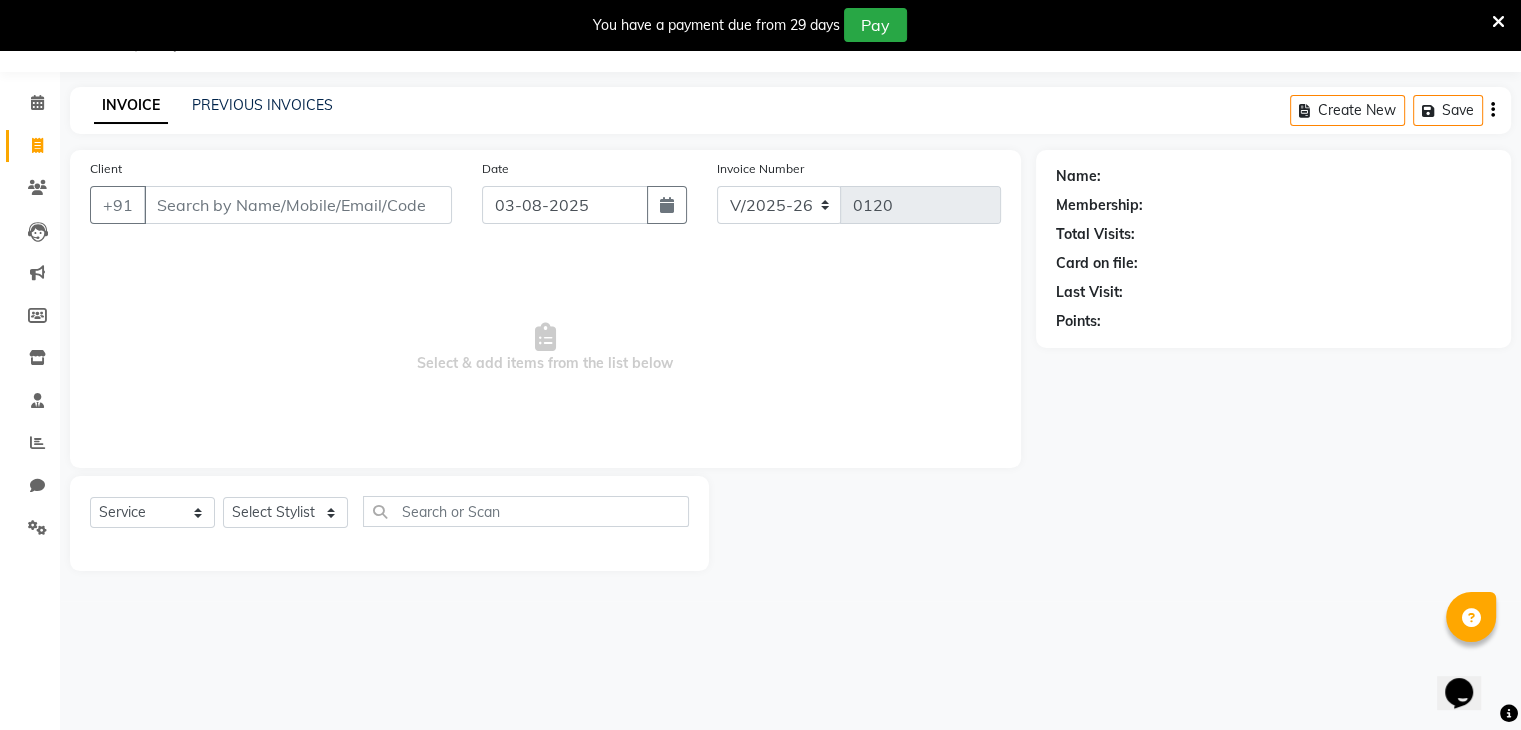 click on "Client" at bounding box center (298, 205) 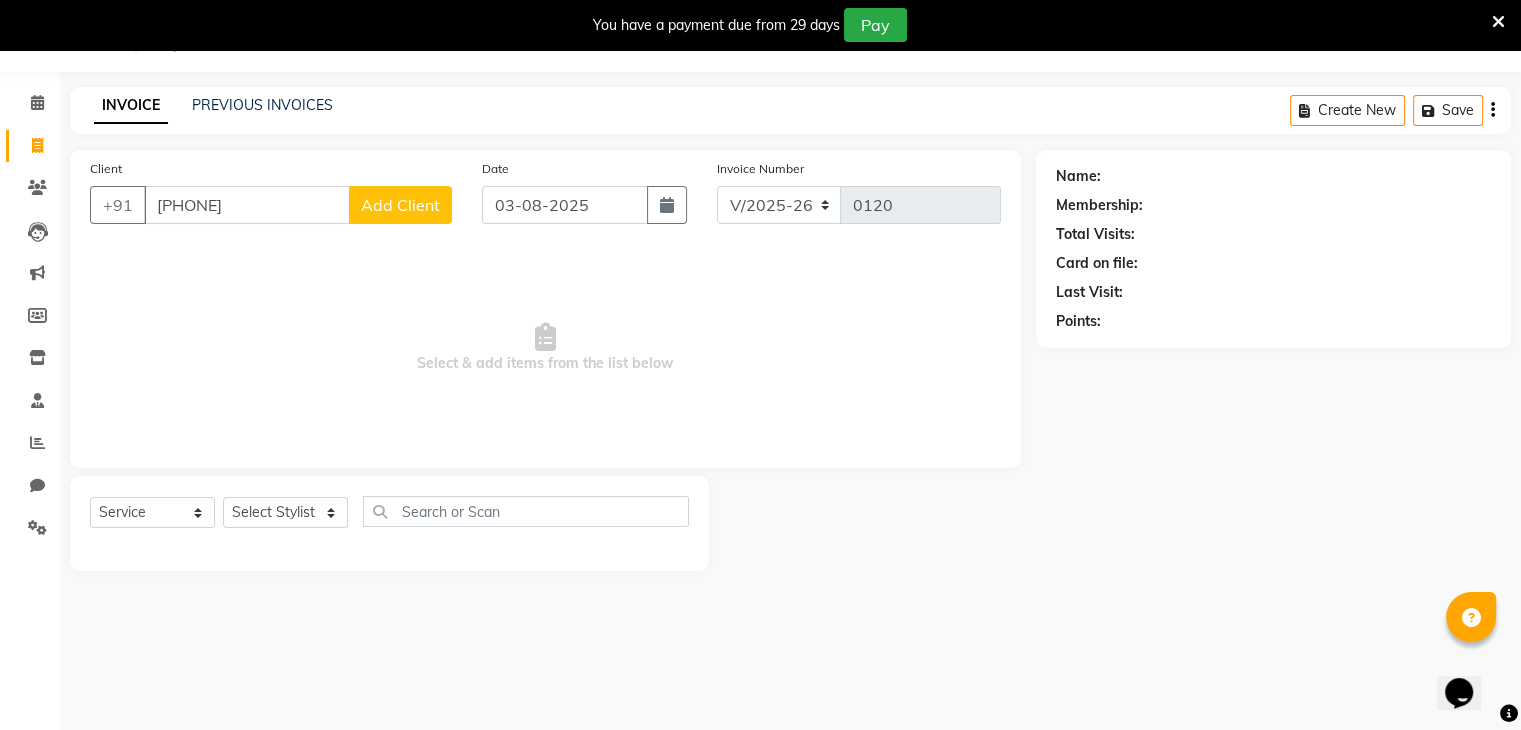 type on "[PHONE]" 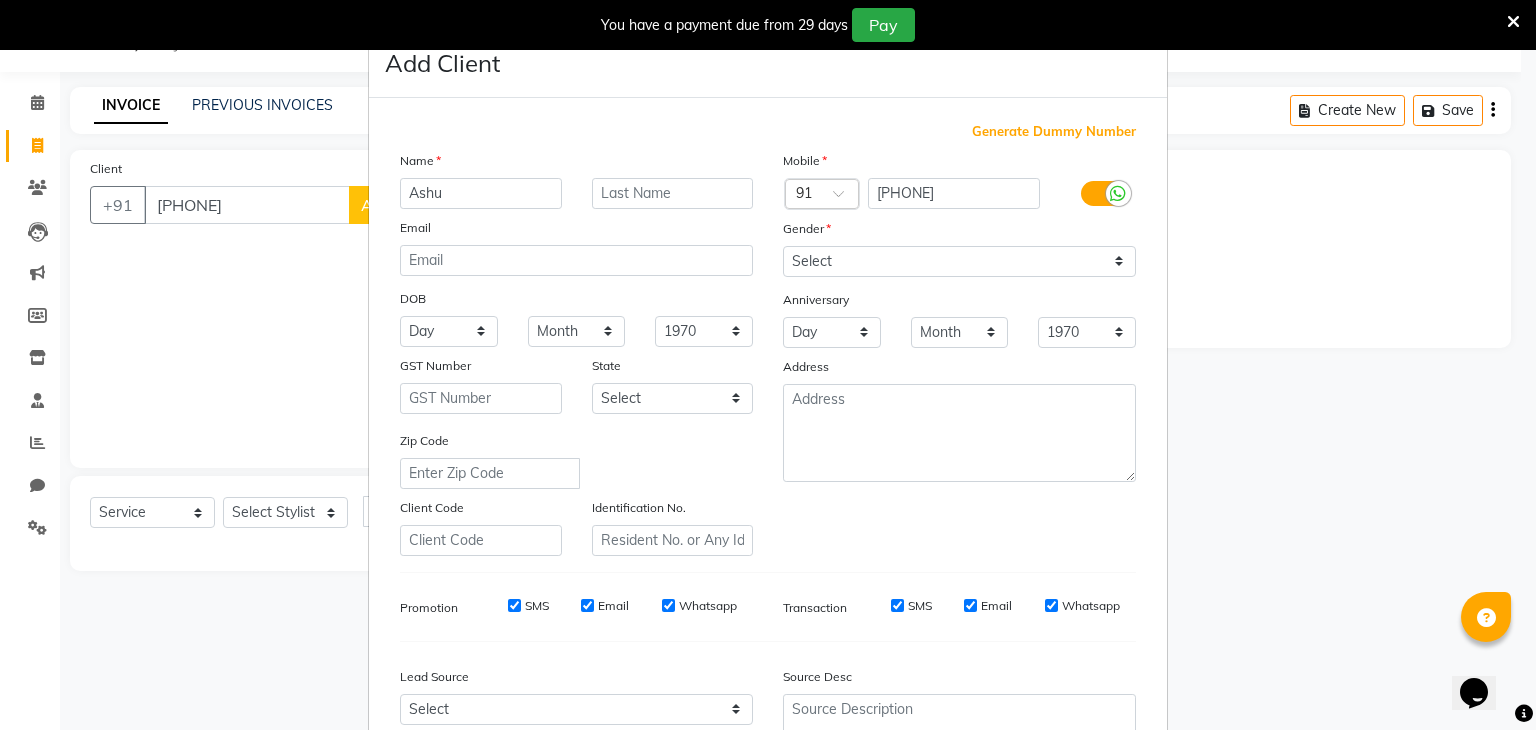 type on "Ashu" 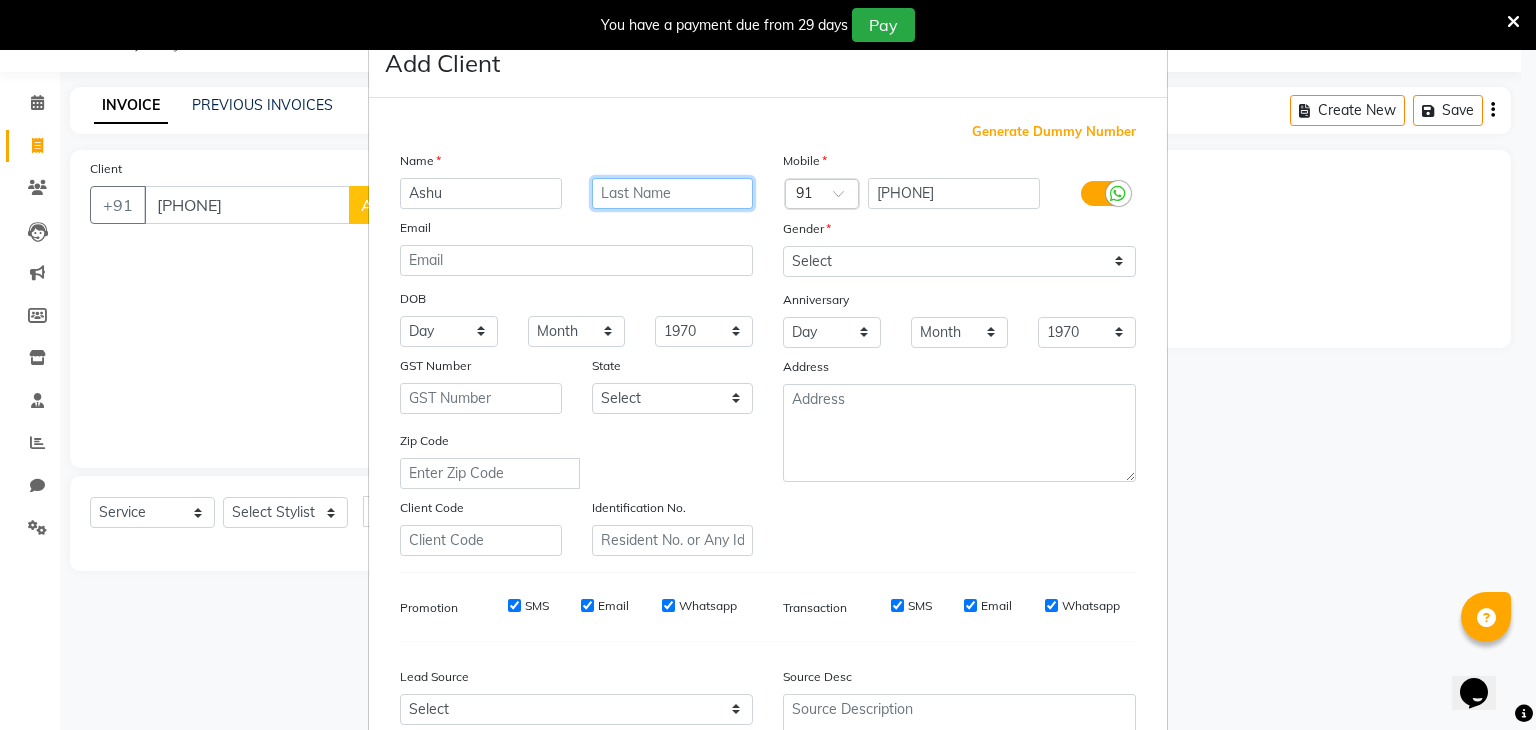 click at bounding box center [673, 193] 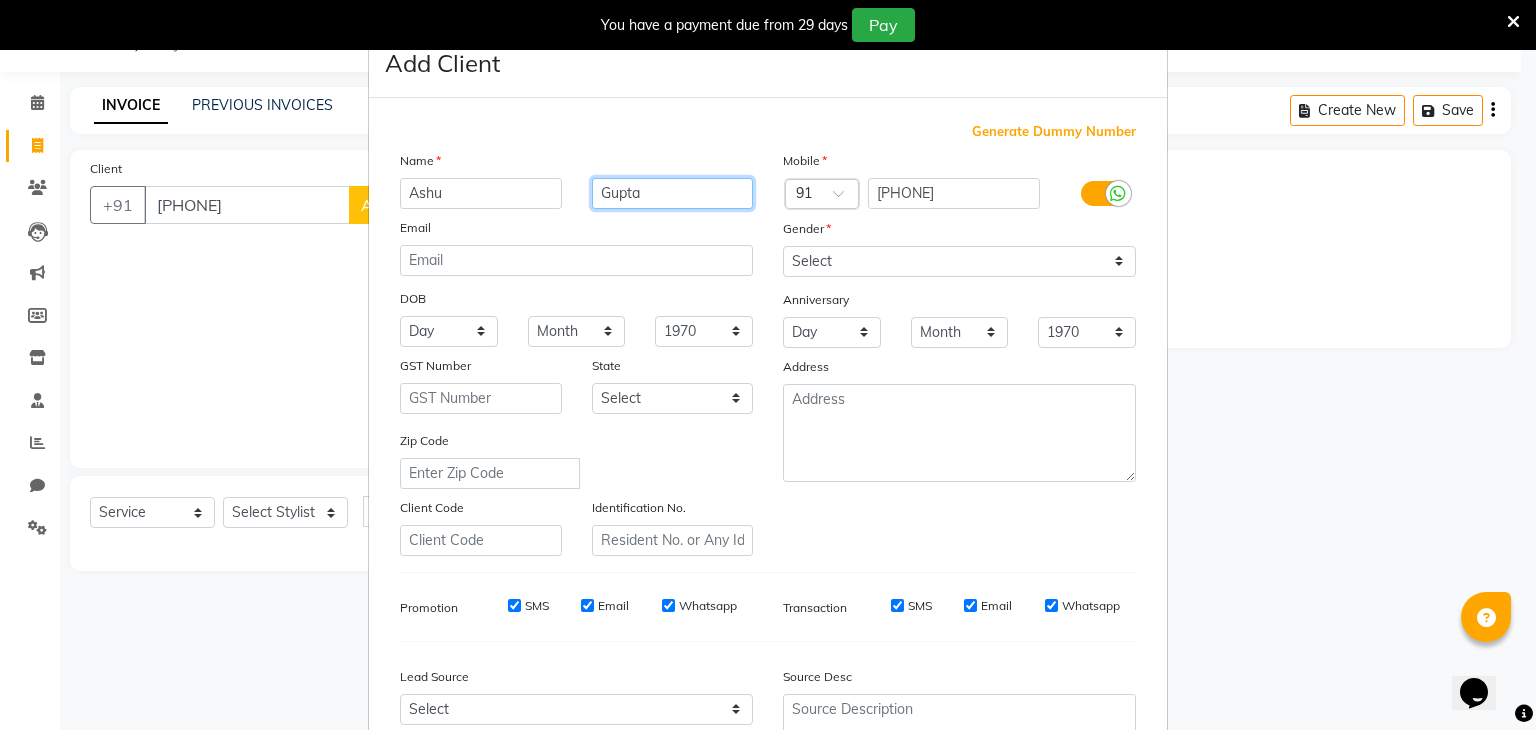 type on "Gupta" 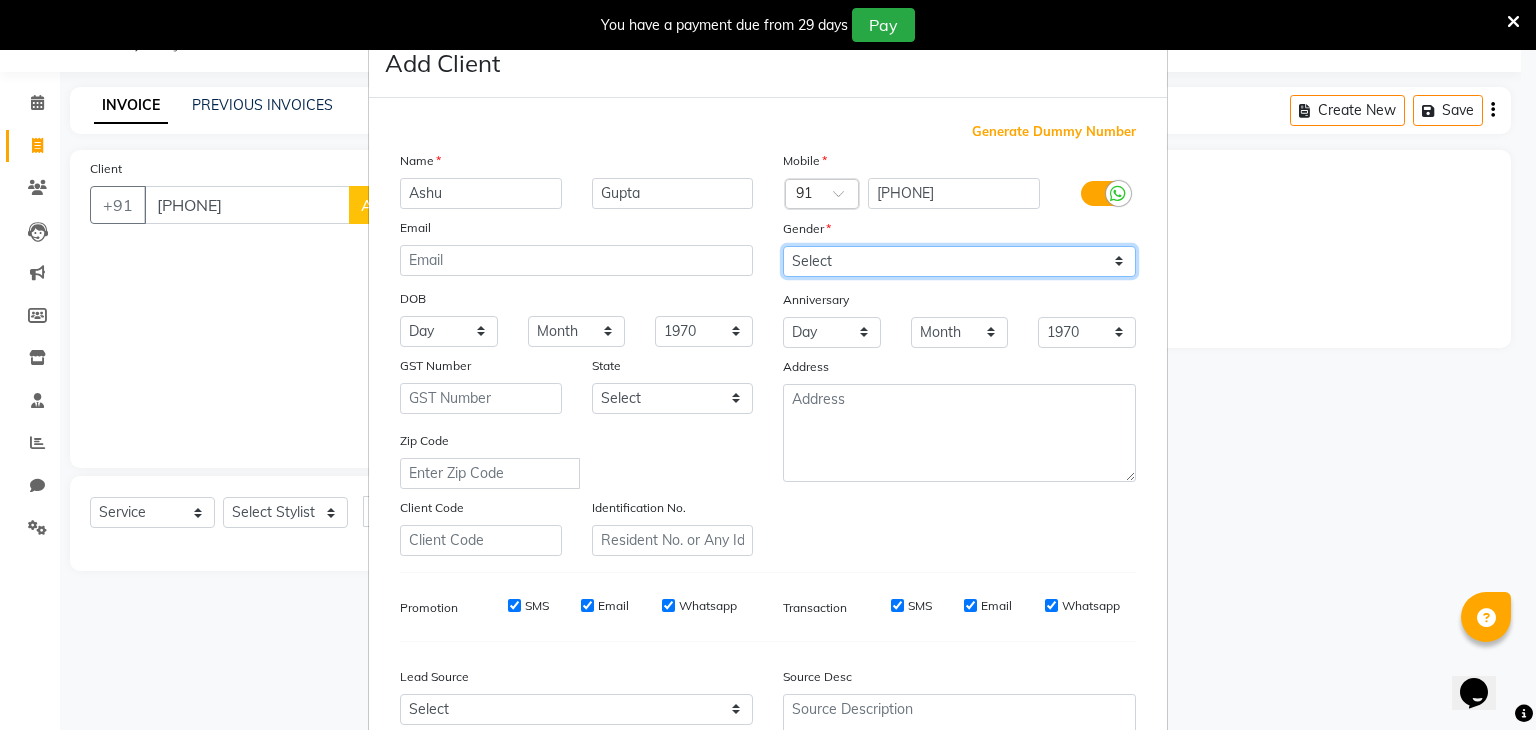 click on "Select Male Female Other Prefer Not To Say" at bounding box center (959, 261) 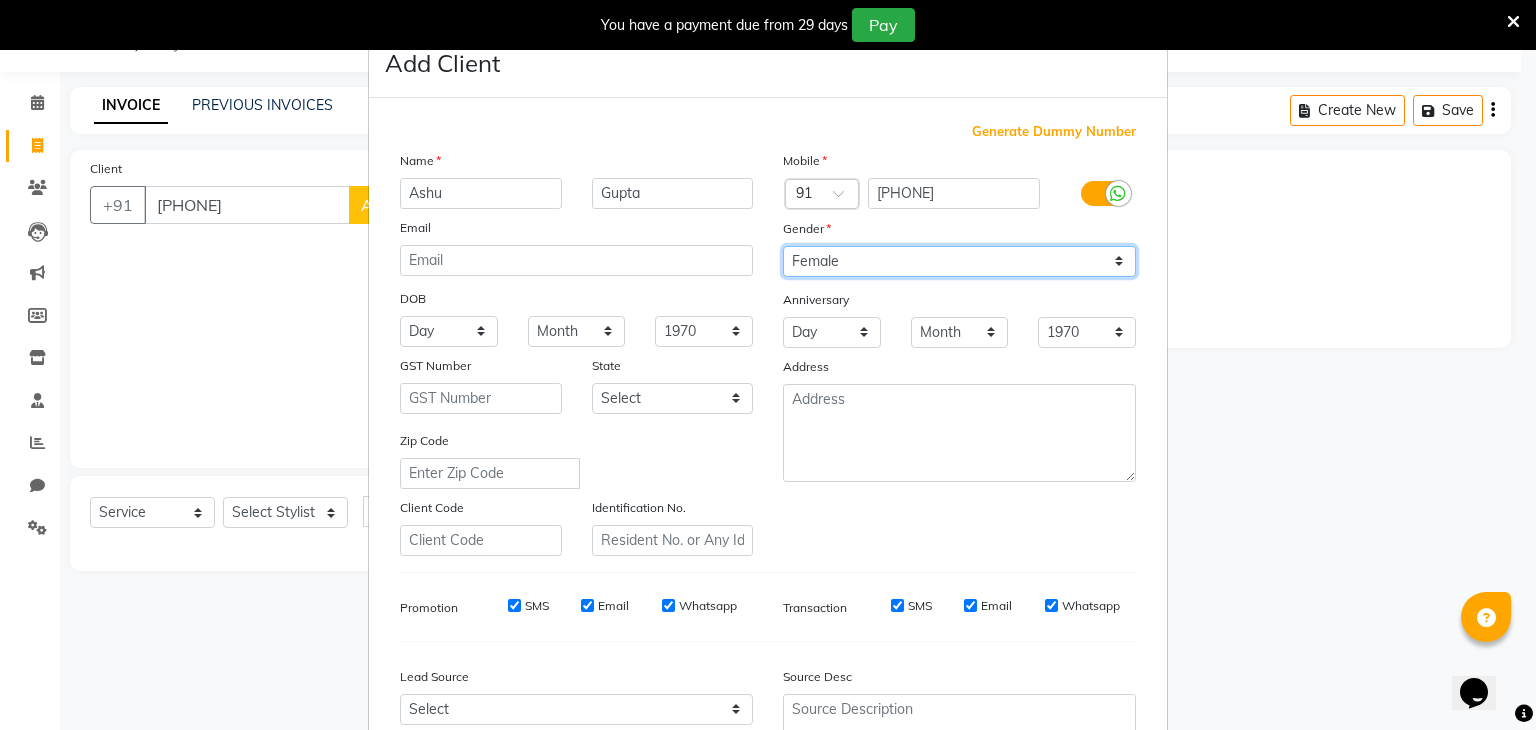 click on "Select Male Female Other Prefer Not To Say" at bounding box center [959, 261] 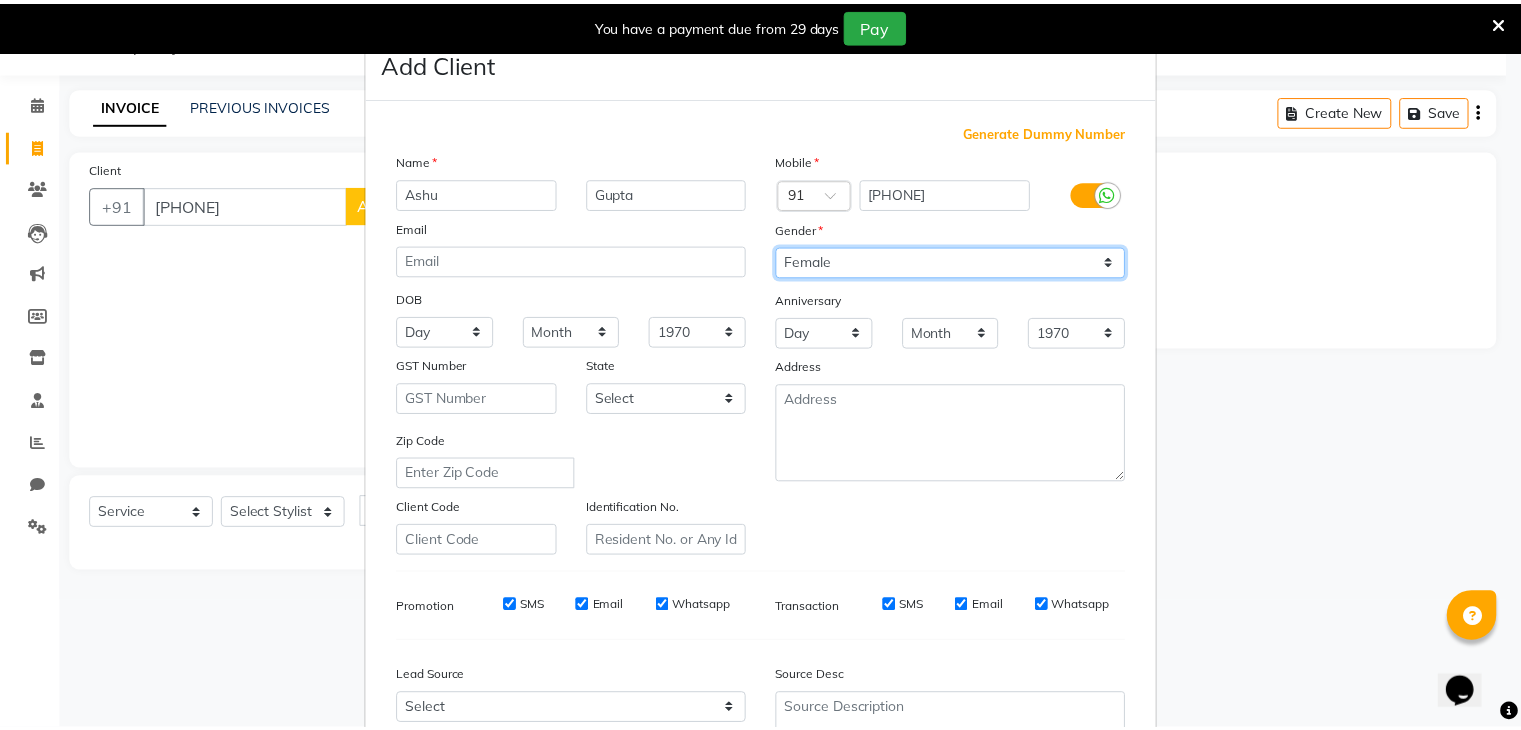 scroll, scrollTop: 203, scrollLeft: 0, axis: vertical 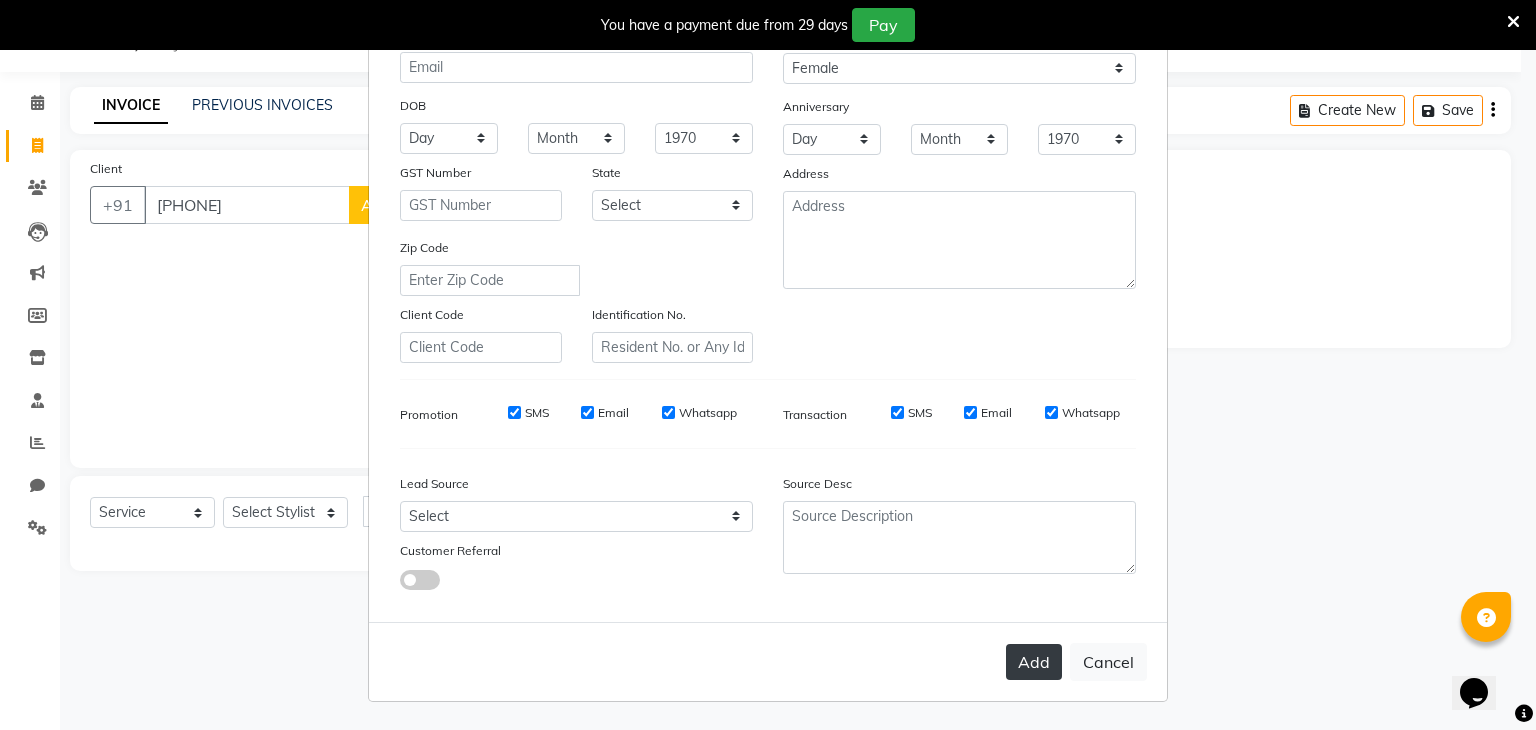 click on "Add" at bounding box center [1034, 662] 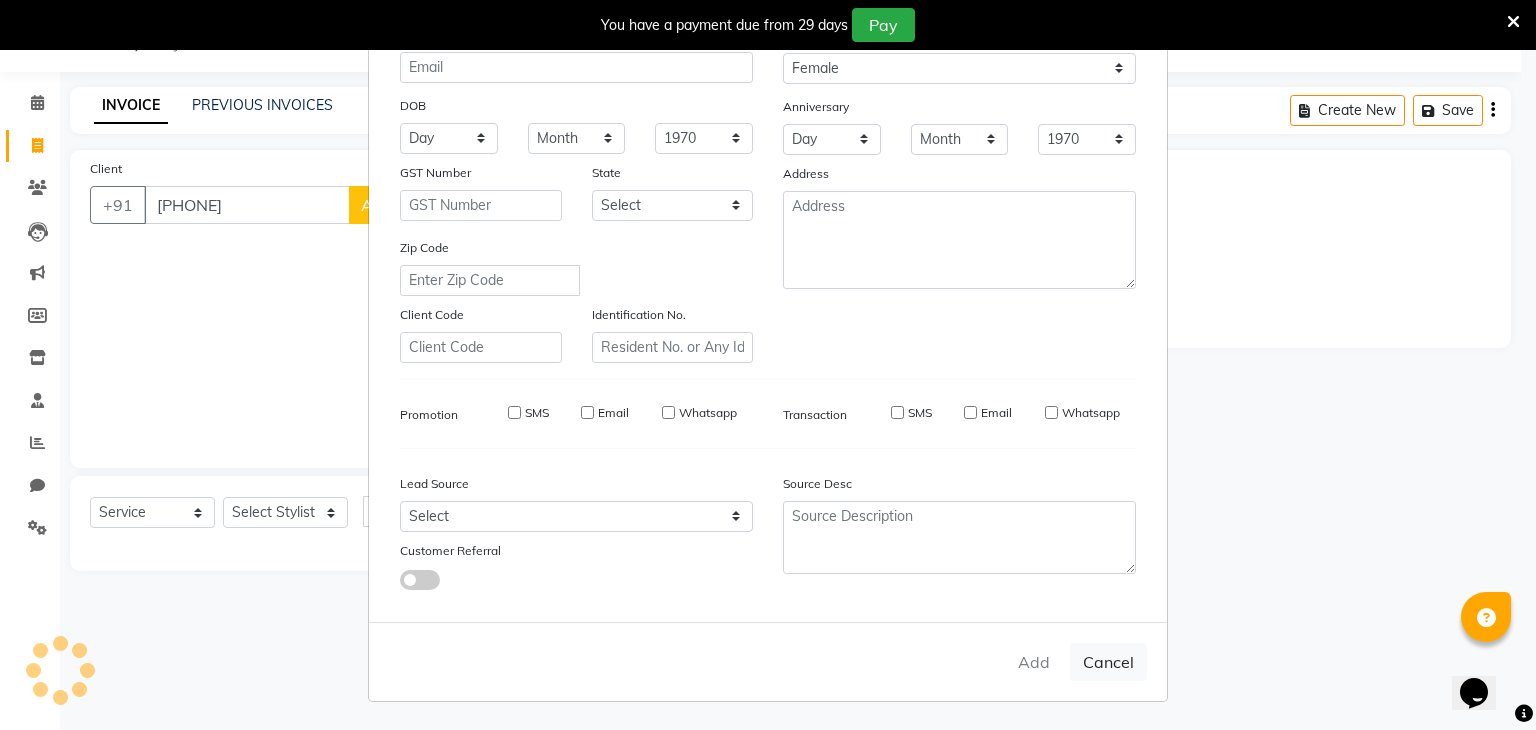 type 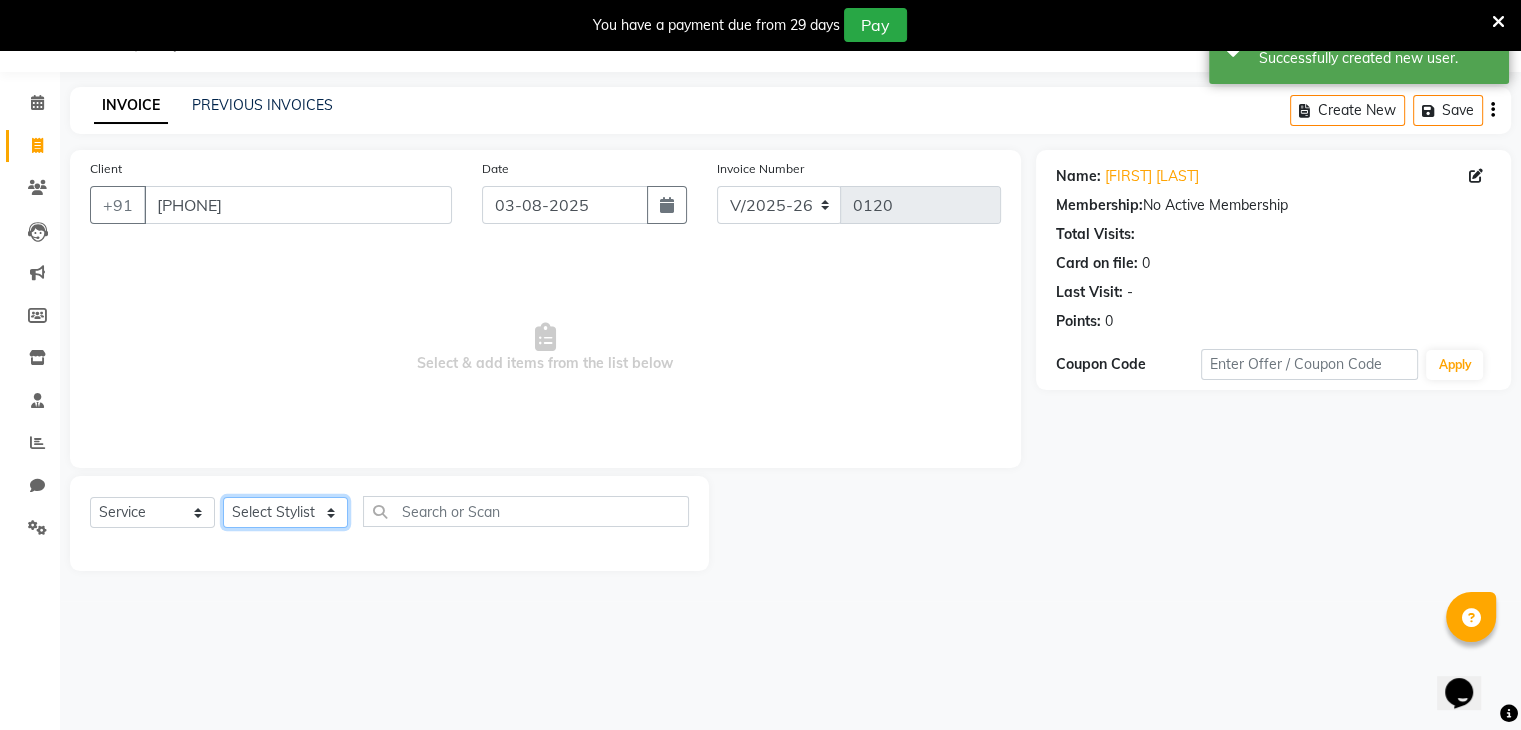 click on "Select Stylist [PERSON] [PERSON] [PERSON] [PERSON] [PERSON] [PERSON] [PERSON] [PERSON] [PERSON]" 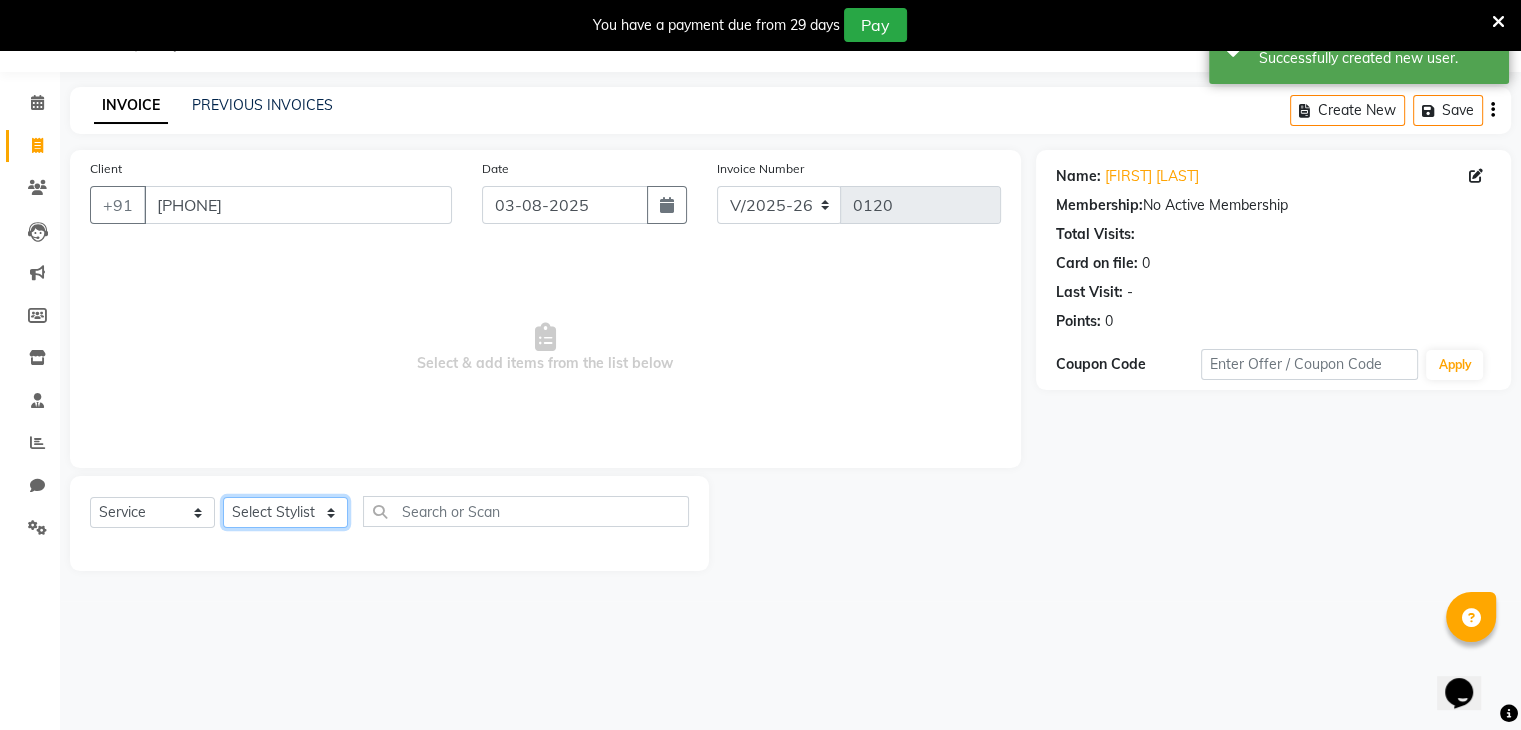 select on "86335" 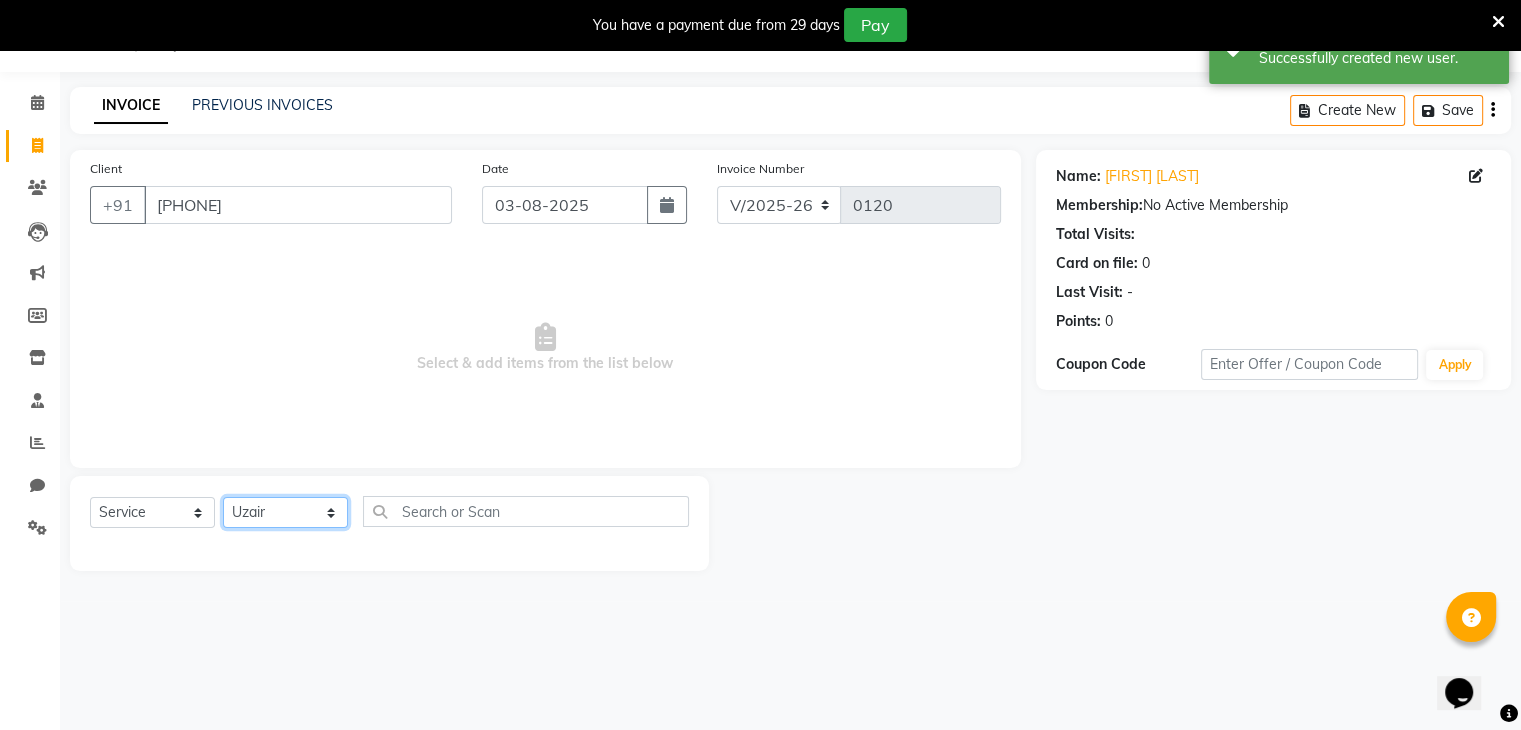 click on "Select Stylist [PERSON] [PERSON] [PERSON] [PERSON] [PERSON] [PERSON] [PERSON] [PERSON] [PERSON]" 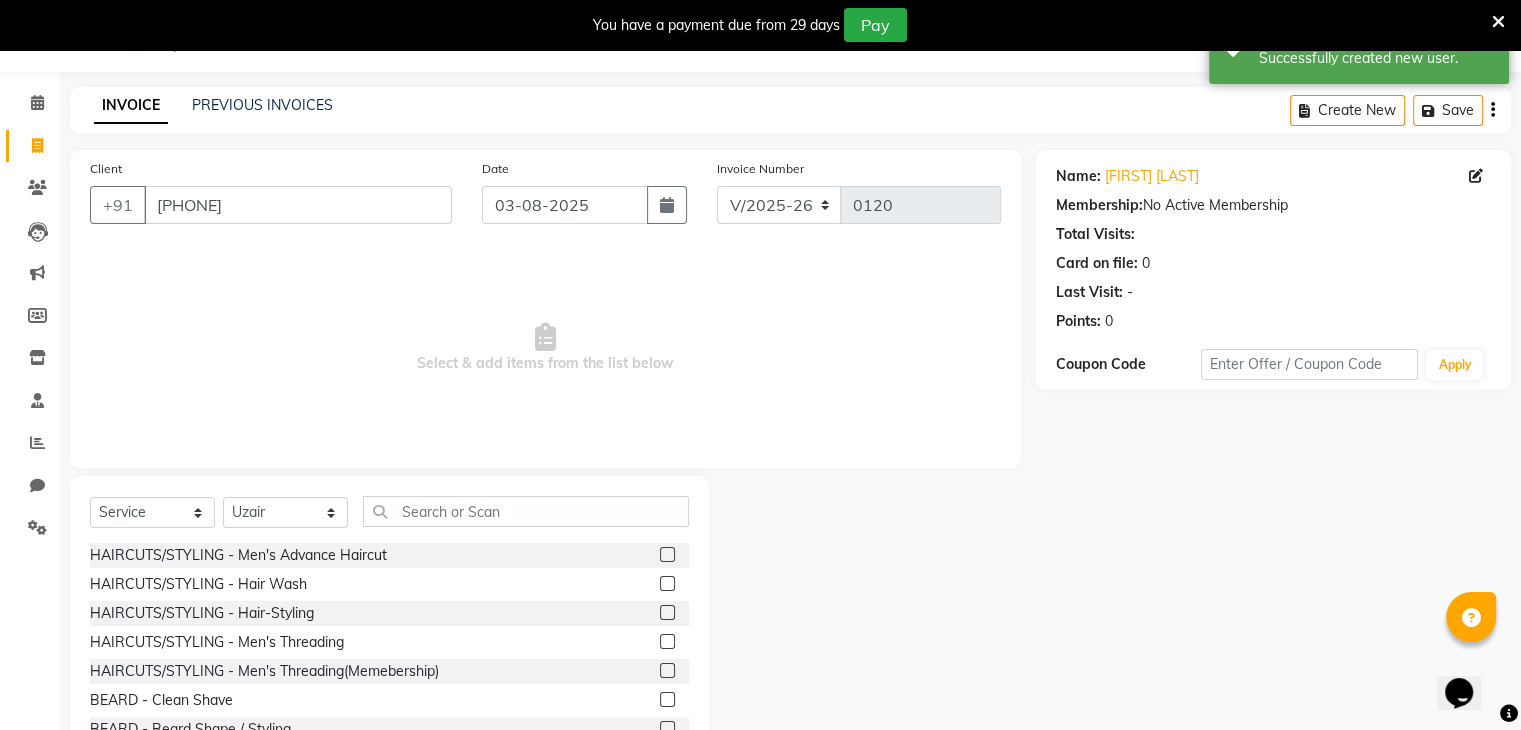 click 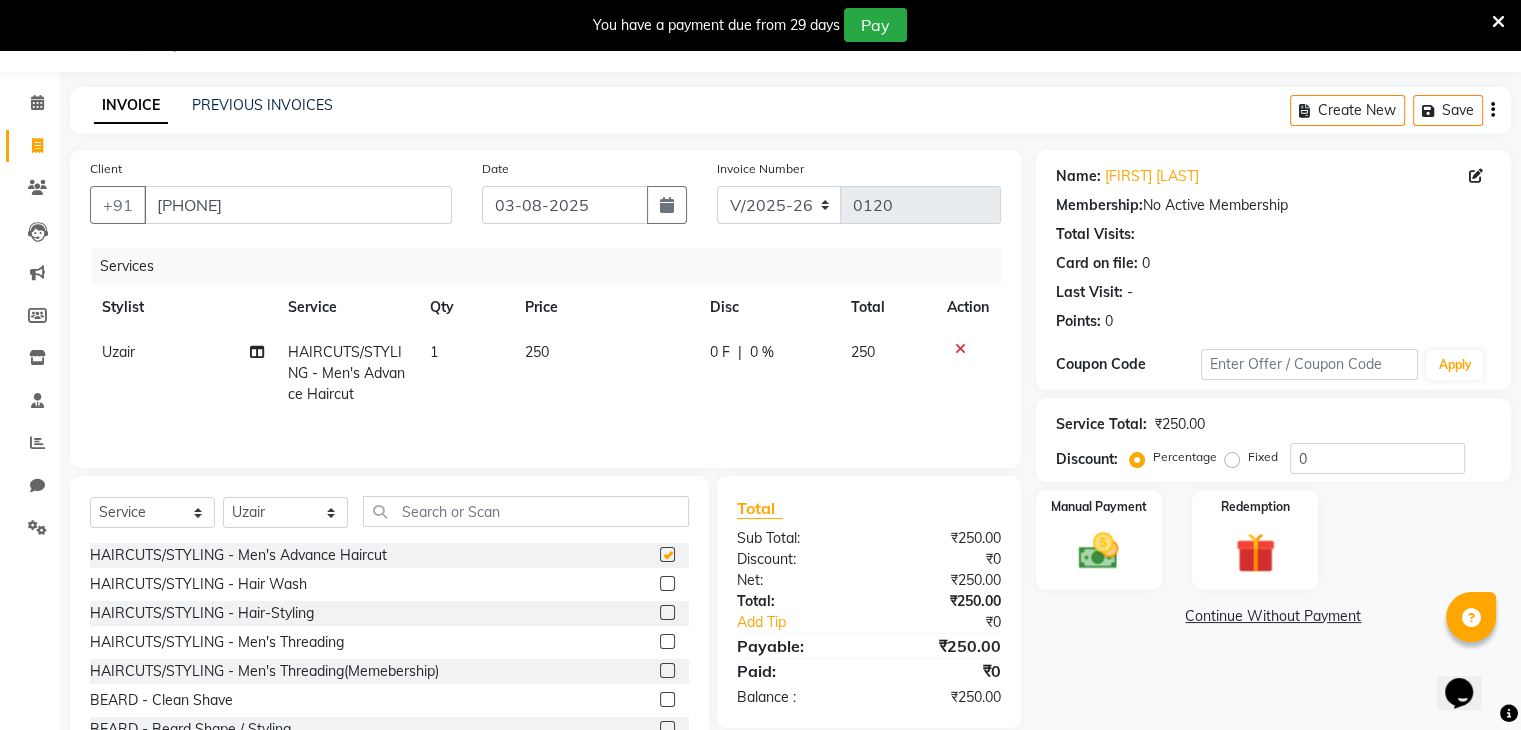 checkbox on "false" 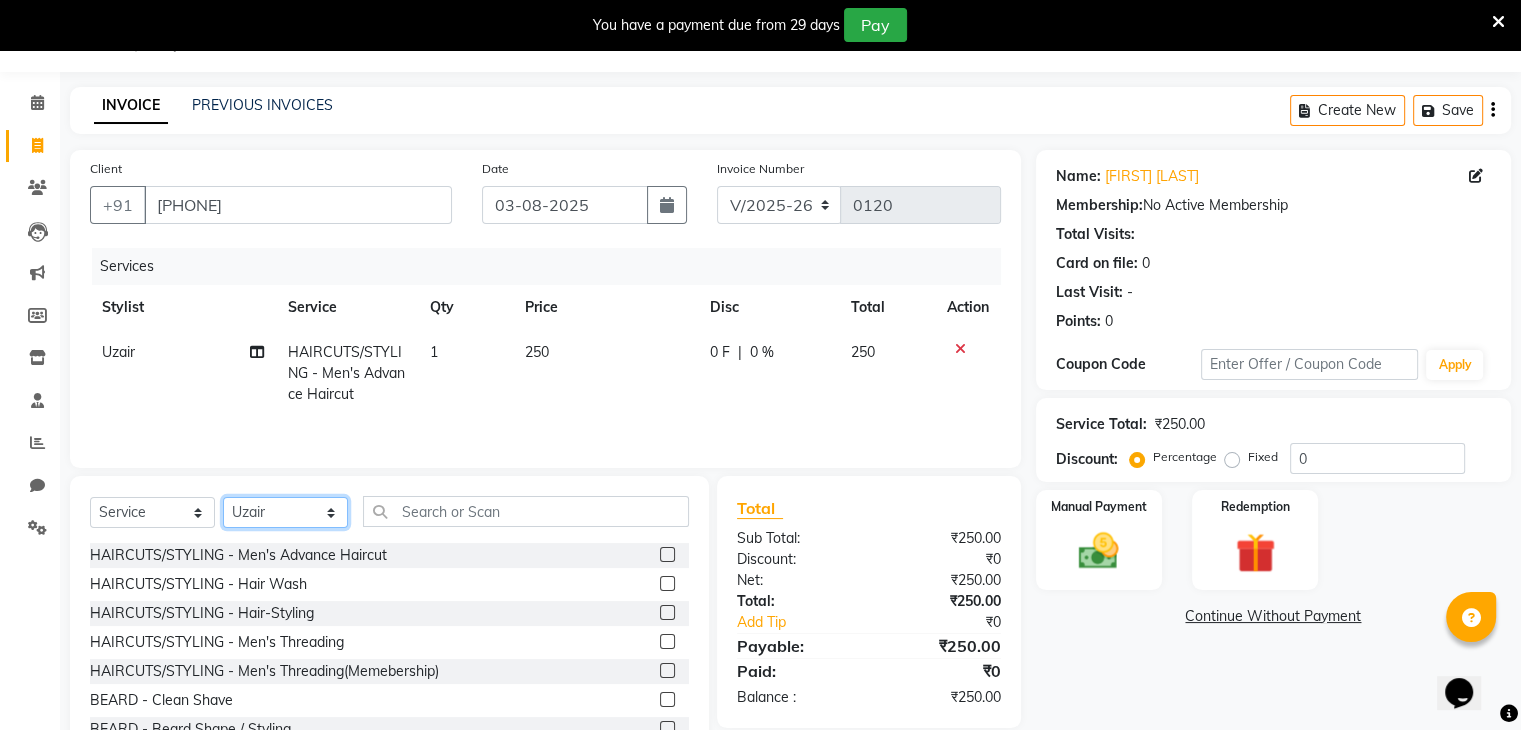 click on "Select Stylist [PERSON] [PERSON] [PERSON] [PERSON] [PERSON] [PERSON] [PERSON] [PERSON] [PERSON]" 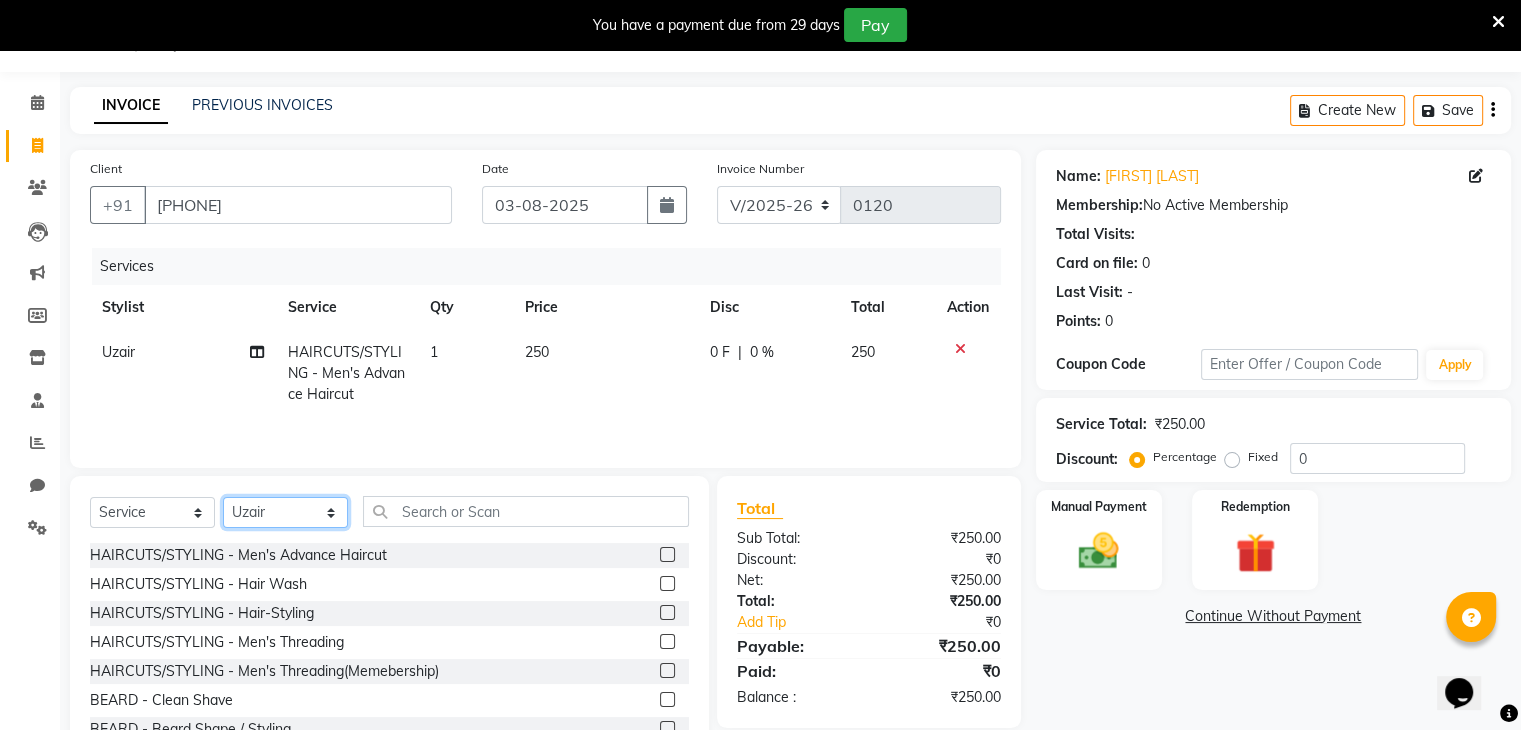 select on "81971" 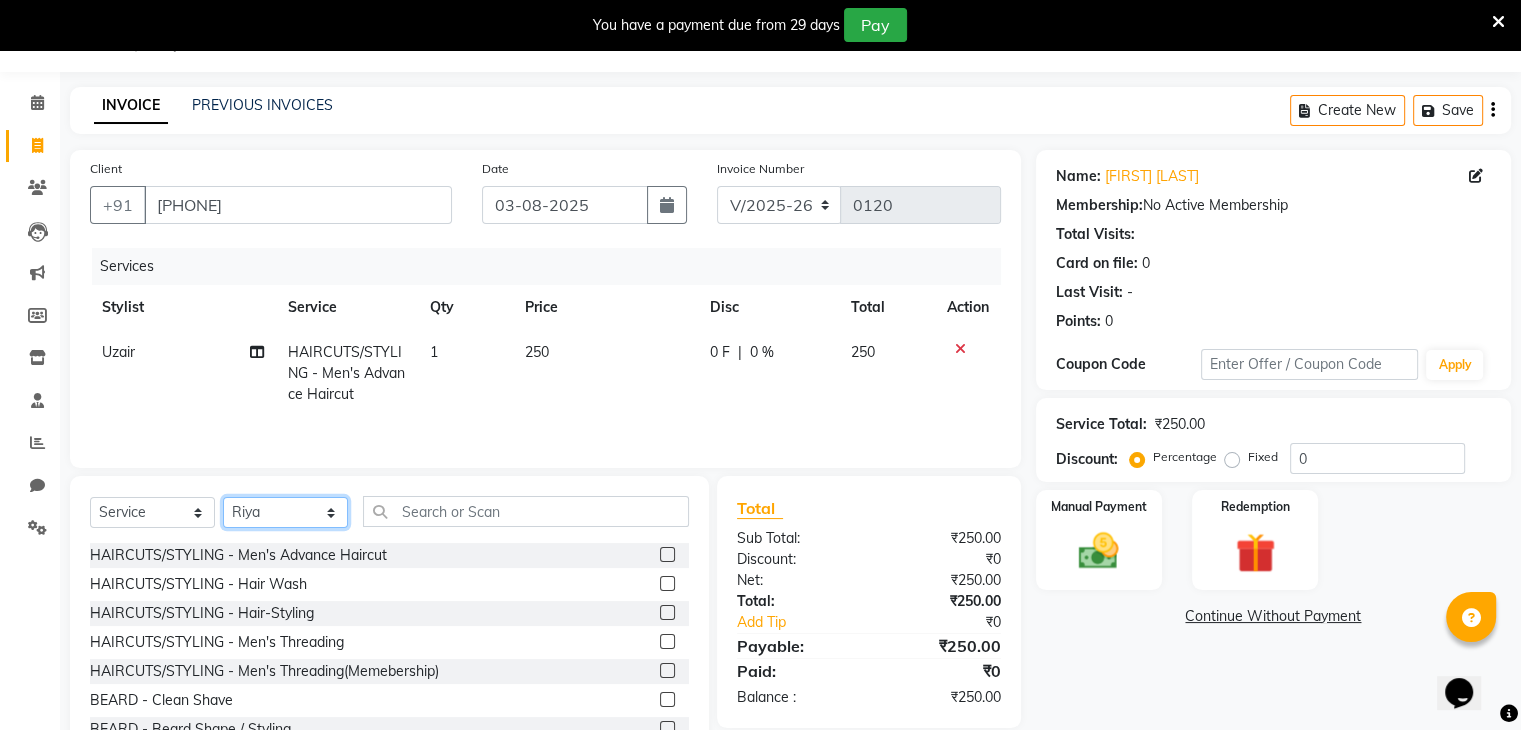 click on "Select Stylist [PERSON] [PERSON] [PERSON] [PERSON] [PERSON] [PERSON] [PERSON] [PERSON] [PERSON]" 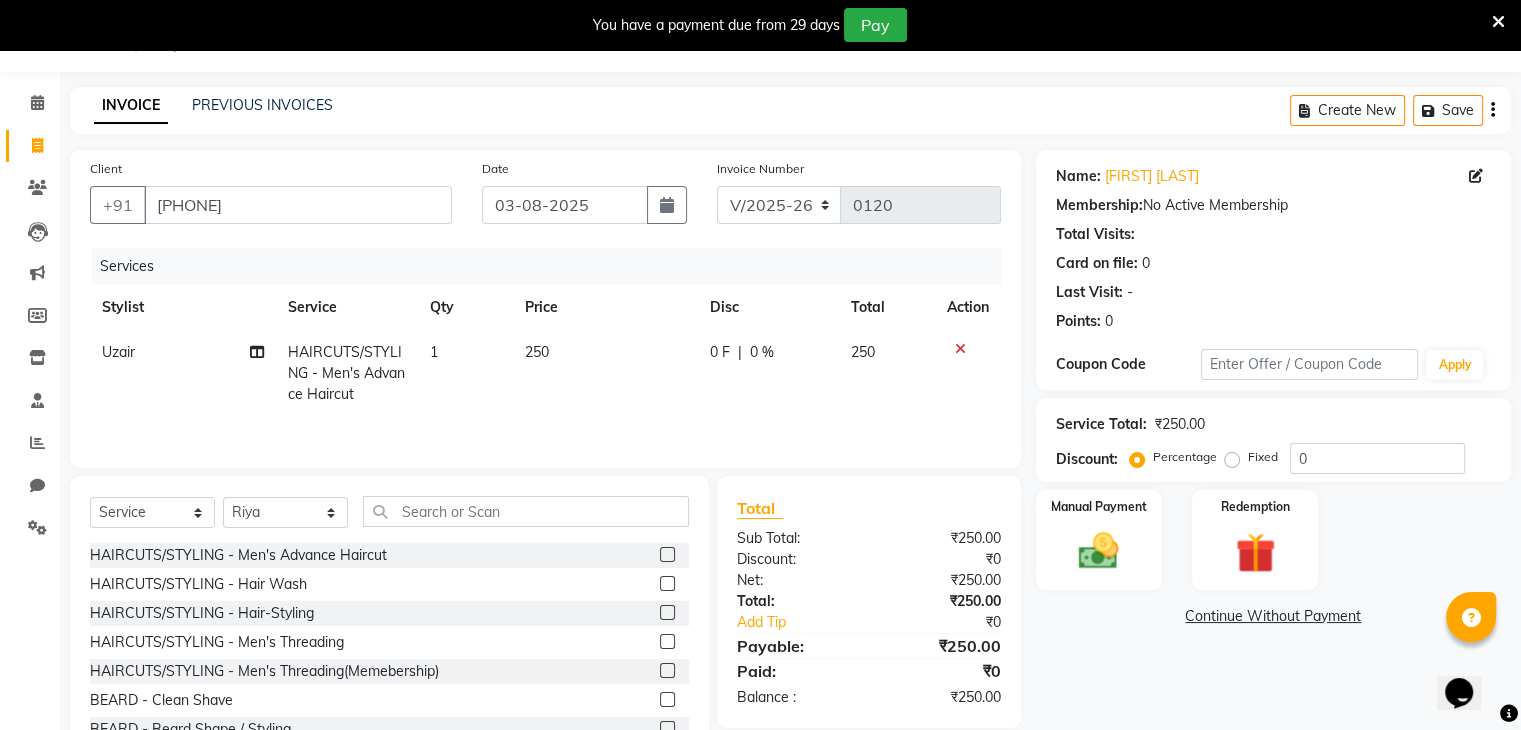 click on "Select Service Product Membership Package Voucher Prepaid Gift Card Select Stylist [NAME] [NAME] [NAME] [NAME] [NAME] [NAME] [NAME] [NAME] [NAME]" 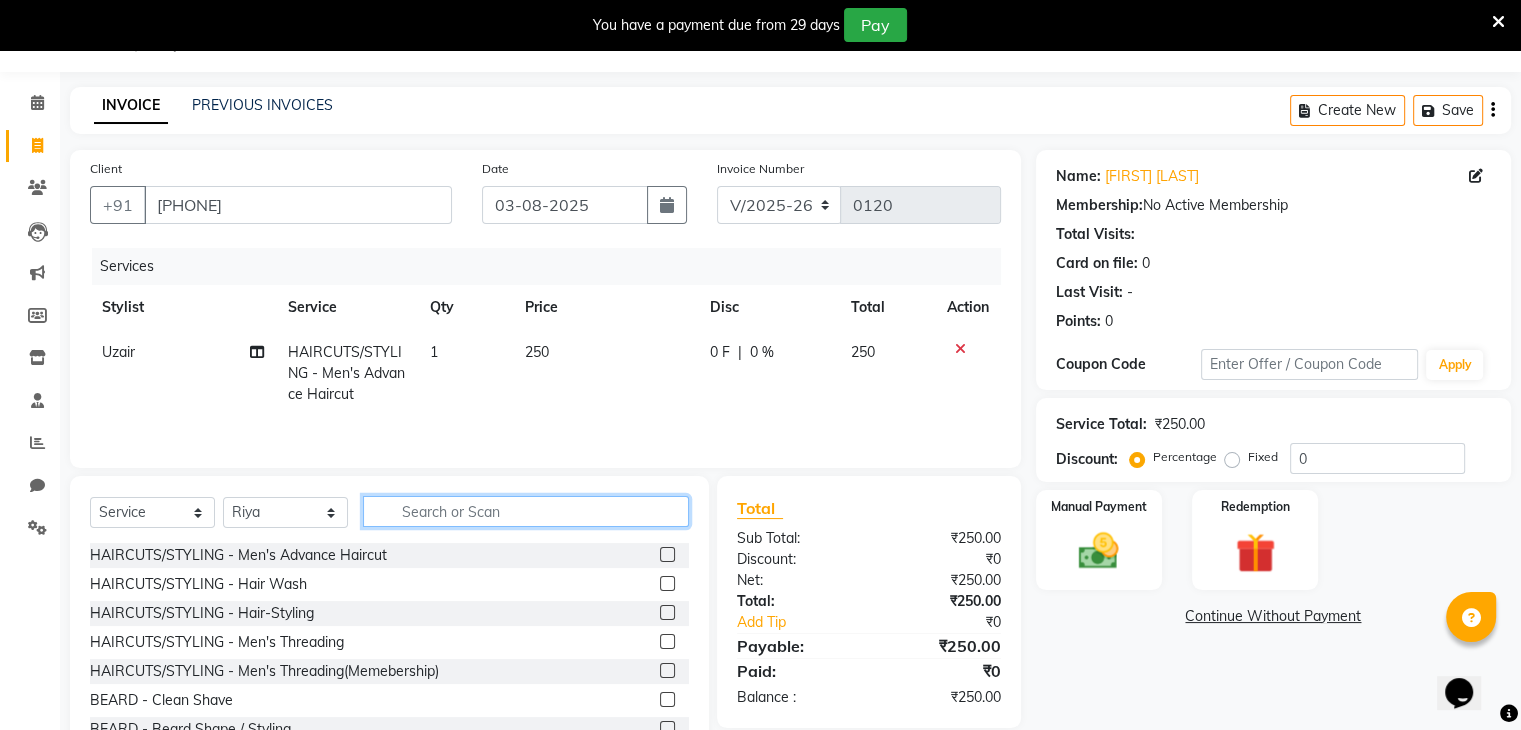 click 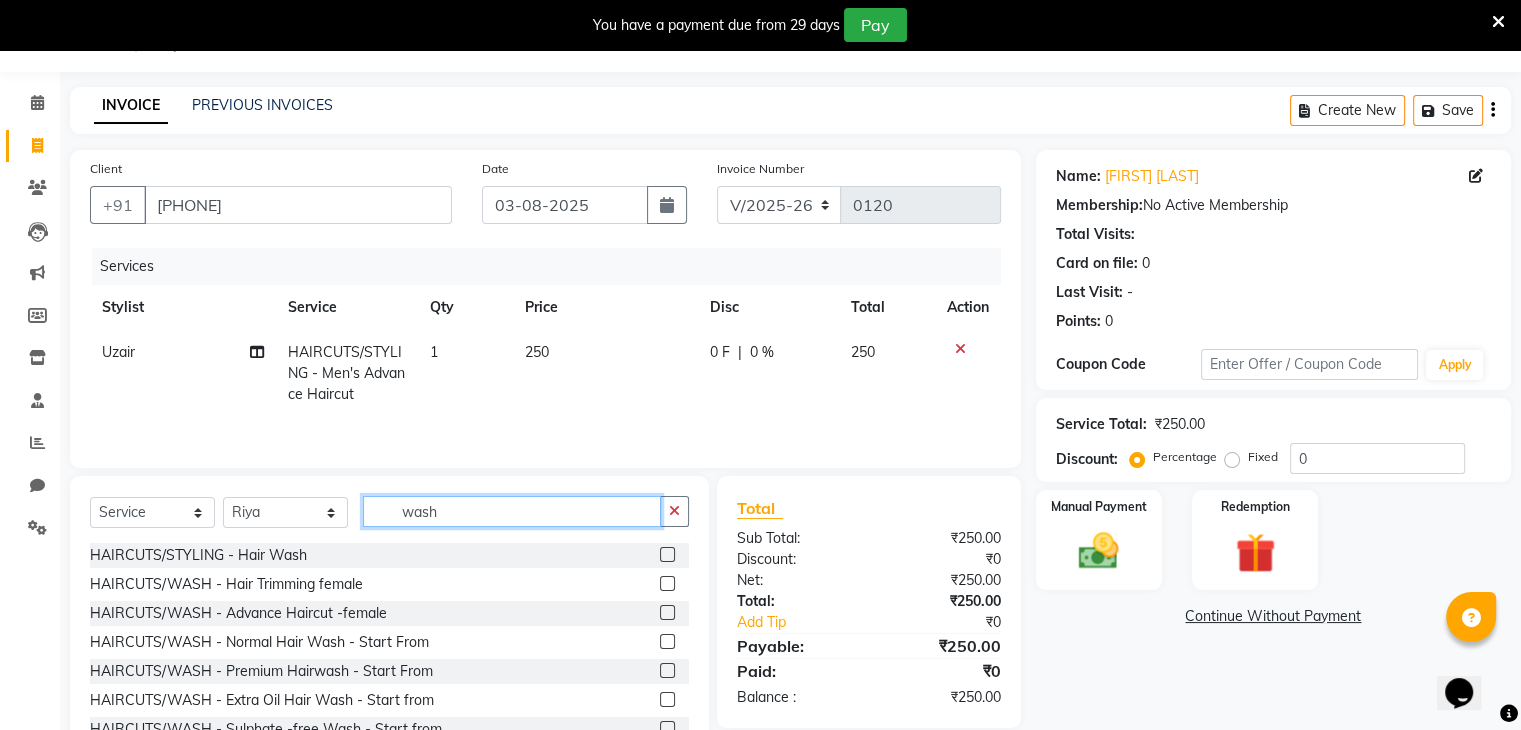 type on "wash" 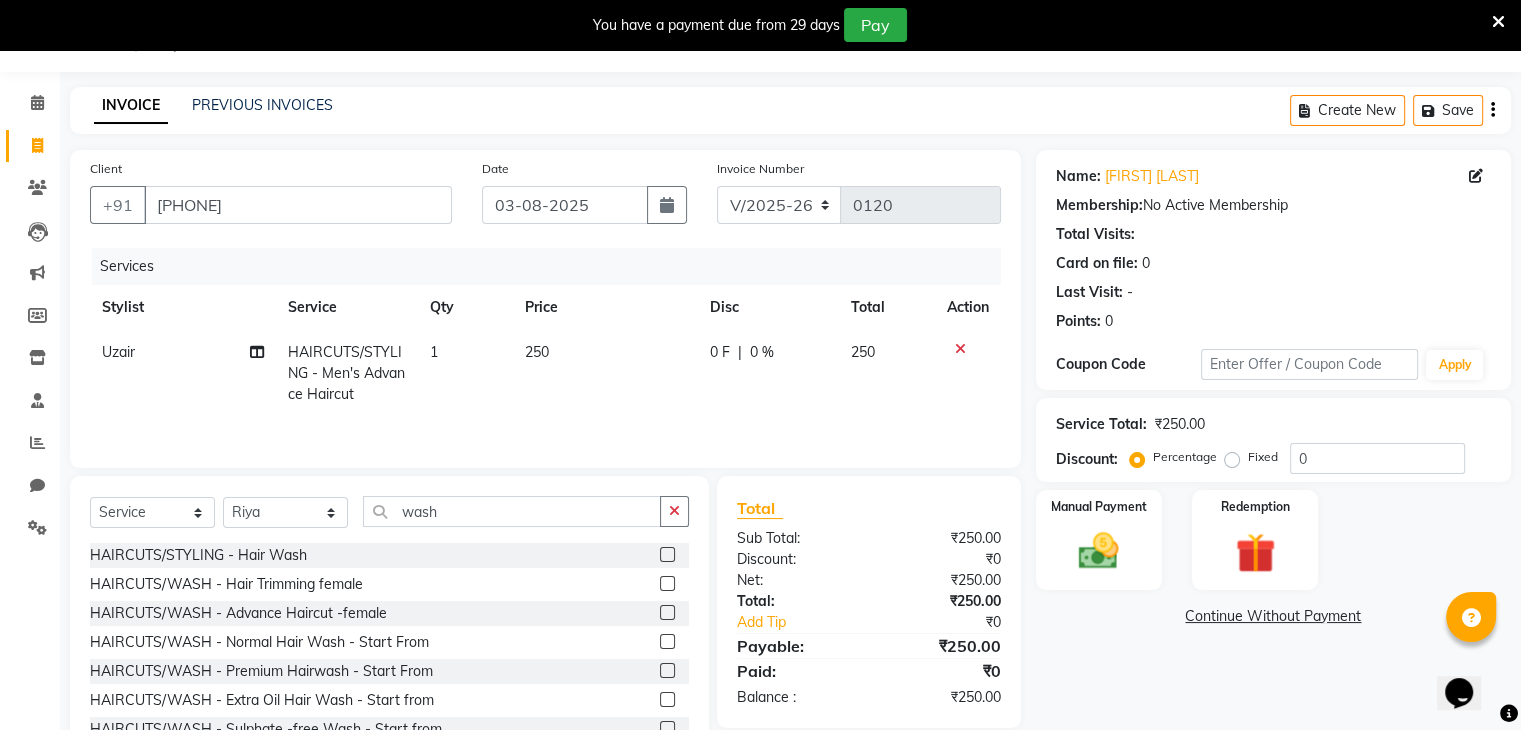 click 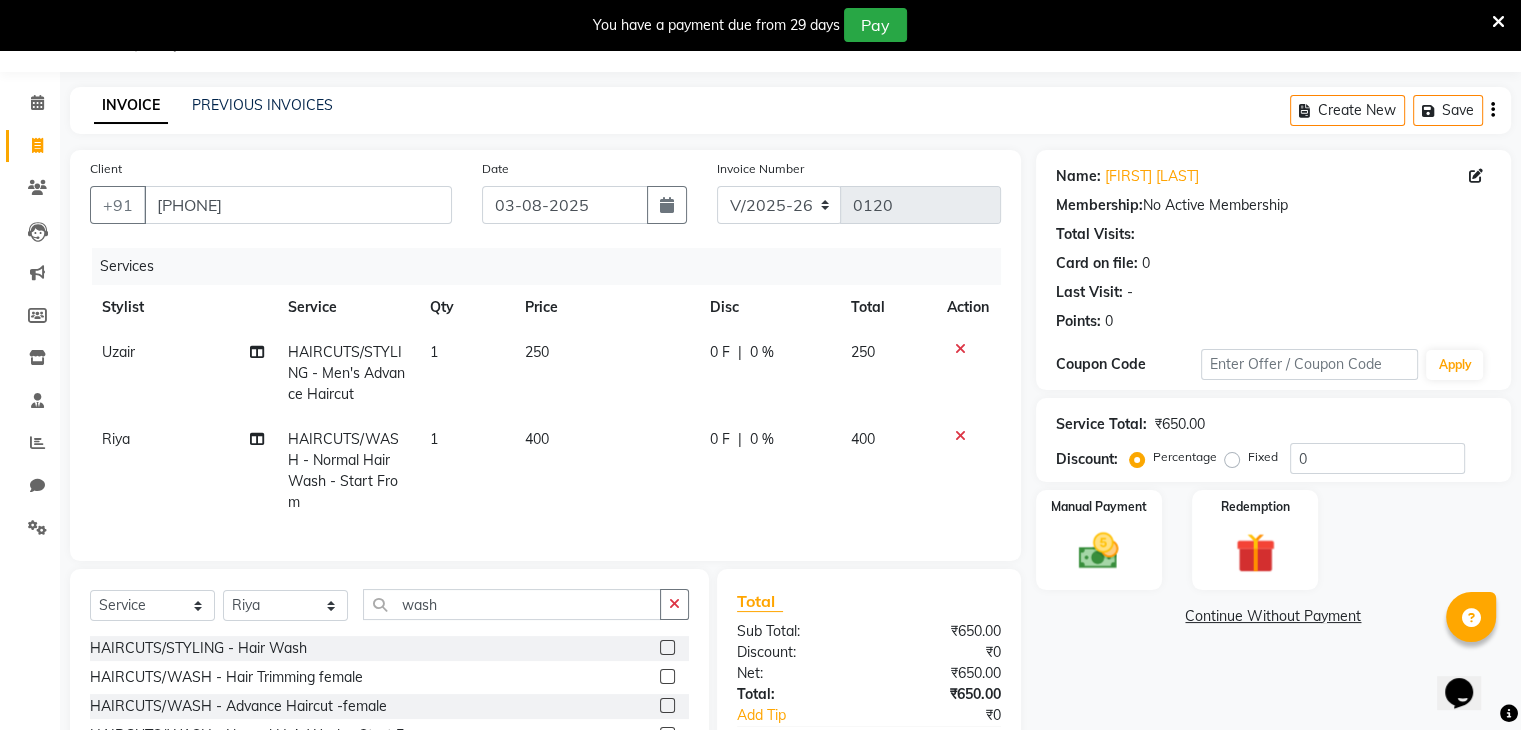 checkbox on "false" 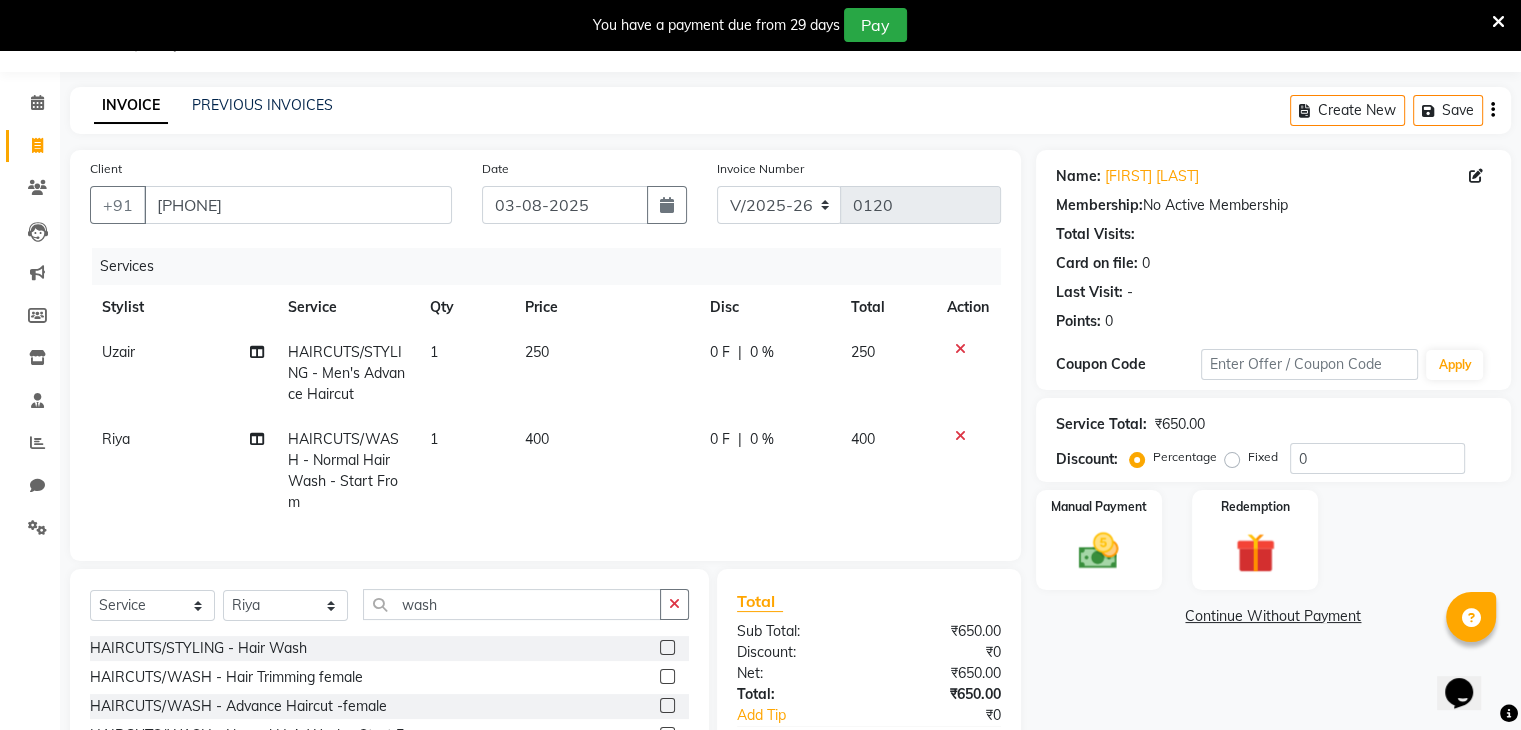 click on "0 F" 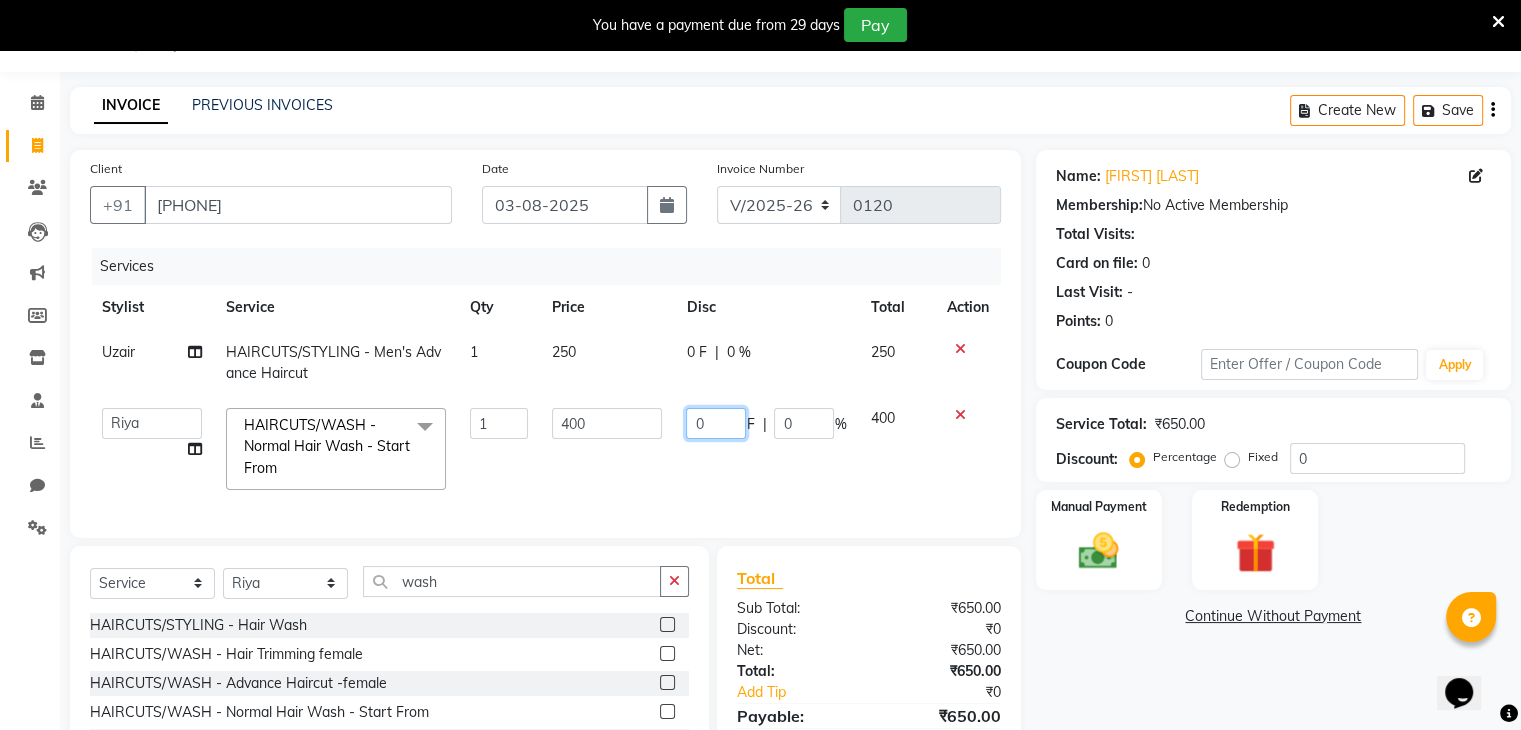 click on "0" 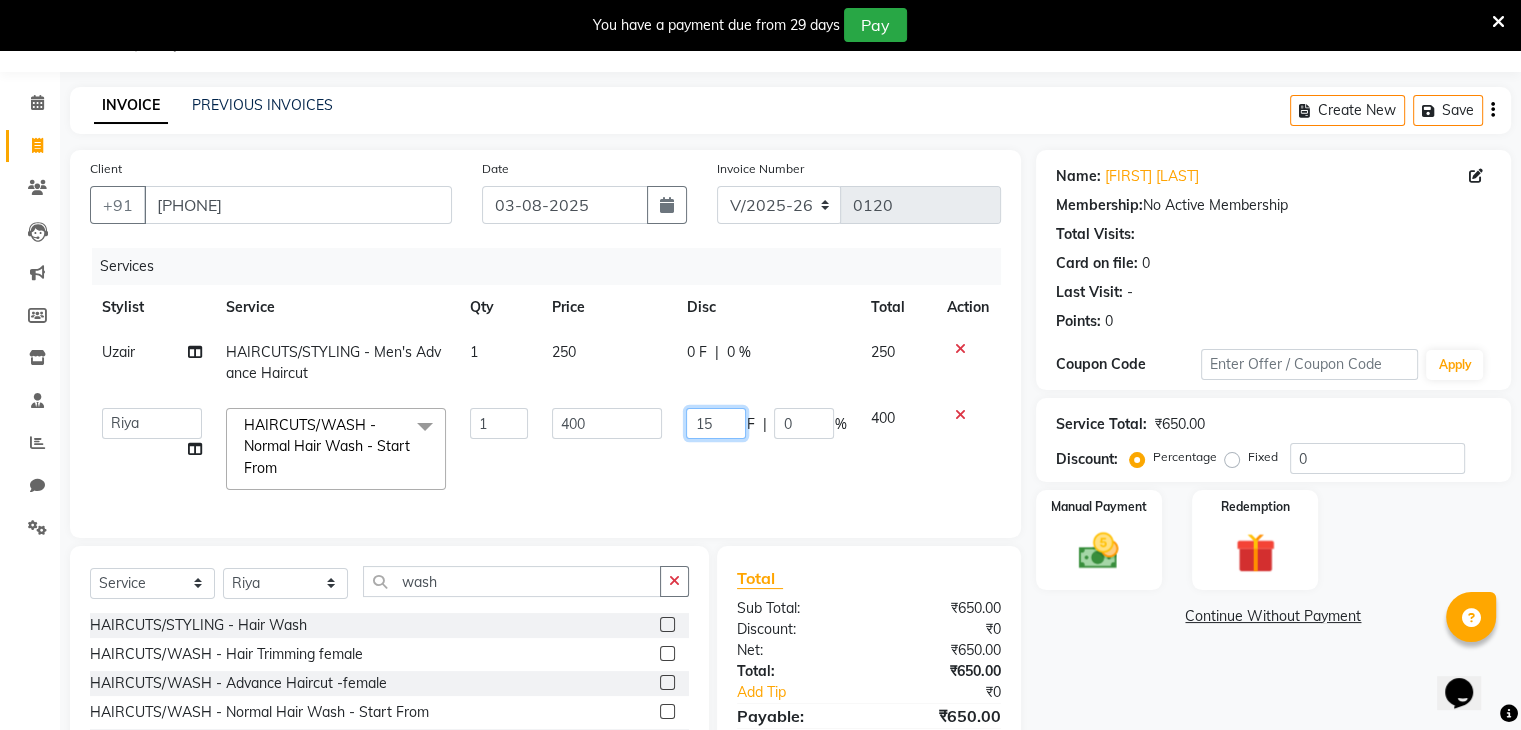 type on "150" 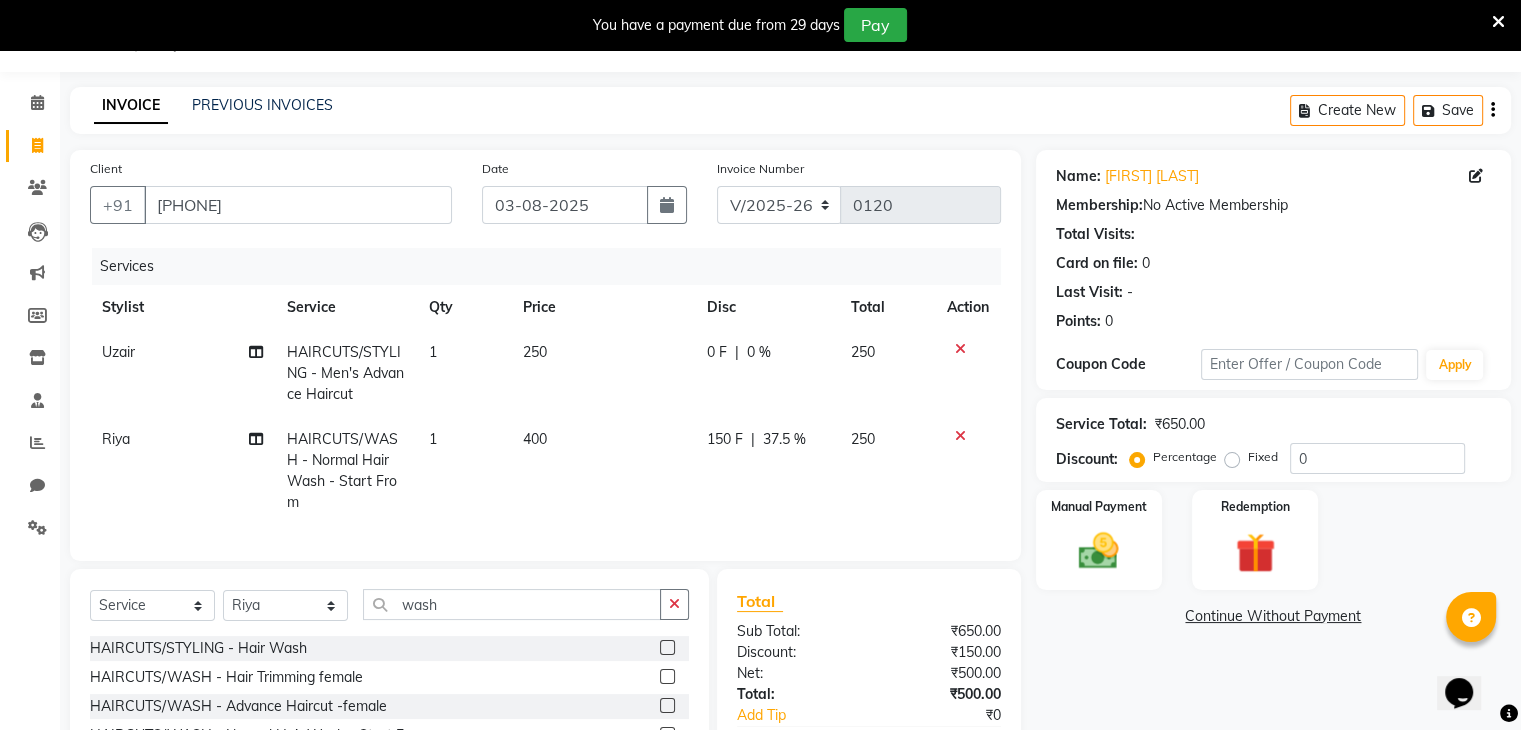 click 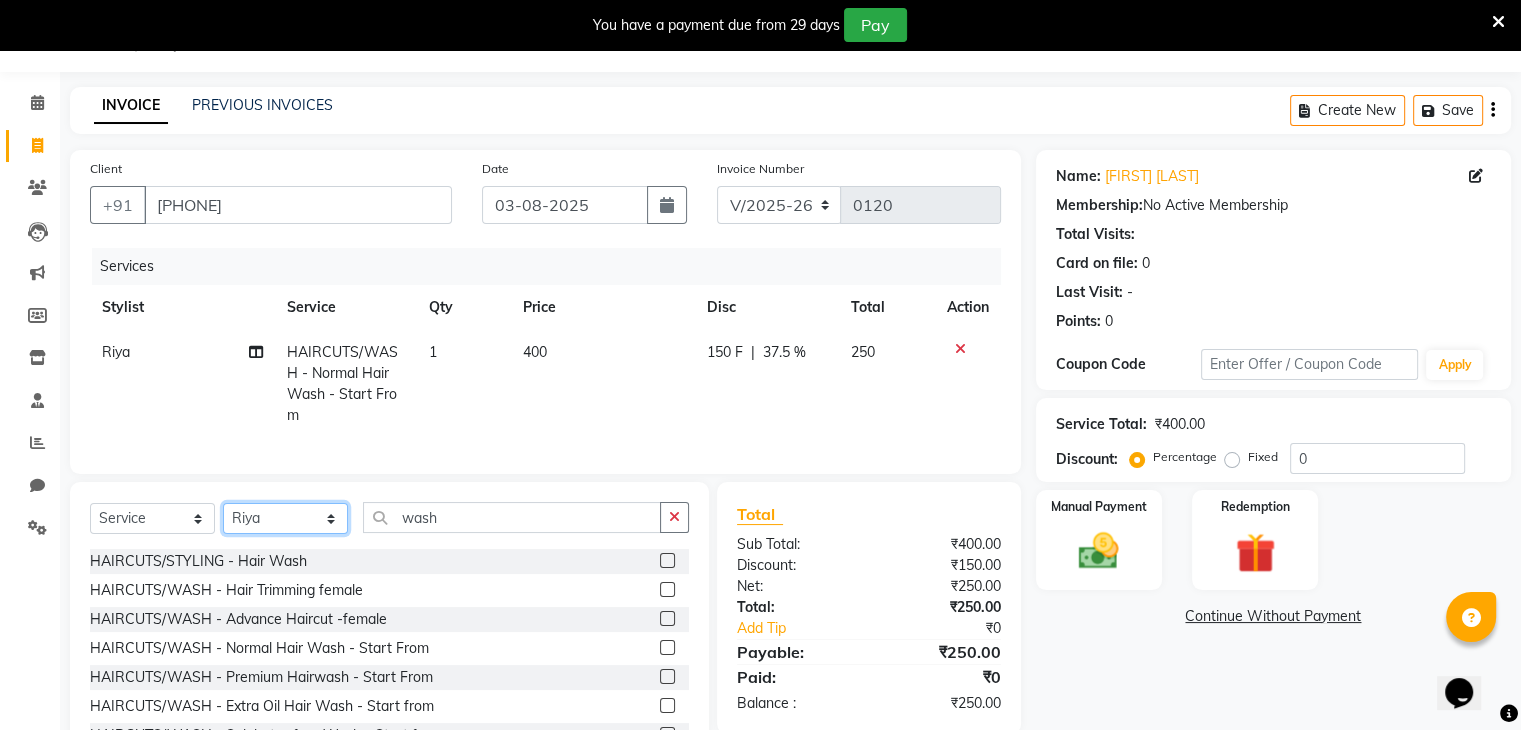 click on "Select Stylist [PERSON] [PERSON] [PERSON] [PERSON] [PERSON] [PERSON] [PERSON] [PERSON] [PERSON]" 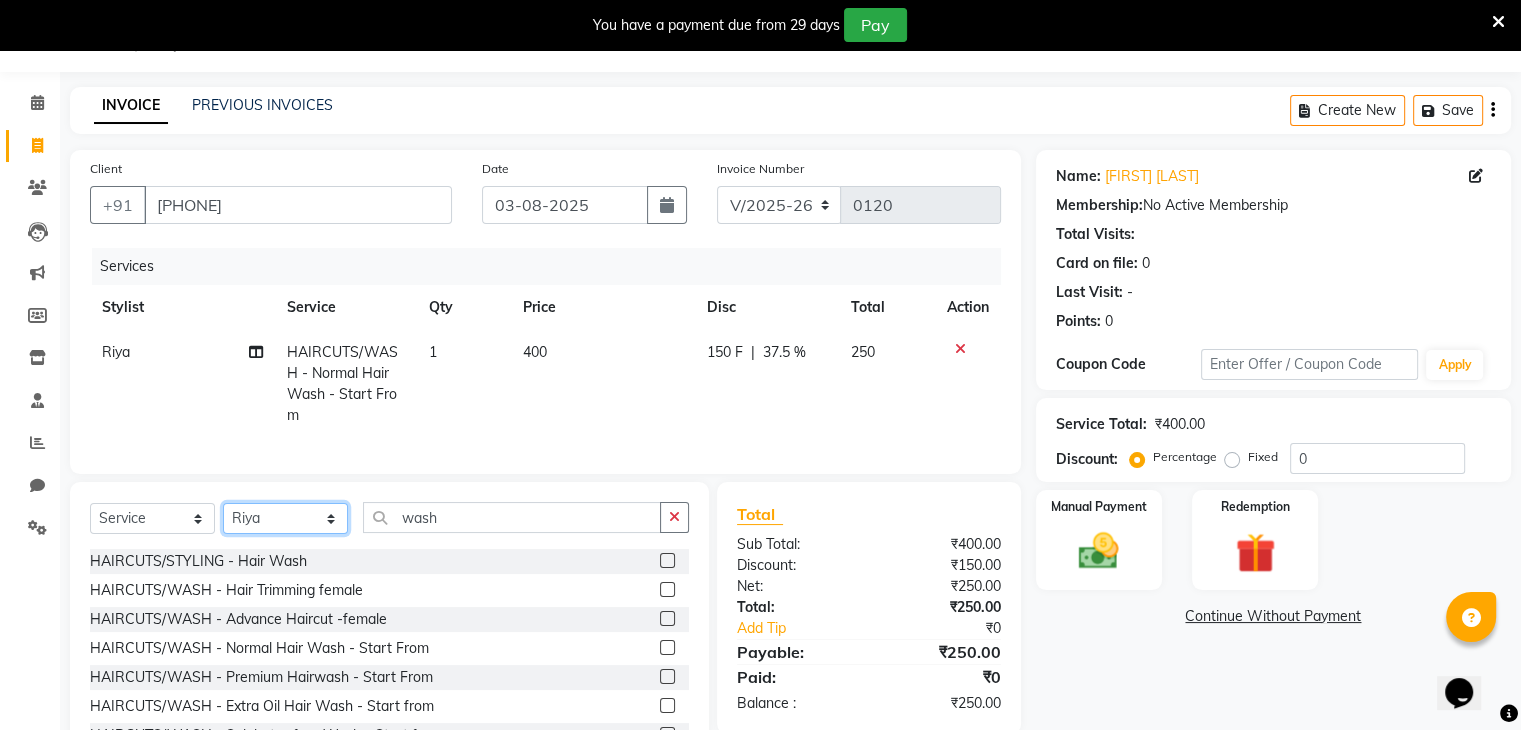 select on "86335" 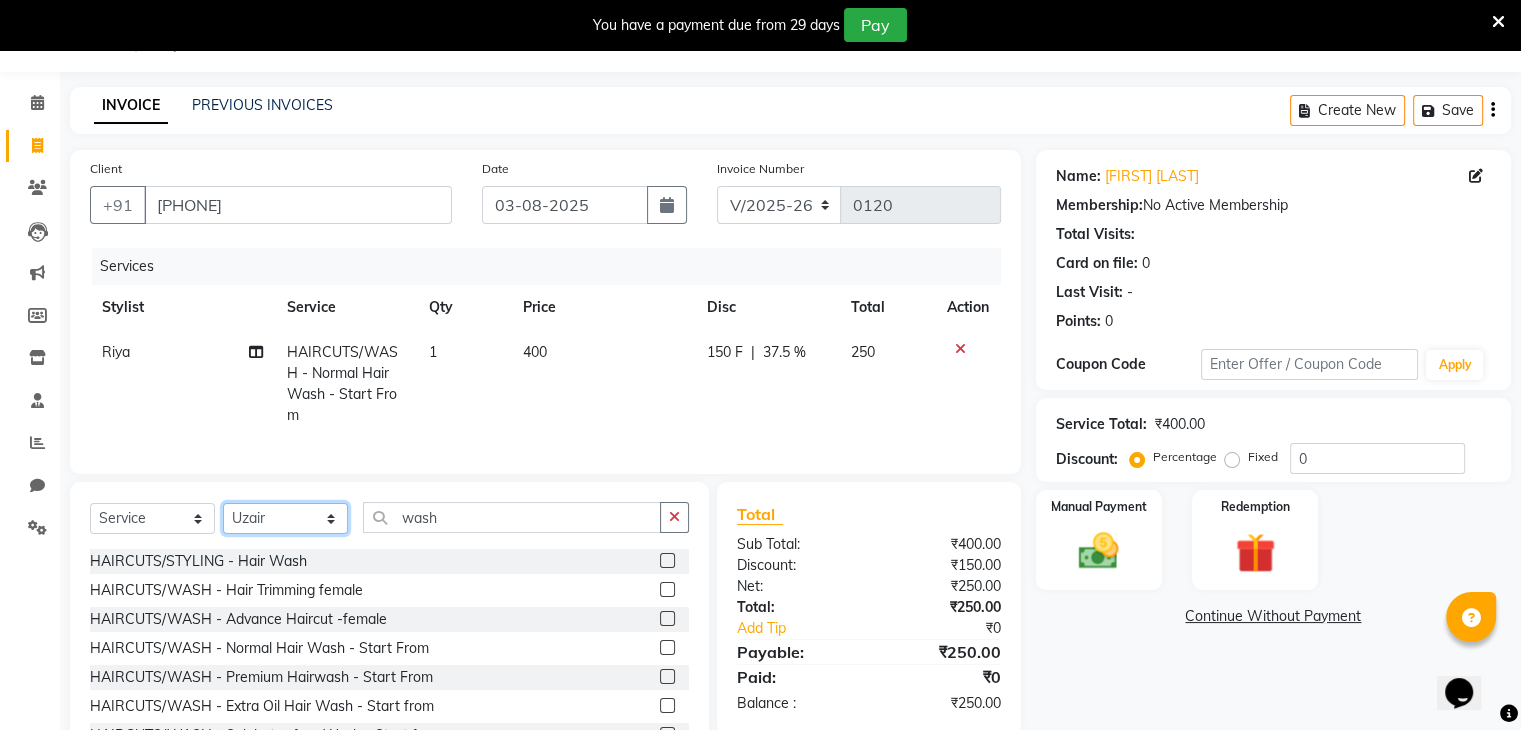 click on "Select Stylist [PERSON] [PERSON] [PERSON] [PERSON] [PERSON] [PERSON] [PERSON] [PERSON] [PERSON]" 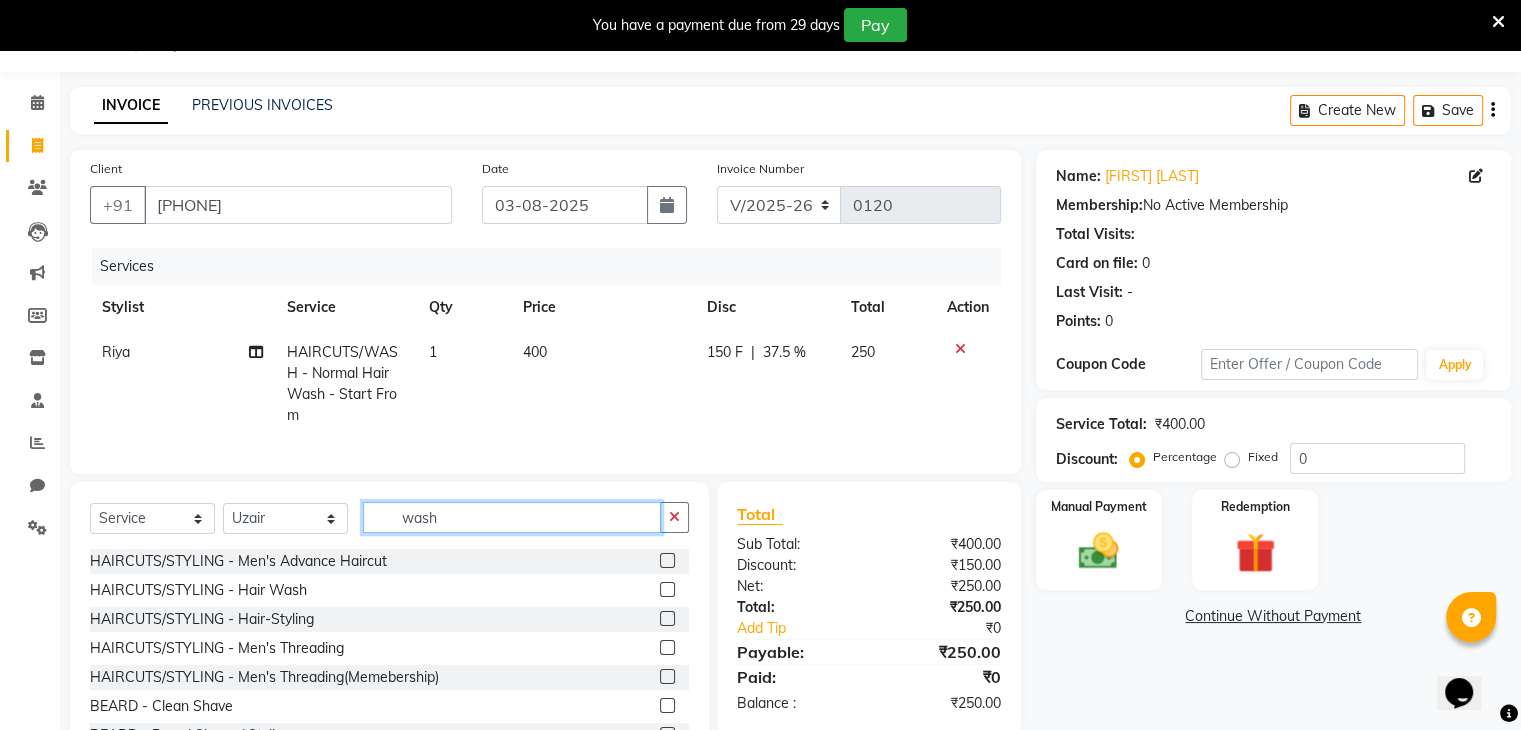 click on "wash" 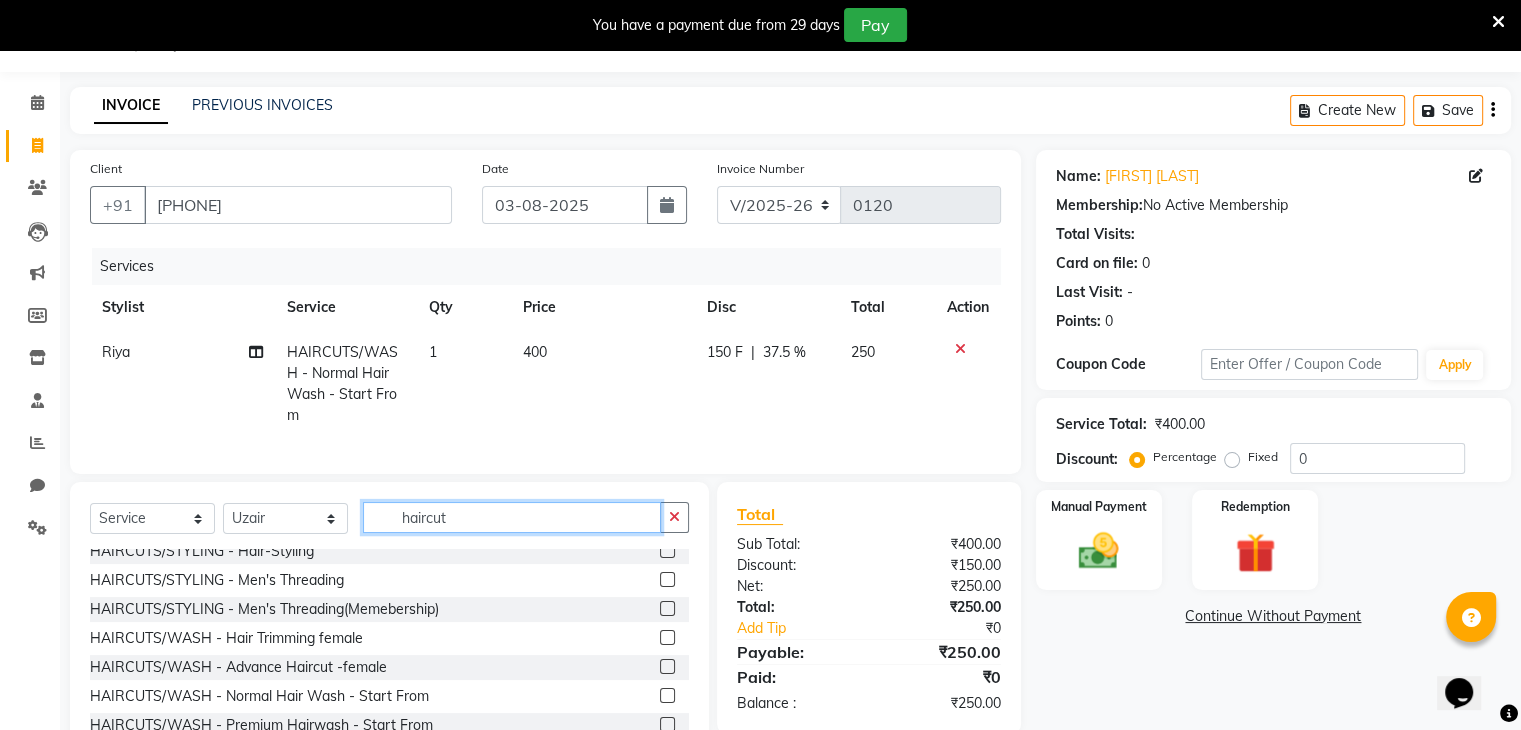 scroll, scrollTop: 72, scrollLeft: 0, axis: vertical 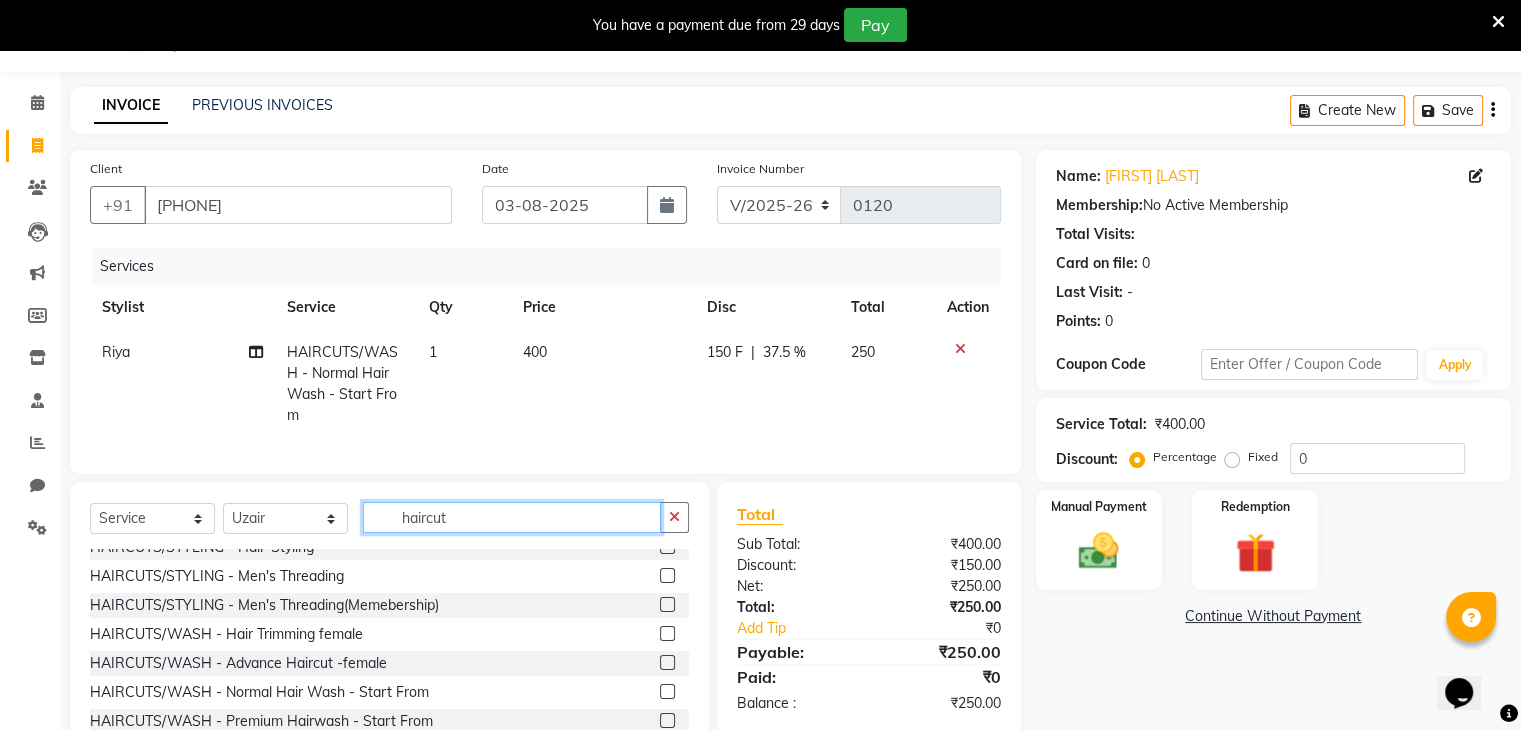 type on "haircut" 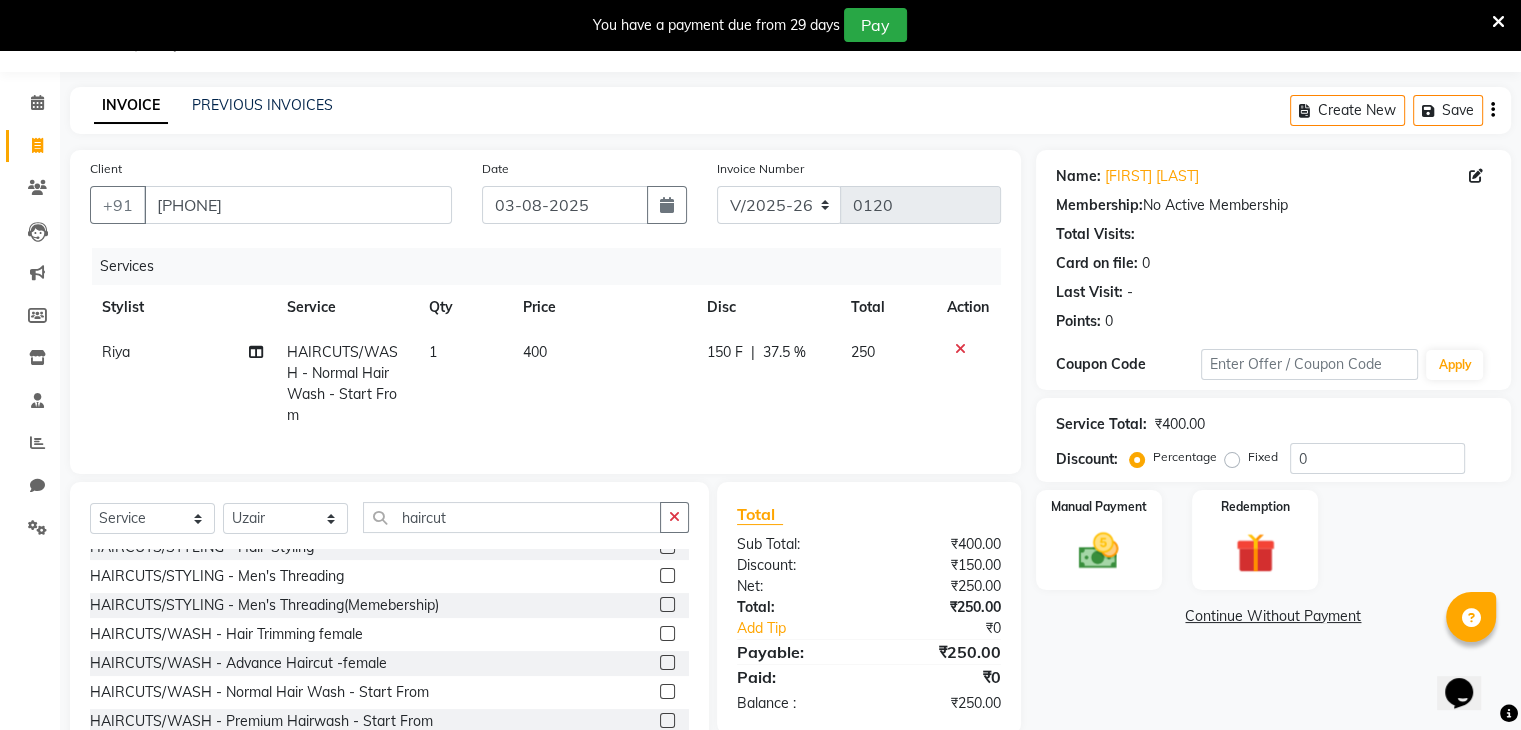 click 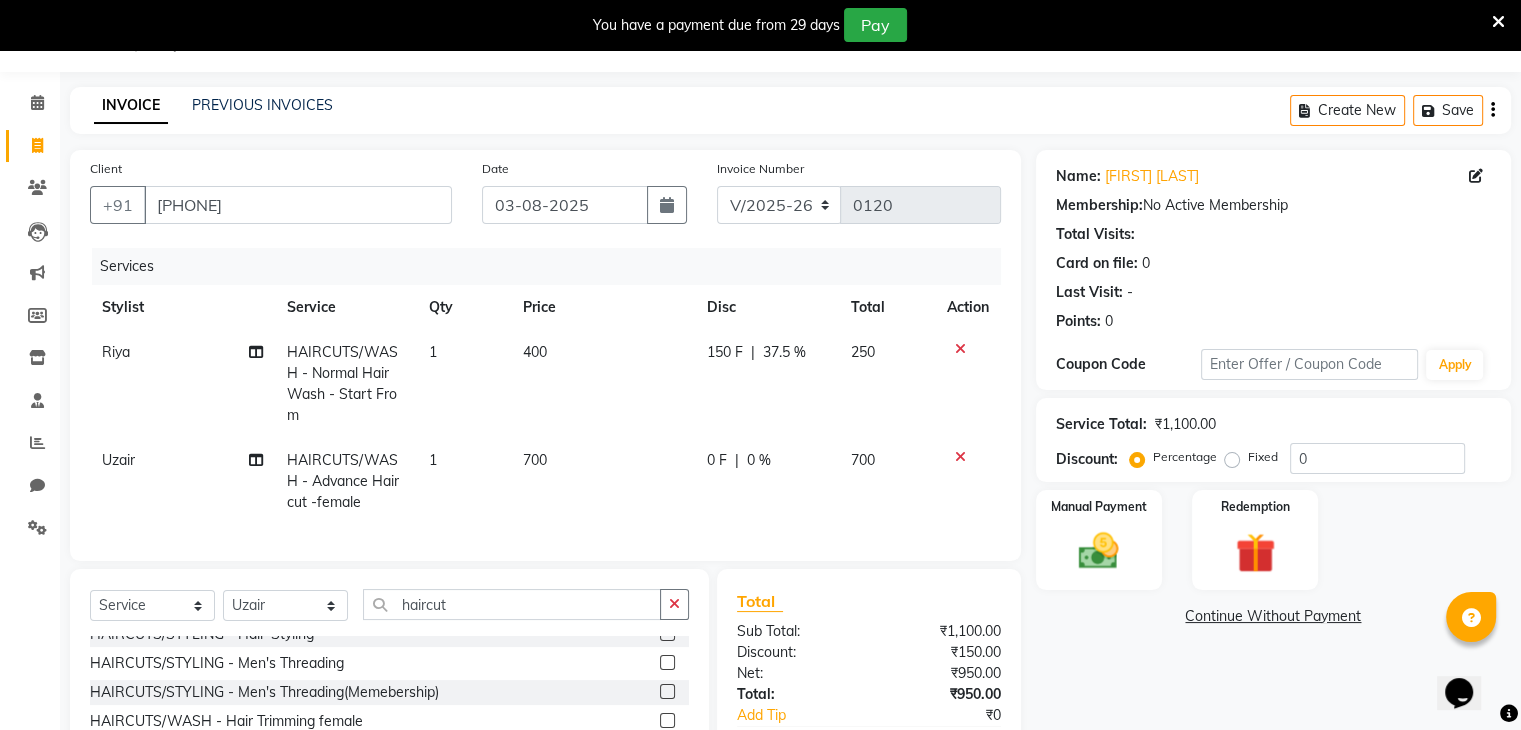 checkbox on "false" 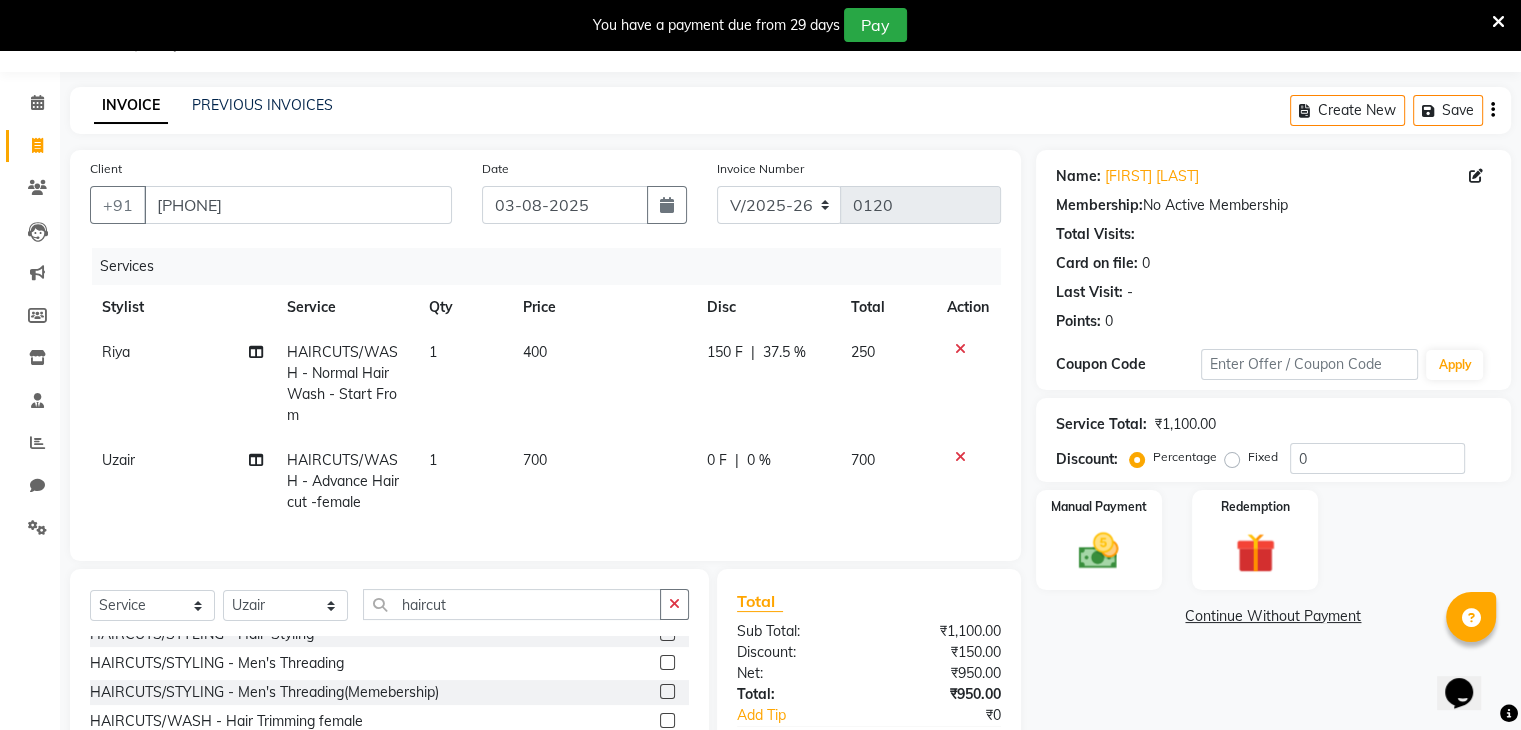 click on "0 F | 0 %" 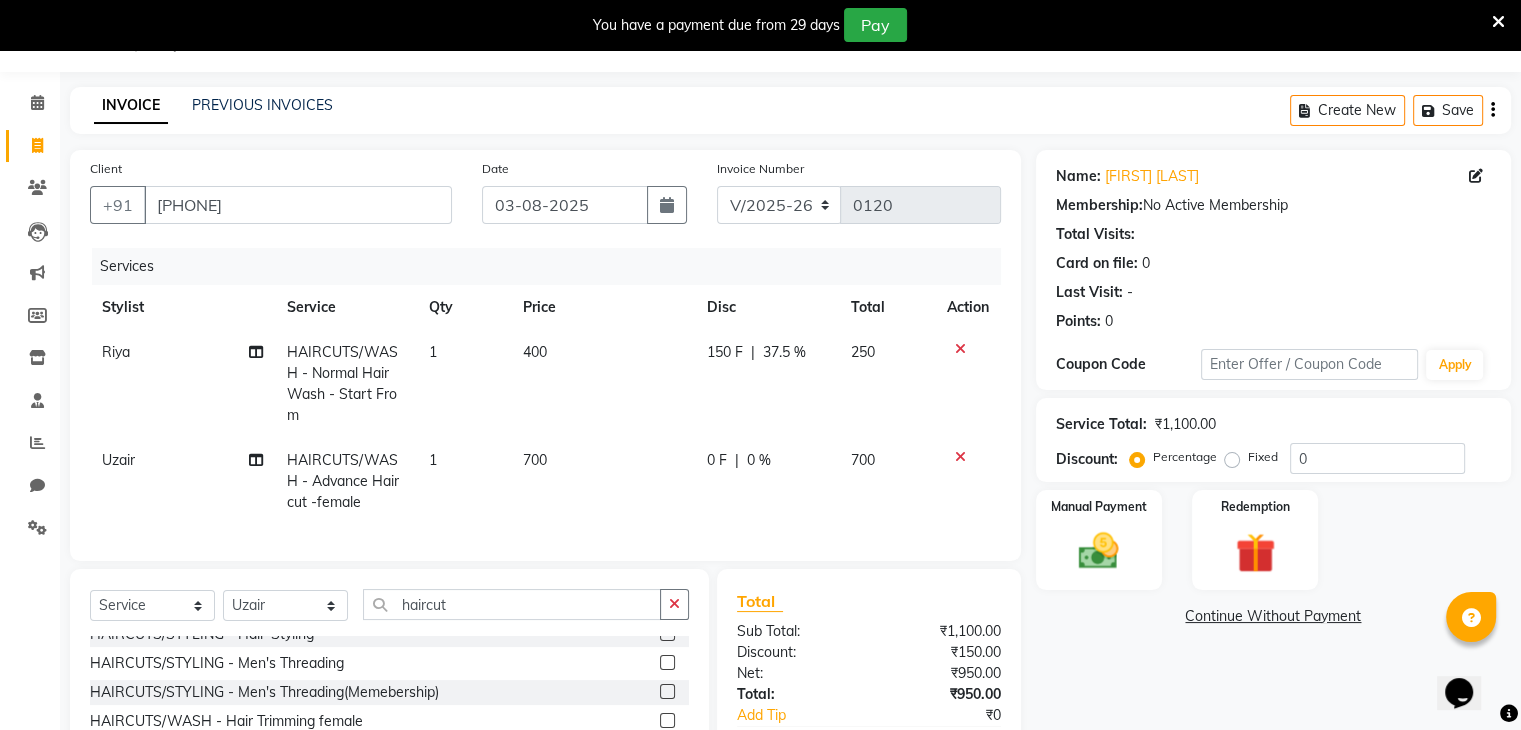 select on "86335" 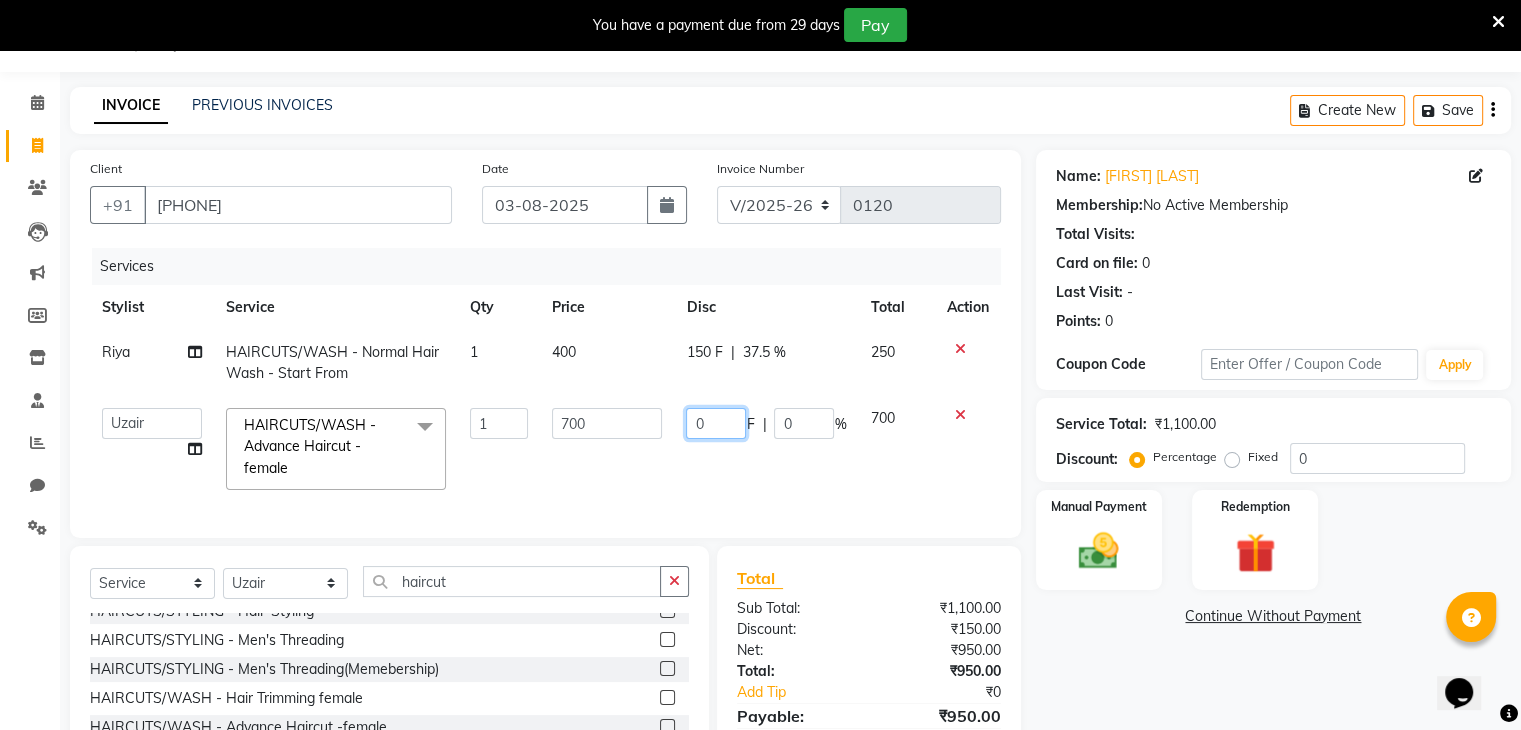 click on "0" 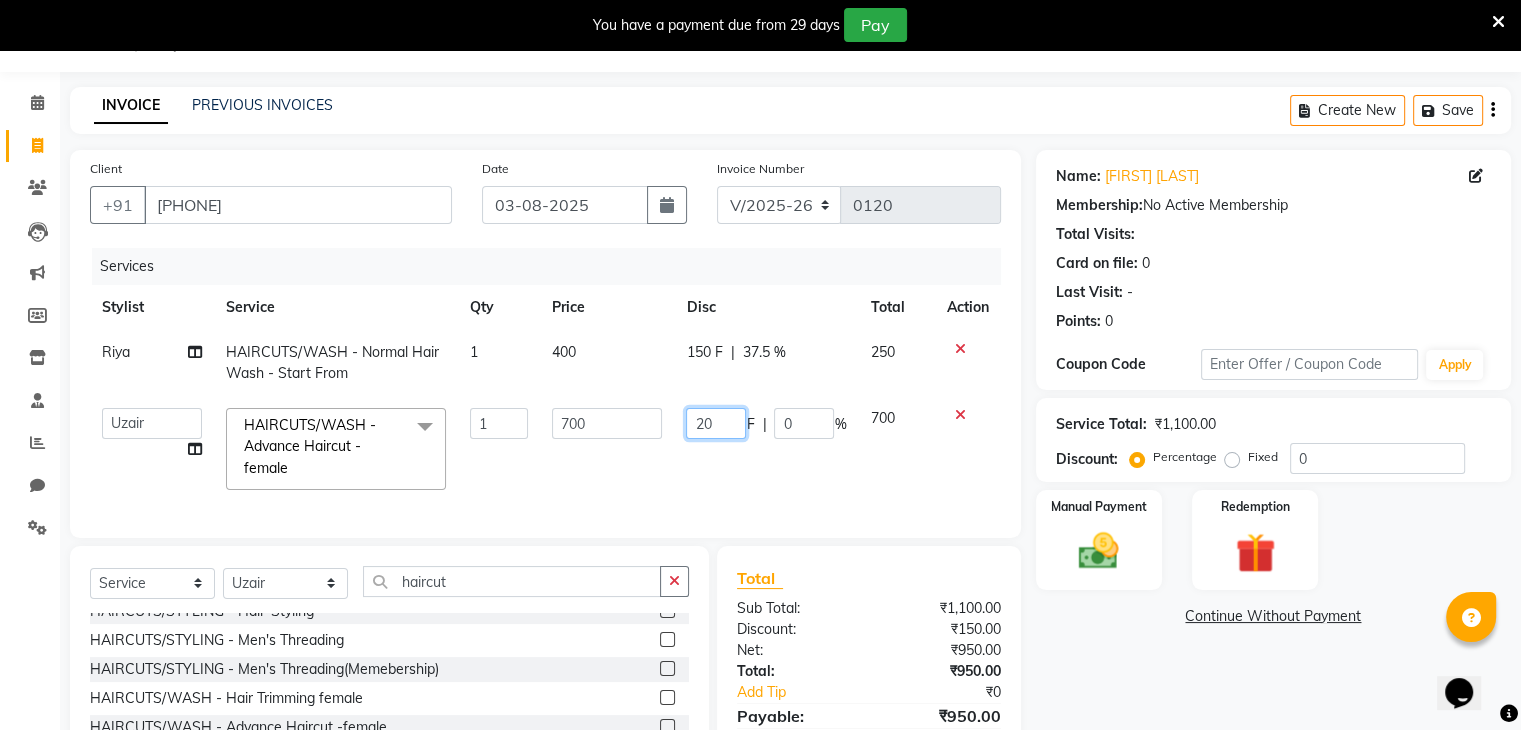 type on "200" 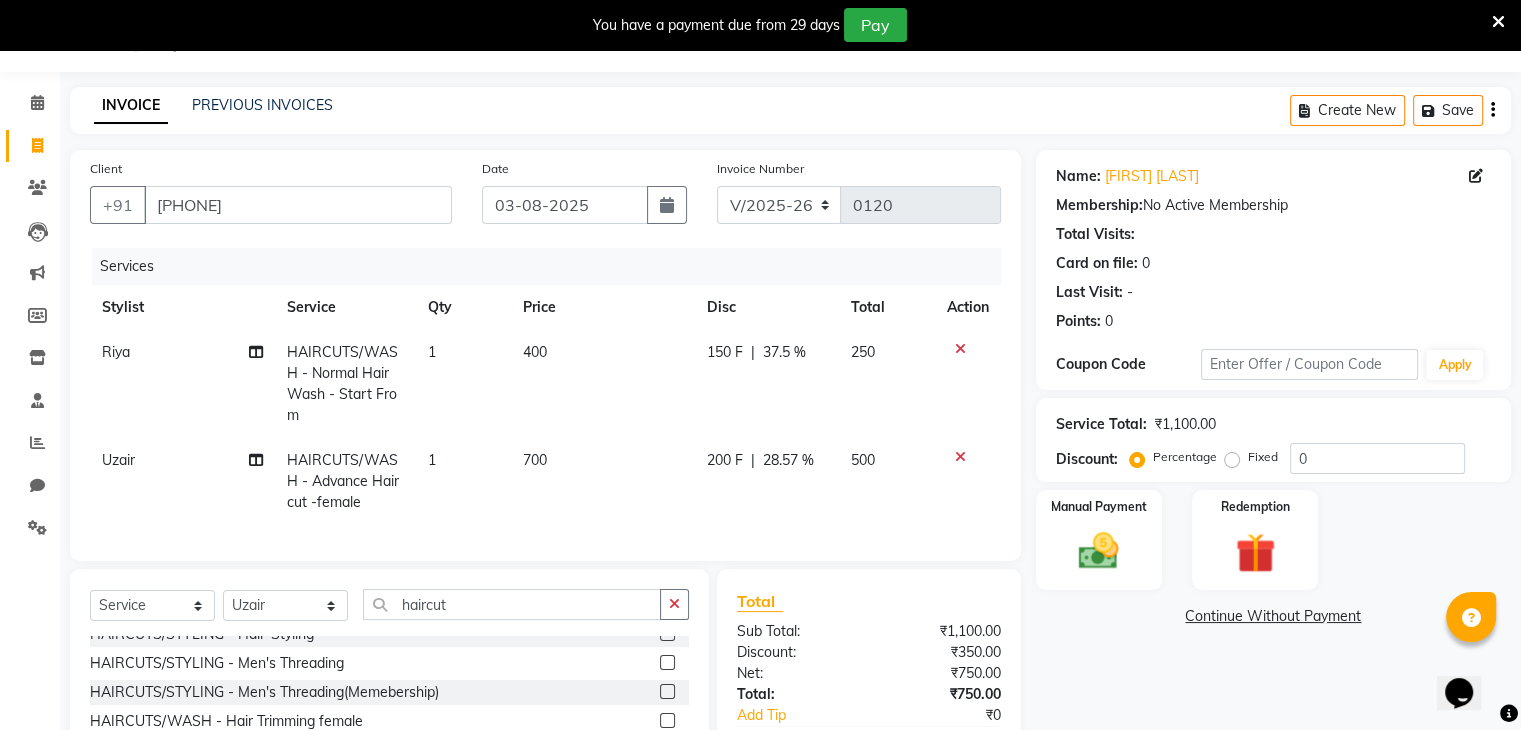 click on "200 F | 28.57 %" 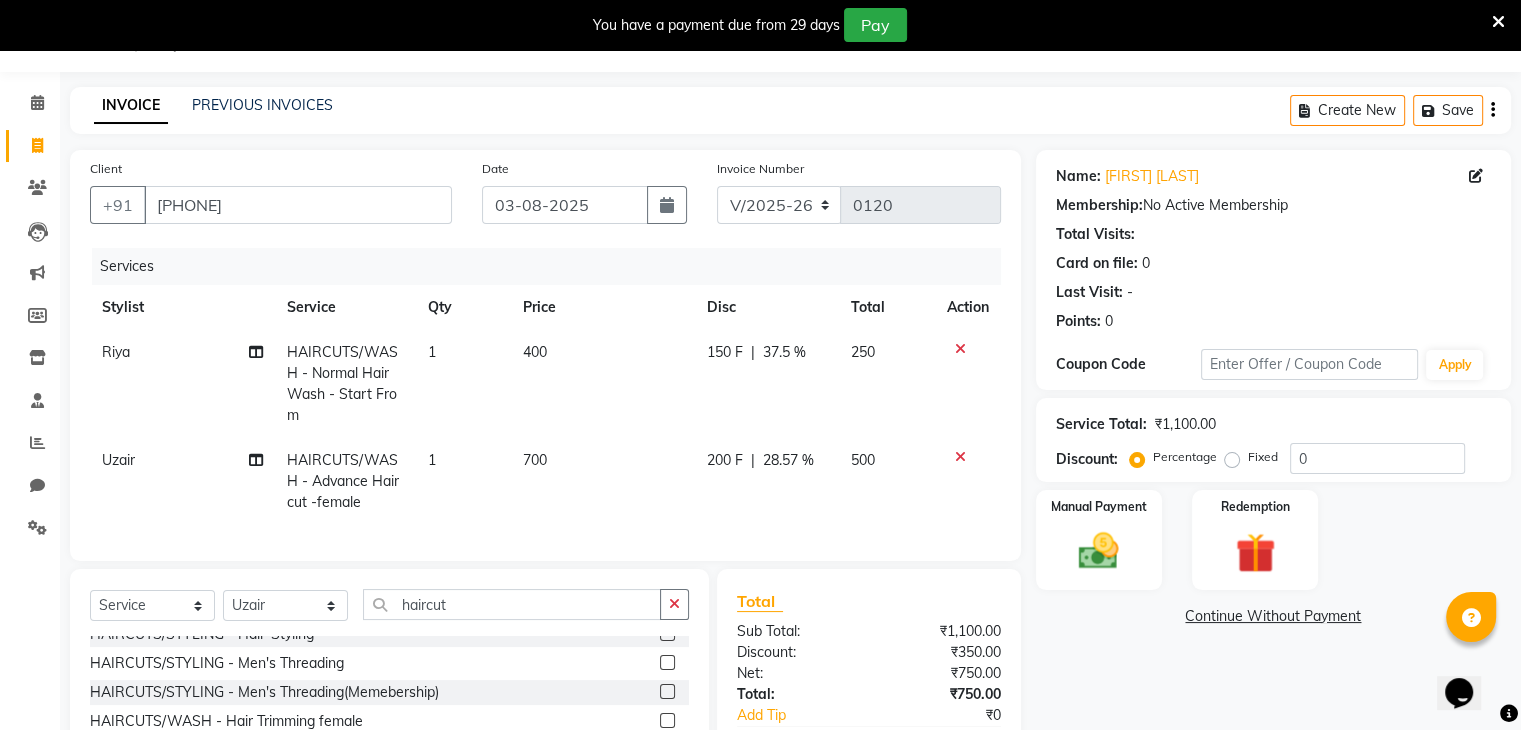 select on "86335" 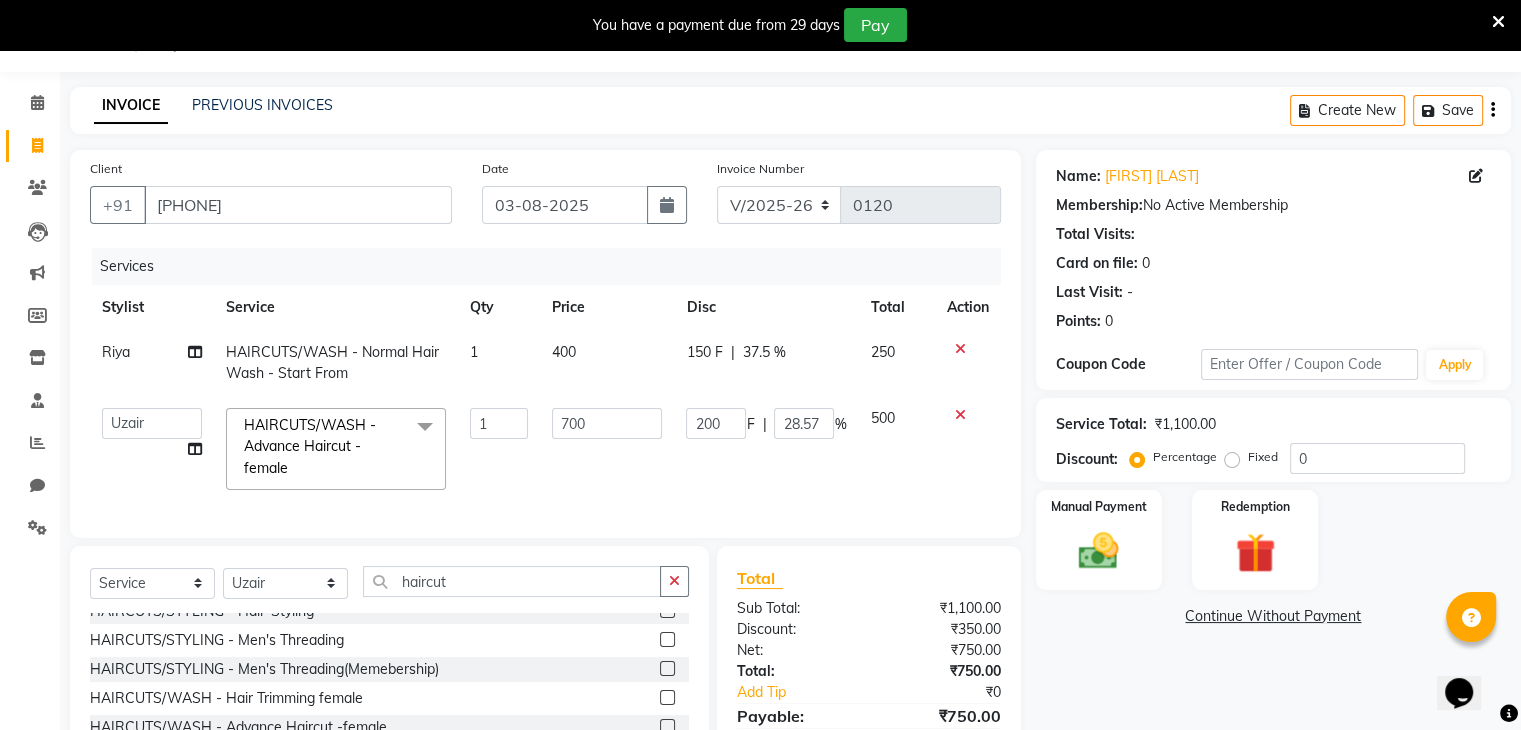 scroll, scrollTop: 207, scrollLeft: 0, axis: vertical 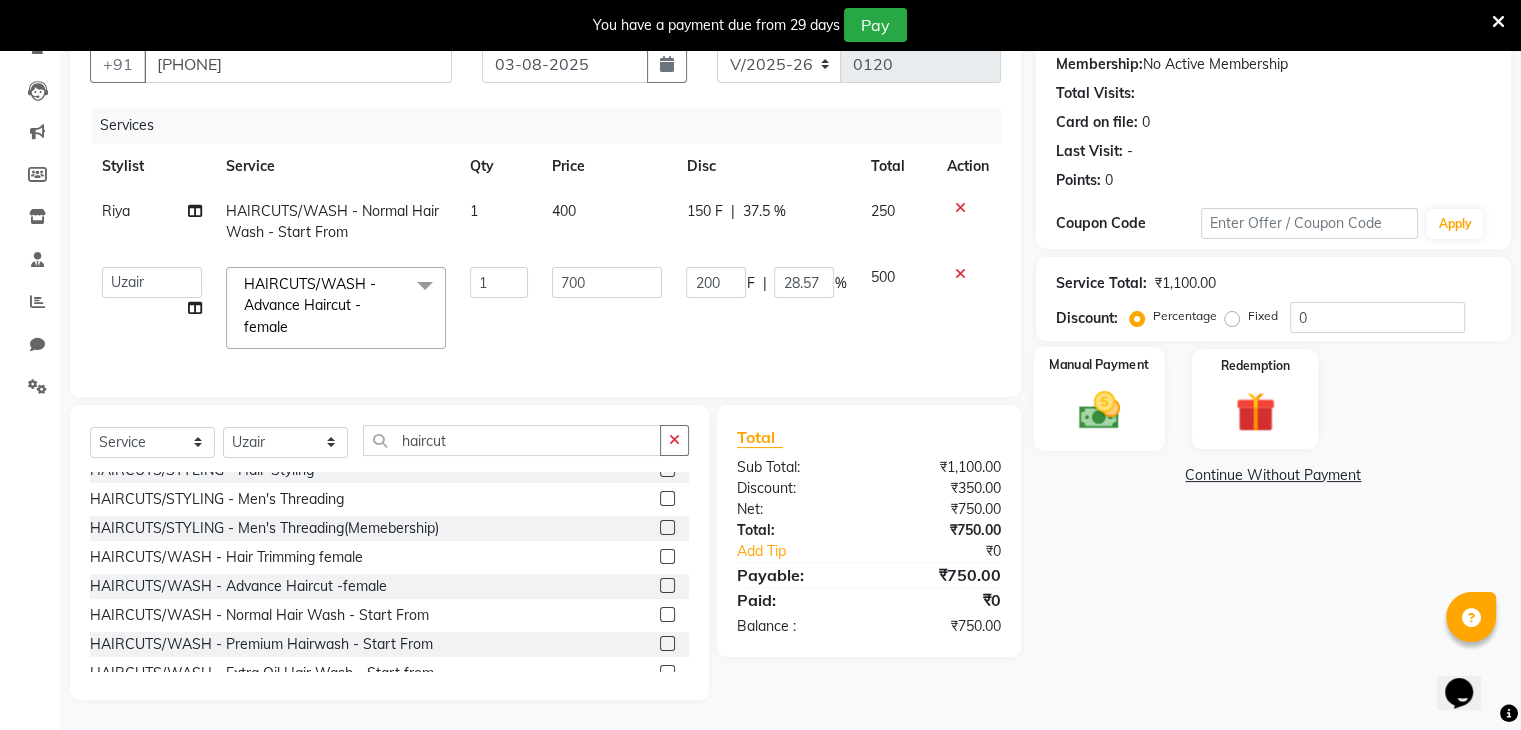 click 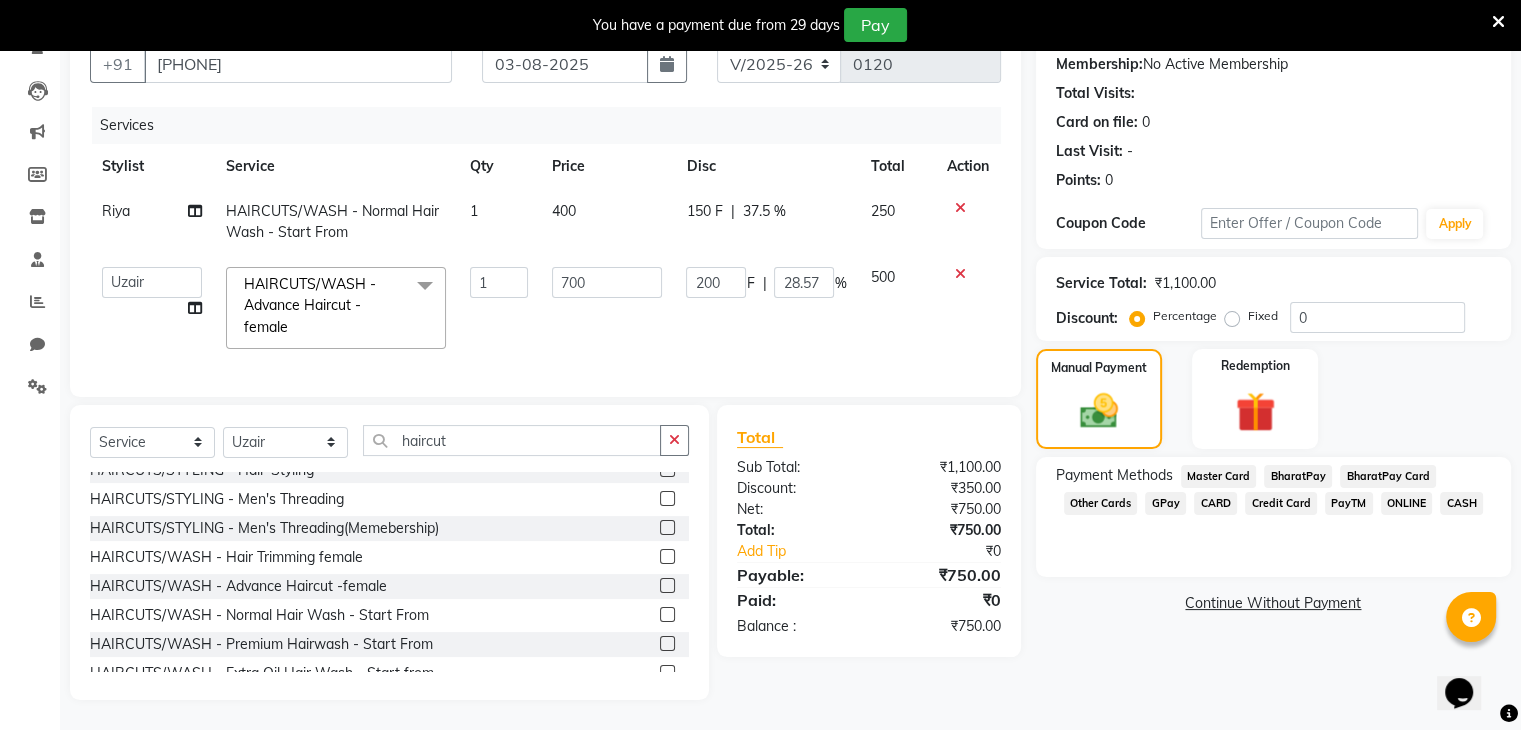 click on "ONLINE" 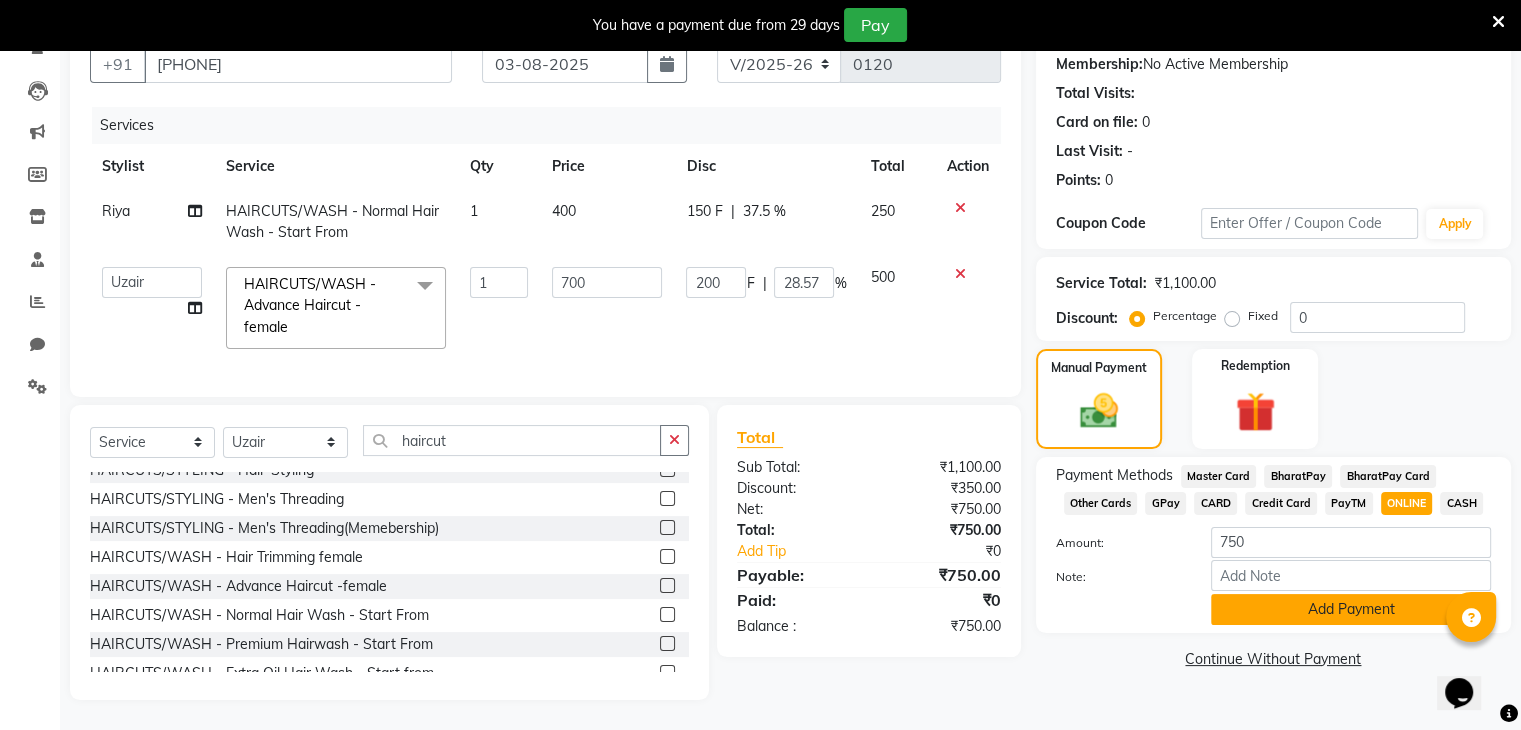 click on "Add Payment" 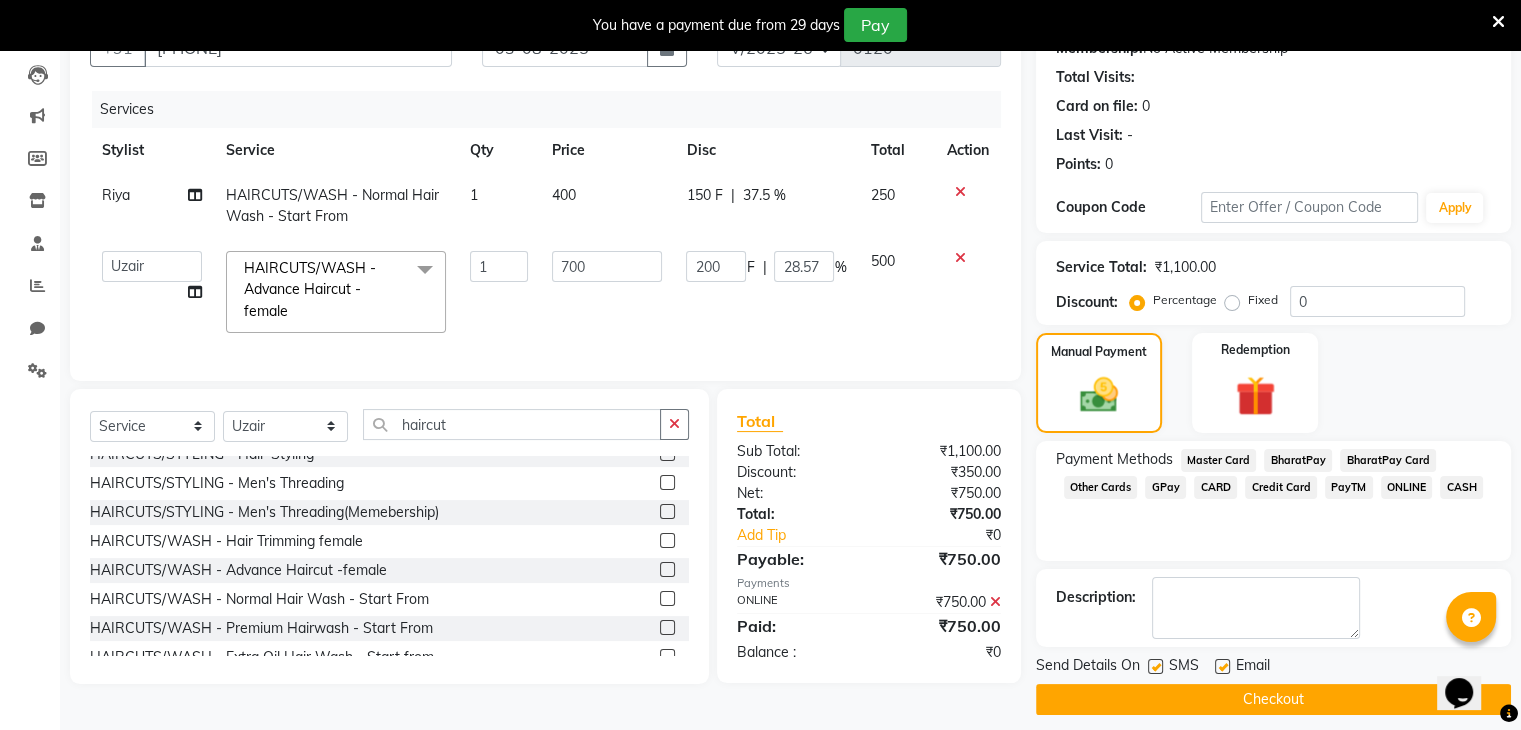 scroll, scrollTop: 220, scrollLeft: 0, axis: vertical 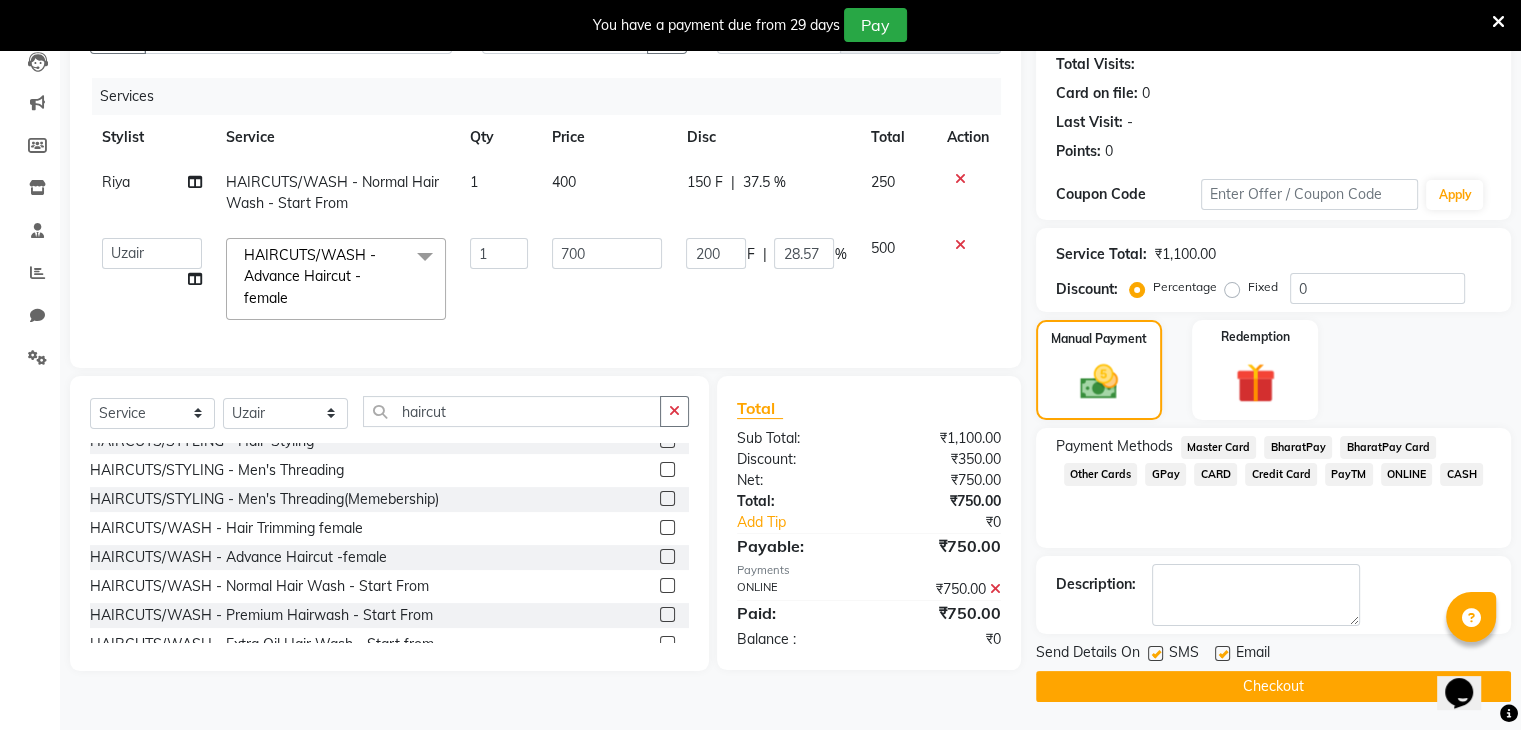 click on "Checkout" 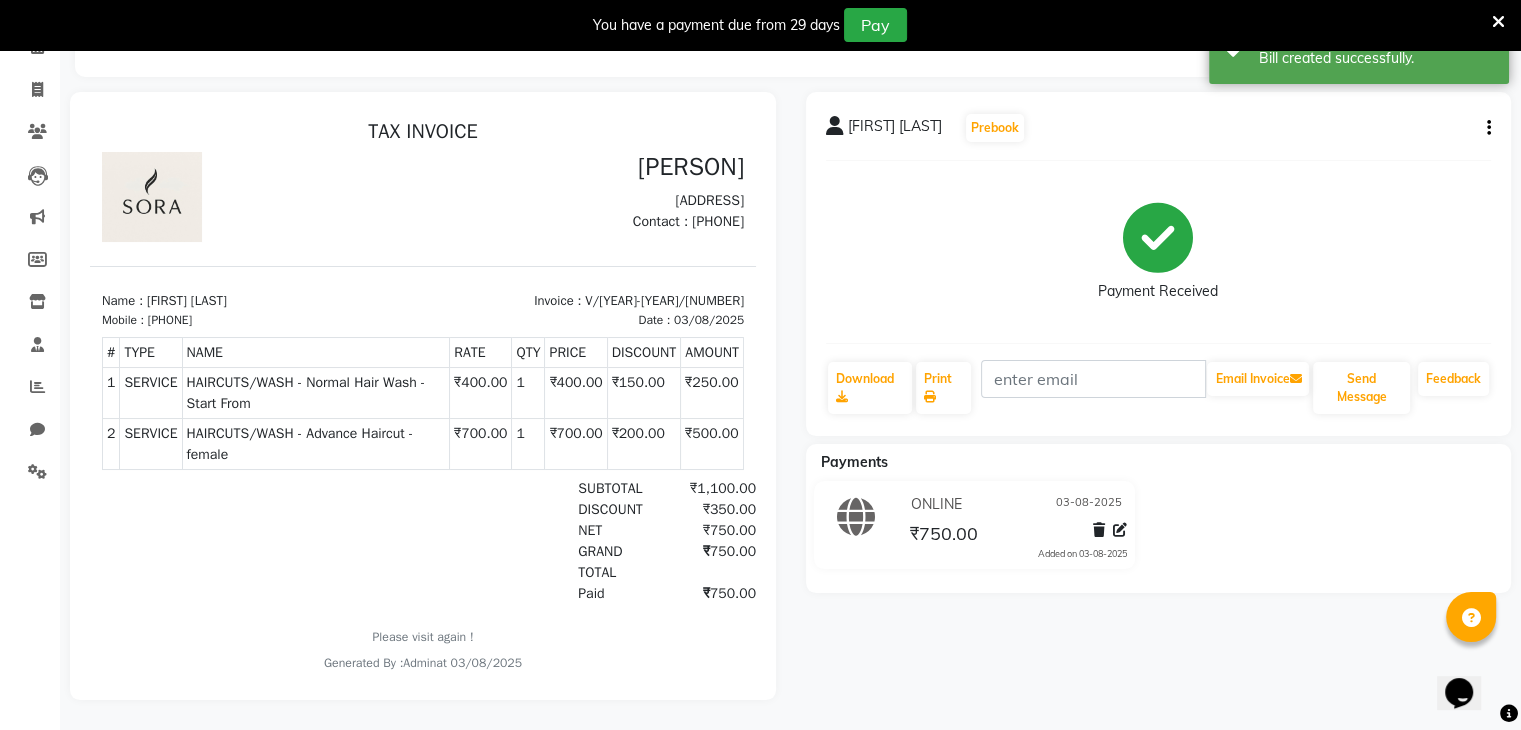 scroll, scrollTop: 0, scrollLeft: 0, axis: both 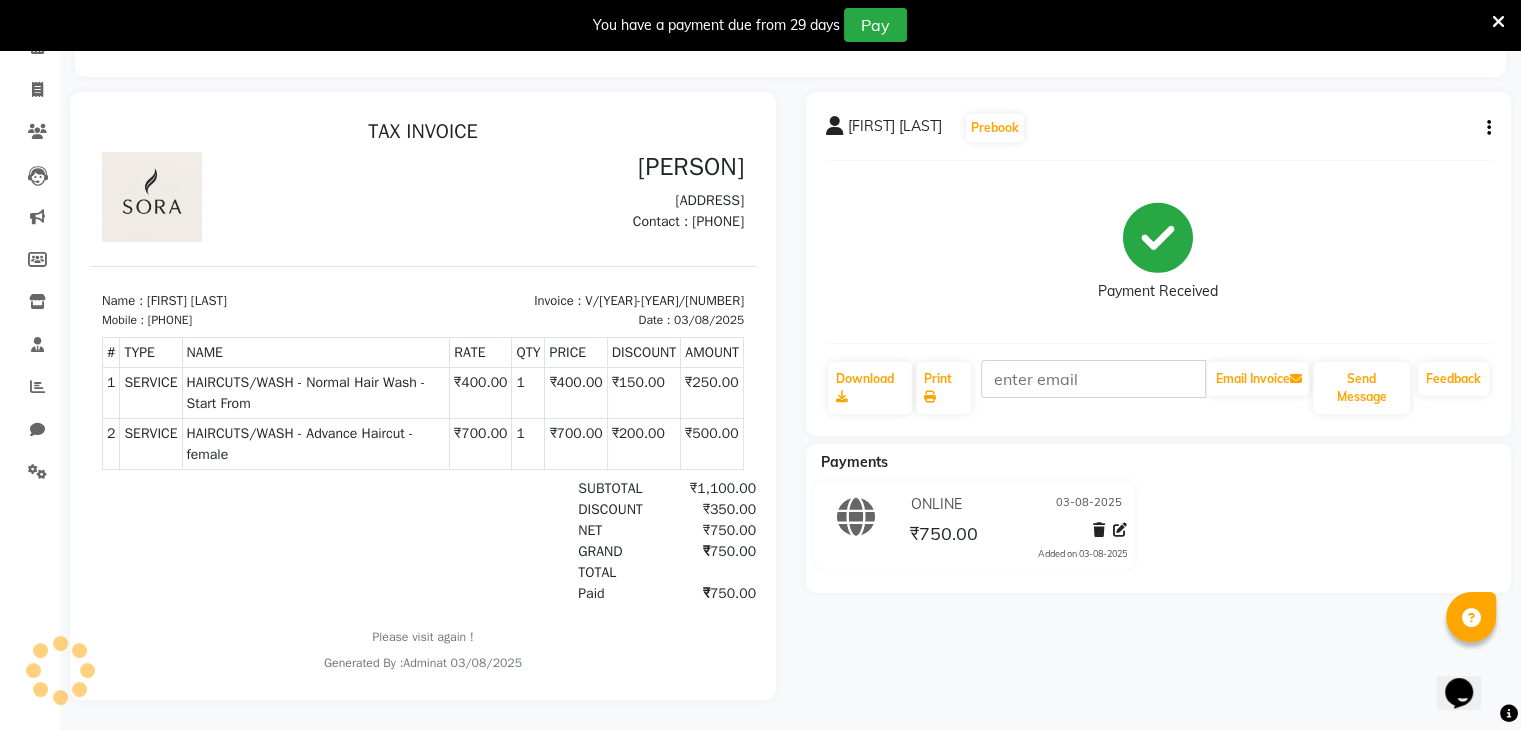 click on "Ashu Gupta Prebook Payment Received Download Print Email Invoice Send Message Feedback Payments ONLINE 03-08-2025 ₹750.00 Added on 03-08-2025" 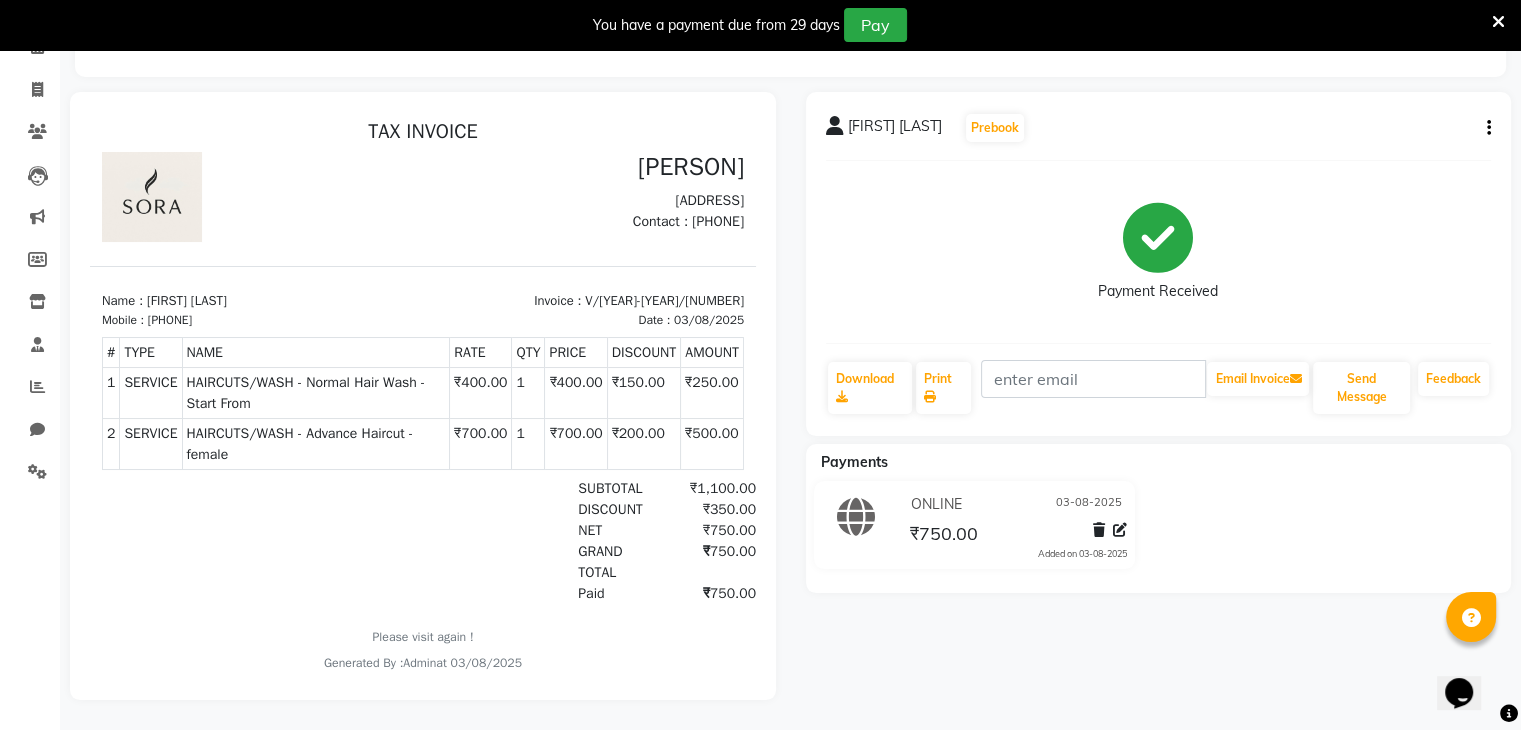 click on "Ashu Gupta Prebook Payment Received Download Print Email Invoice Send Message Feedback Payments ONLINE 03-08-2025 ₹750.00 Added on 03-08-2025" 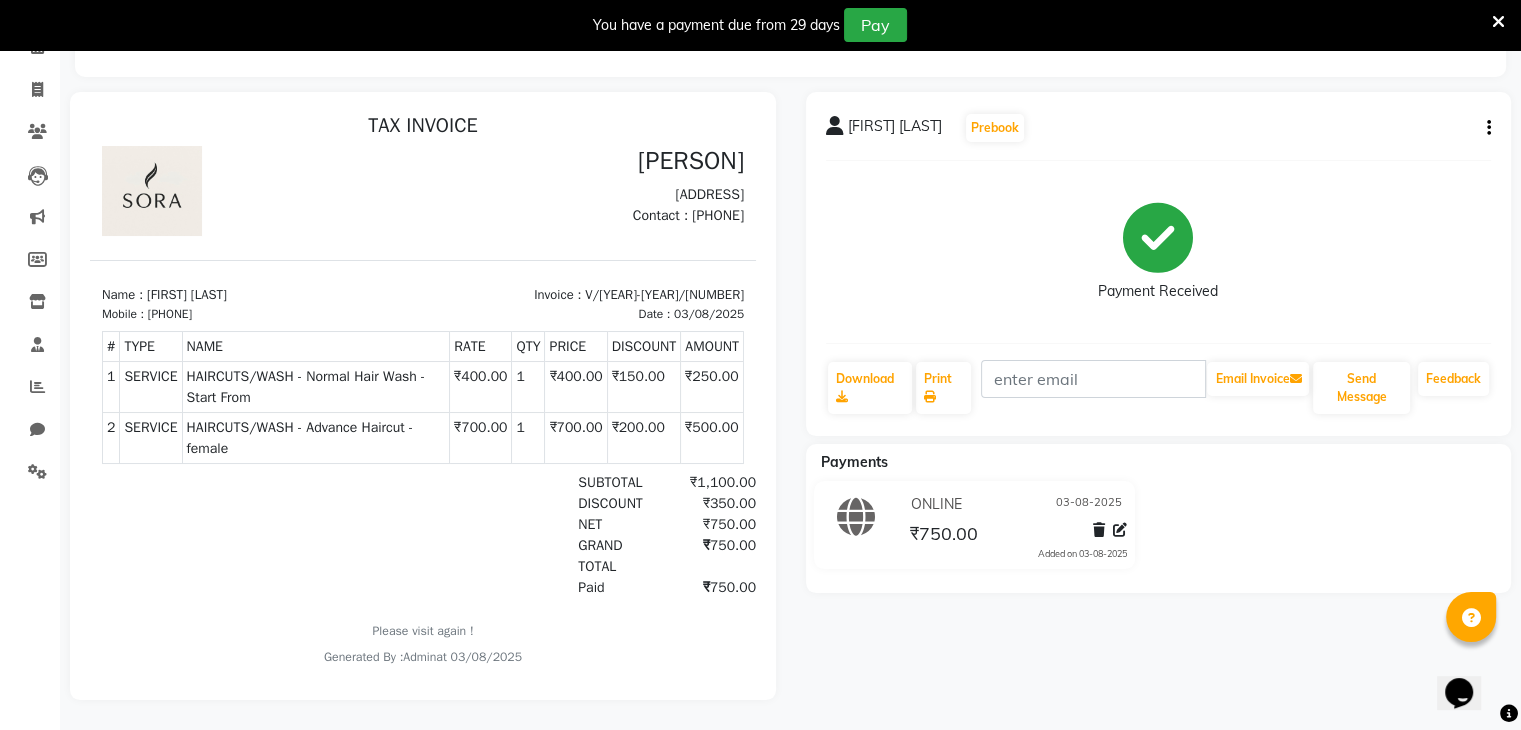 scroll, scrollTop: 0, scrollLeft: 0, axis: both 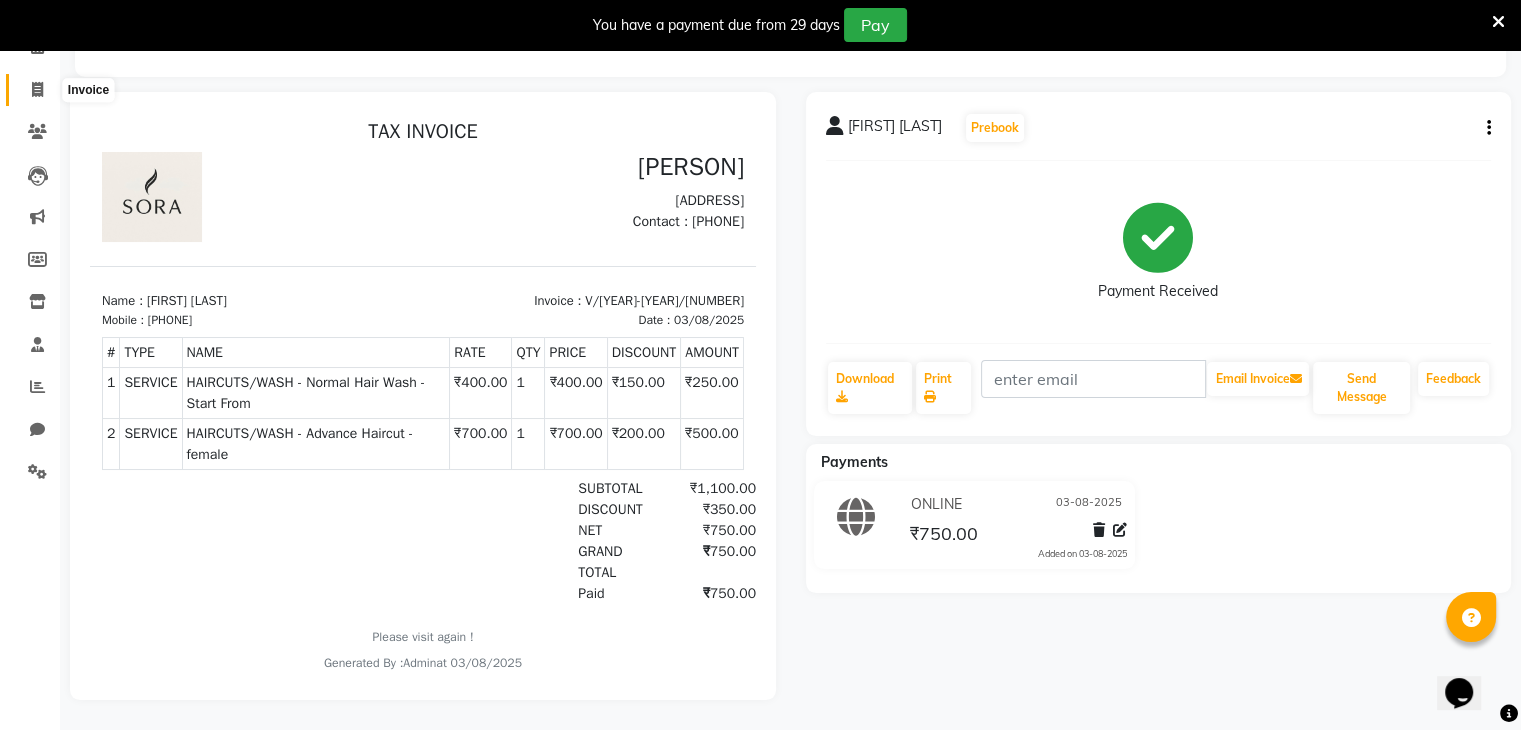 click 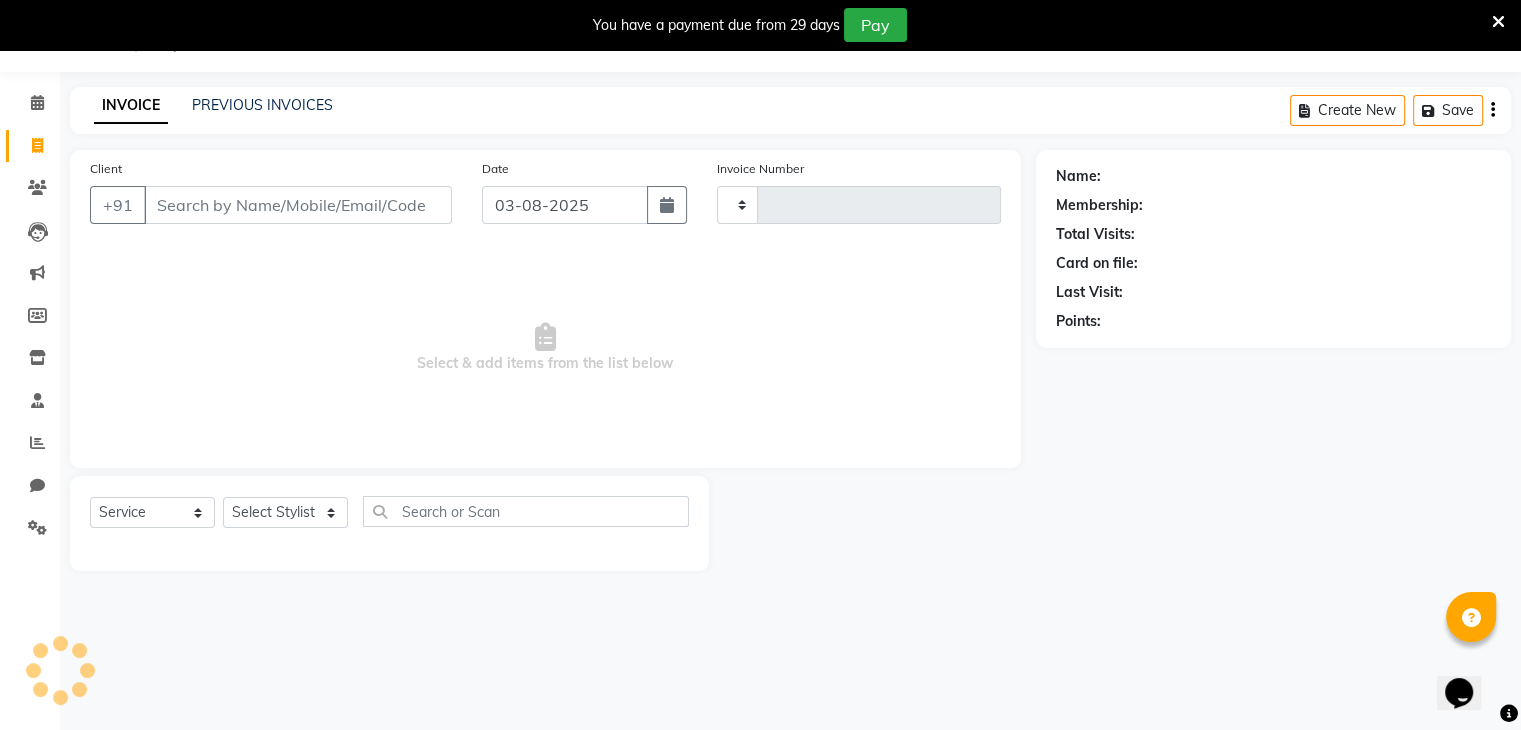 scroll, scrollTop: 50, scrollLeft: 0, axis: vertical 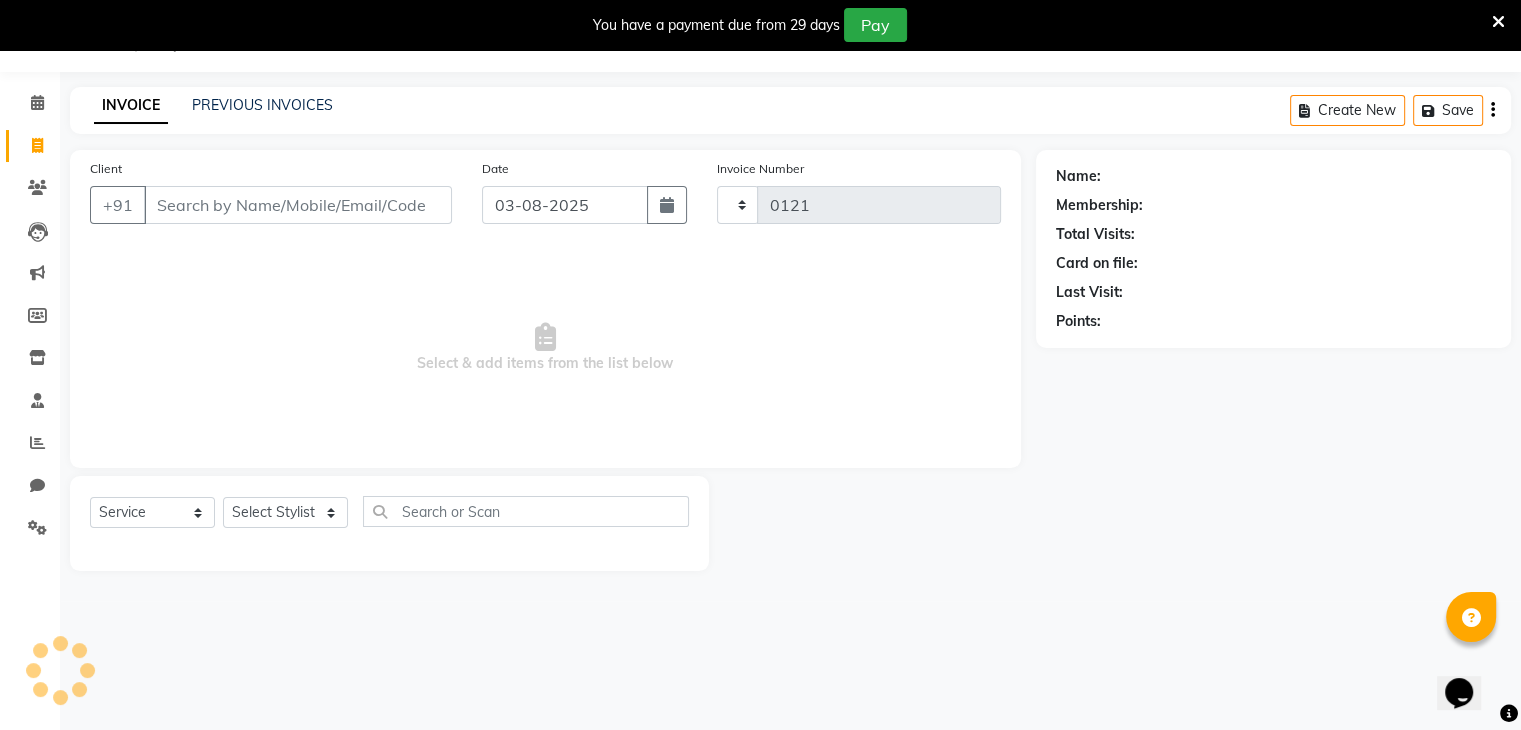 select on "8446" 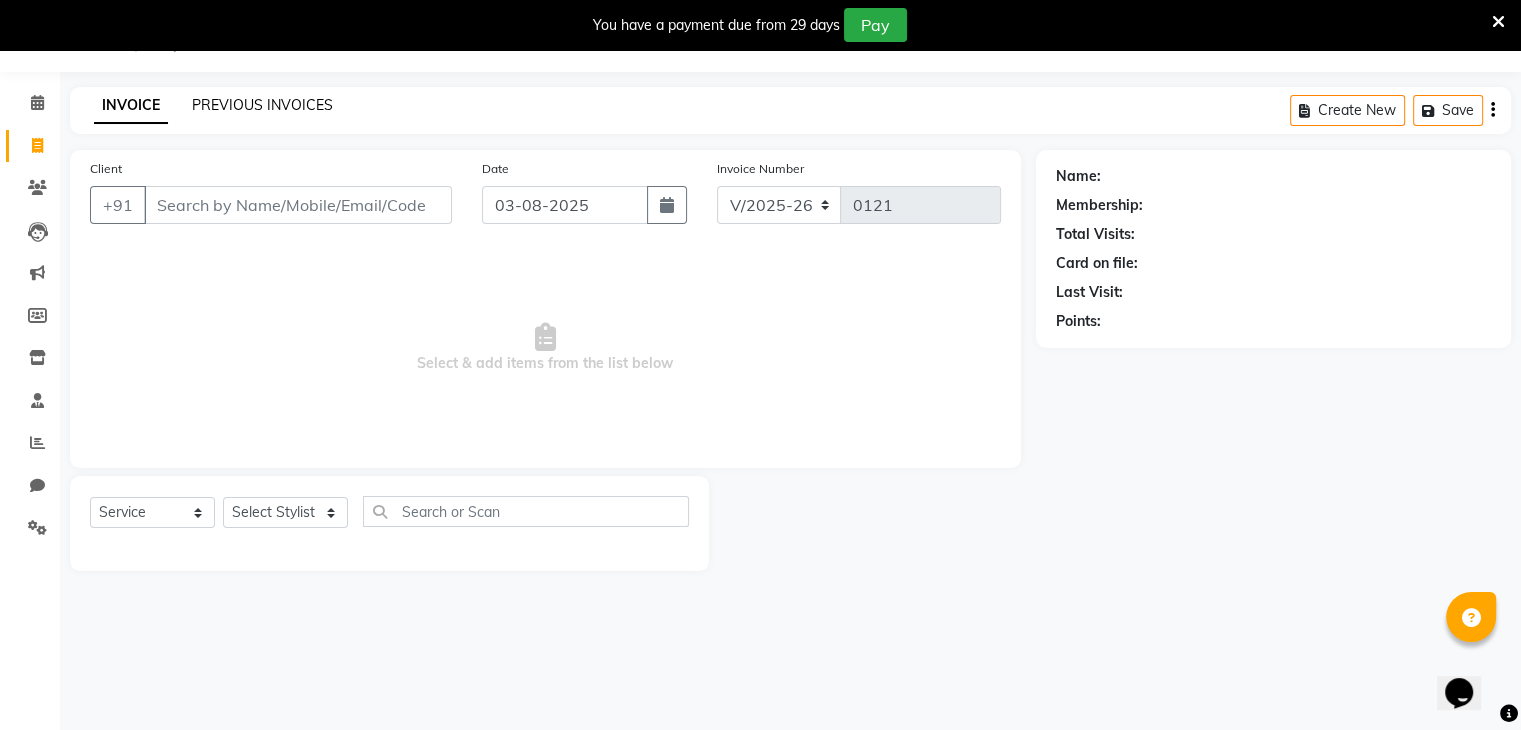 click on "PREVIOUS INVOICES" 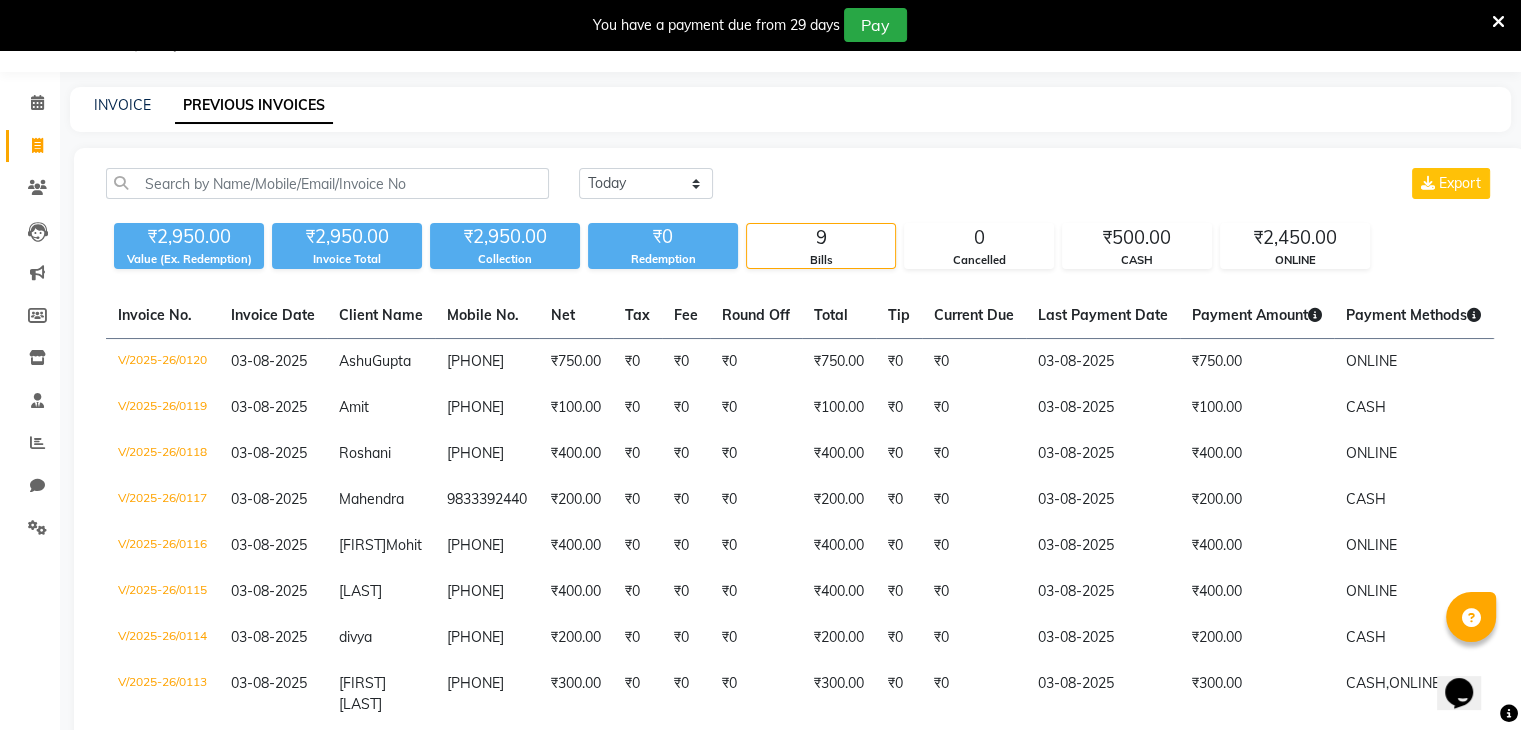 scroll, scrollTop: 219, scrollLeft: 0, axis: vertical 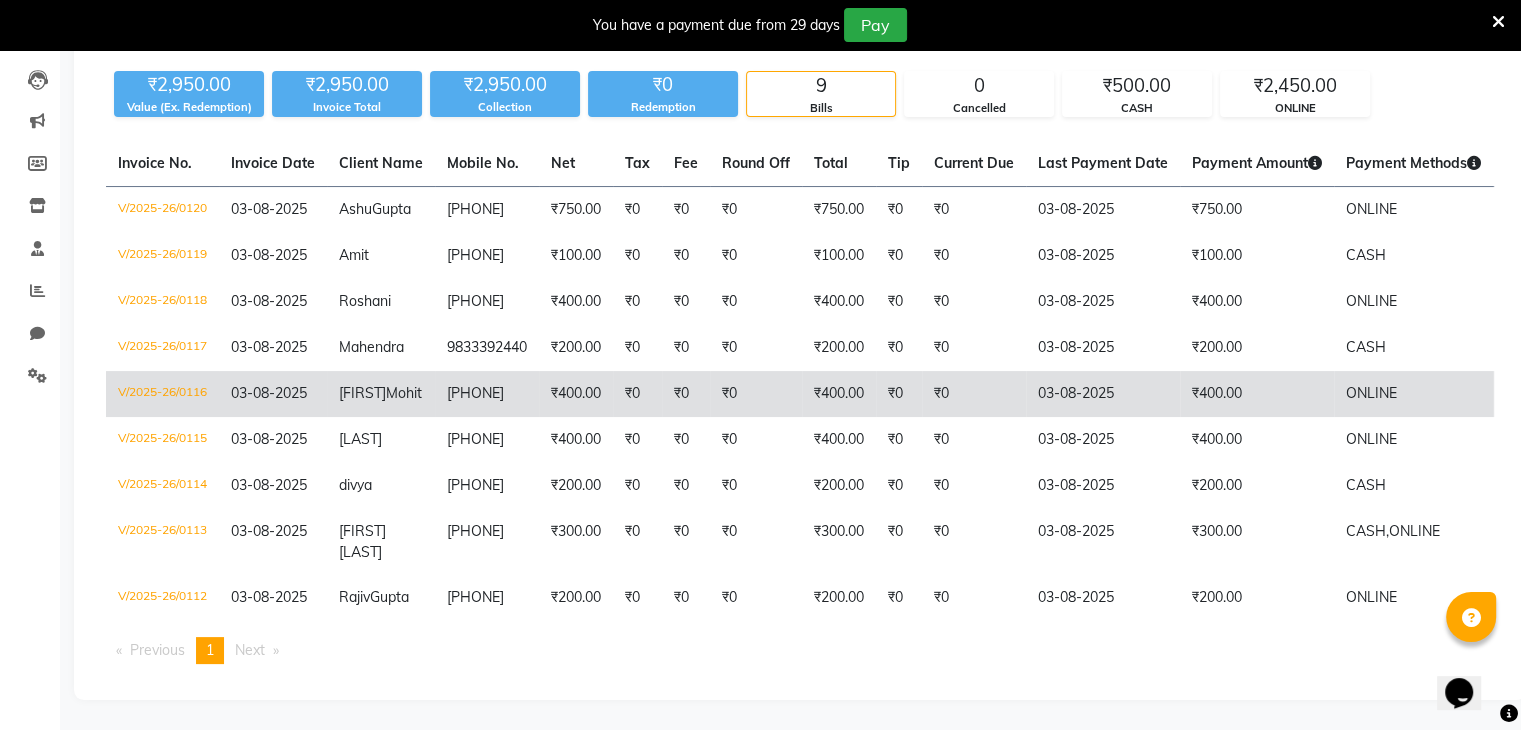 click on "₹0" 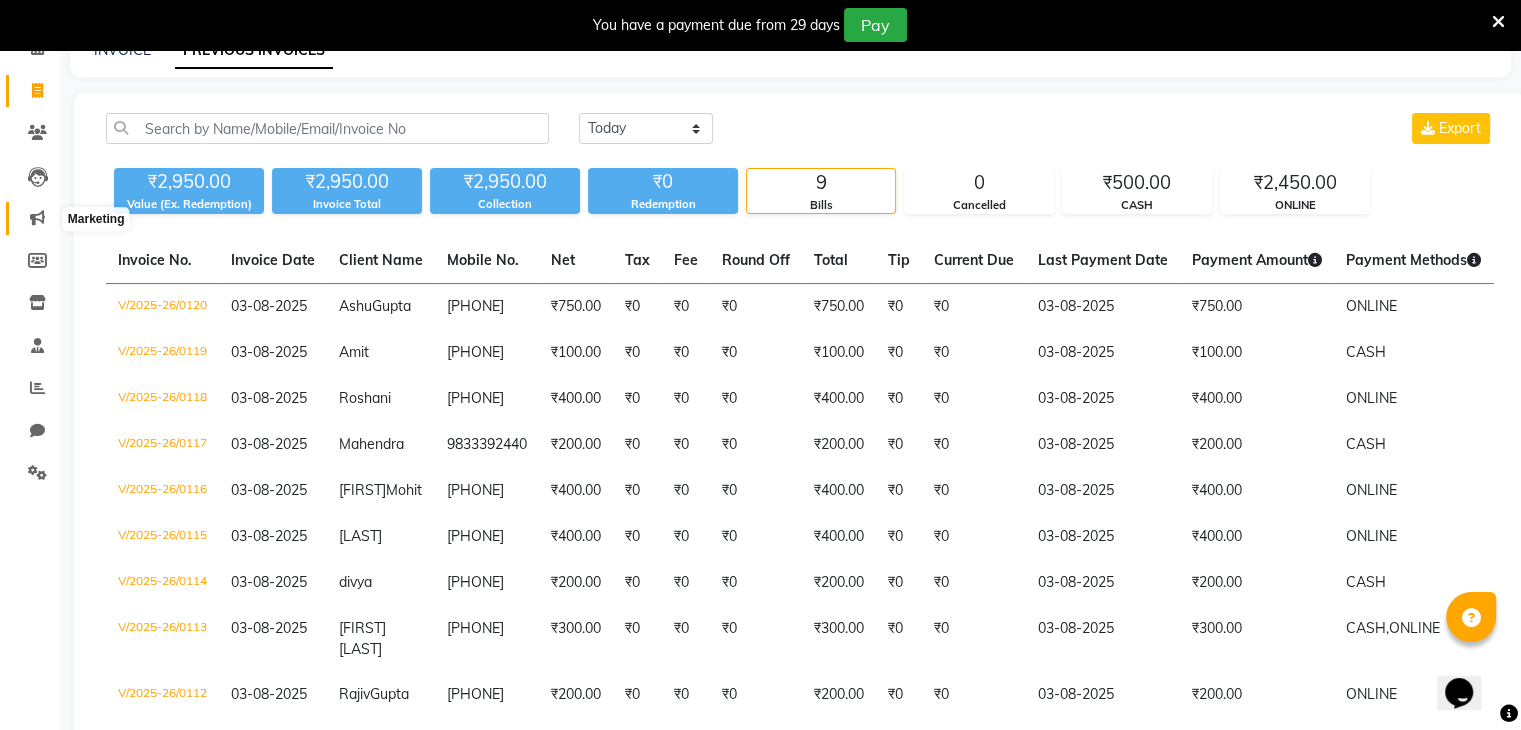 scroll, scrollTop: 104, scrollLeft: 0, axis: vertical 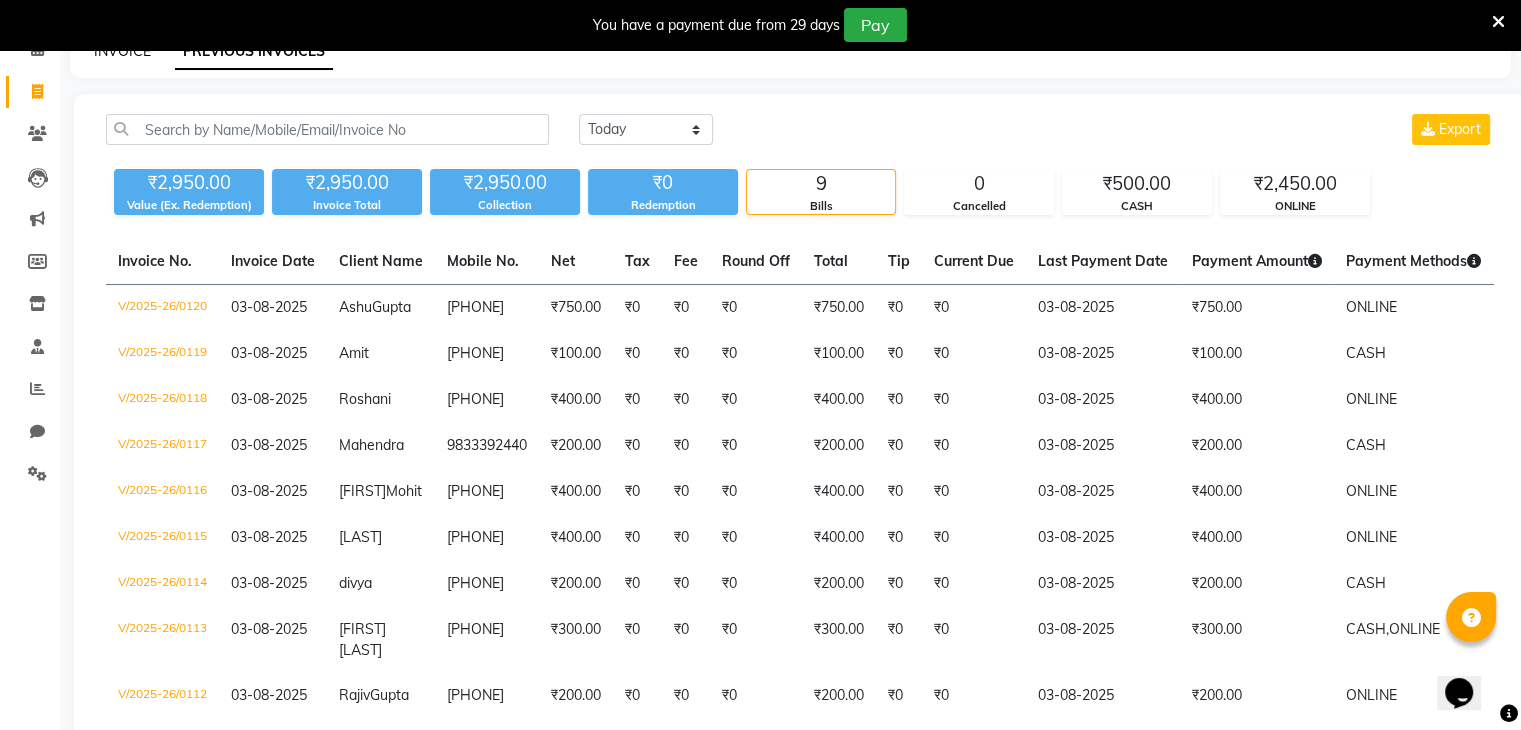 click on "INVOICE" 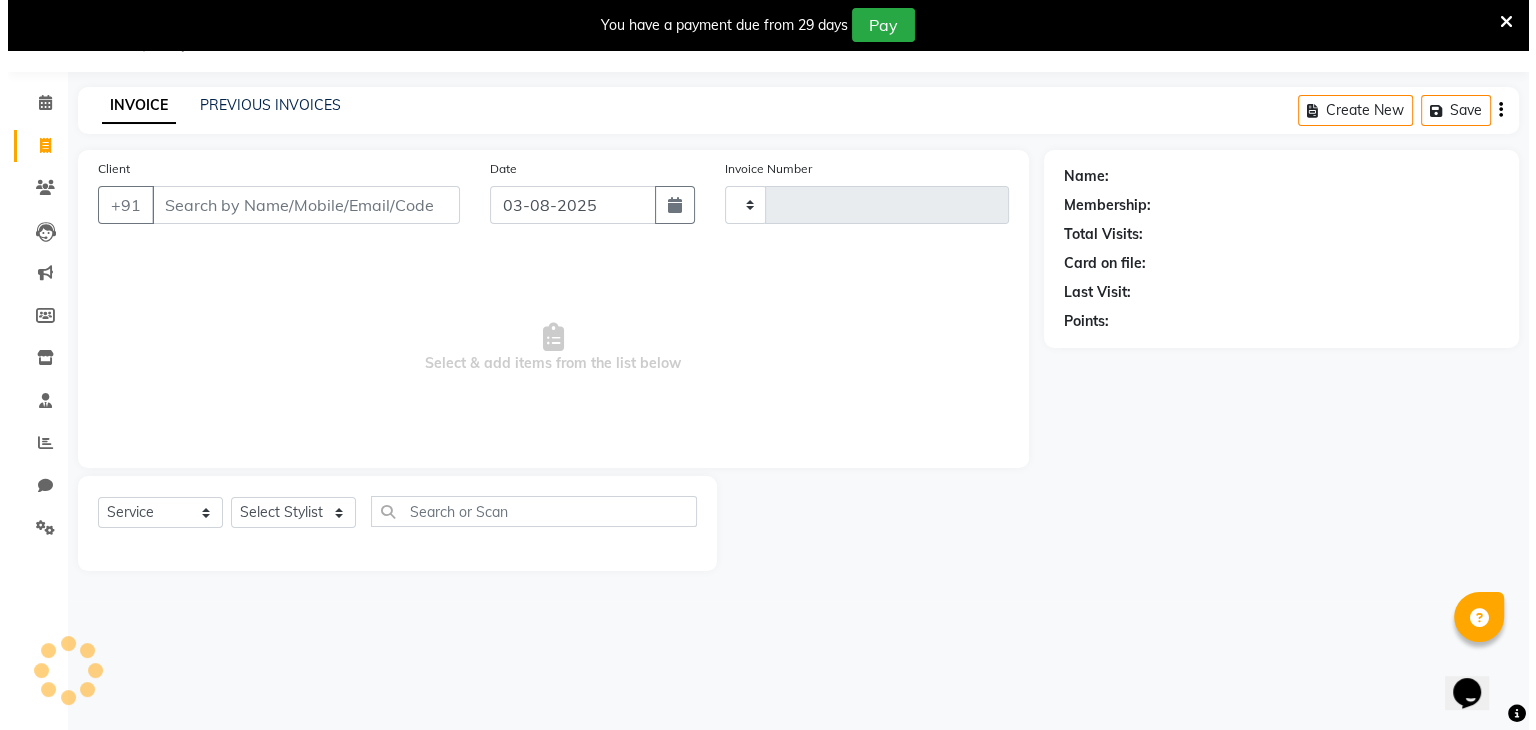 scroll, scrollTop: 50, scrollLeft: 0, axis: vertical 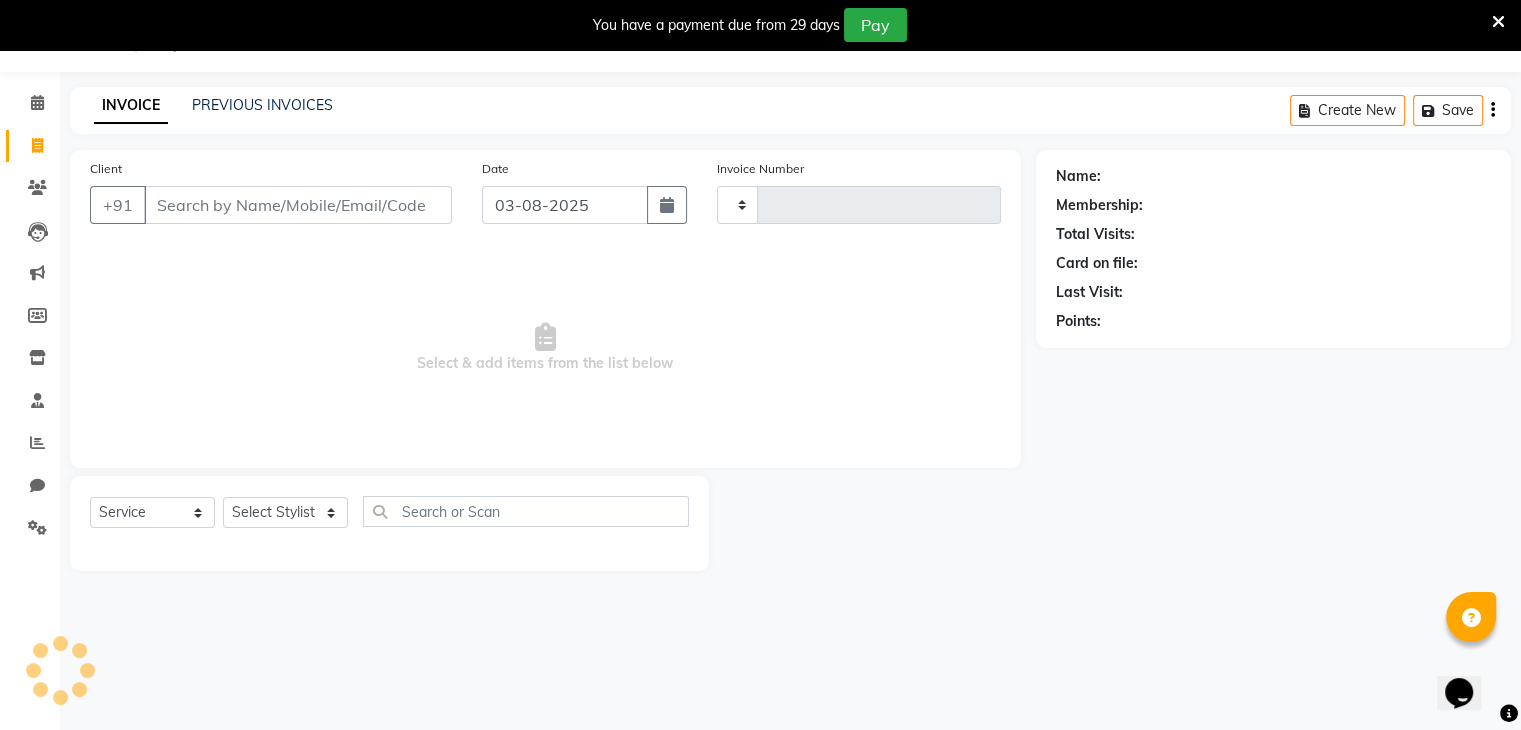type on "0121" 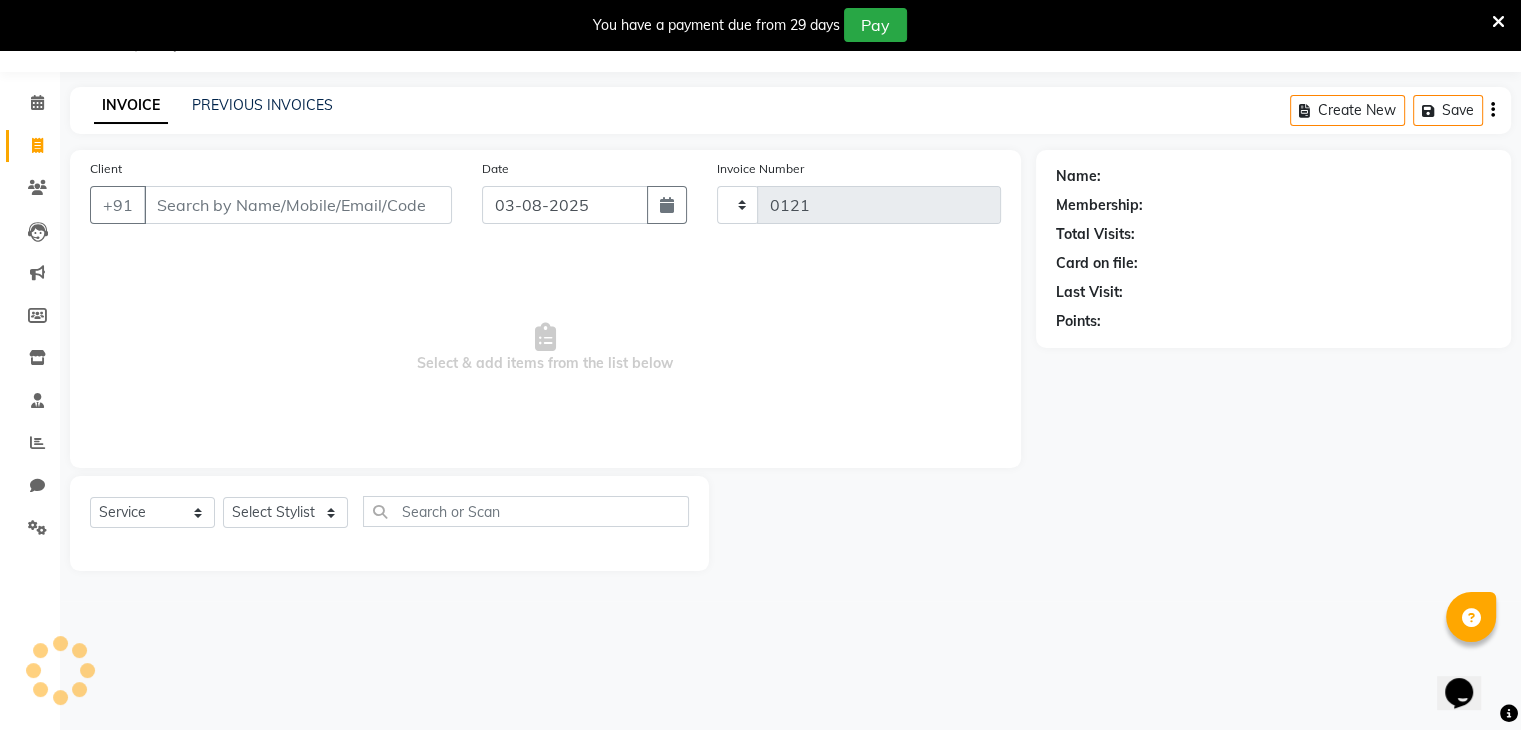 select on "8446" 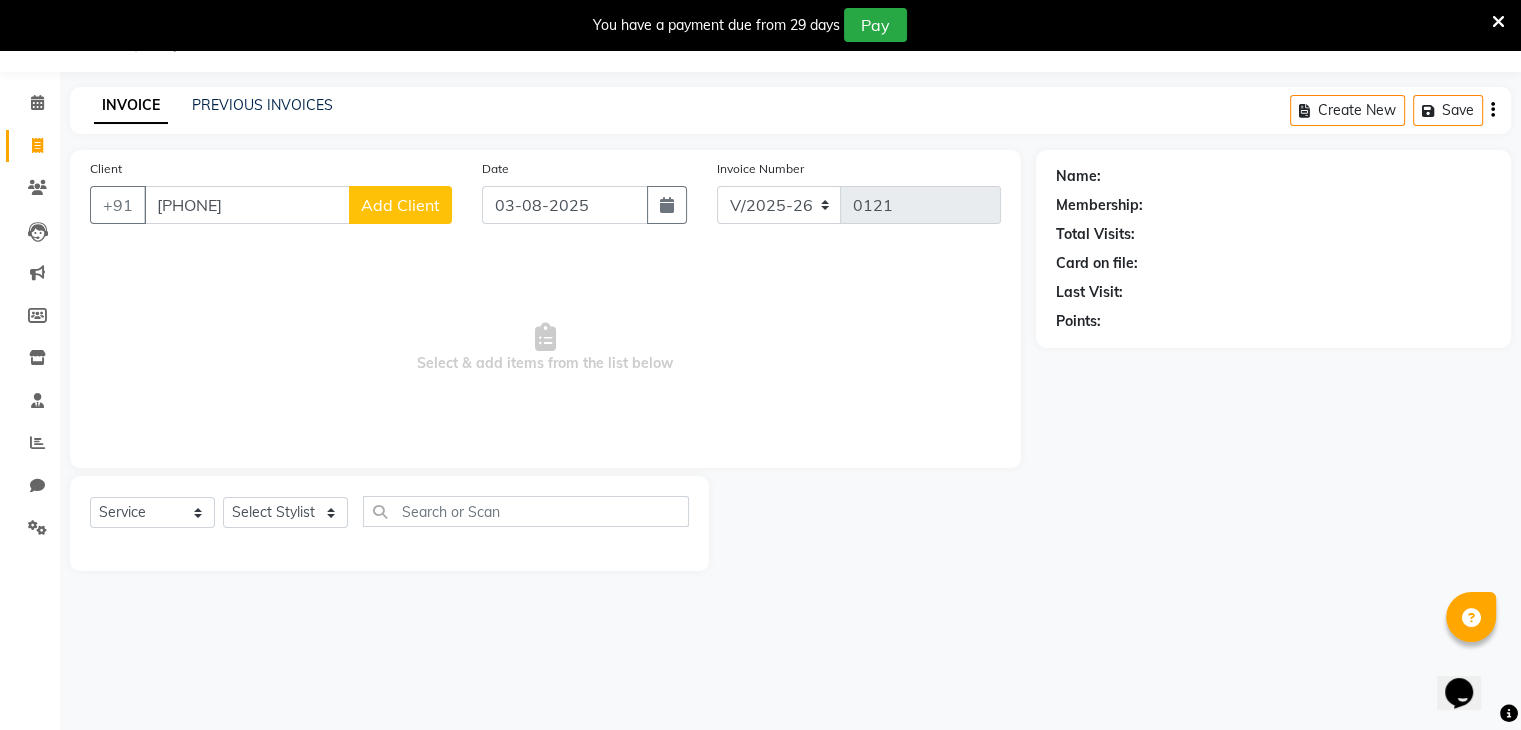 type on "[PHONE]" 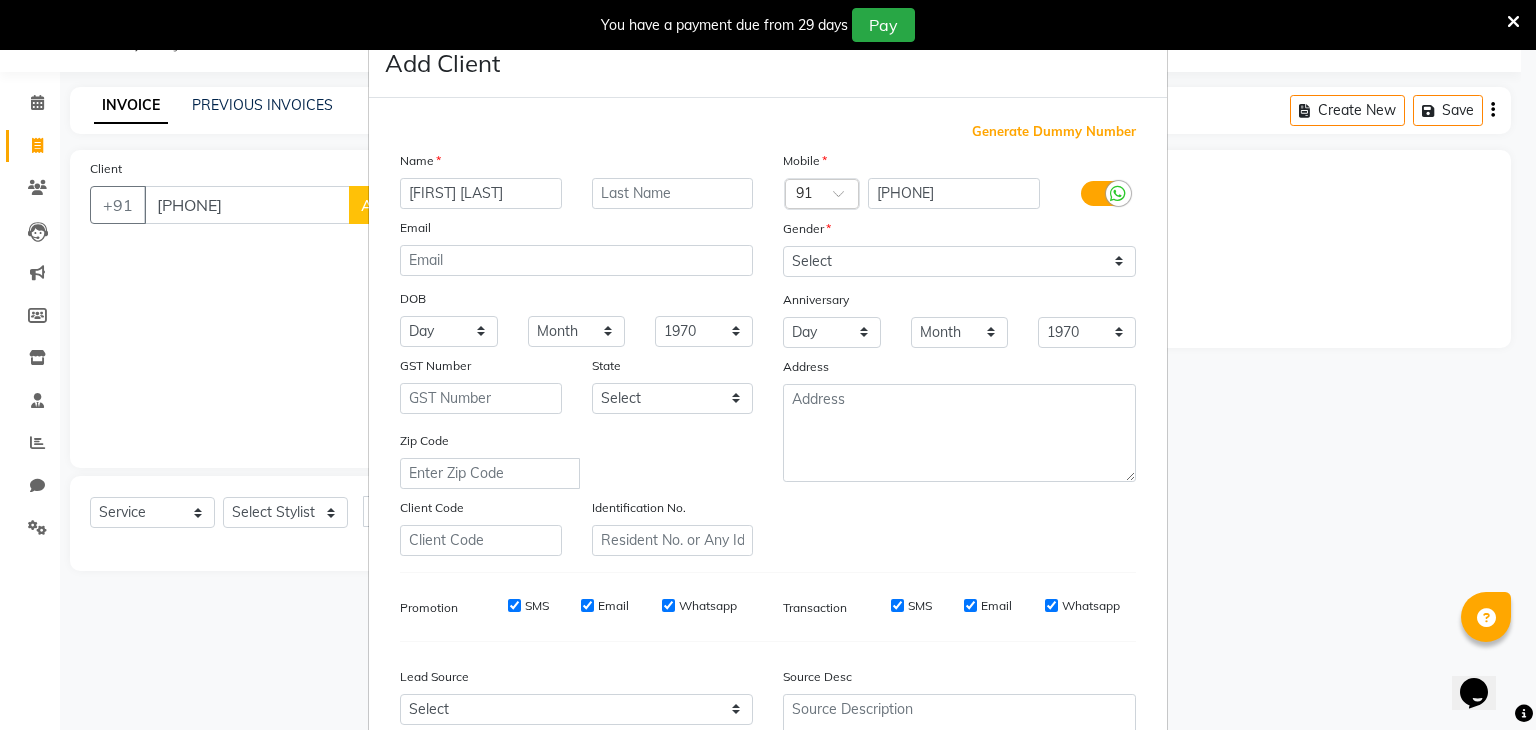 type on "[FIRST] [LAST]" 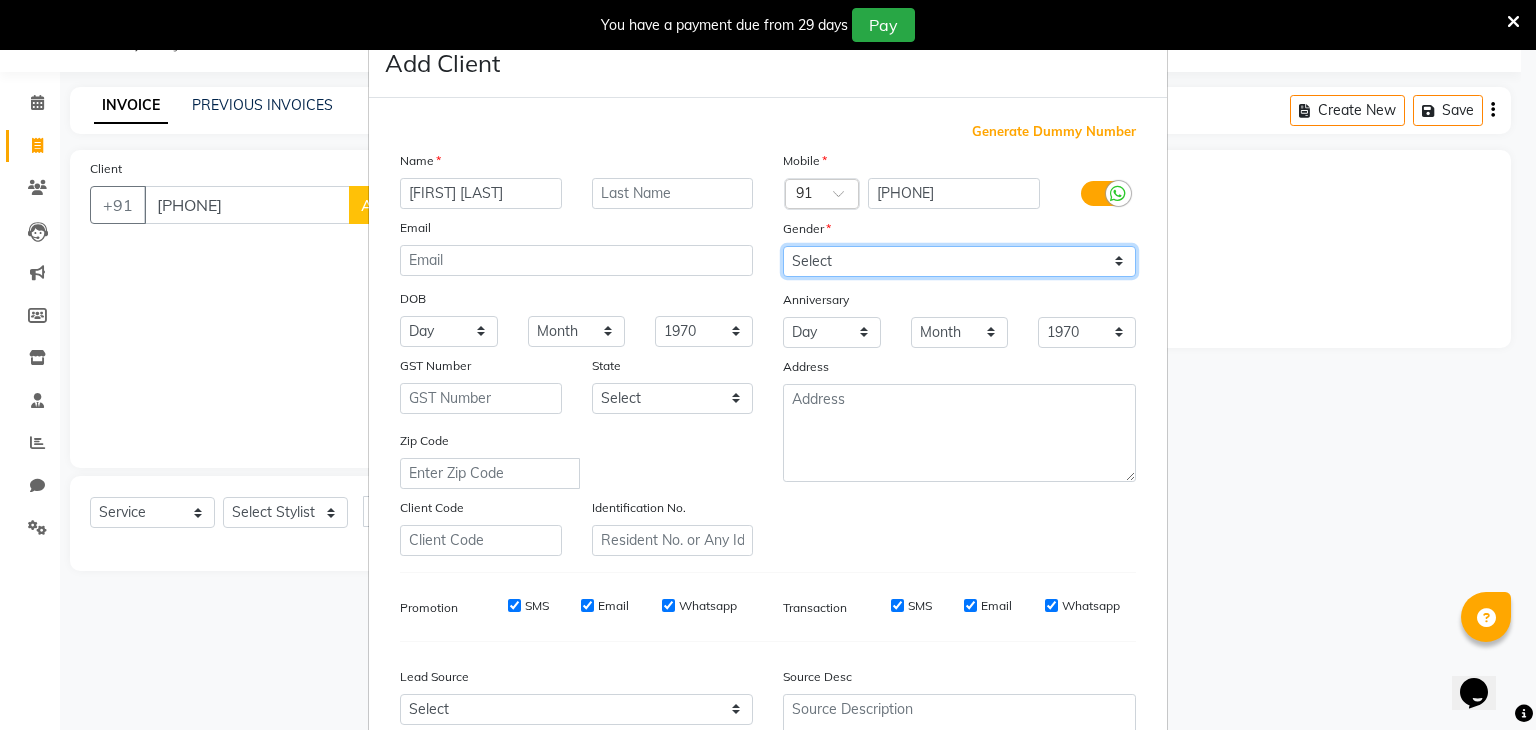 click on "Select Male Female Other Prefer Not To Say" at bounding box center (959, 261) 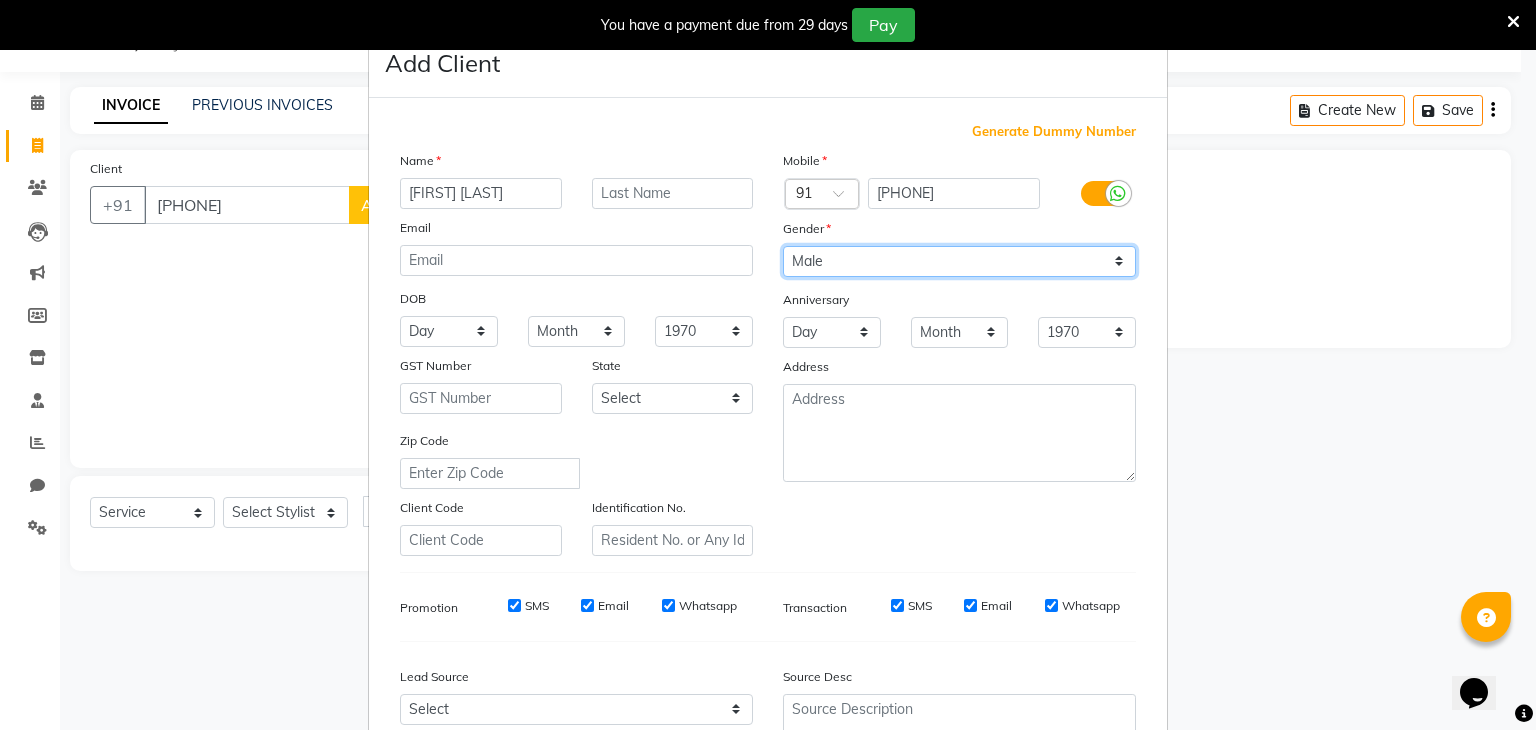 click on "Select Male Female Other Prefer Not To Say" at bounding box center (959, 261) 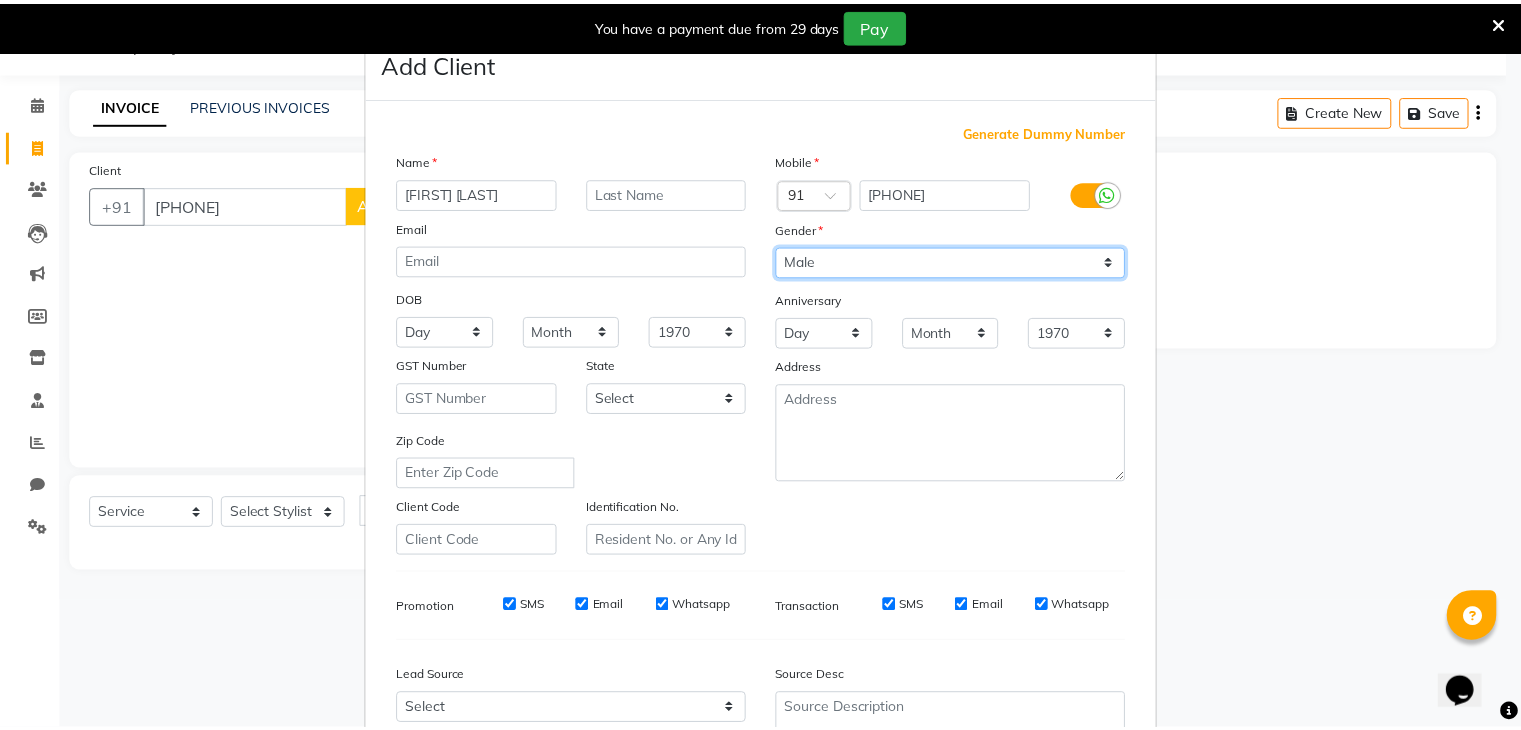 scroll, scrollTop: 203, scrollLeft: 0, axis: vertical 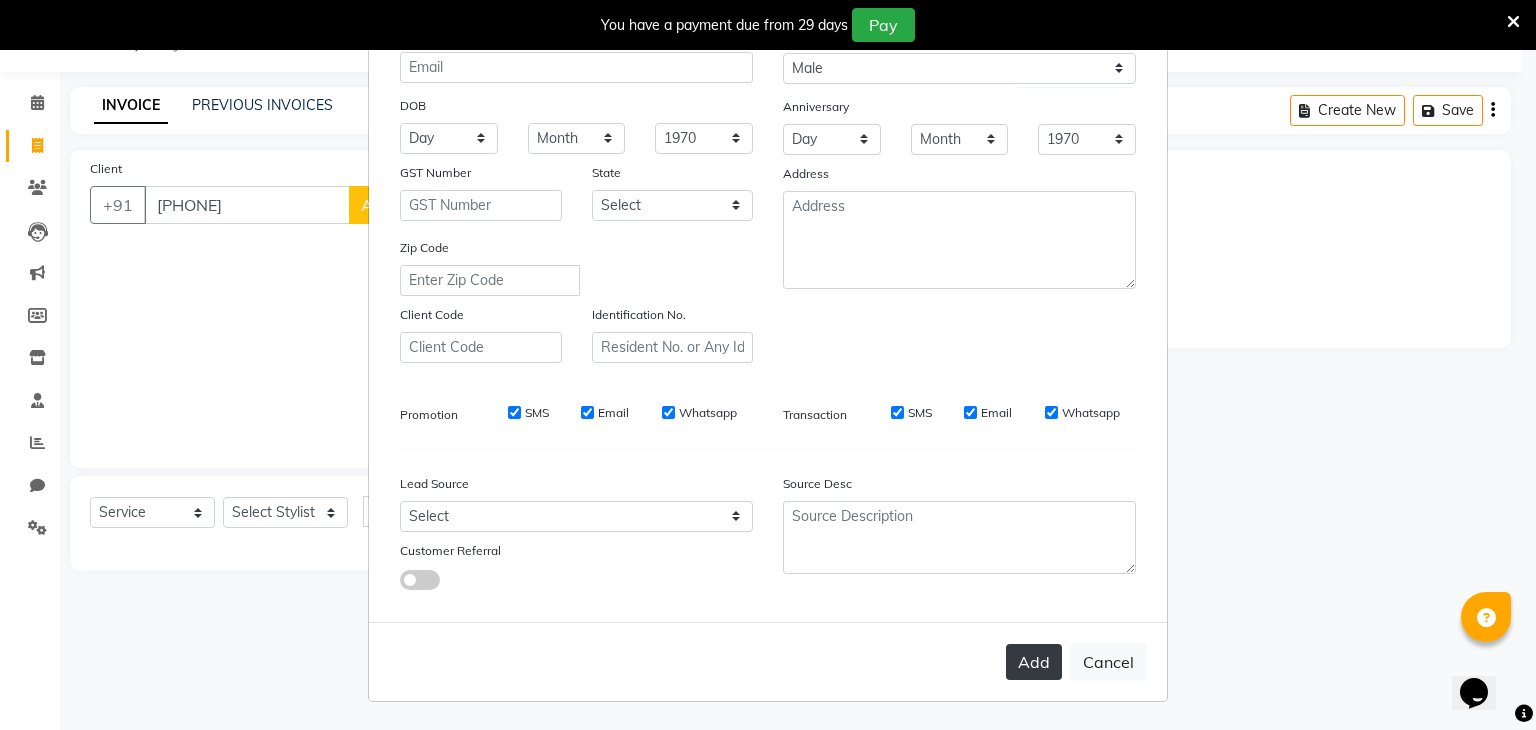 click on "Add" at bounding box center (1034, 662) 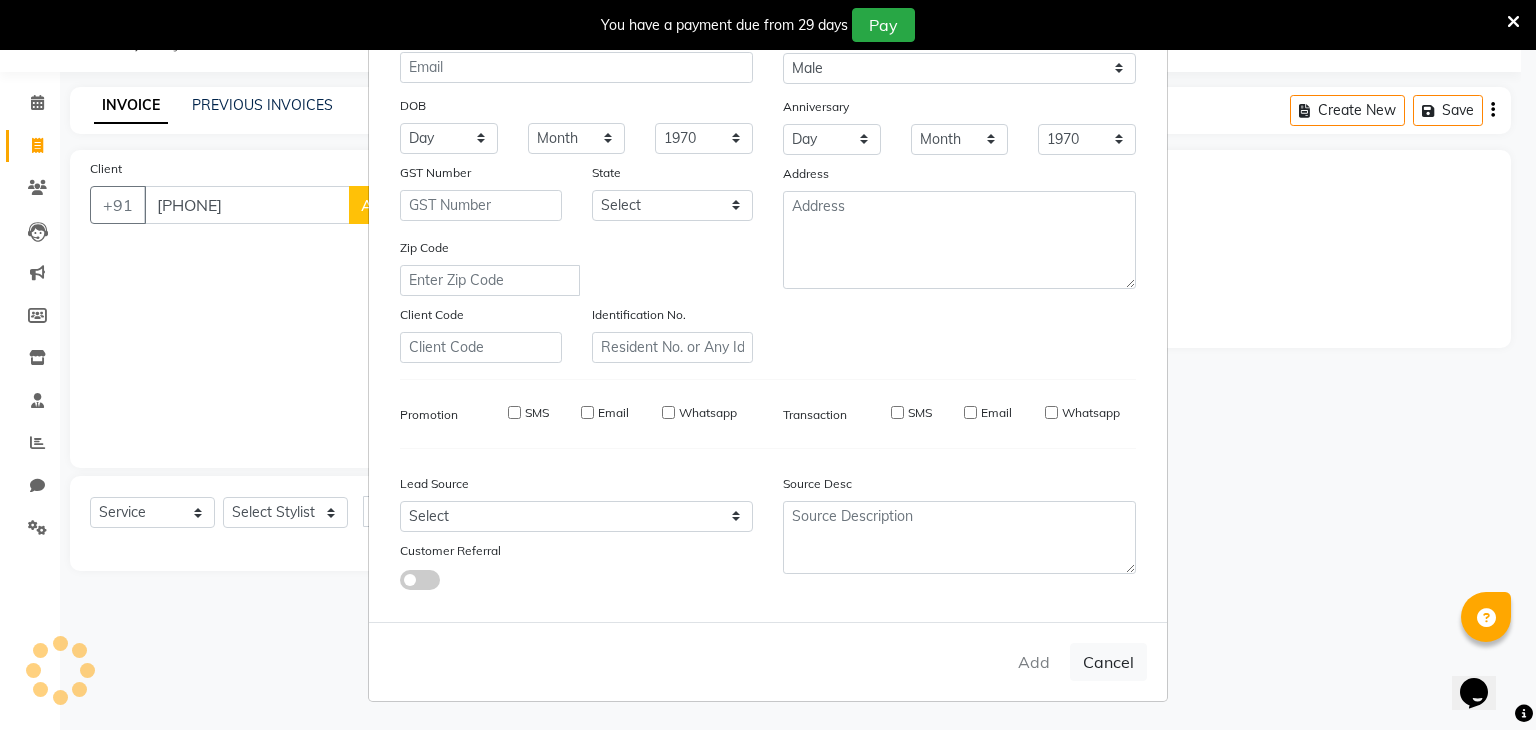 type 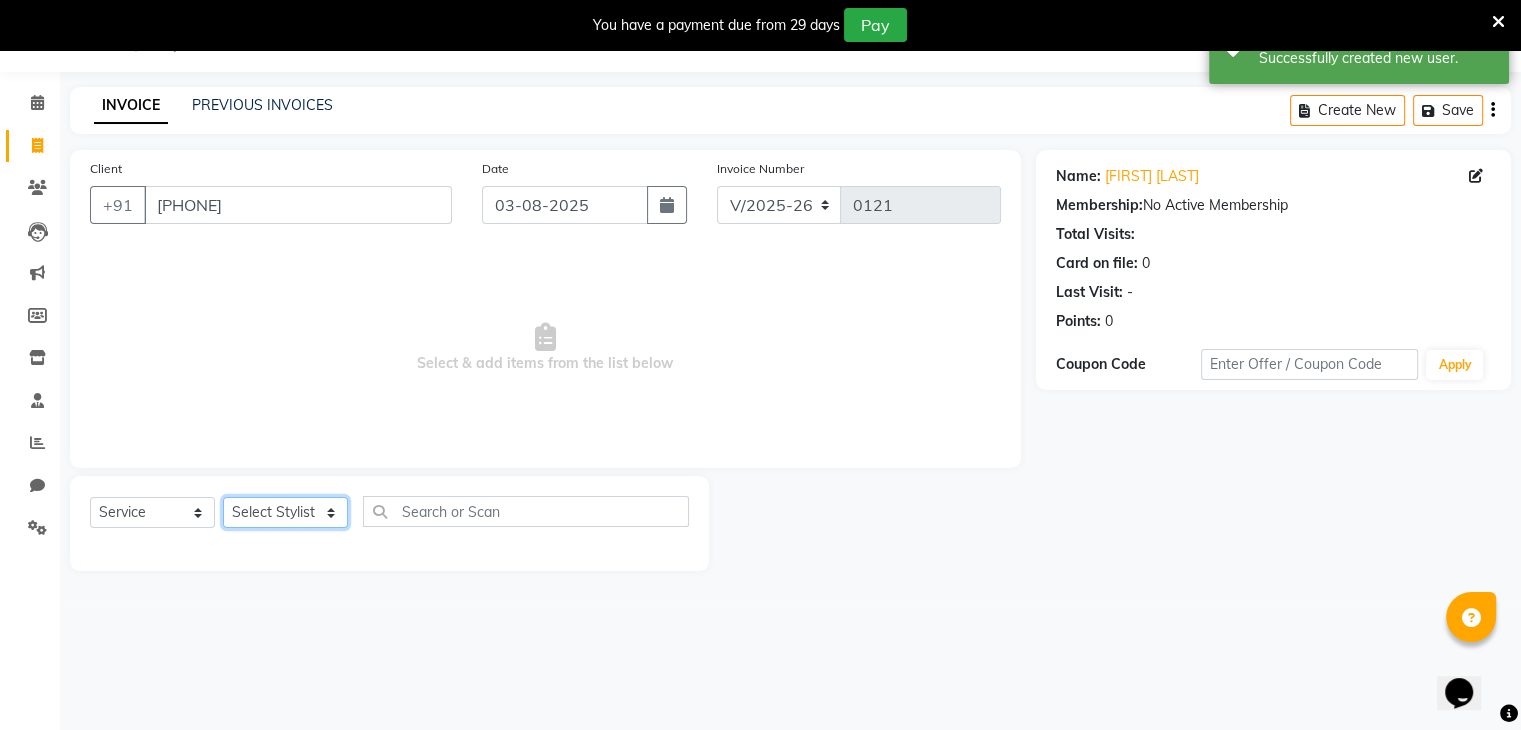 click on "Select Stylist [PERSON] [PERSON] [PERSON] [PERSON] [PERSON] [PERSON] [PERSON] [PERSON] [PERSON]" 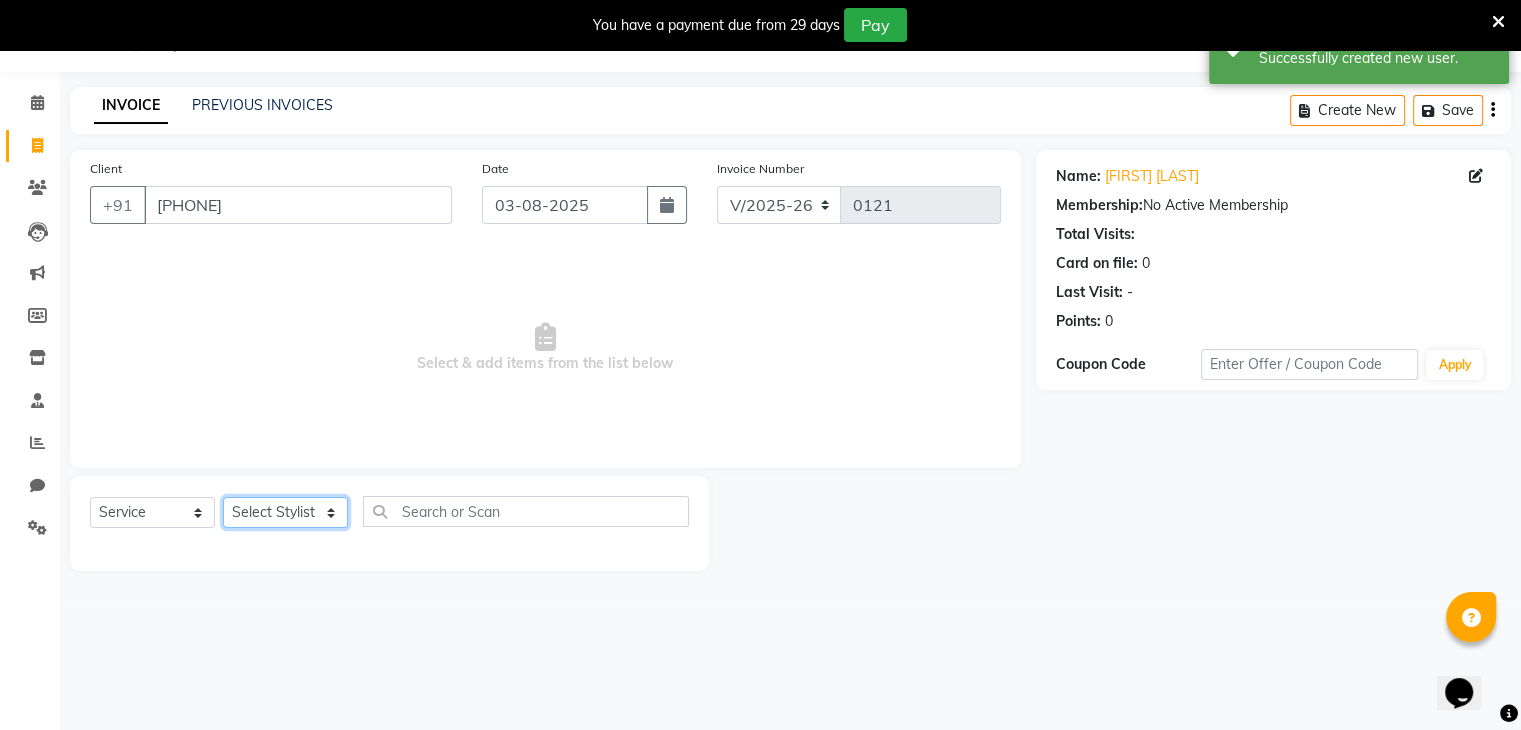 select on "81970" 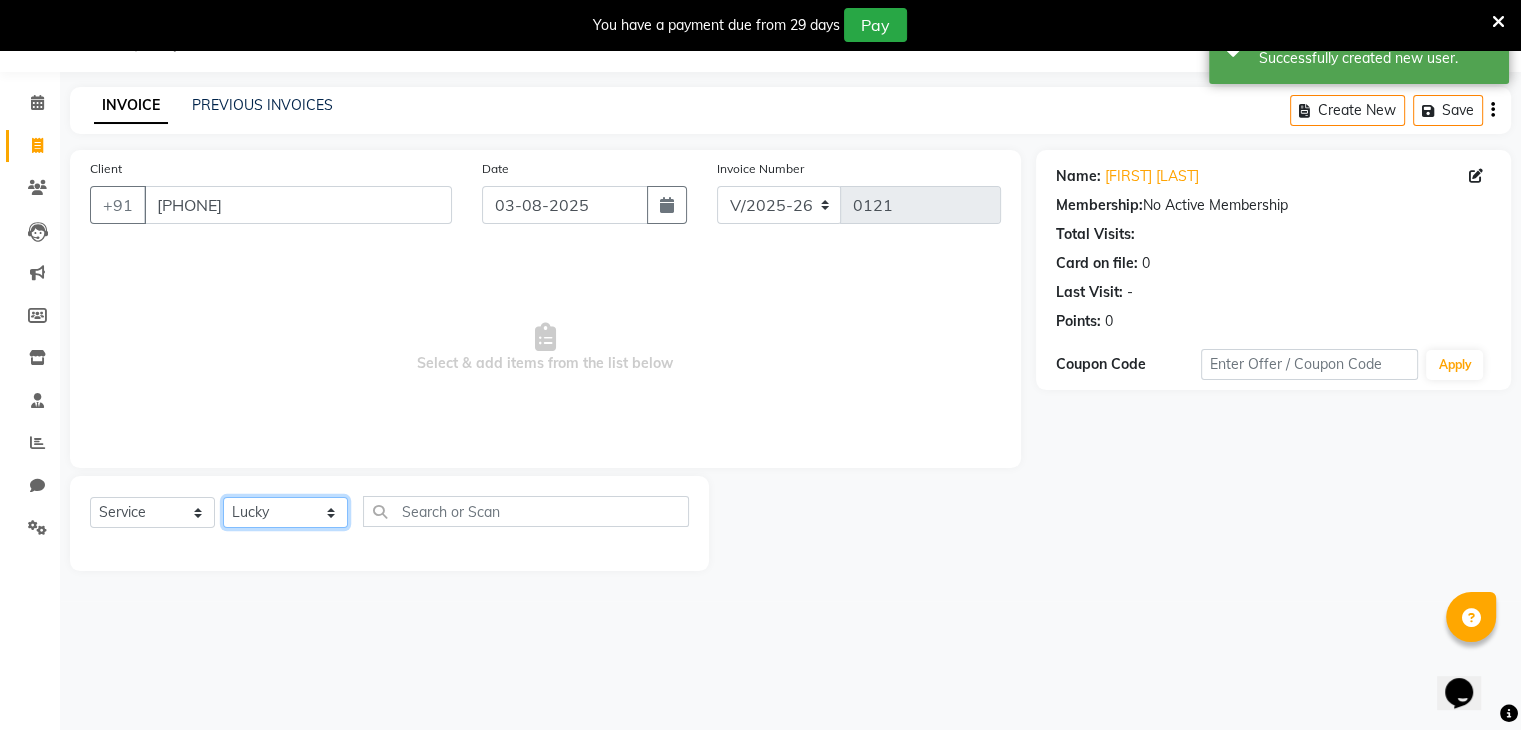 click on "Select Stylist [PERSON] [PERSON] [PERSON] [PERSON] [PERSON] [PERSON] [PERSON] [PERSON] [PERSON]" 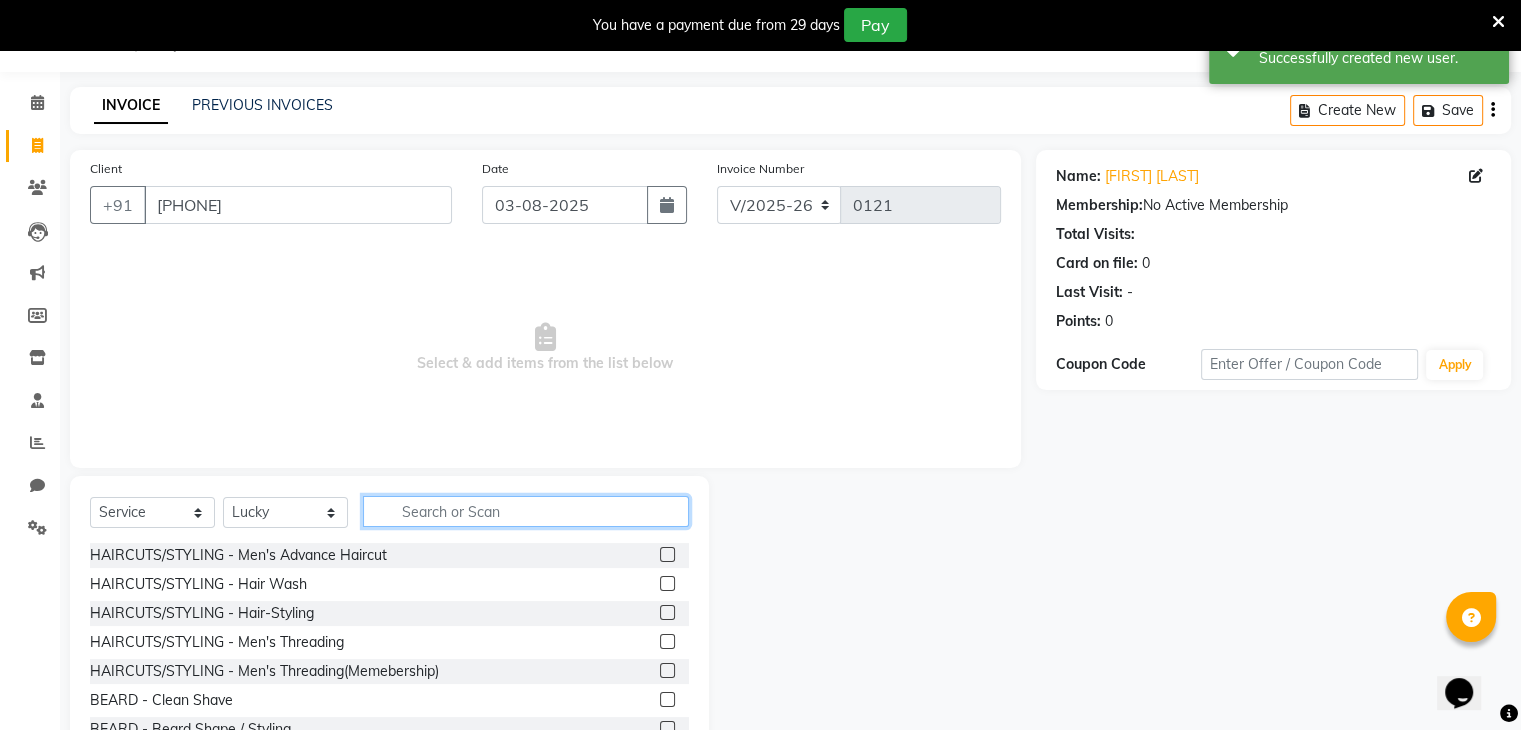 click 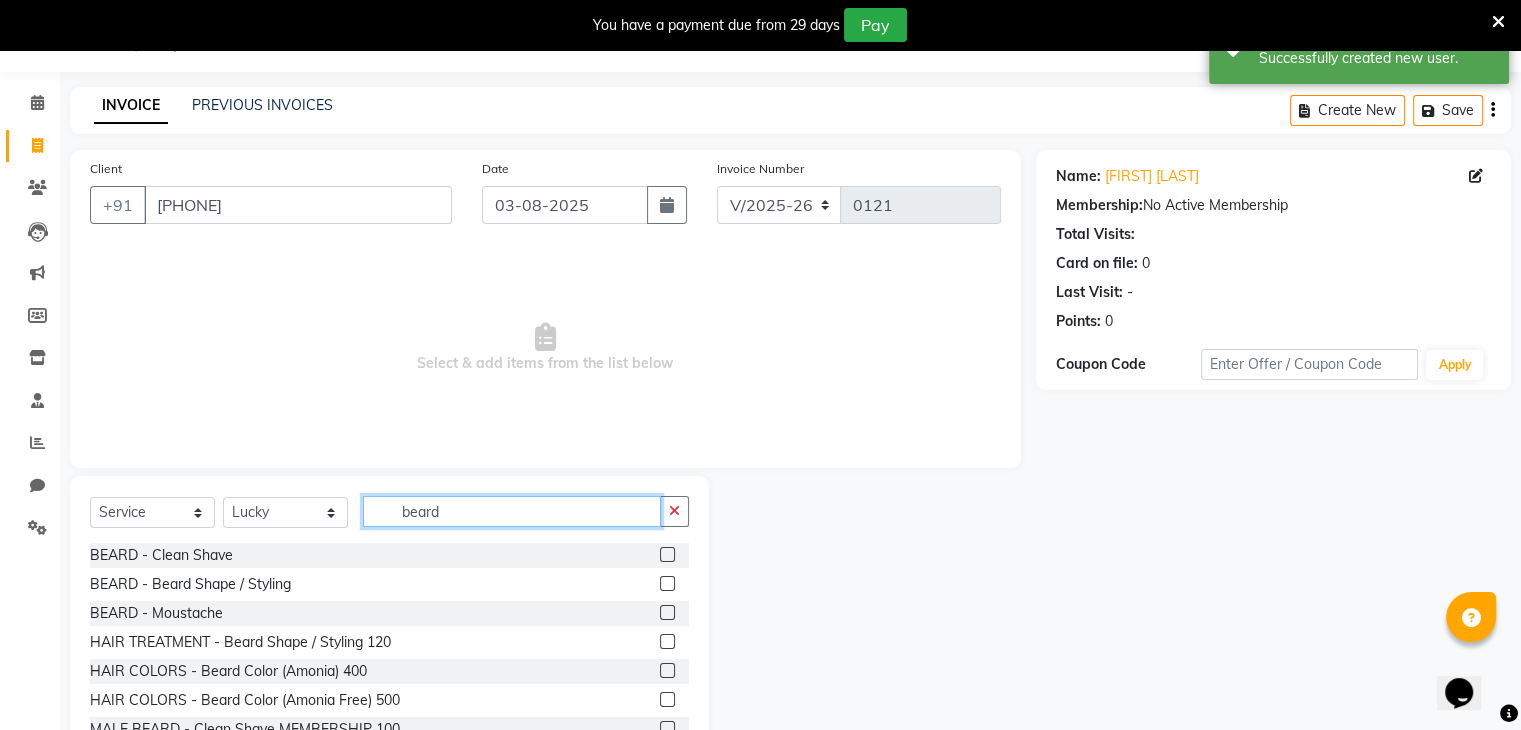 type on "beard" 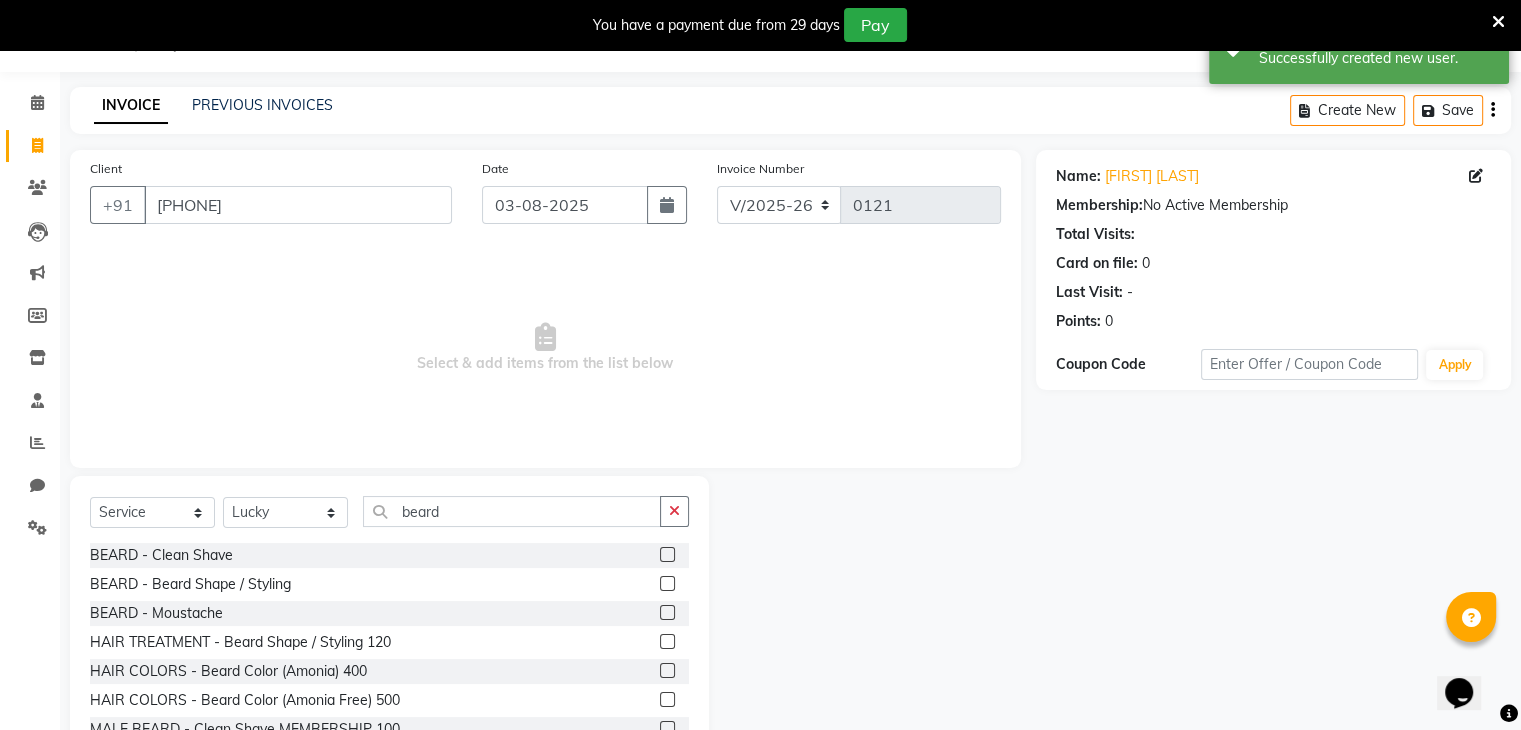 click 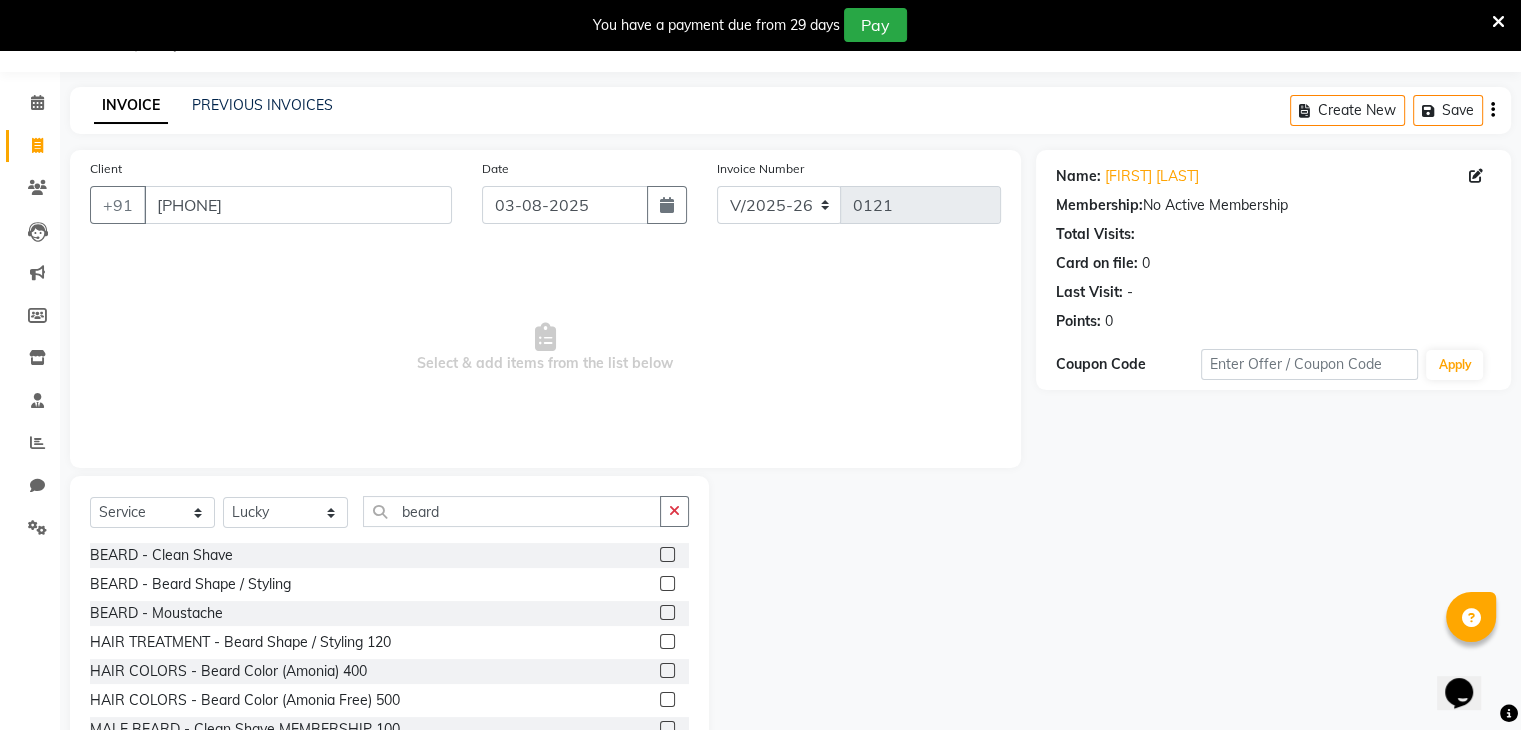 click 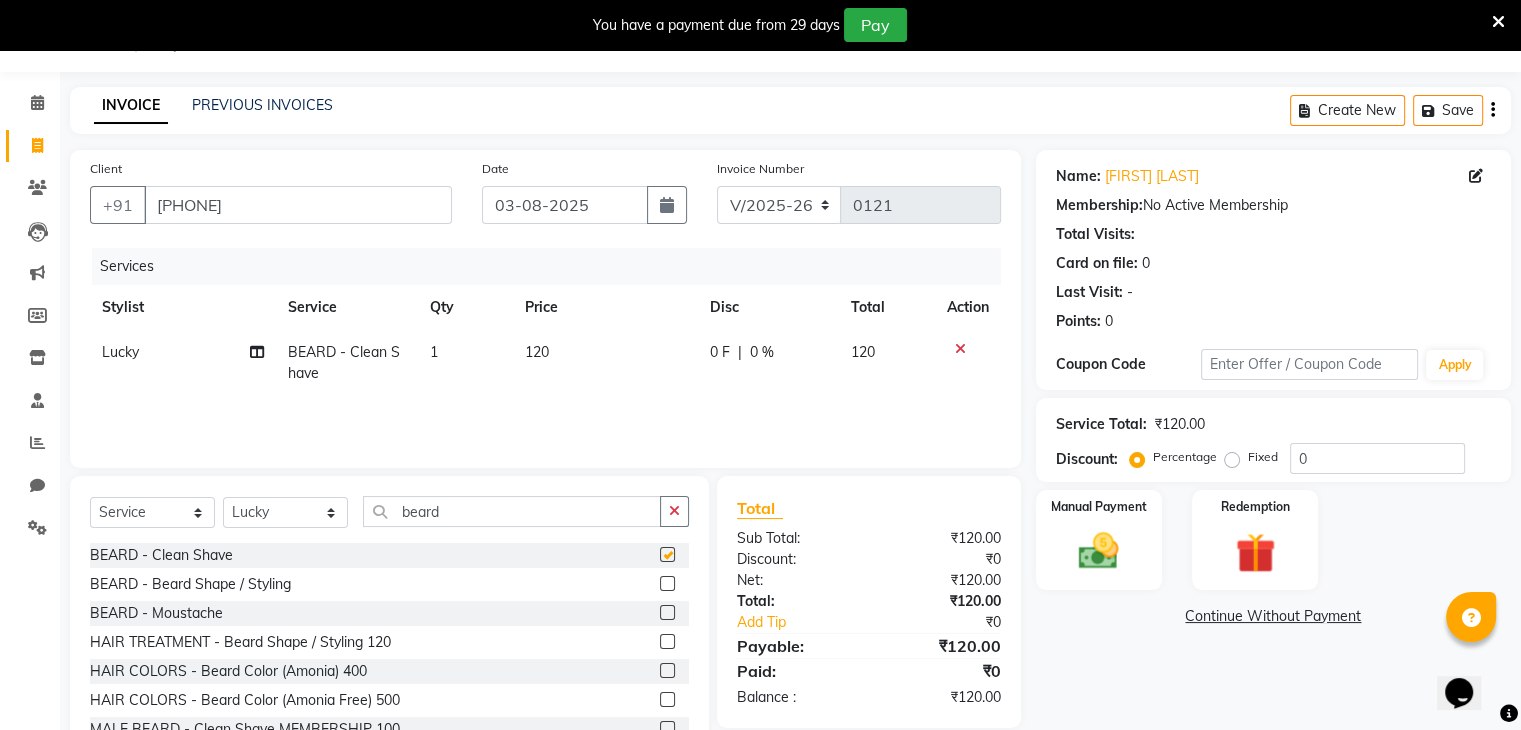 checkbox on "false" 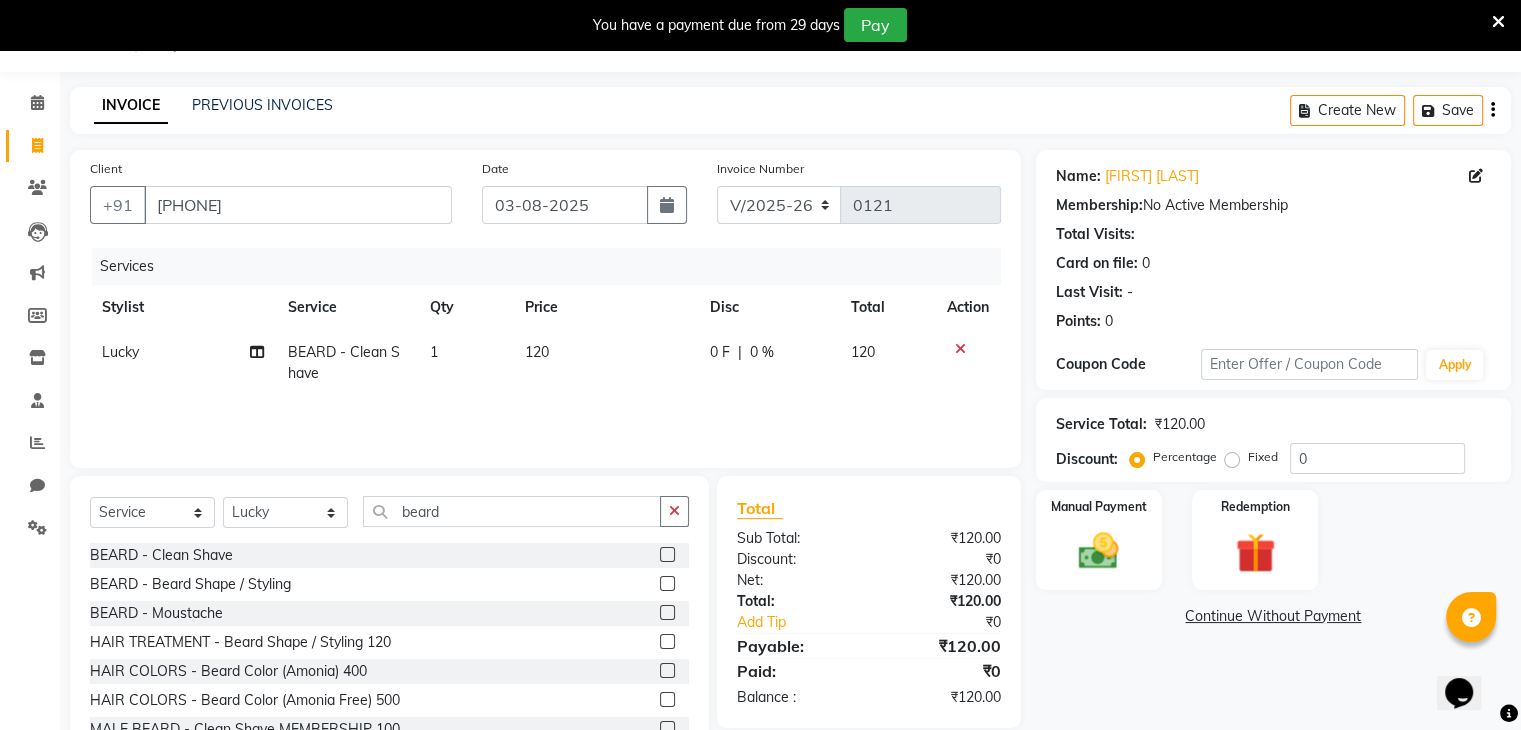 scroll, scrollTop: 122, scrollLeft: 0, axis: vertical 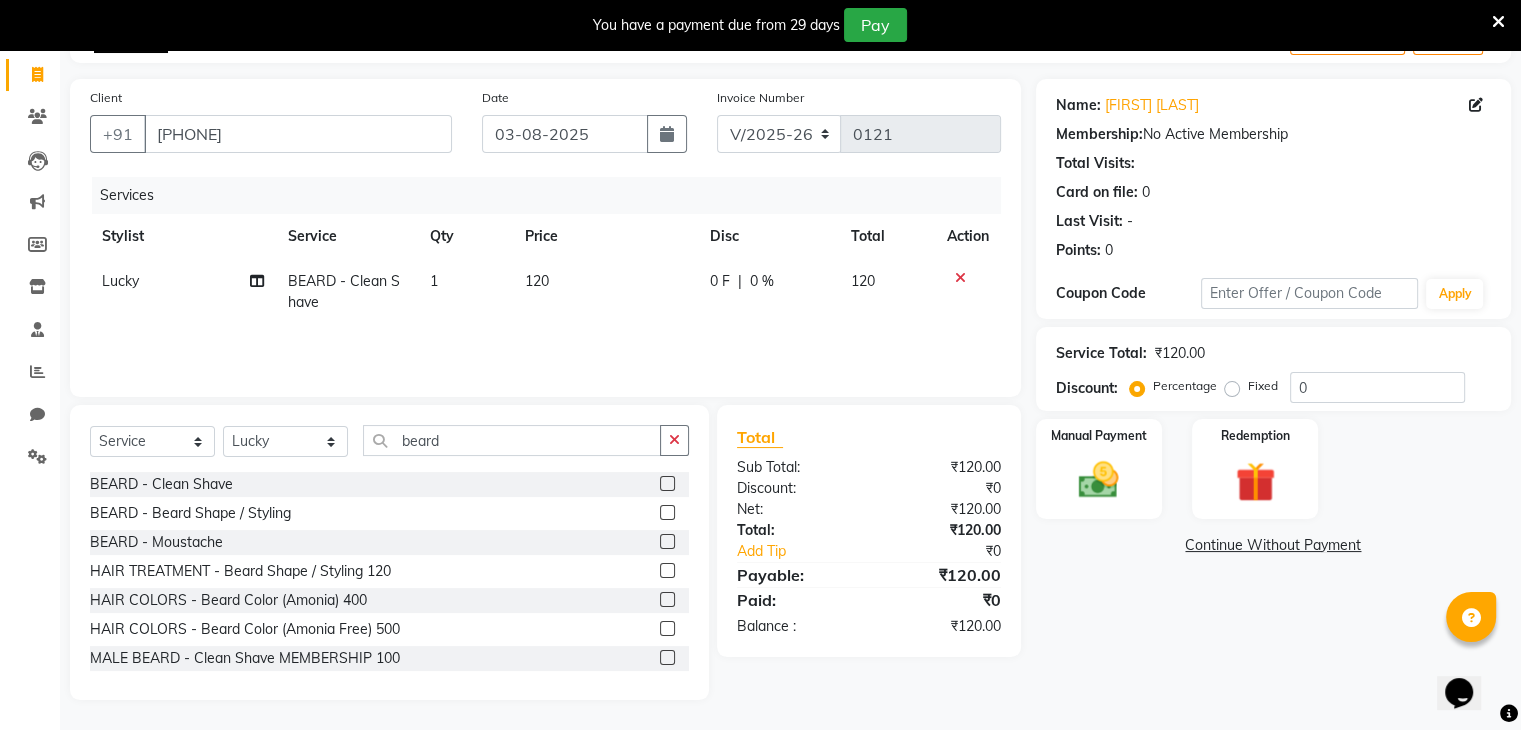 click on "0 F" 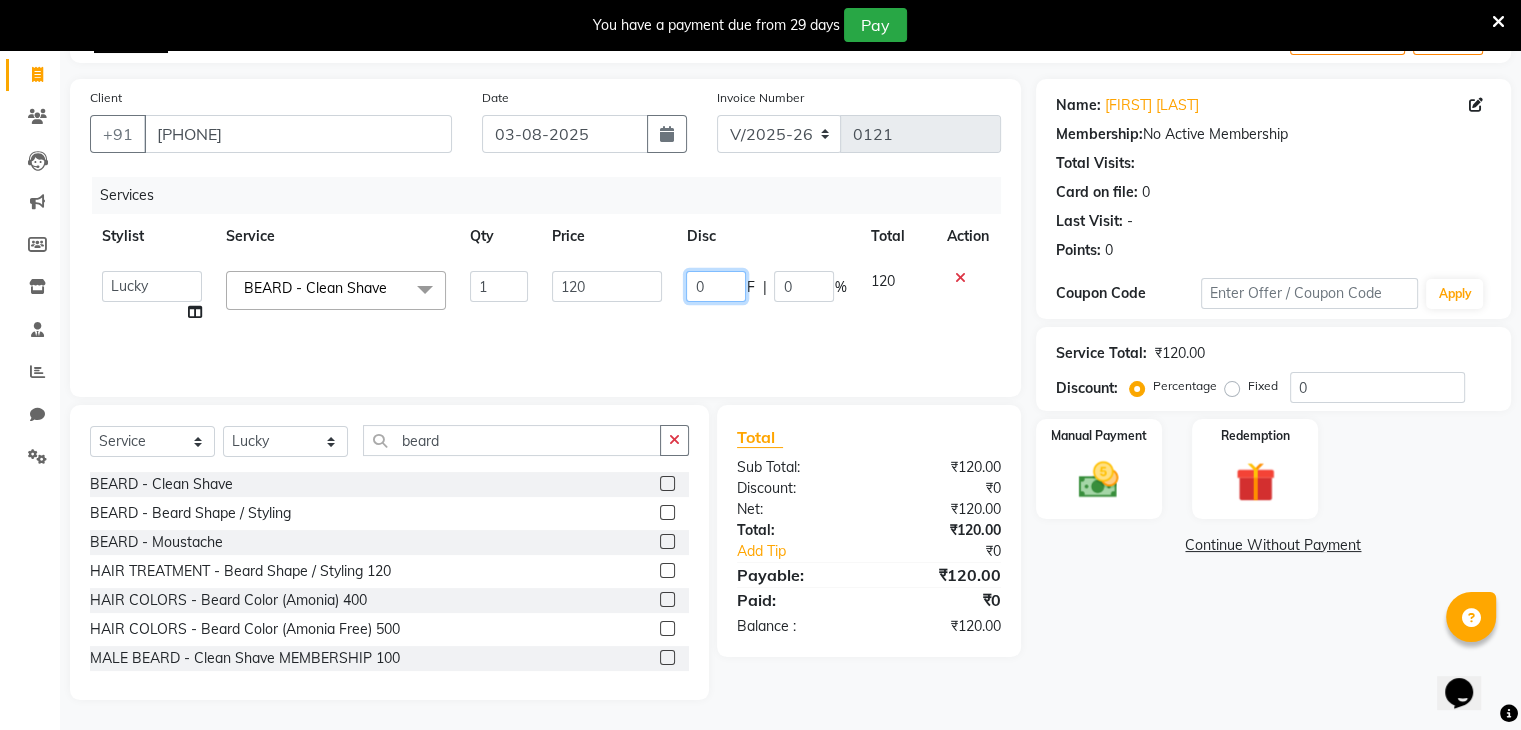 click on "0" 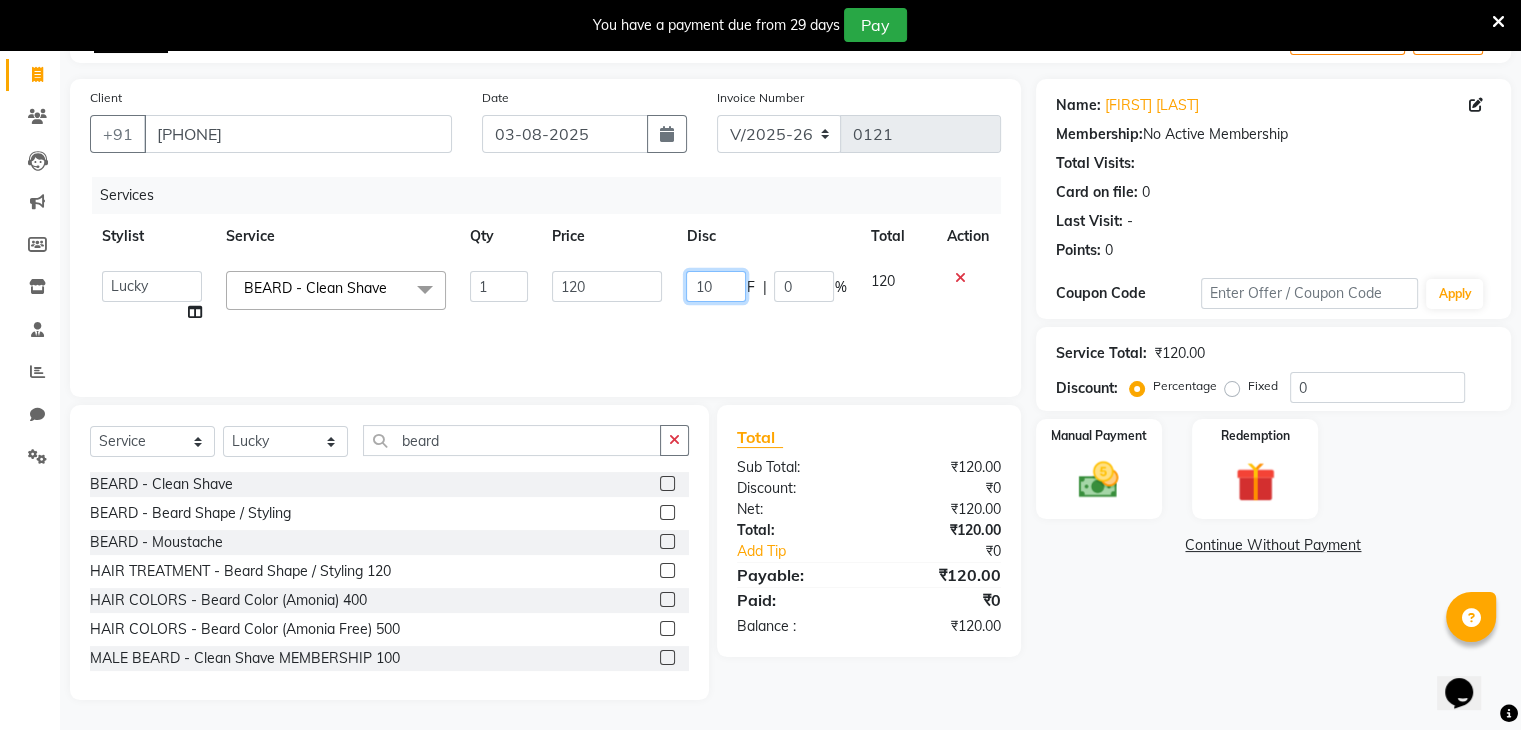 type on "1" 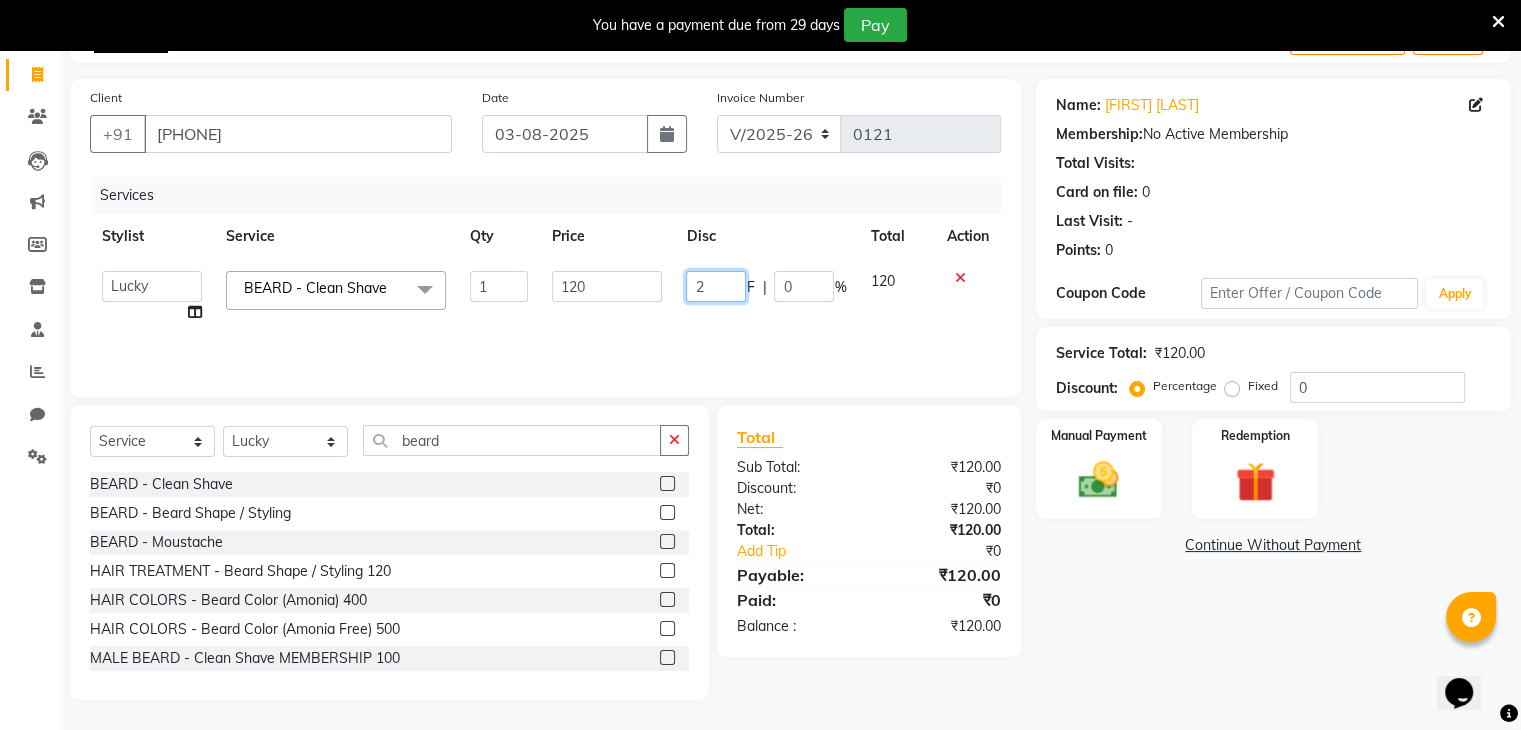 type on "20" 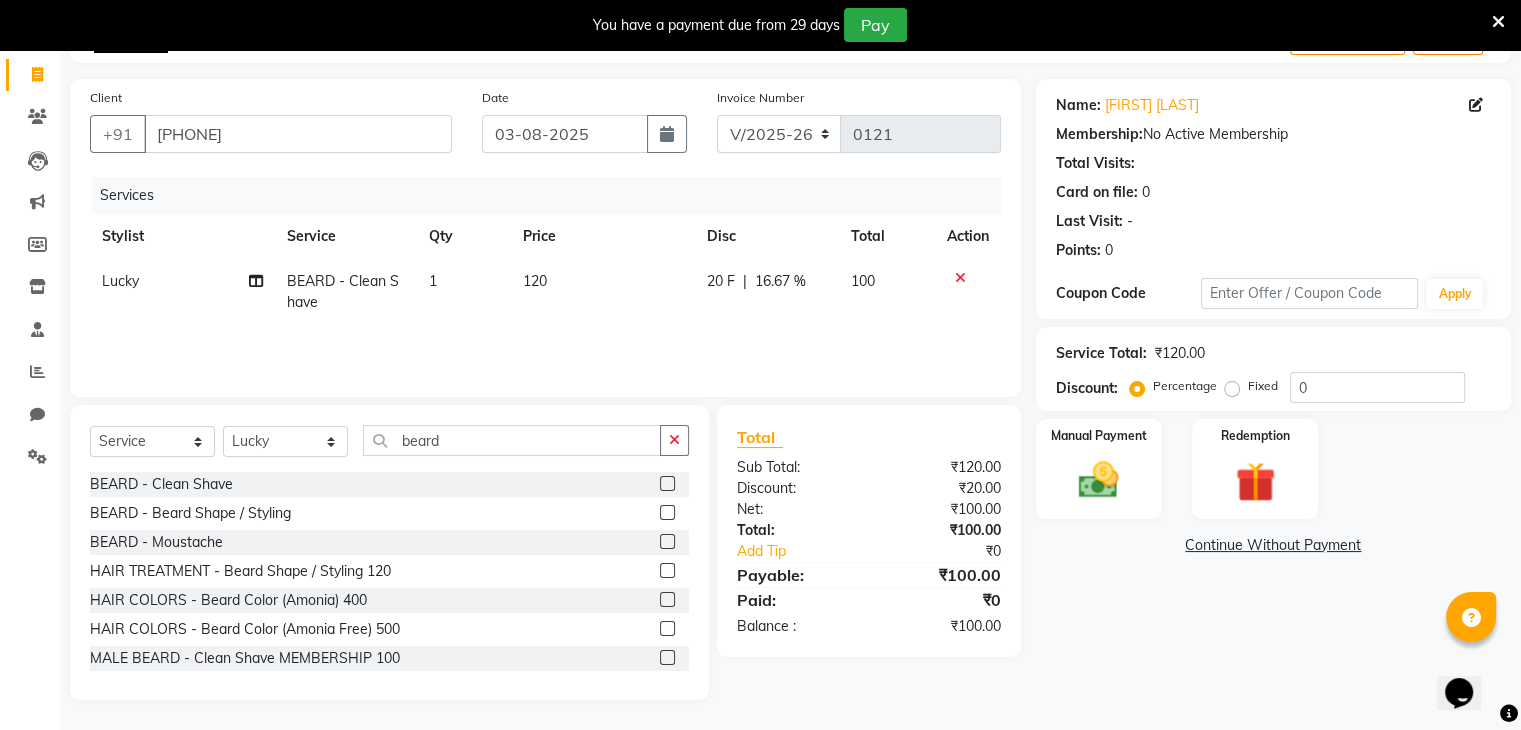 click on "20 F | 16.67 %" 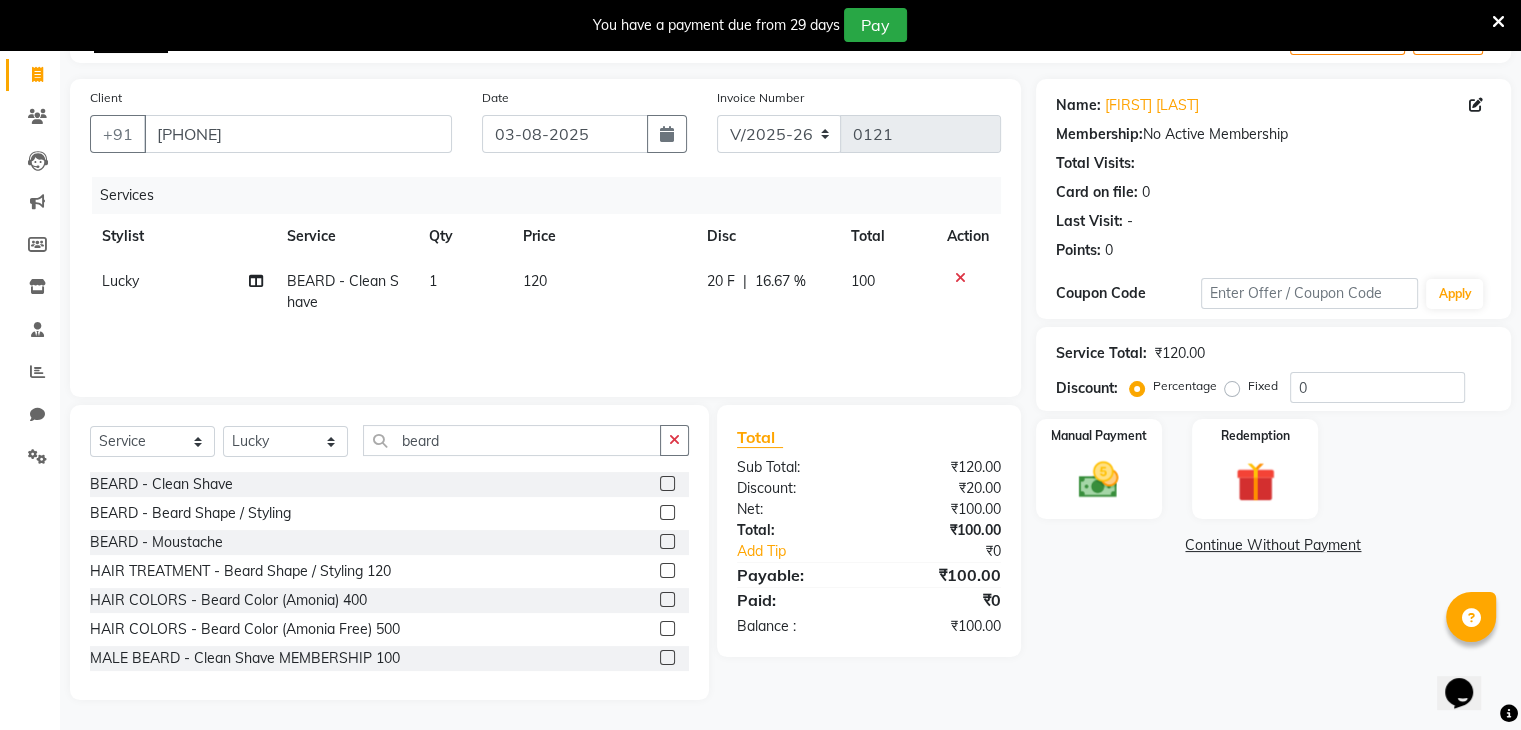 select on "81970" 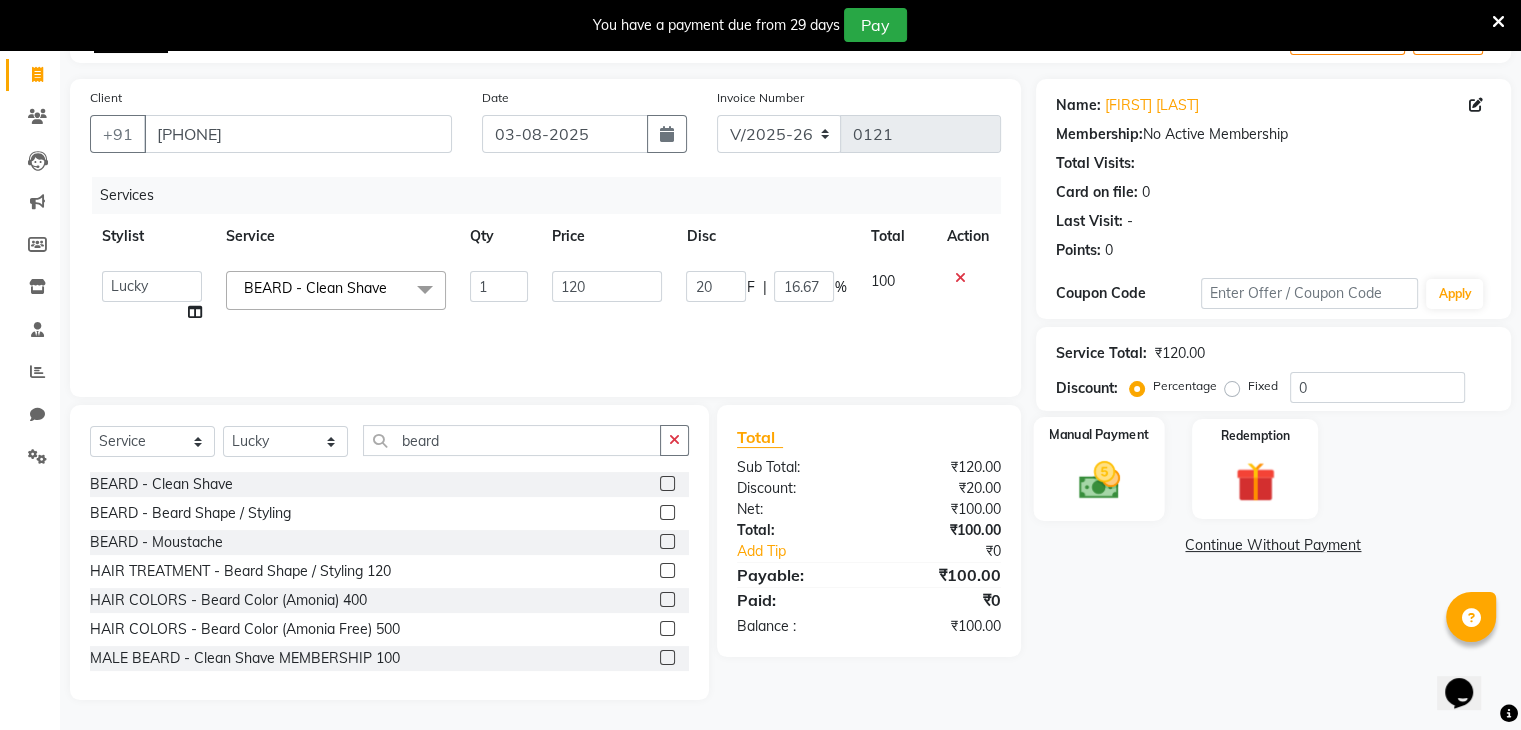 click on "Manual Payment" 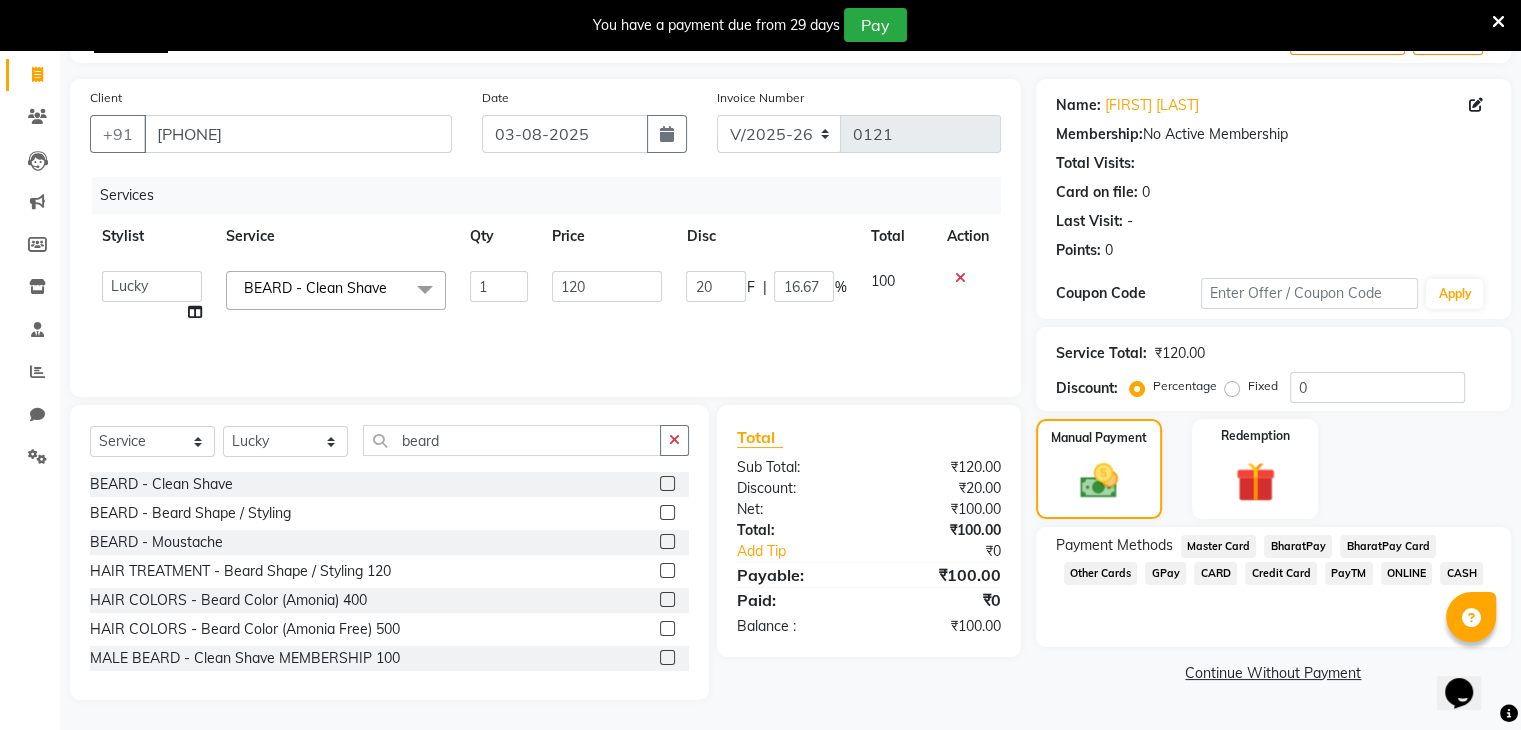 click on "ONLINE" 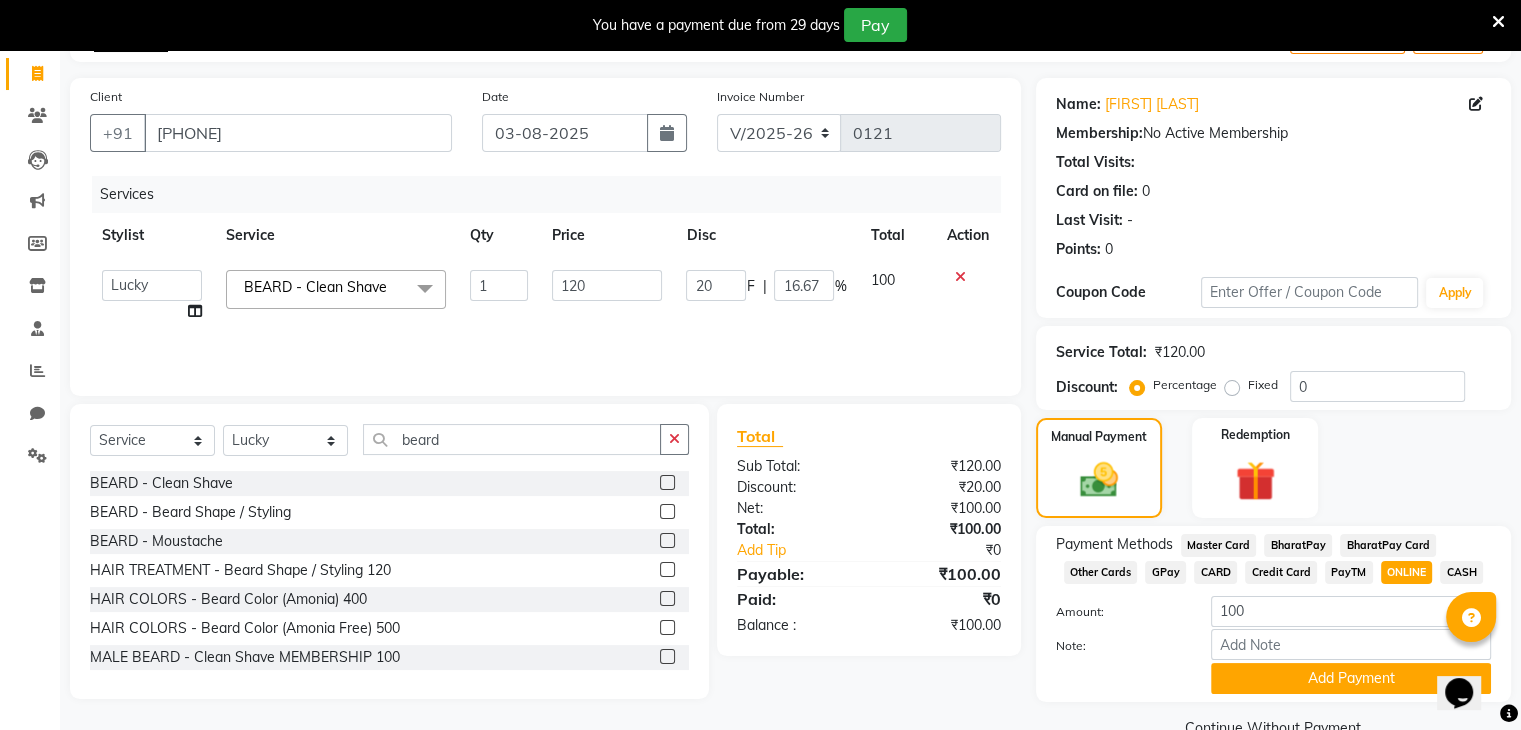 scroll, scrollTop: 167, scrollLeft: 0, axis: vertical 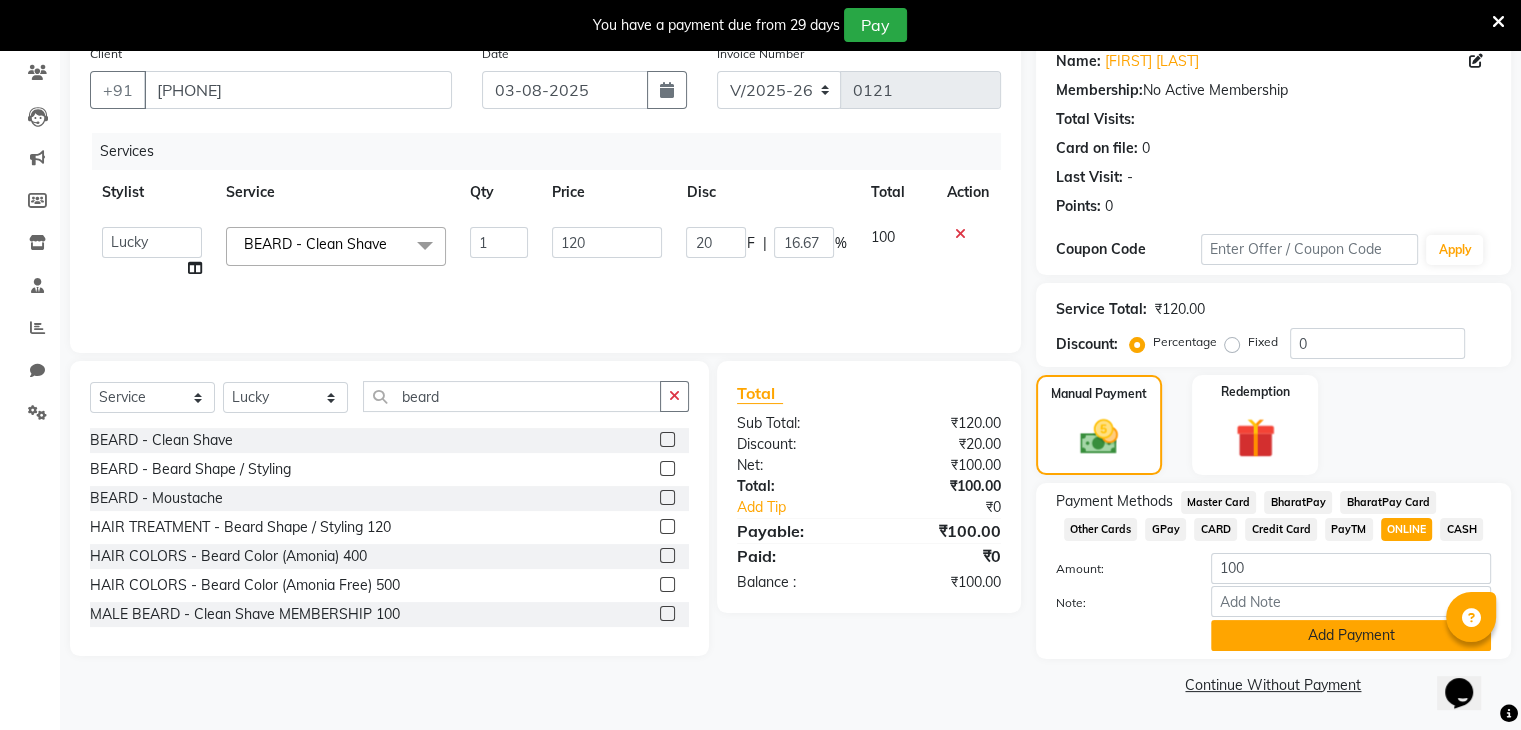 click on "Add Payment" 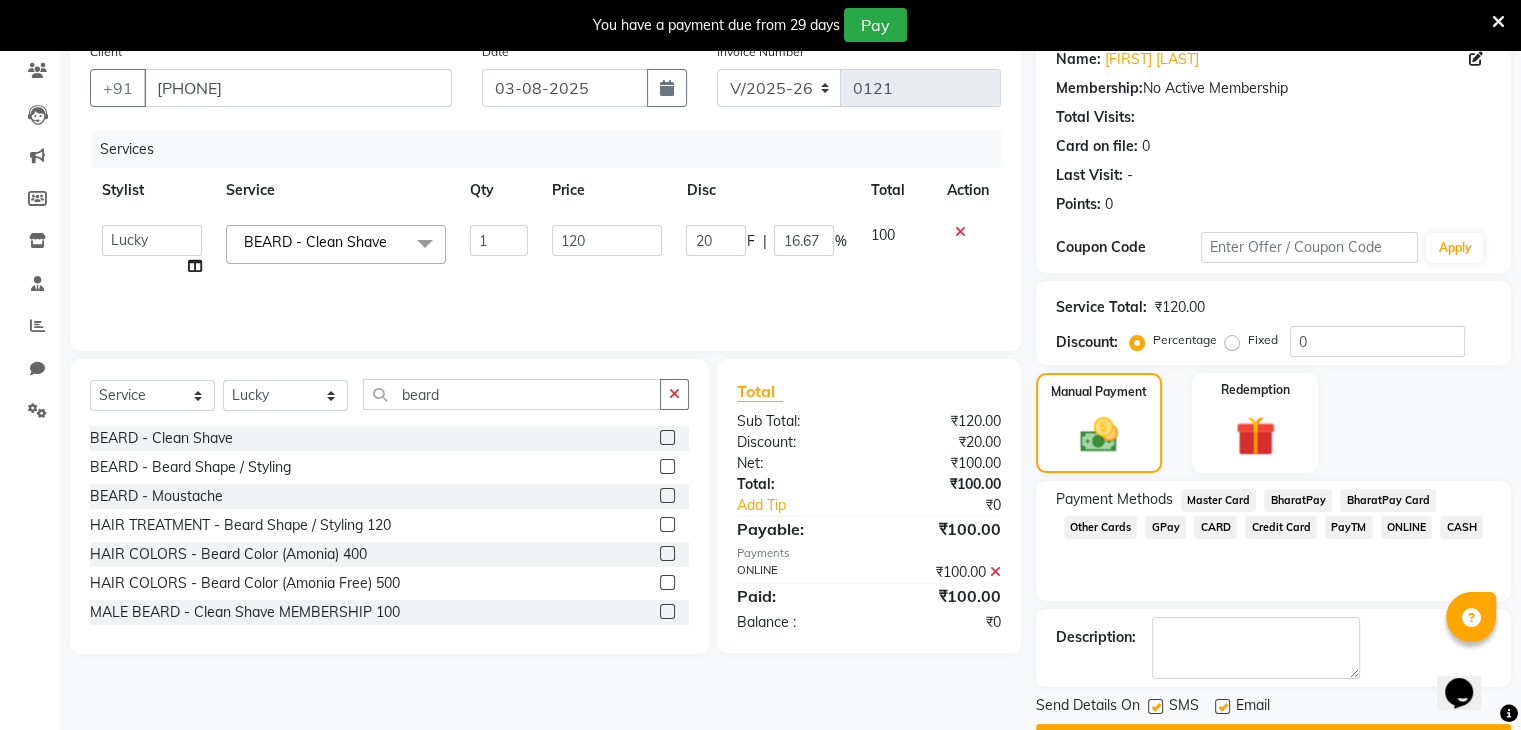scroll, scrollTop: 220, scrollLeft: 0, axis: vertical 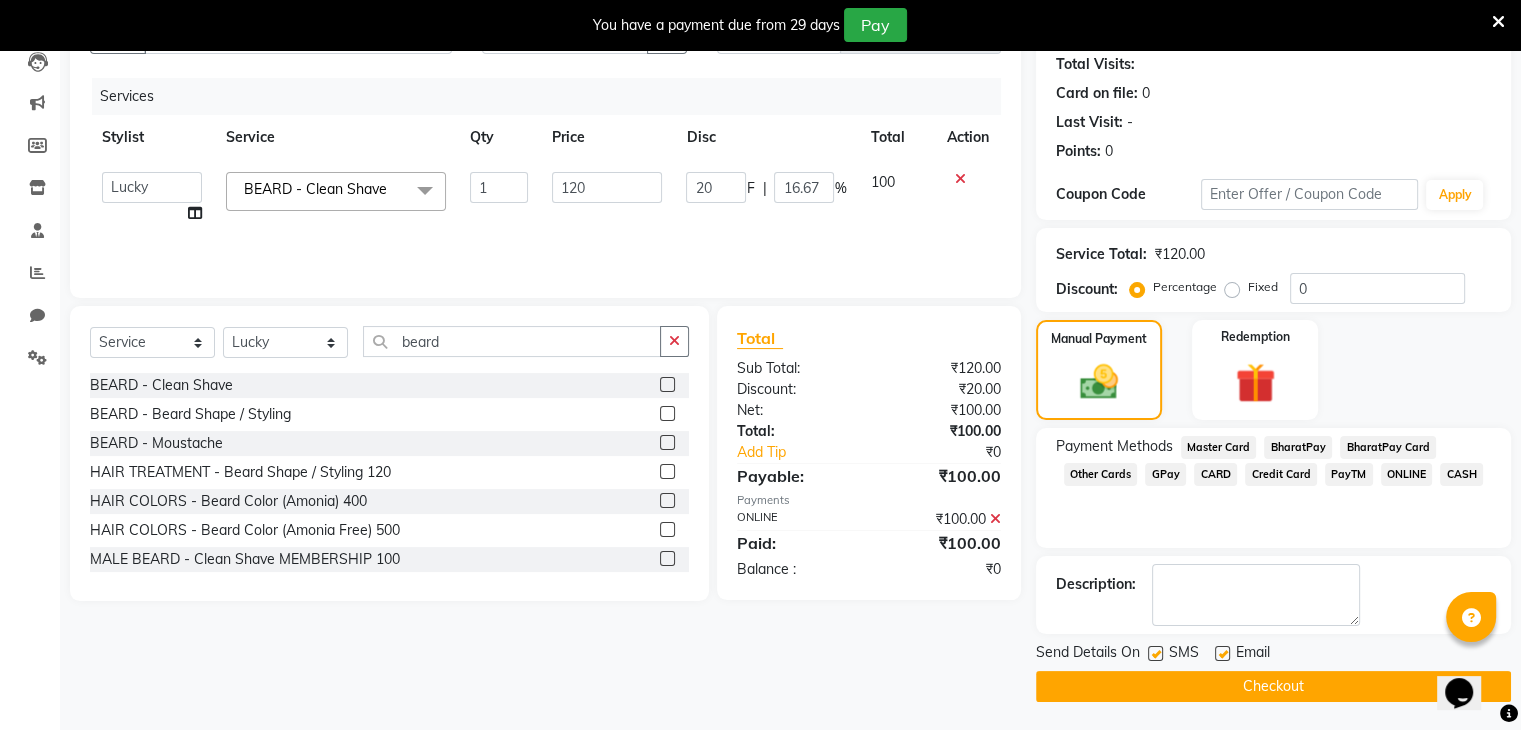 click on "Checkout" 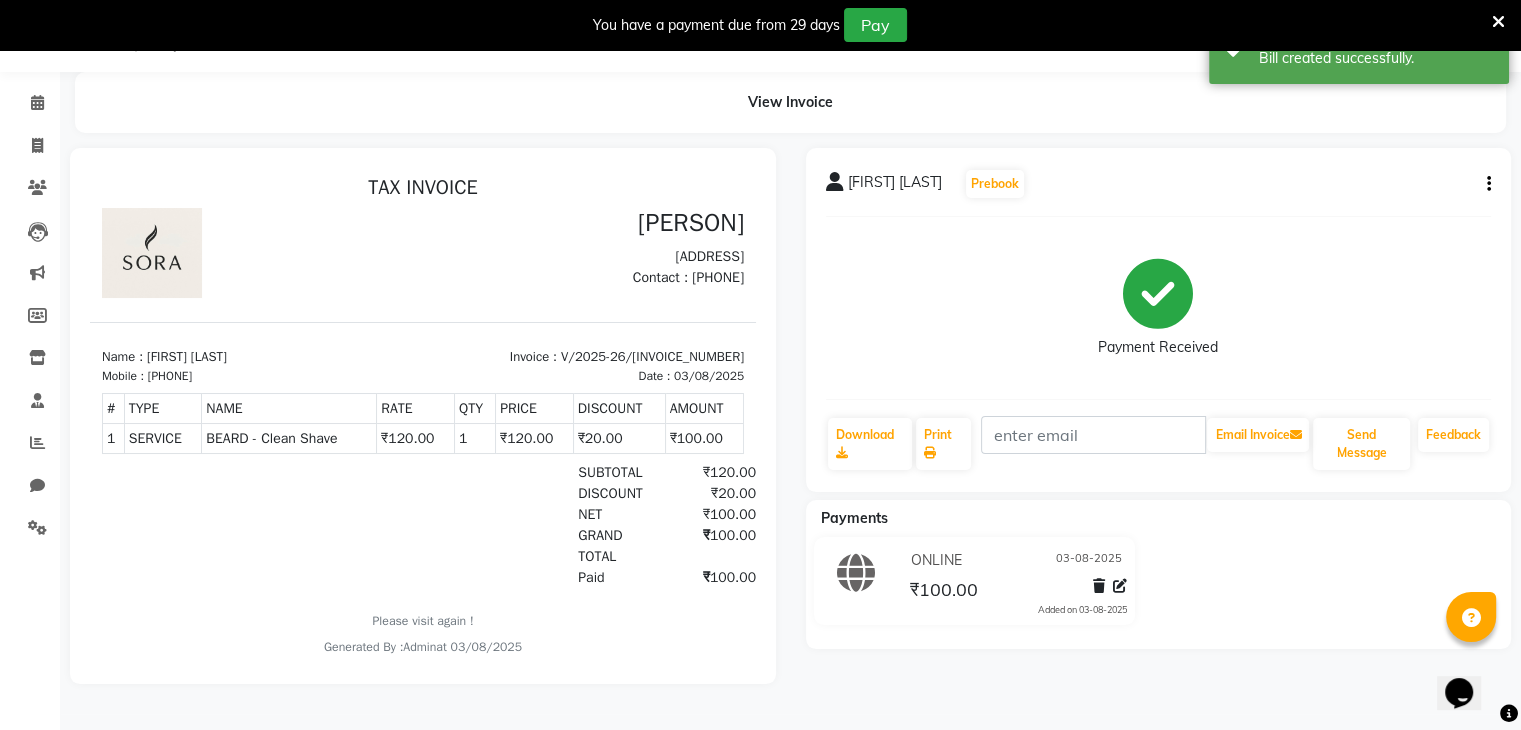 scroll, scrollTop: 0, scrollLeft: 0, axis: both 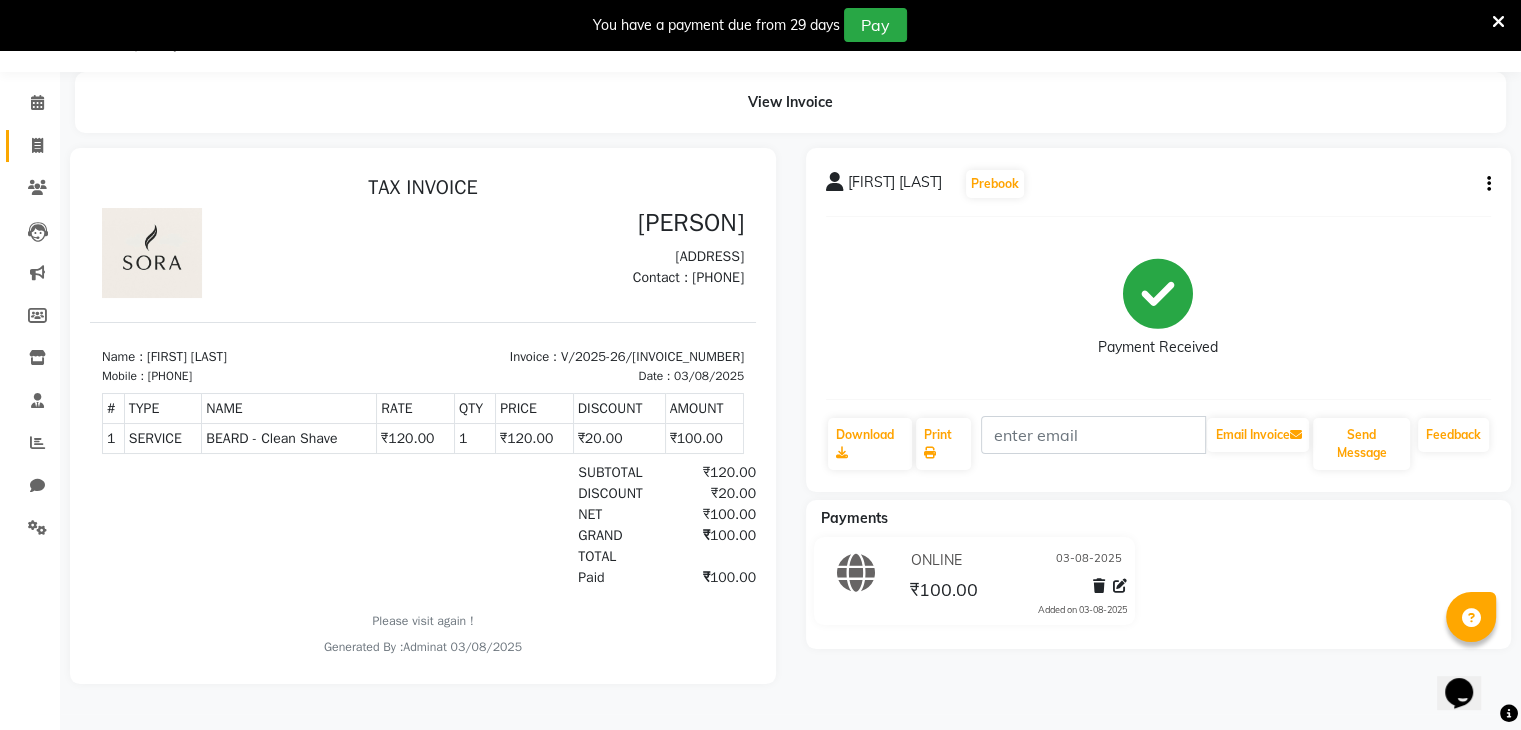 click 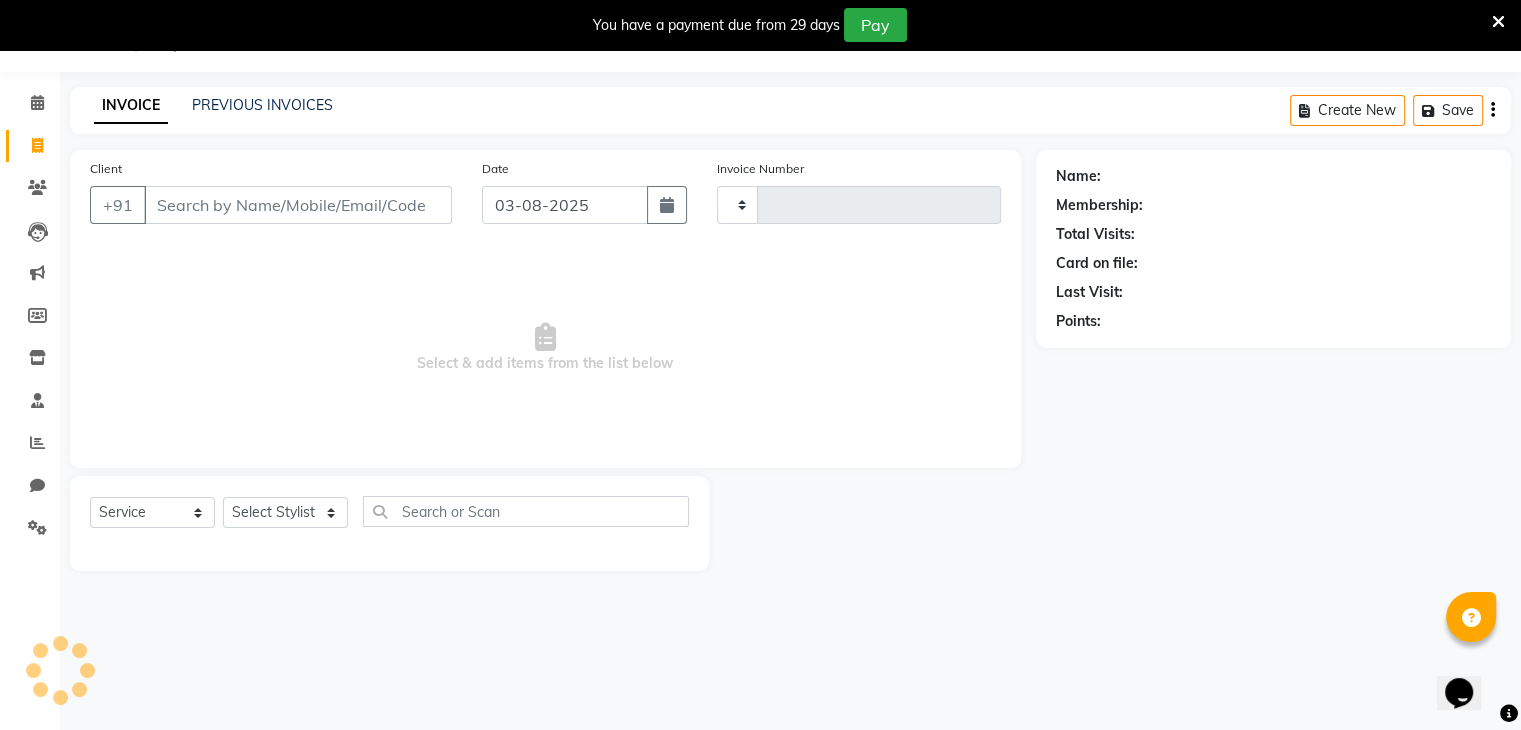 type on "0122" 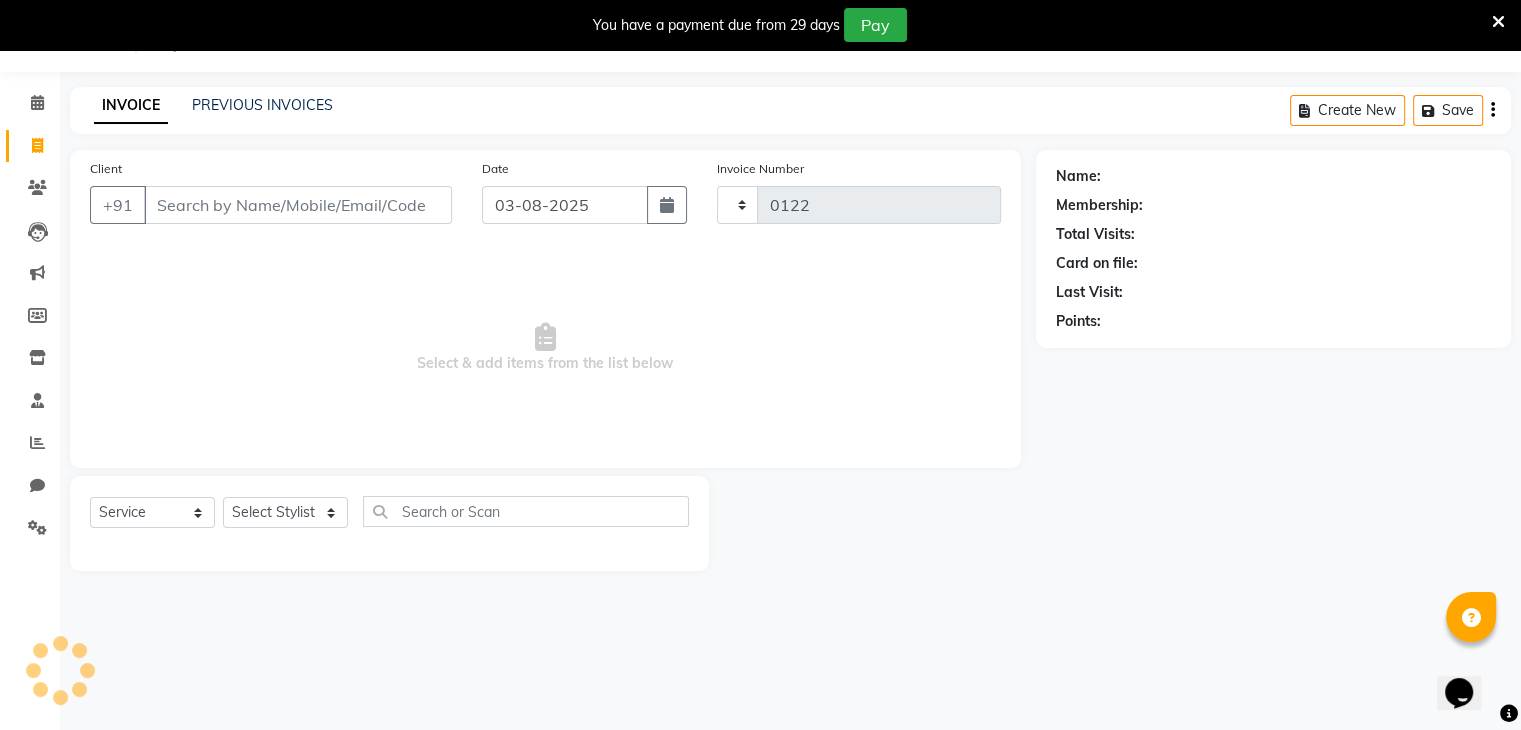 select on "8446" 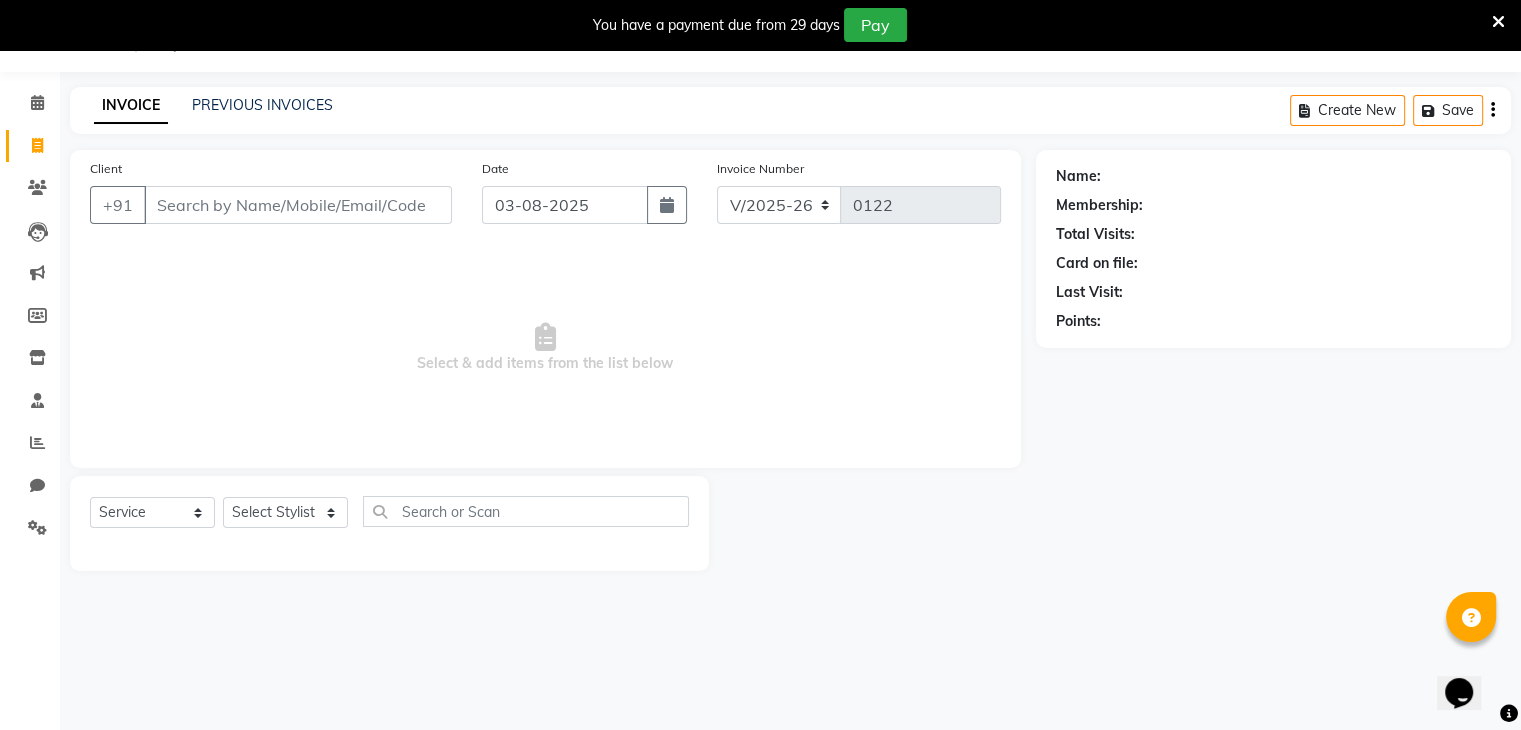 scroll, scrollTop: 0, scrollLeft: 0, axis: both 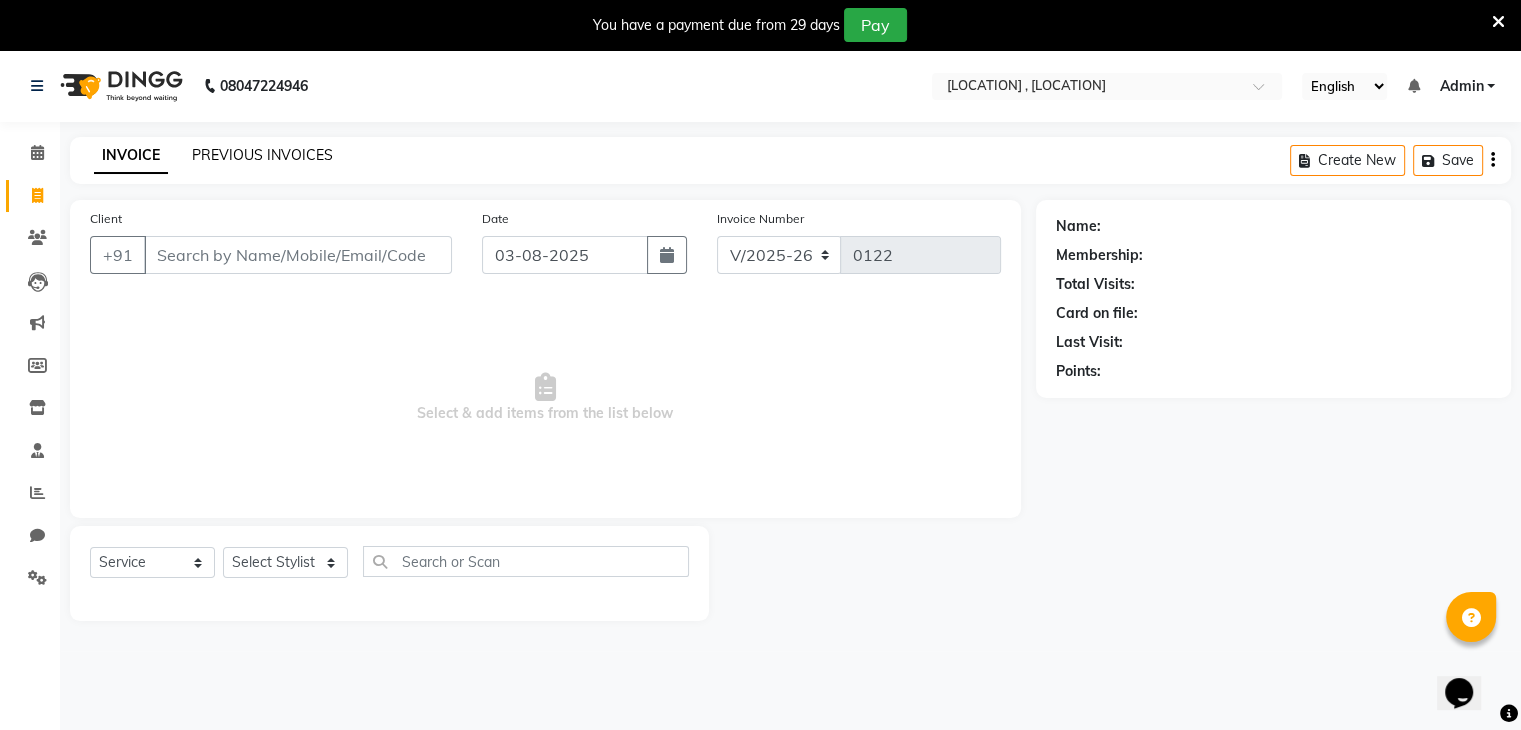 click on "PREVIOUS INVOICES" 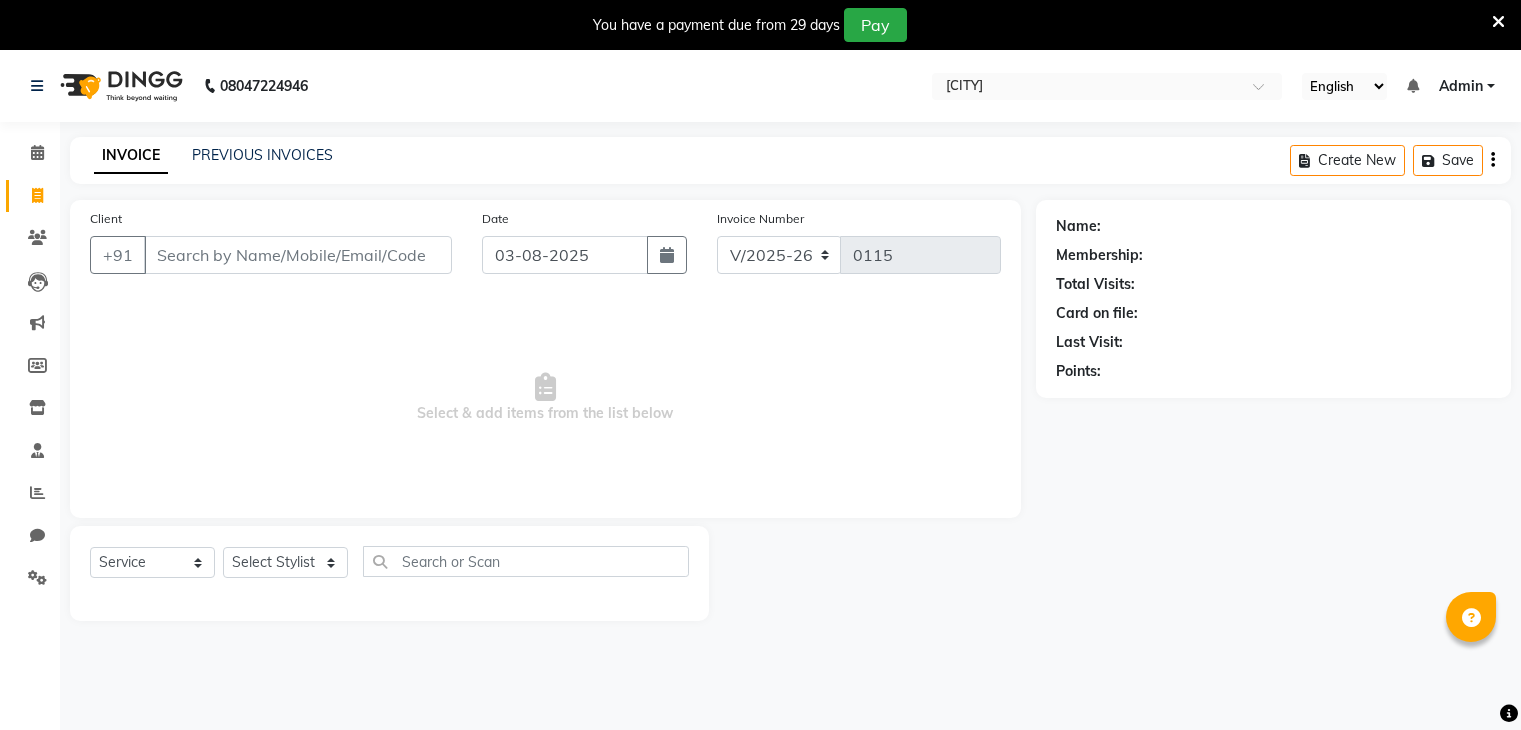 select on "8446" 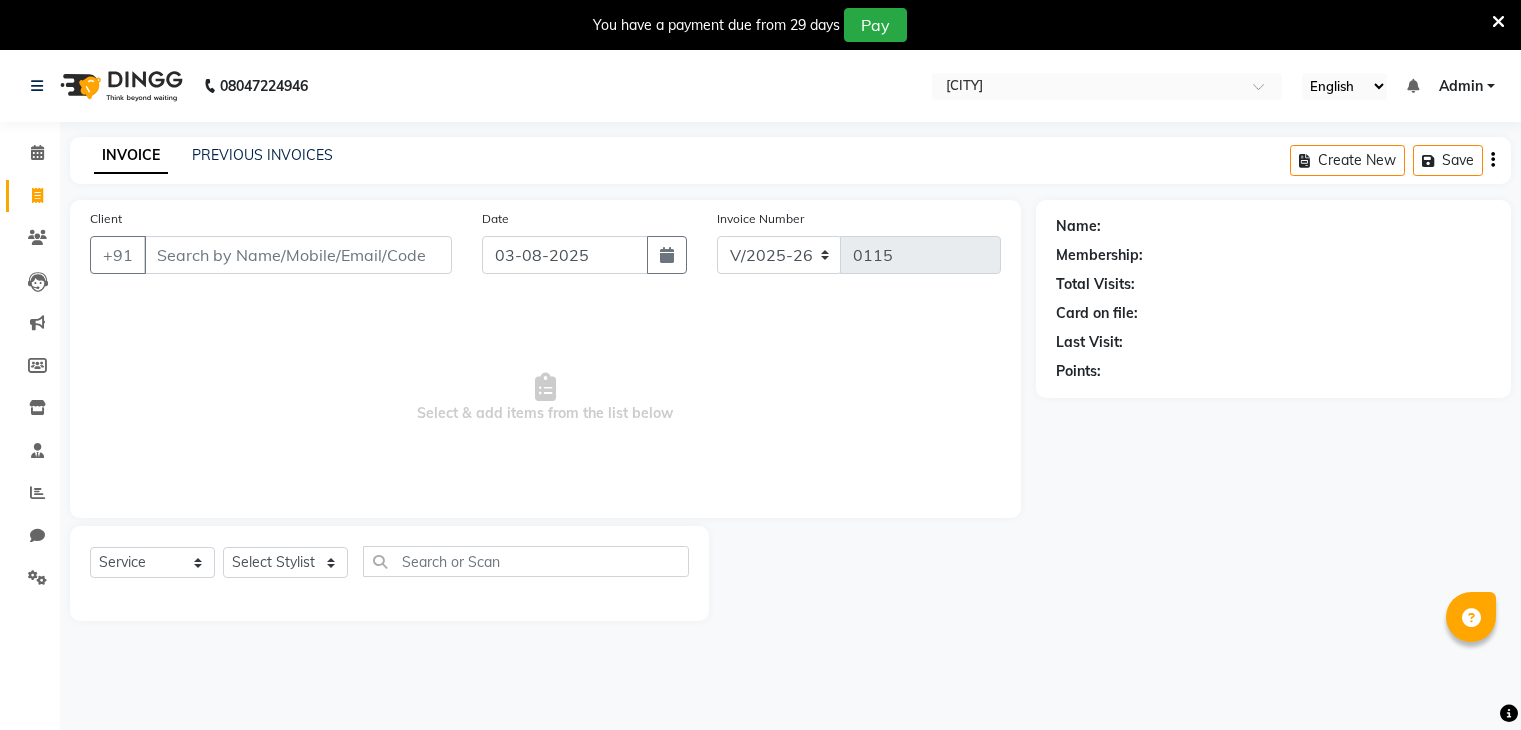 scroll, scrollTop: 0, scrollLeft: 0, axis: both 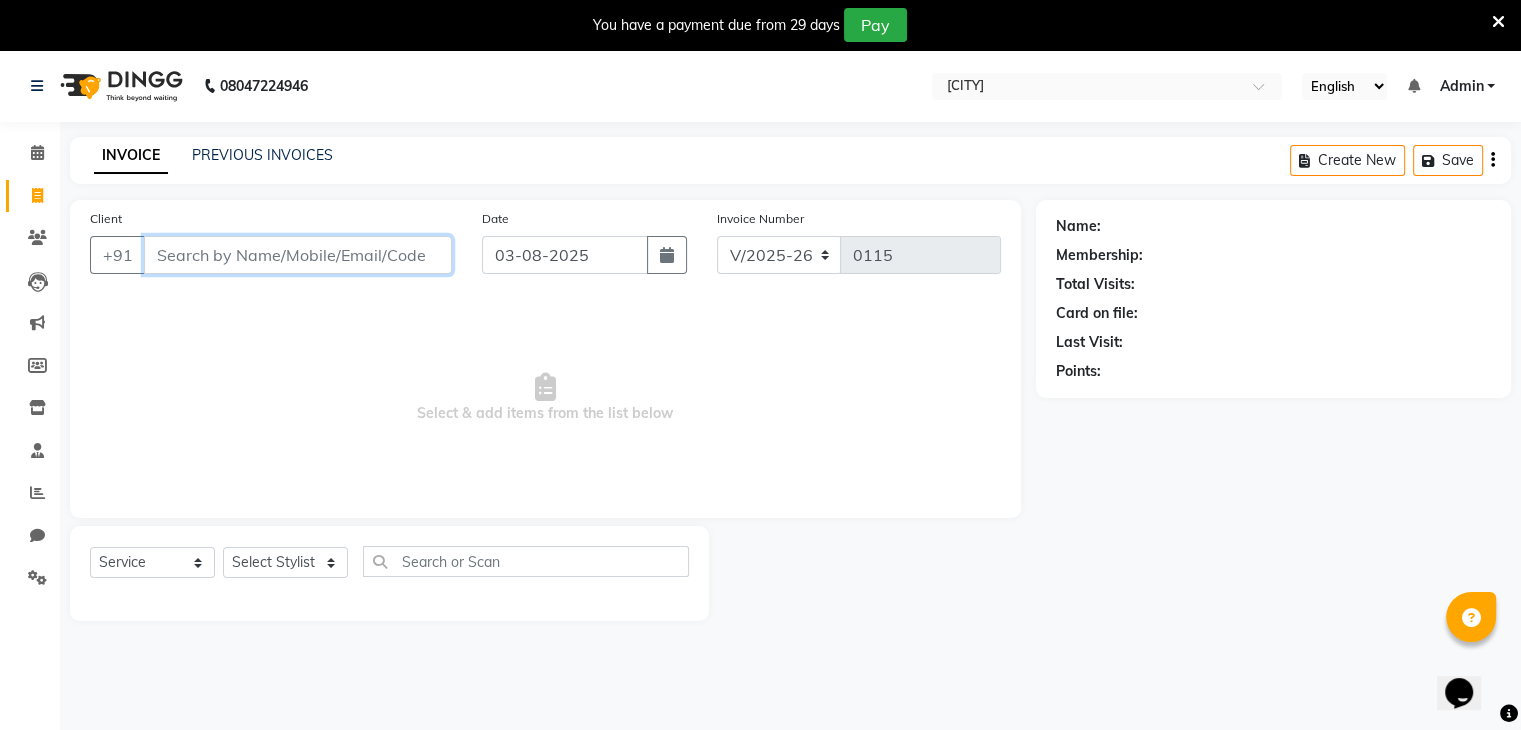 click on "Client" at bounding box center (298, 255) 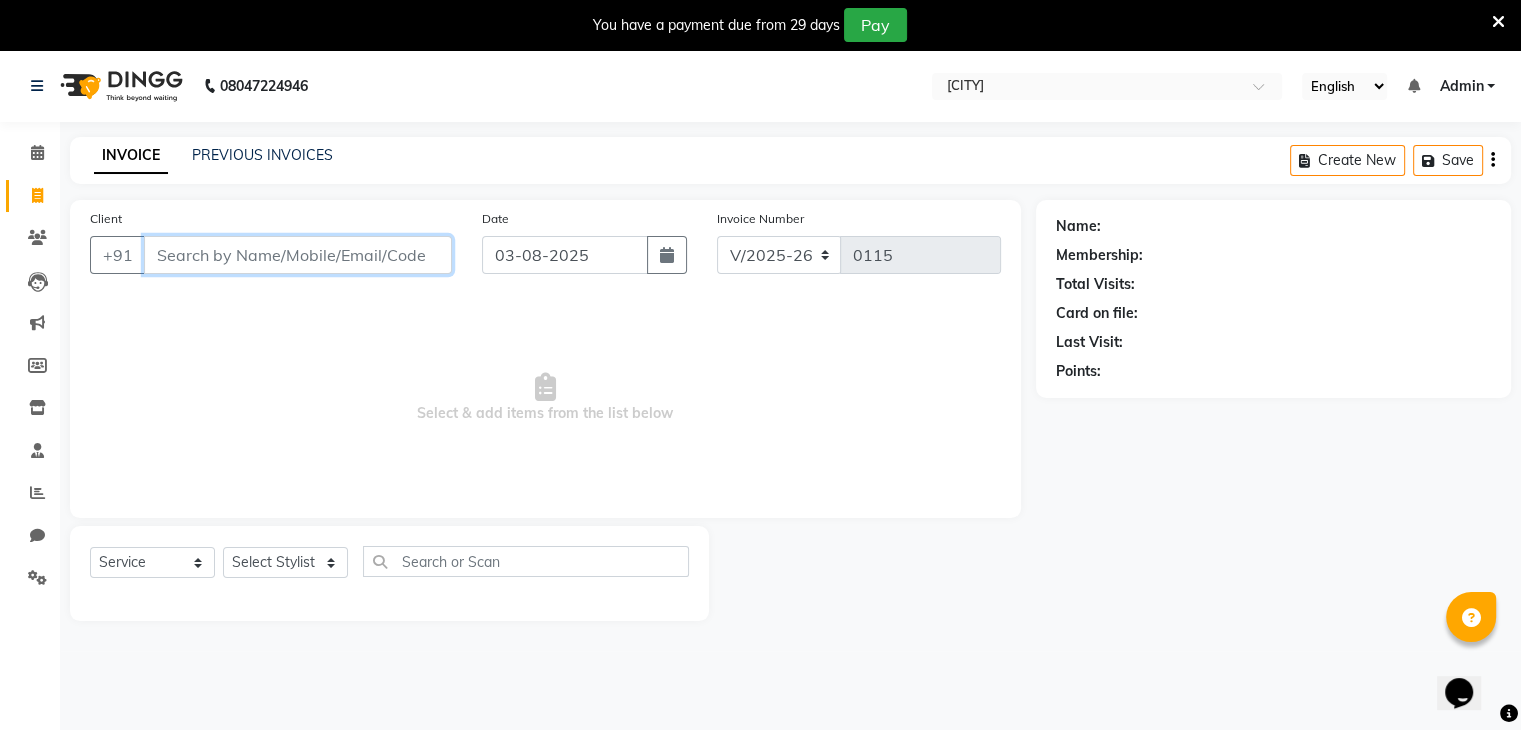 click on "Client" at bounding box center [298, 255] 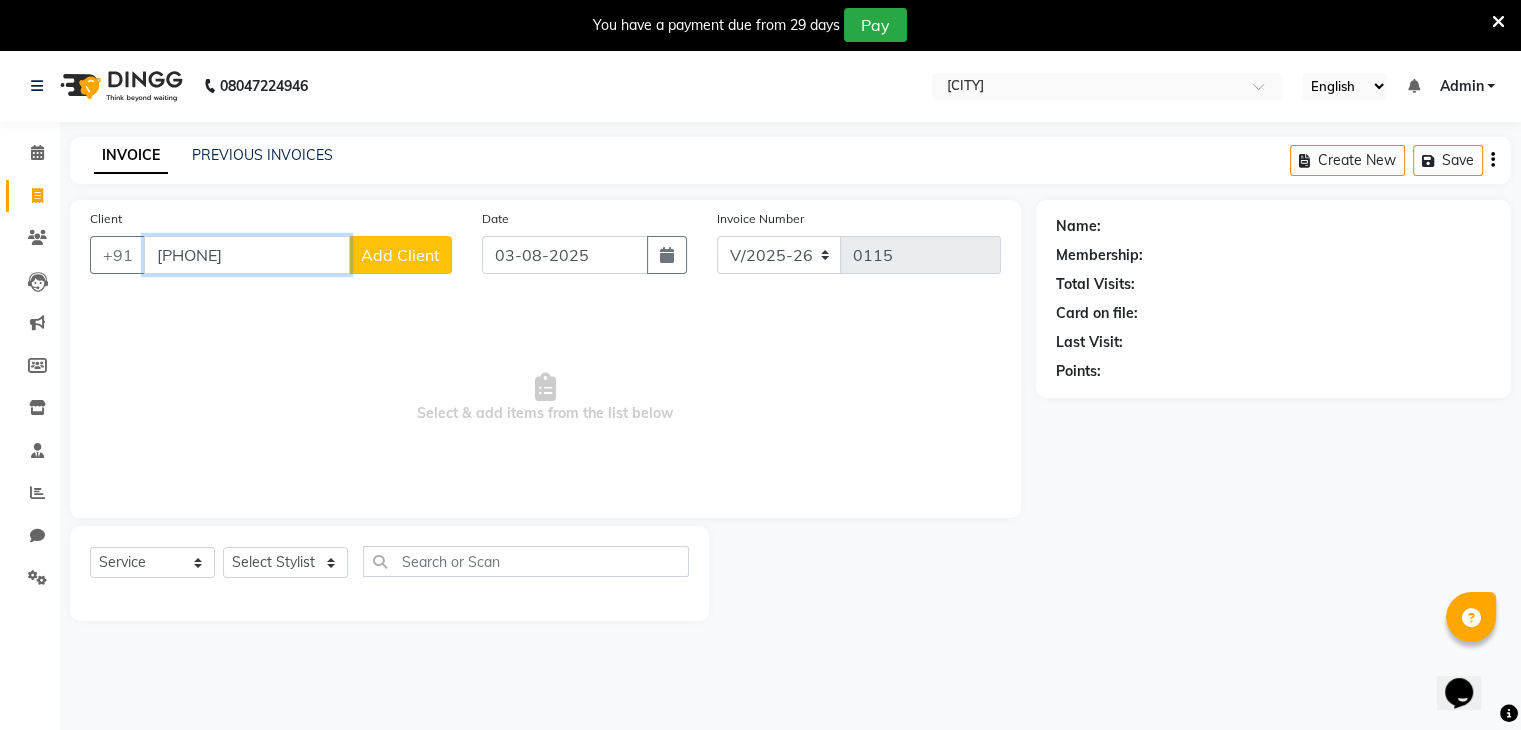type on "[PHONE]" 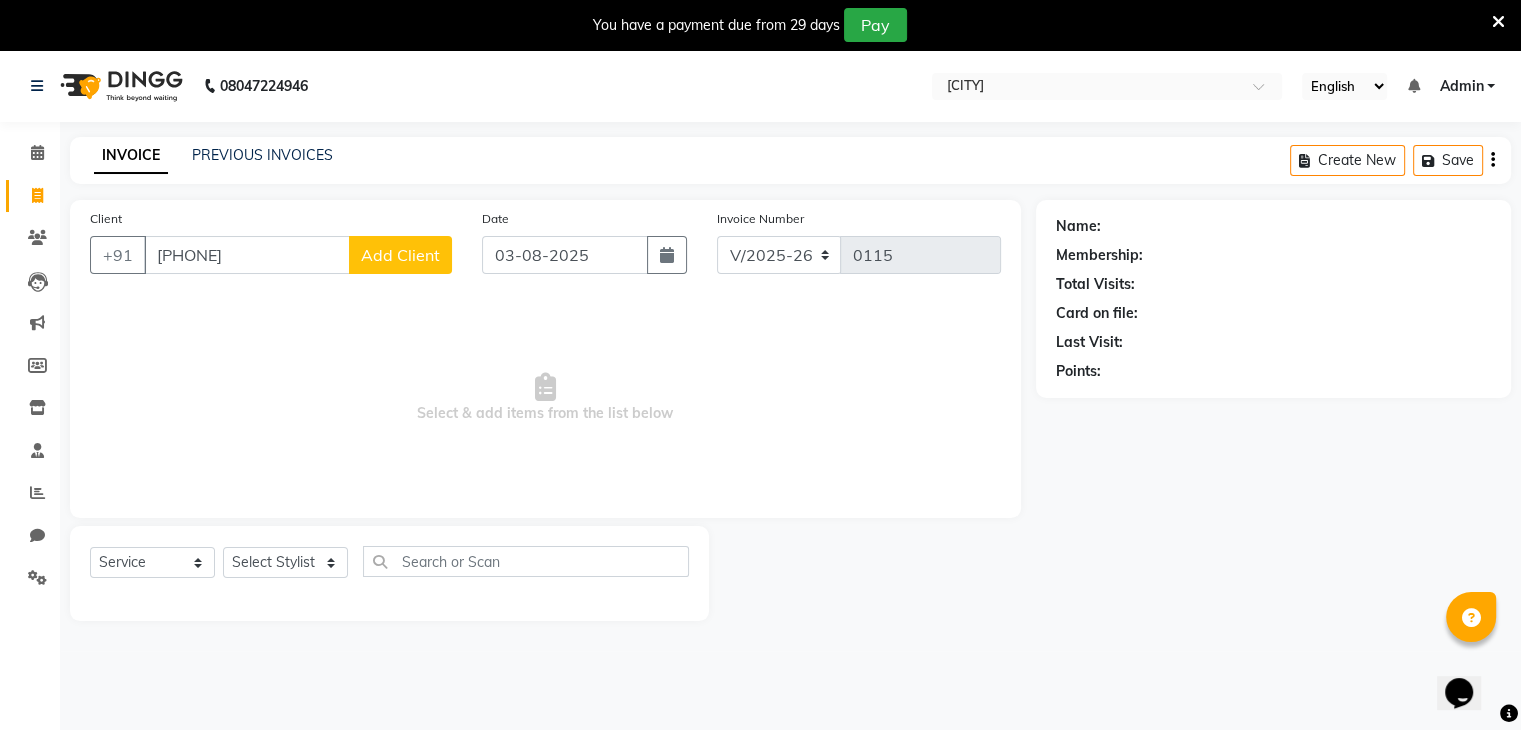 click on "Add Client" 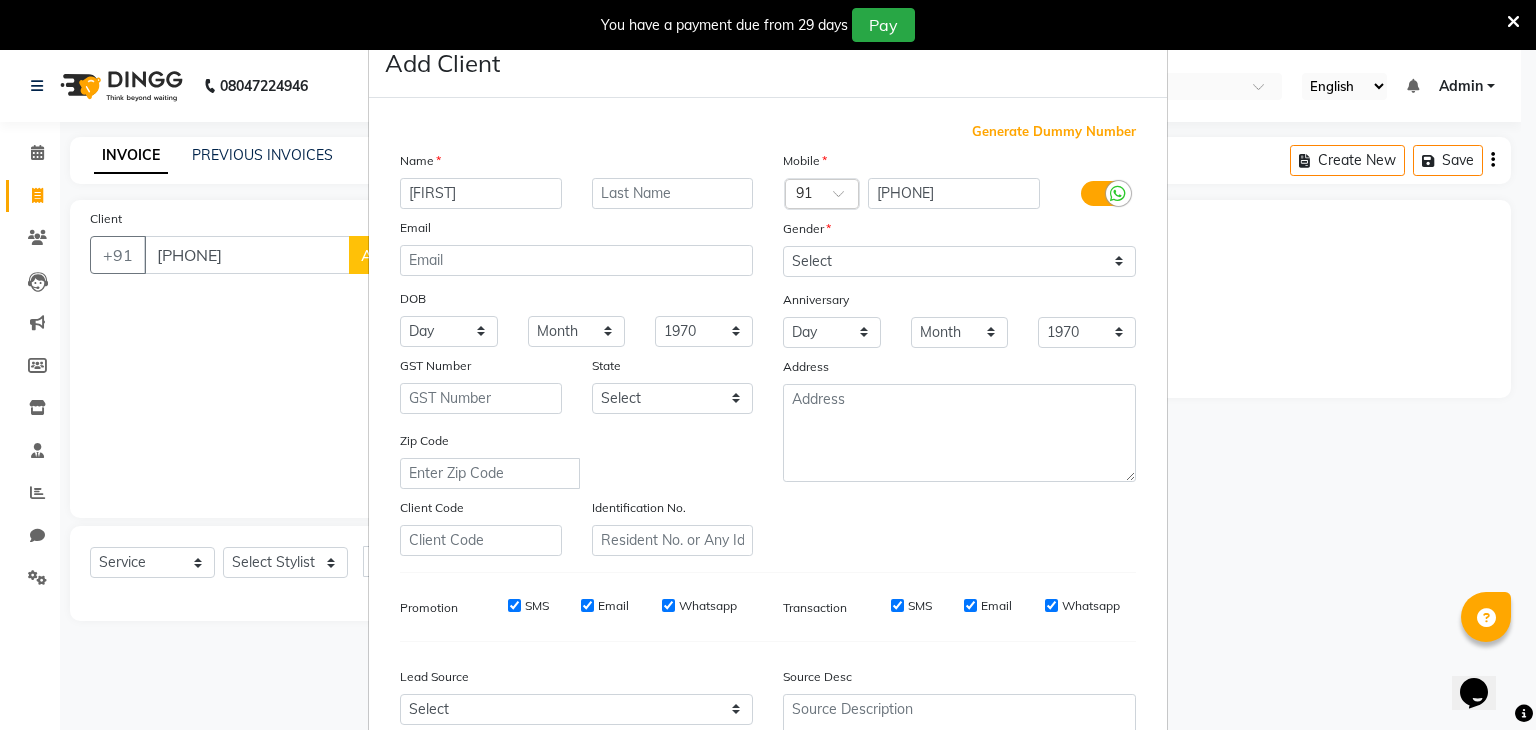 type on "[FIRST]" 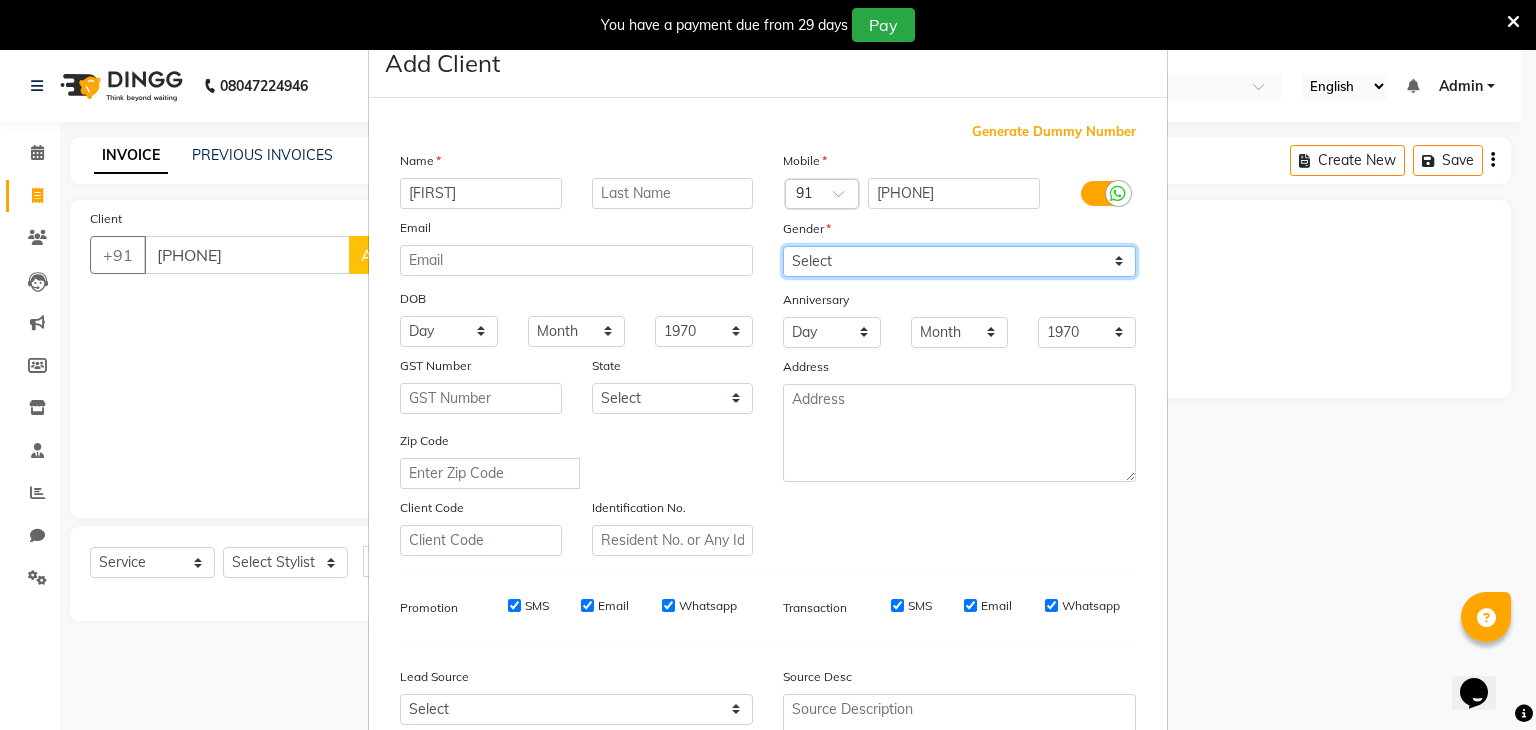 click on "Select Male Female Other Prefer Not To Say" at bounding box center (959, 261) 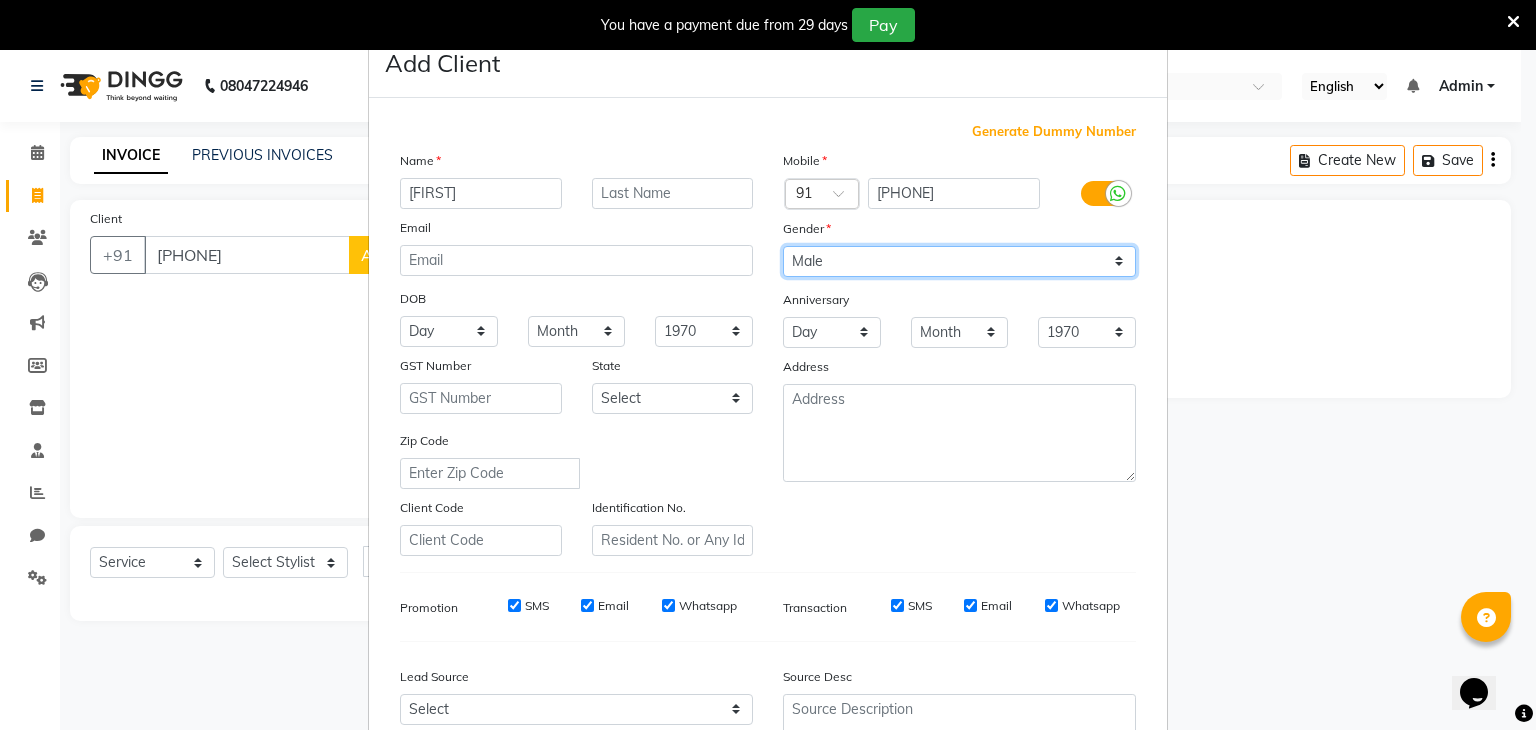 click on "Select Male Female Other Prefer Not To Say" at bounding box center [959, 261] 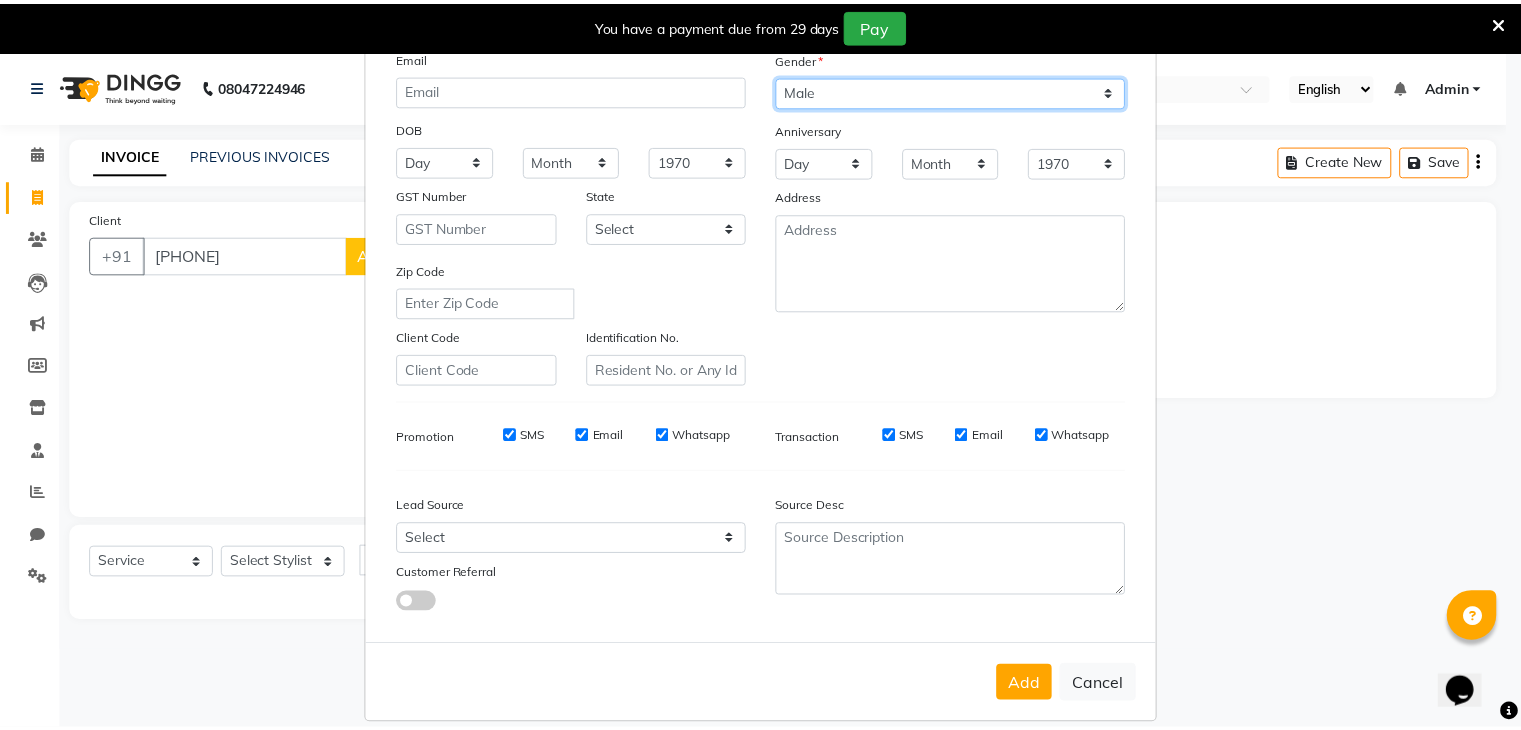scroll, scrollTop: 182, scrollLeft: 0, axis: vertical 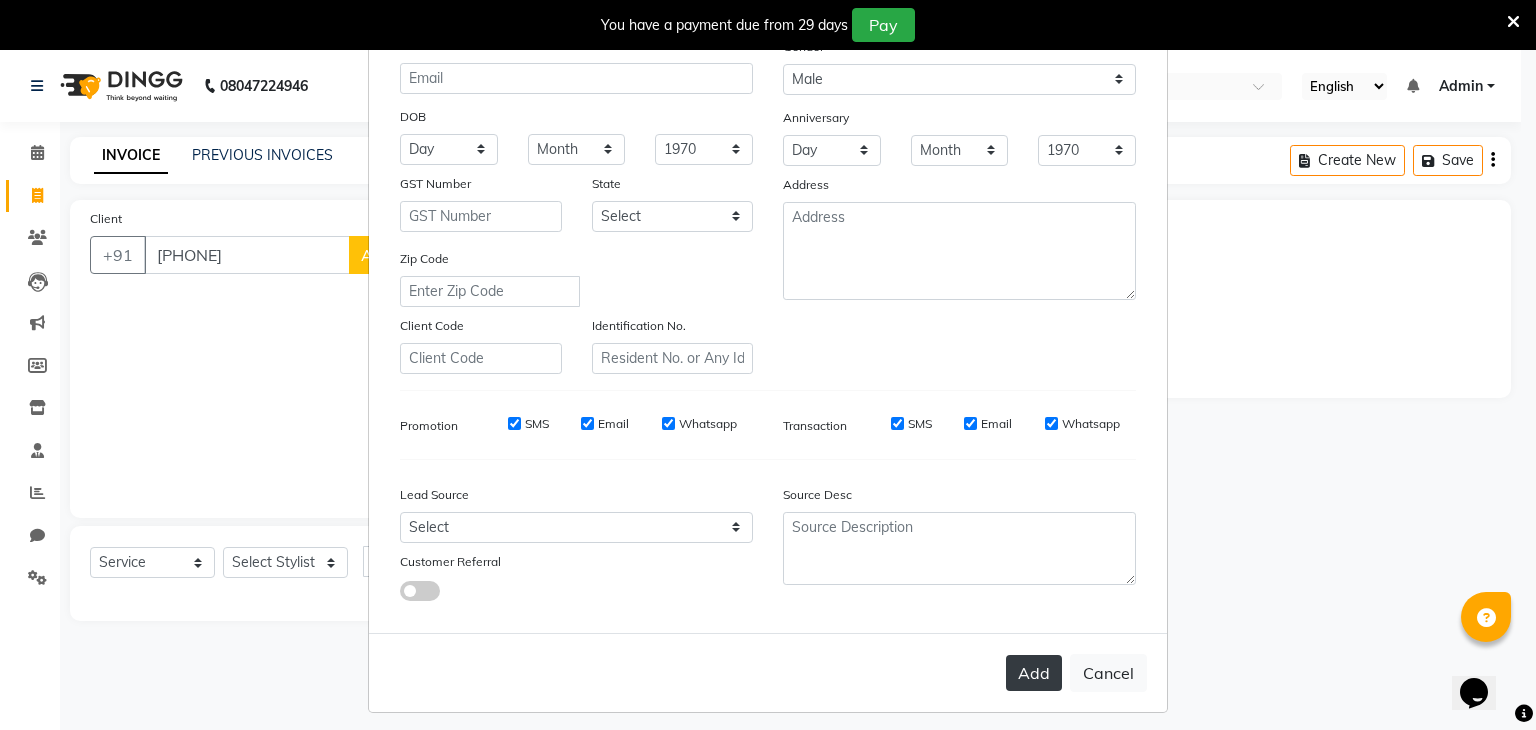 click on "Add" at bounding box center (1034, 673) 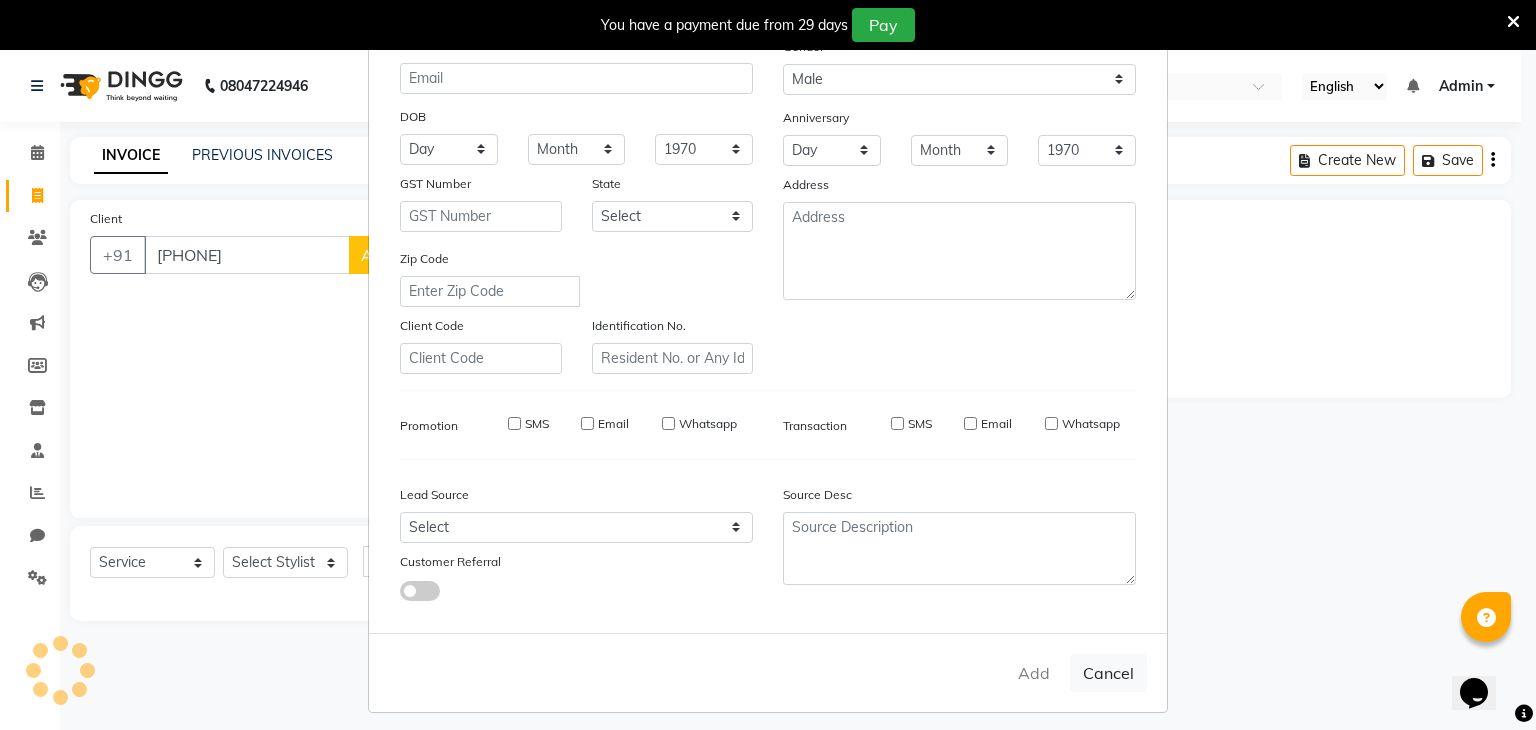 type 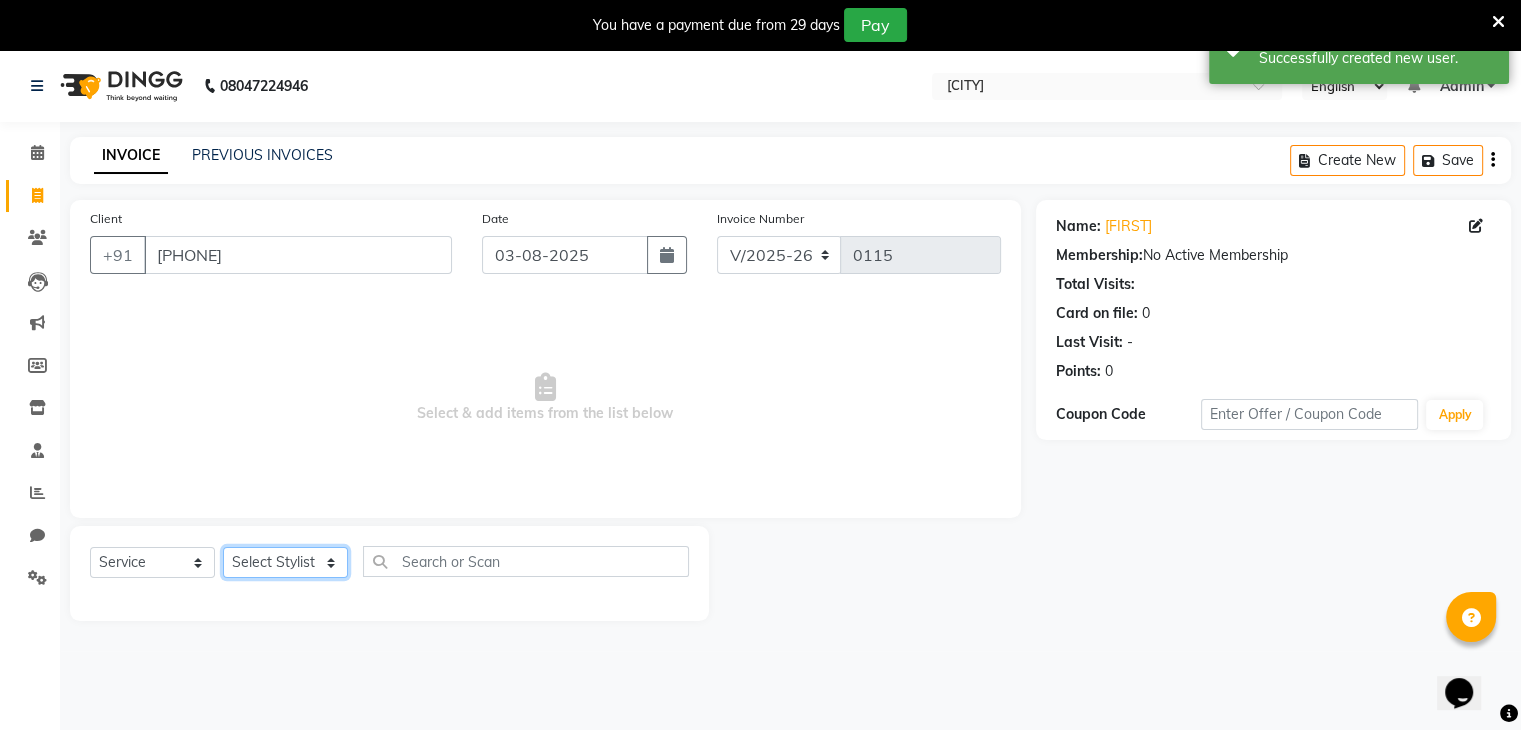 click on "Select Stylist [PERSON] [PERSON] [PERSON] [PERSON] [PERSON] [PERSON] [PERSON] [PERSON] [PERSON]" 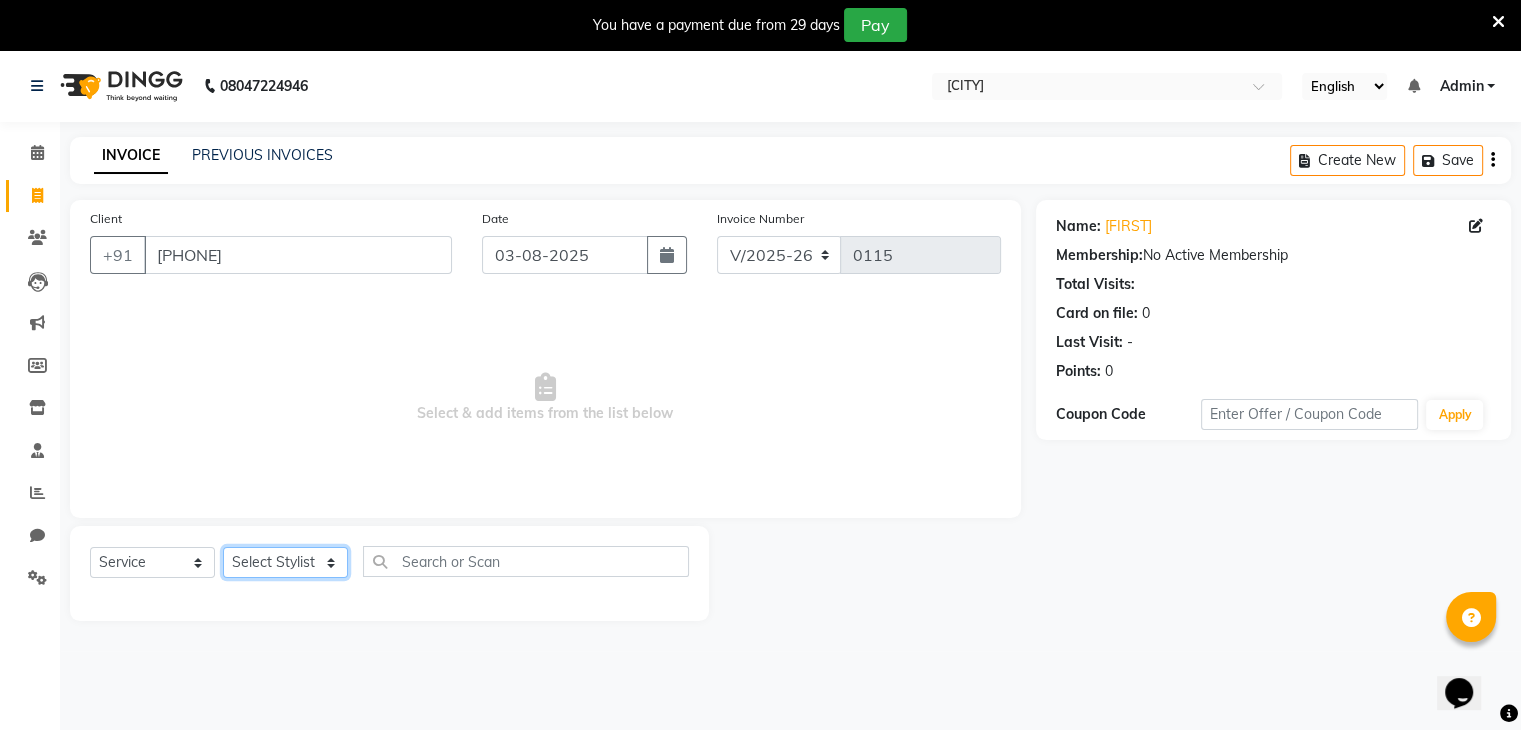 select on "86336" 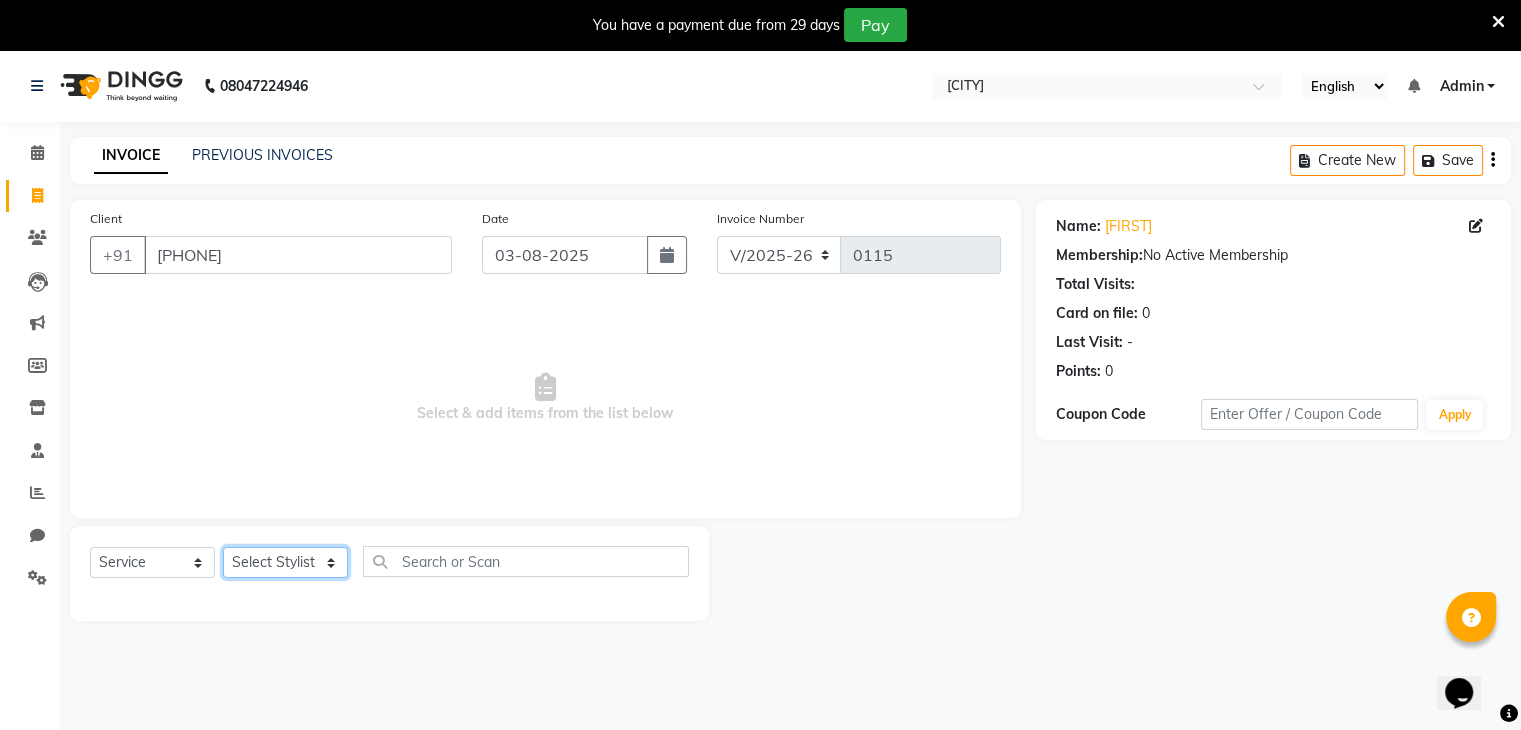 click on "Select Stylist [PERSON] [PERSON] [PERSON] [PERSON] [PERSON] [PERSON] [PERSON] [PERSON] [PERSON]" 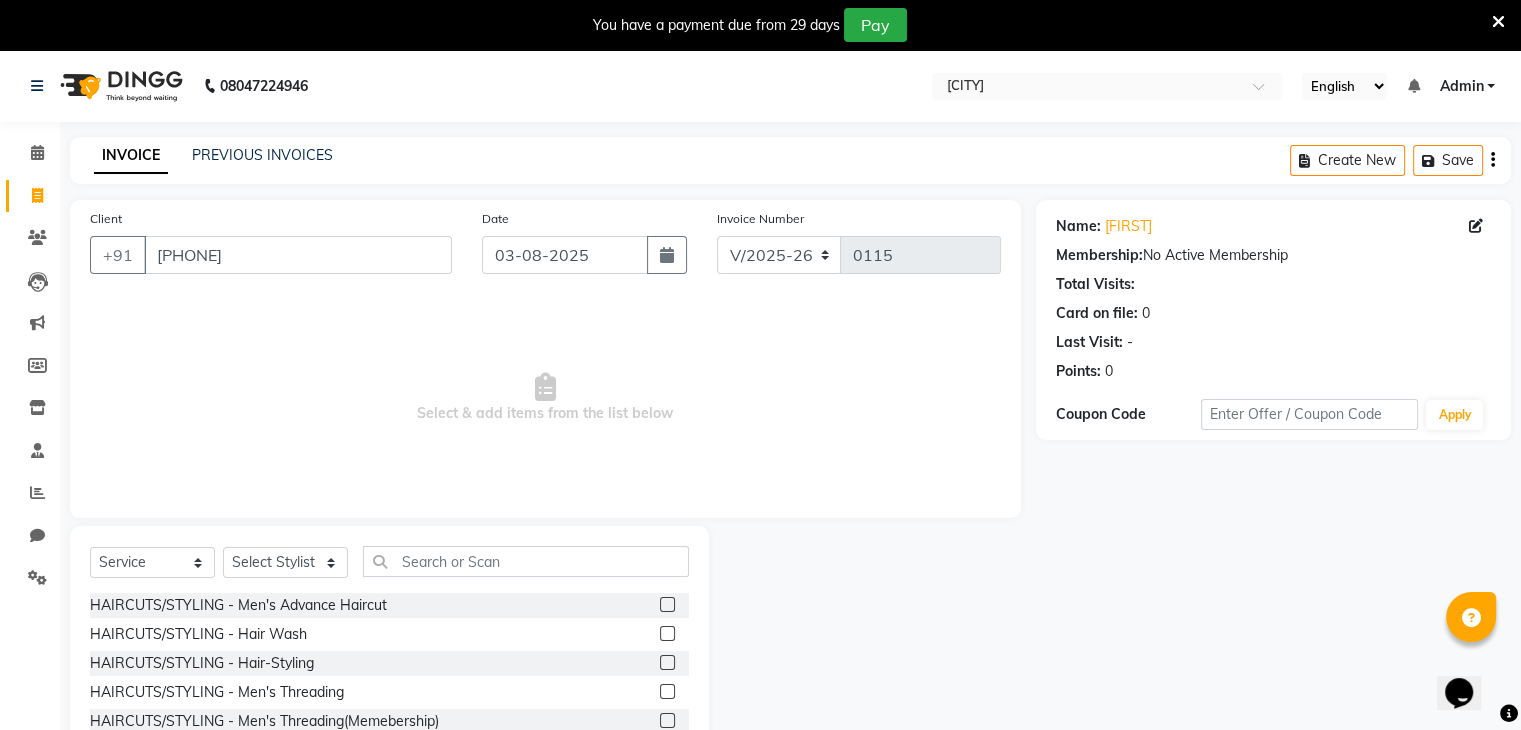 click 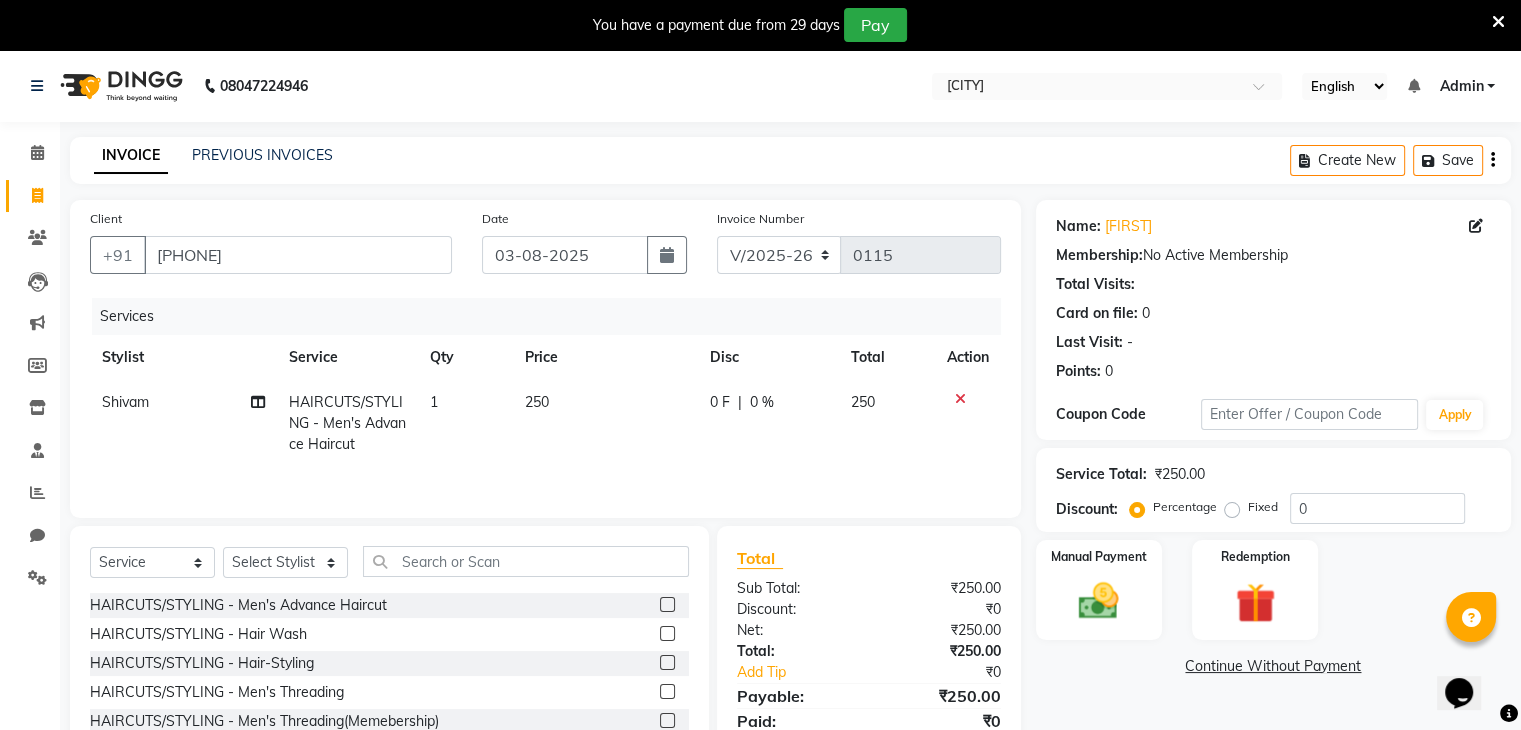 click 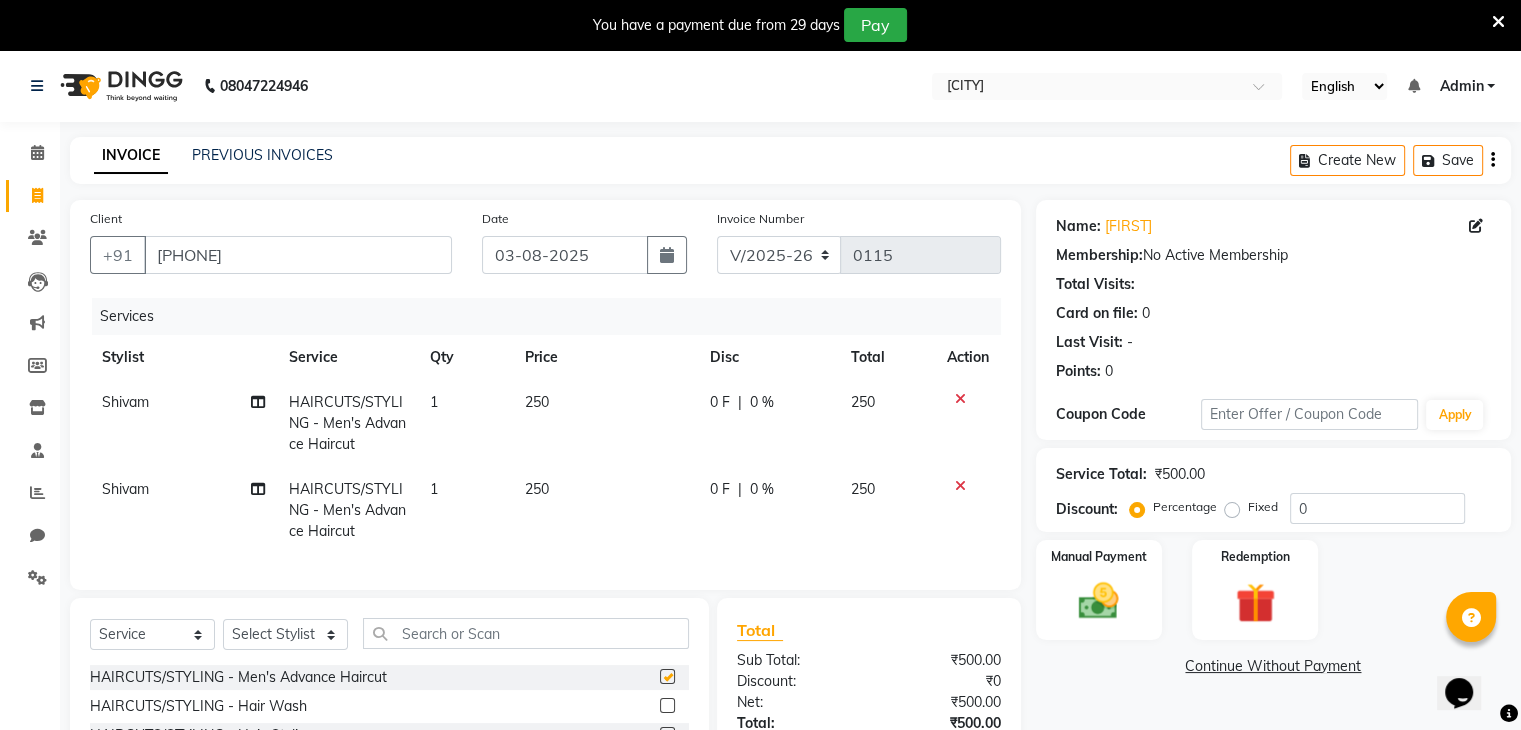 checkbox on "false" 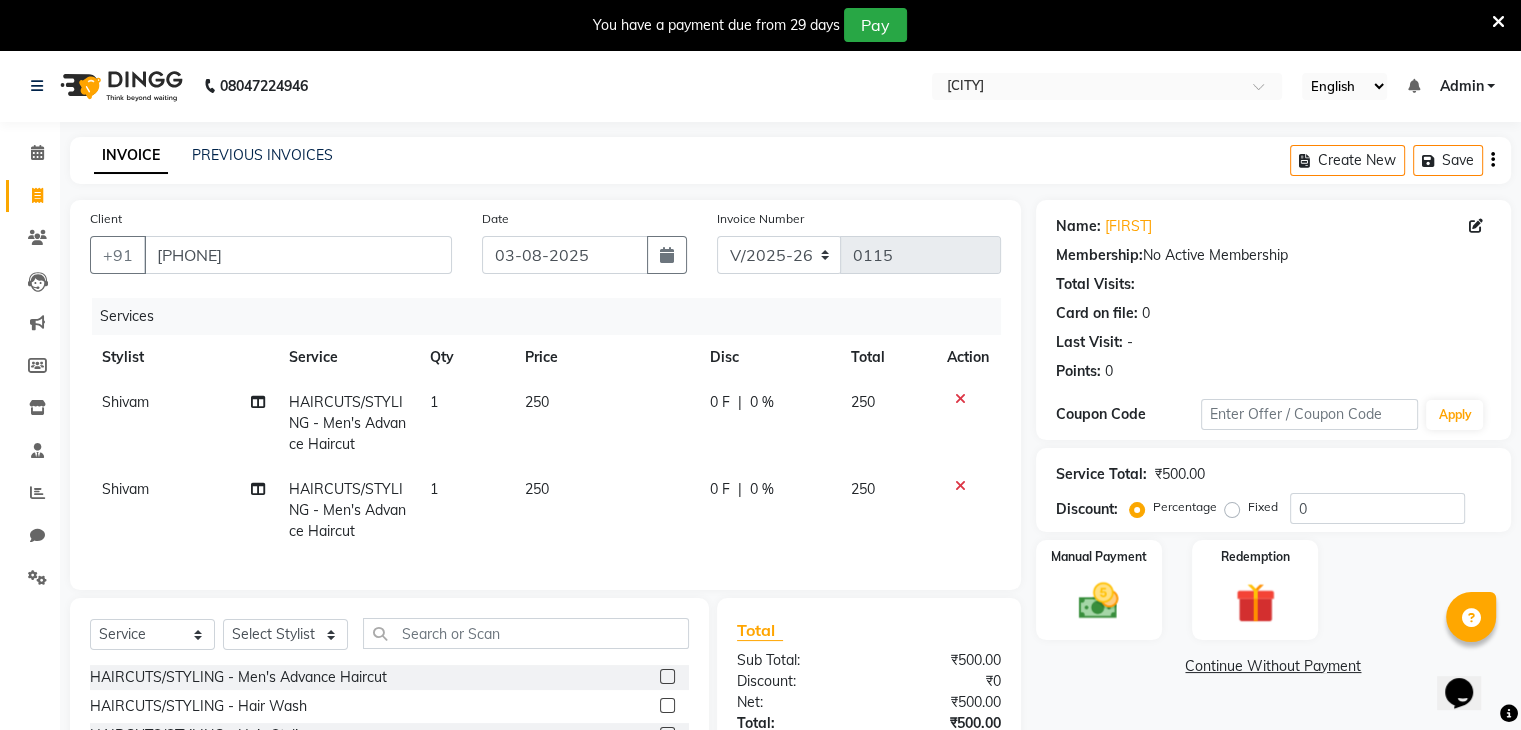 click on "0 F" 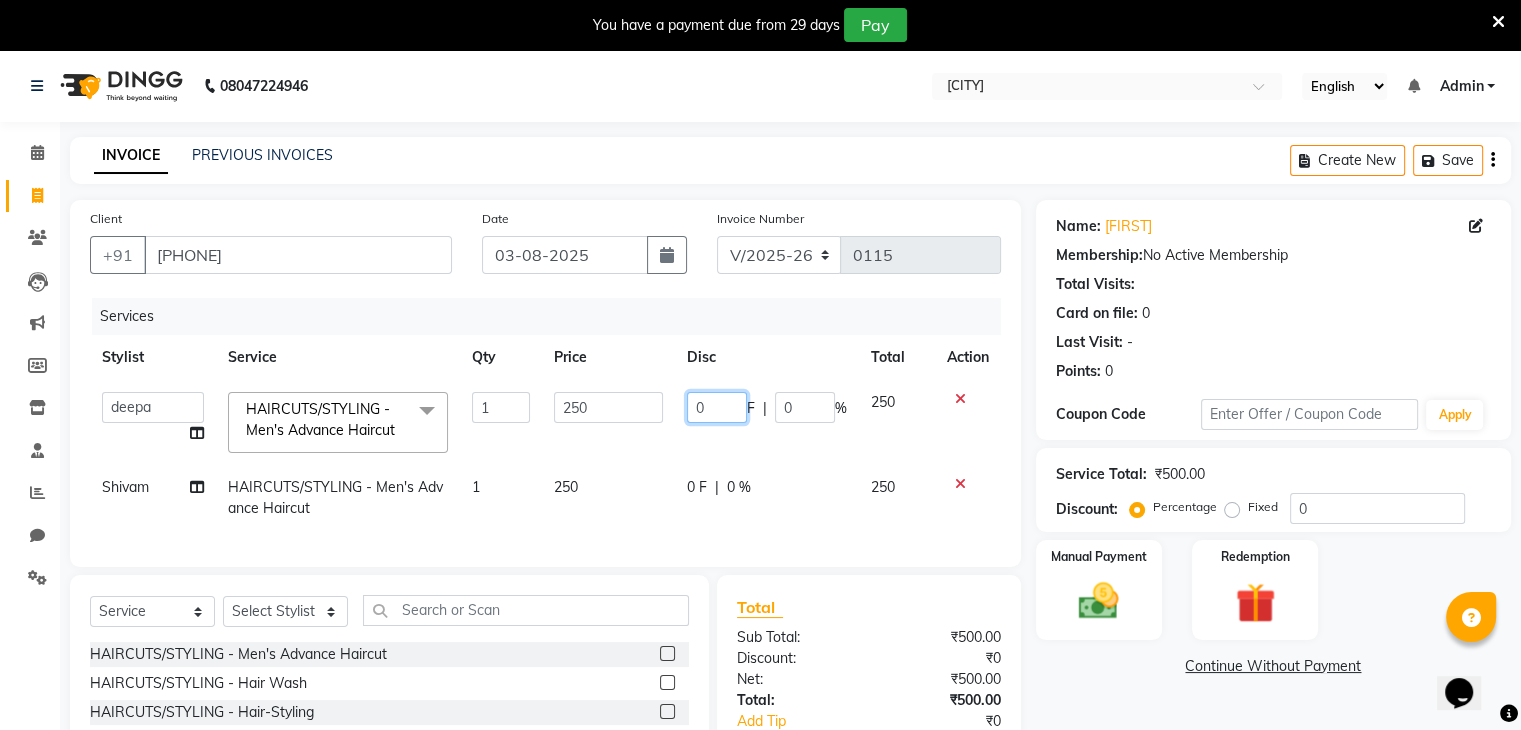 click on "0" 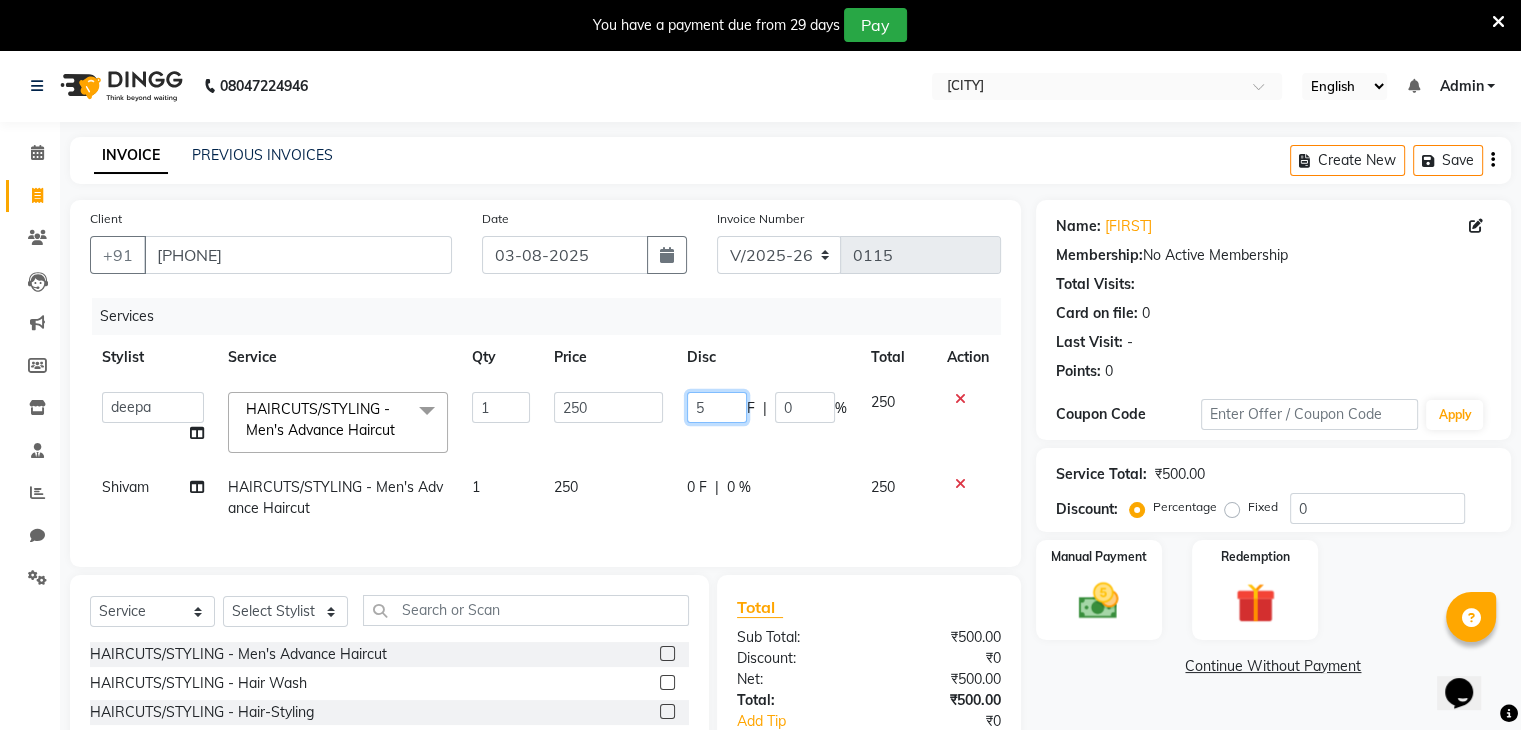 type on "50" 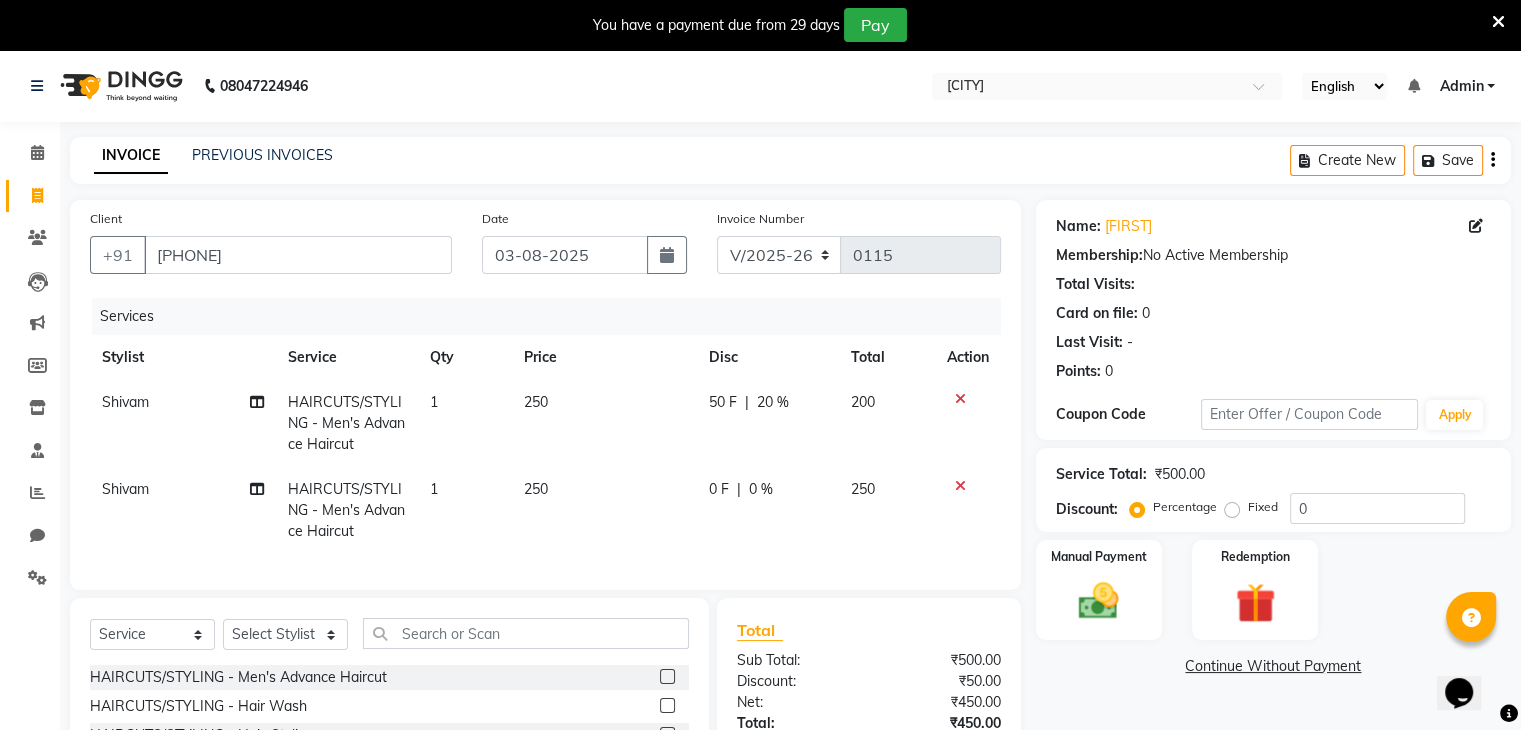 click on "0 F | 0 %" 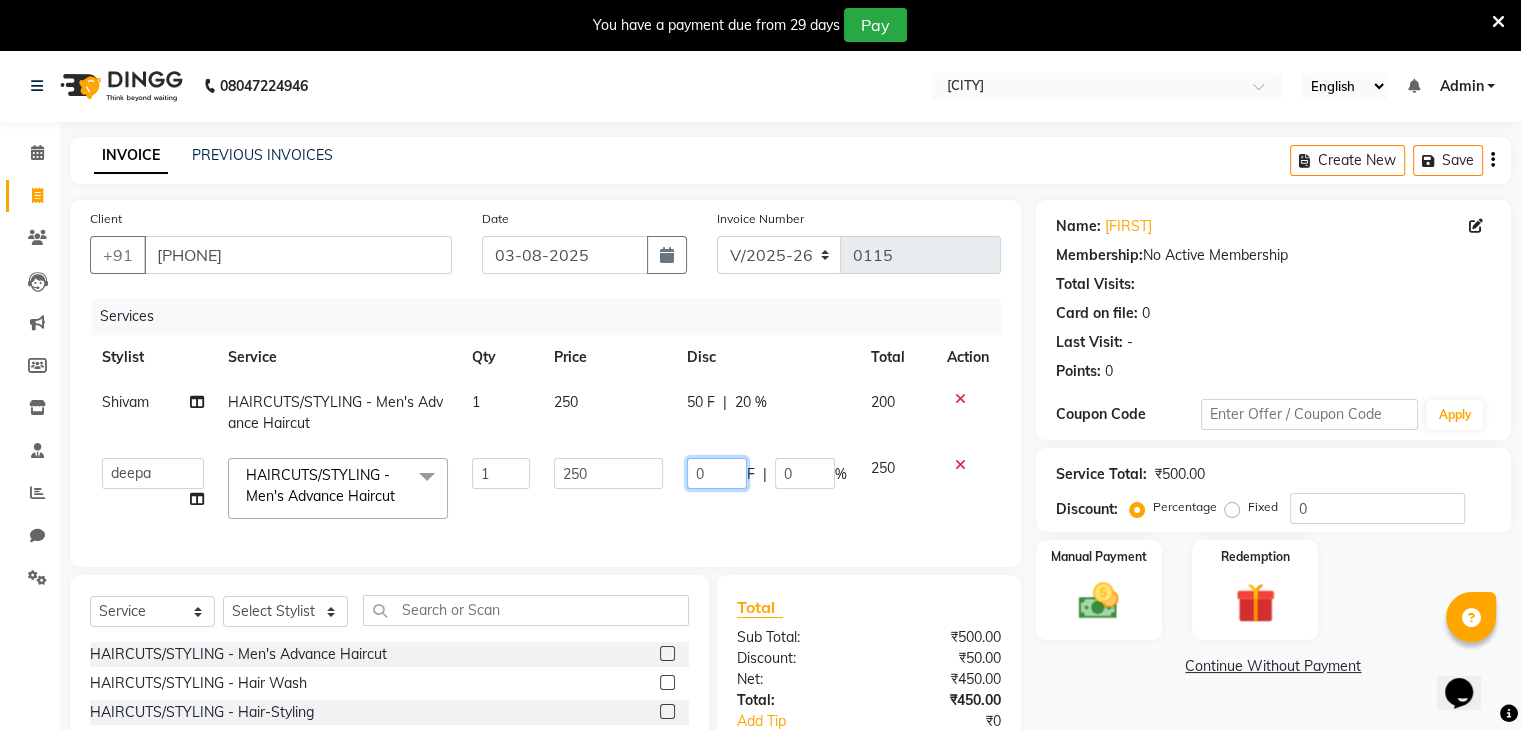 click on "0" 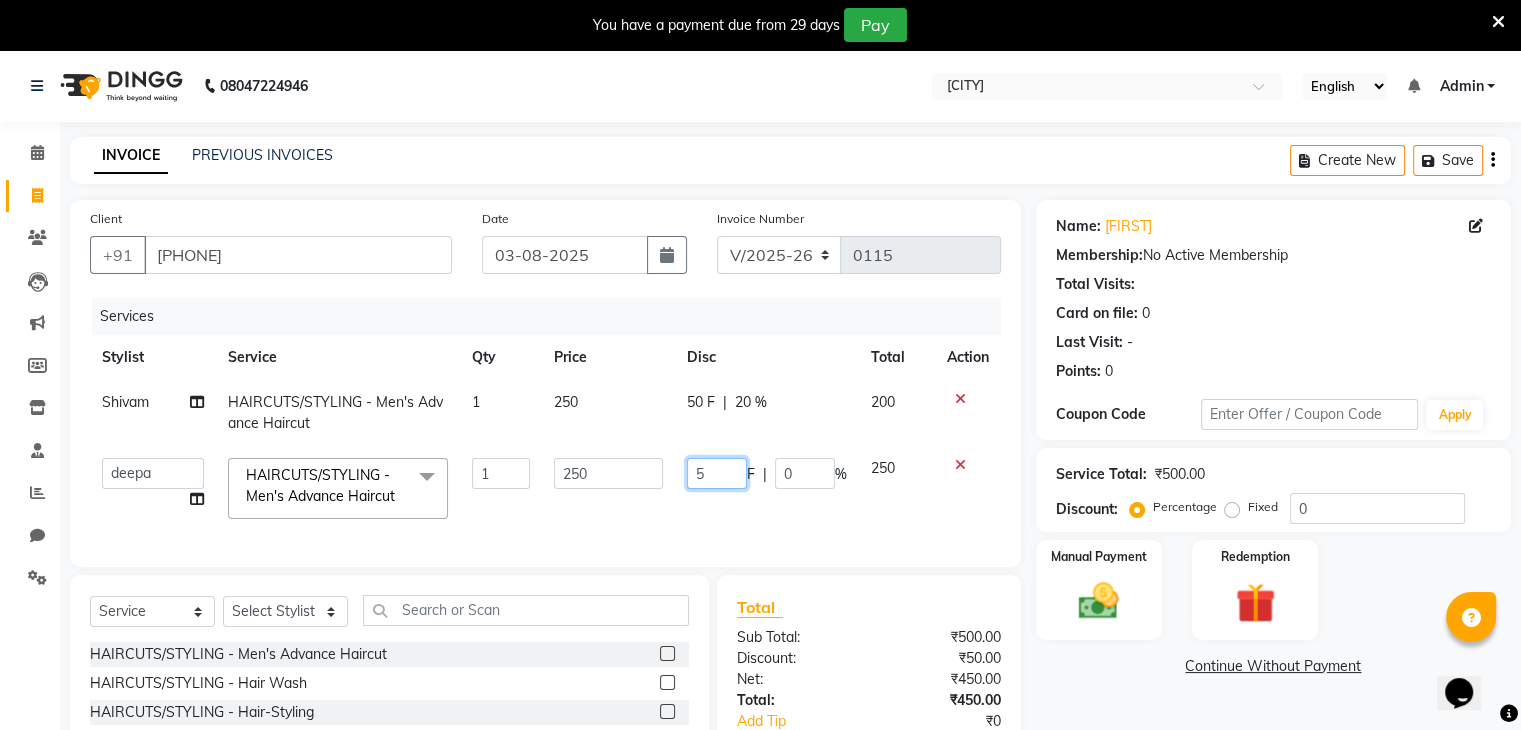 type on "50" 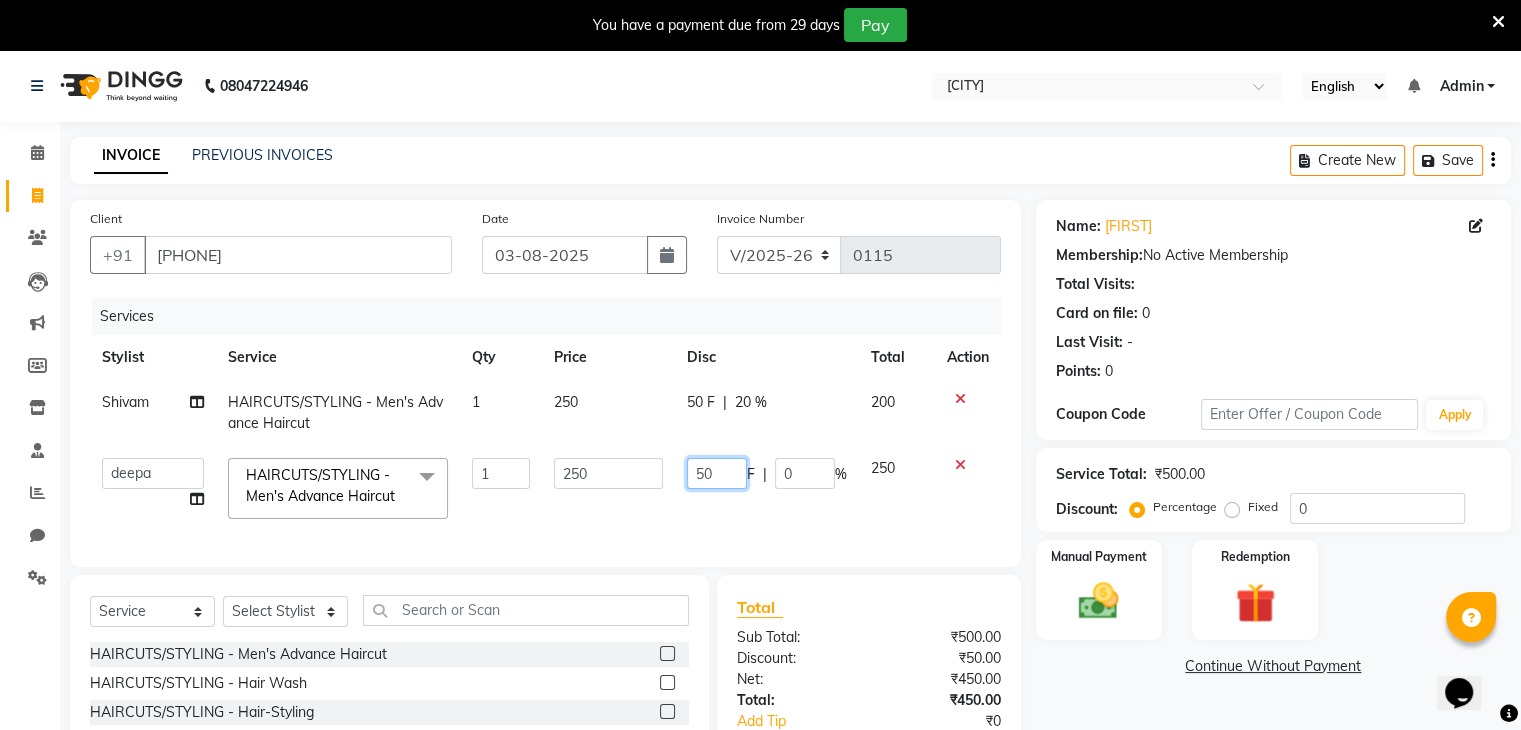 scroll, scrollTop: 185, scrollLeft: 0, axis: vertical 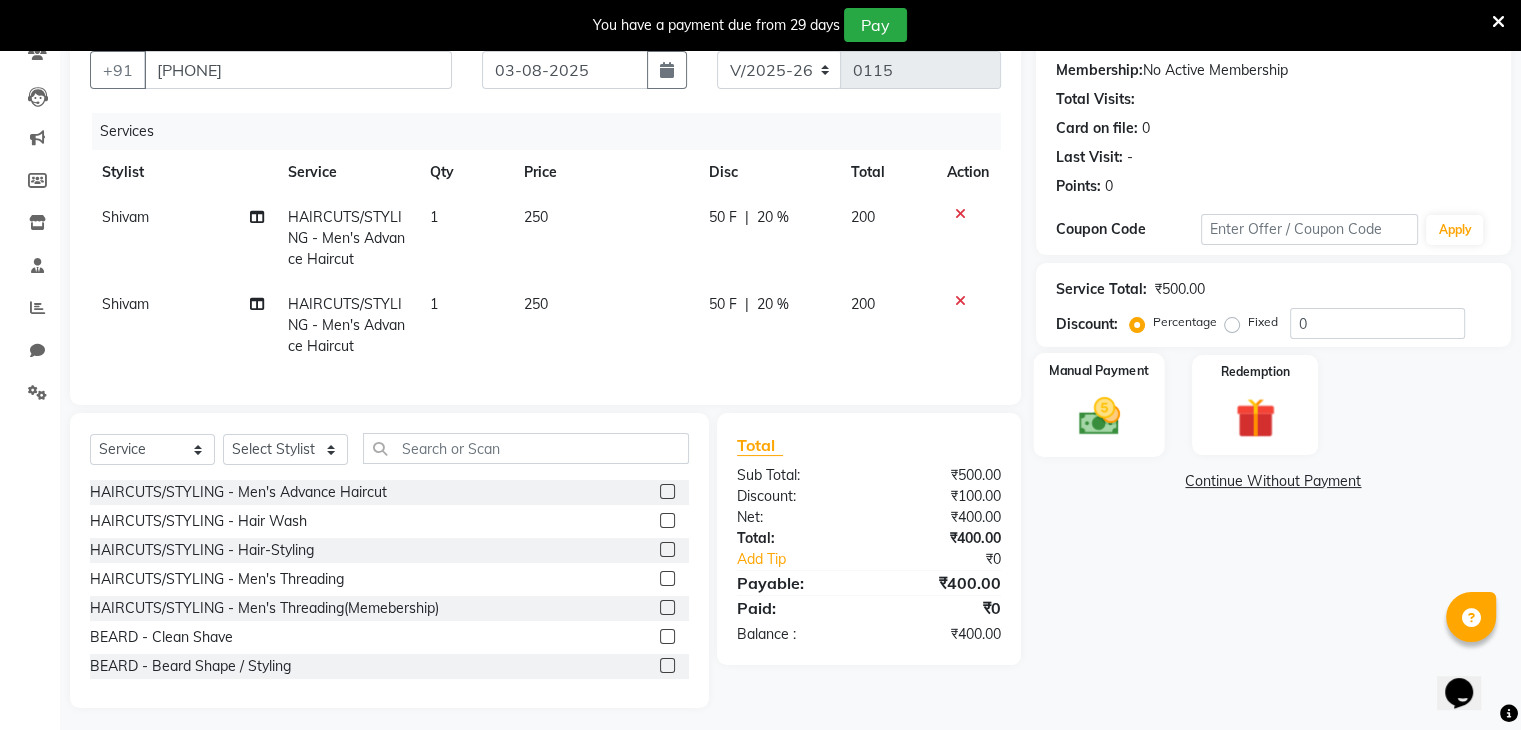 click 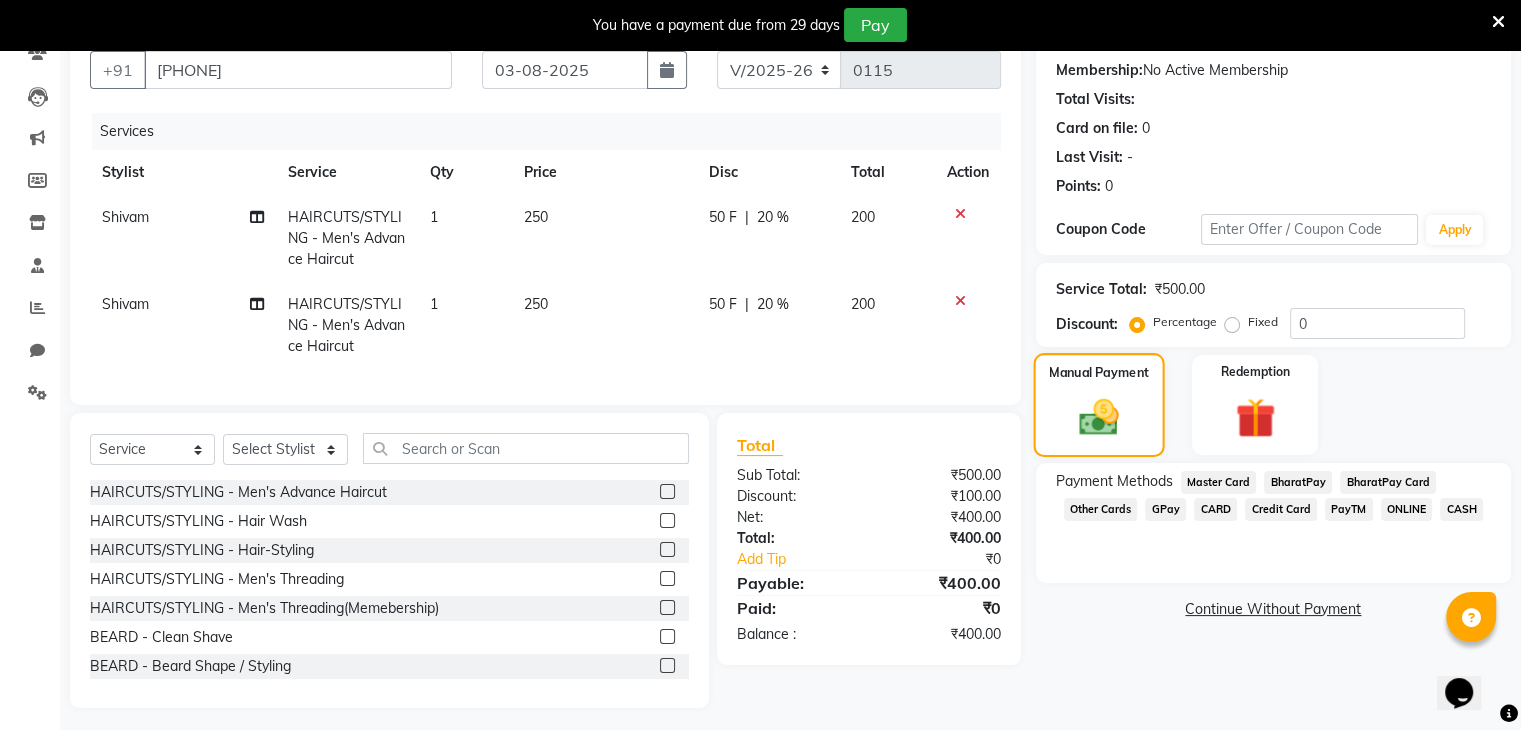 scroll, scrollTop: 209, scrollLeft: 0, axis: vertical 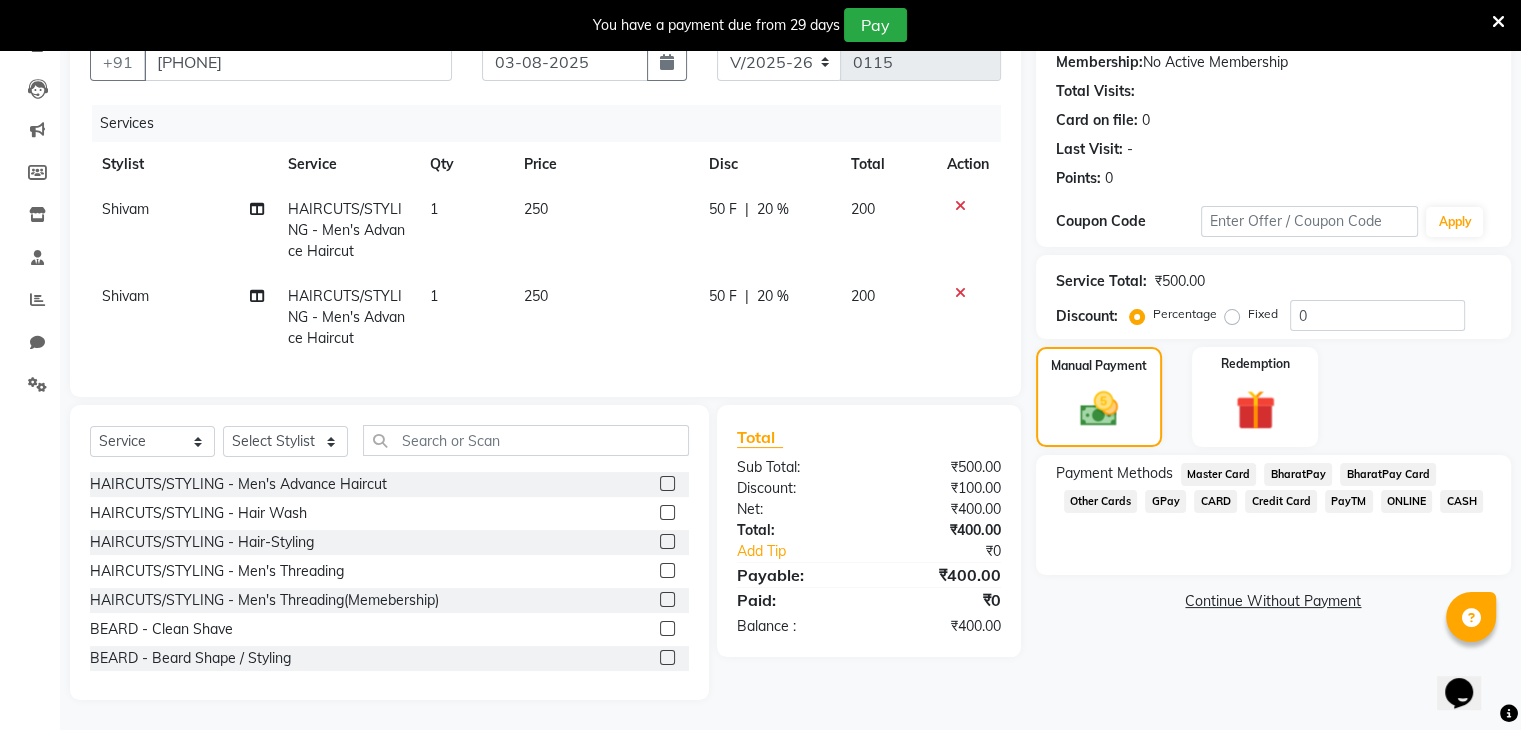 click on "ONLINE" 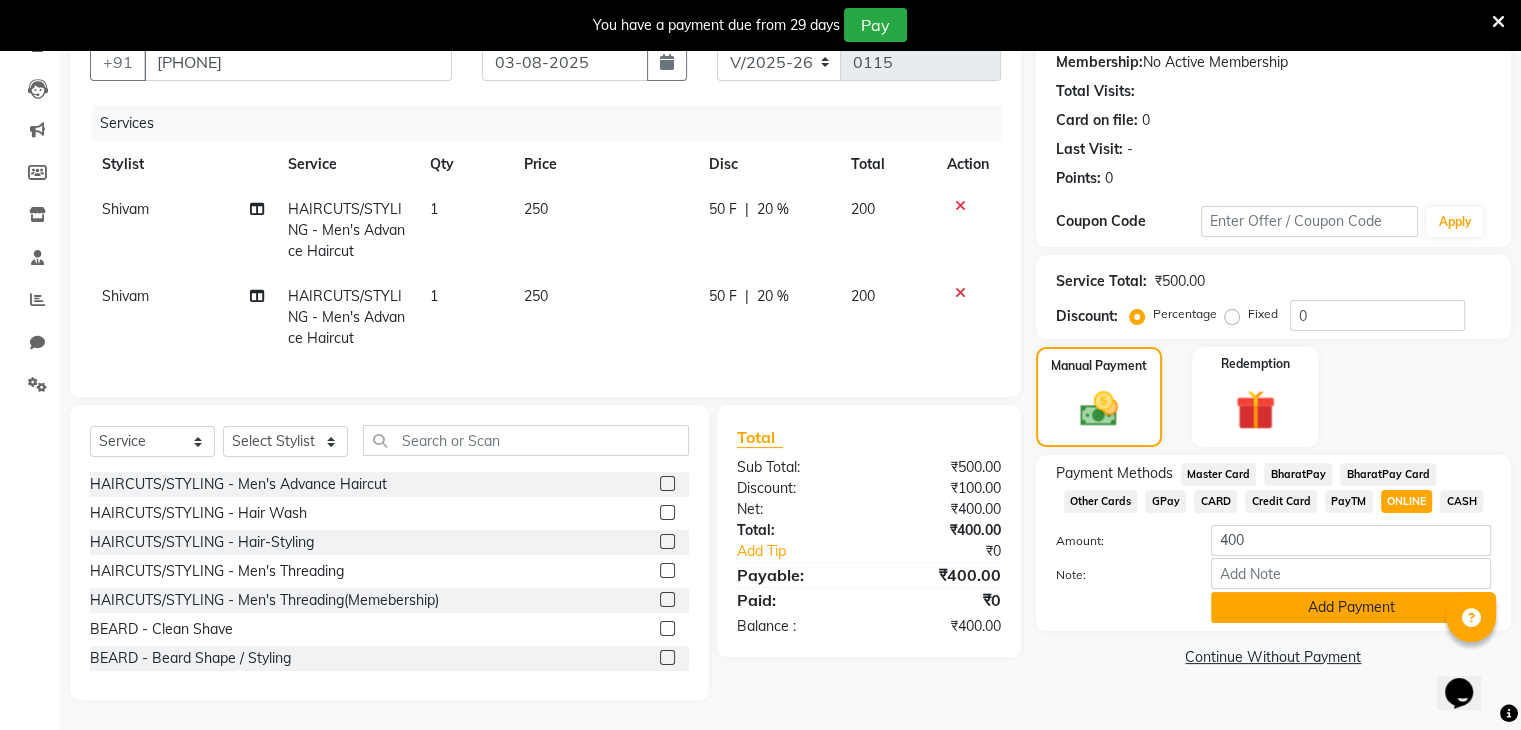click on "Add Payment" 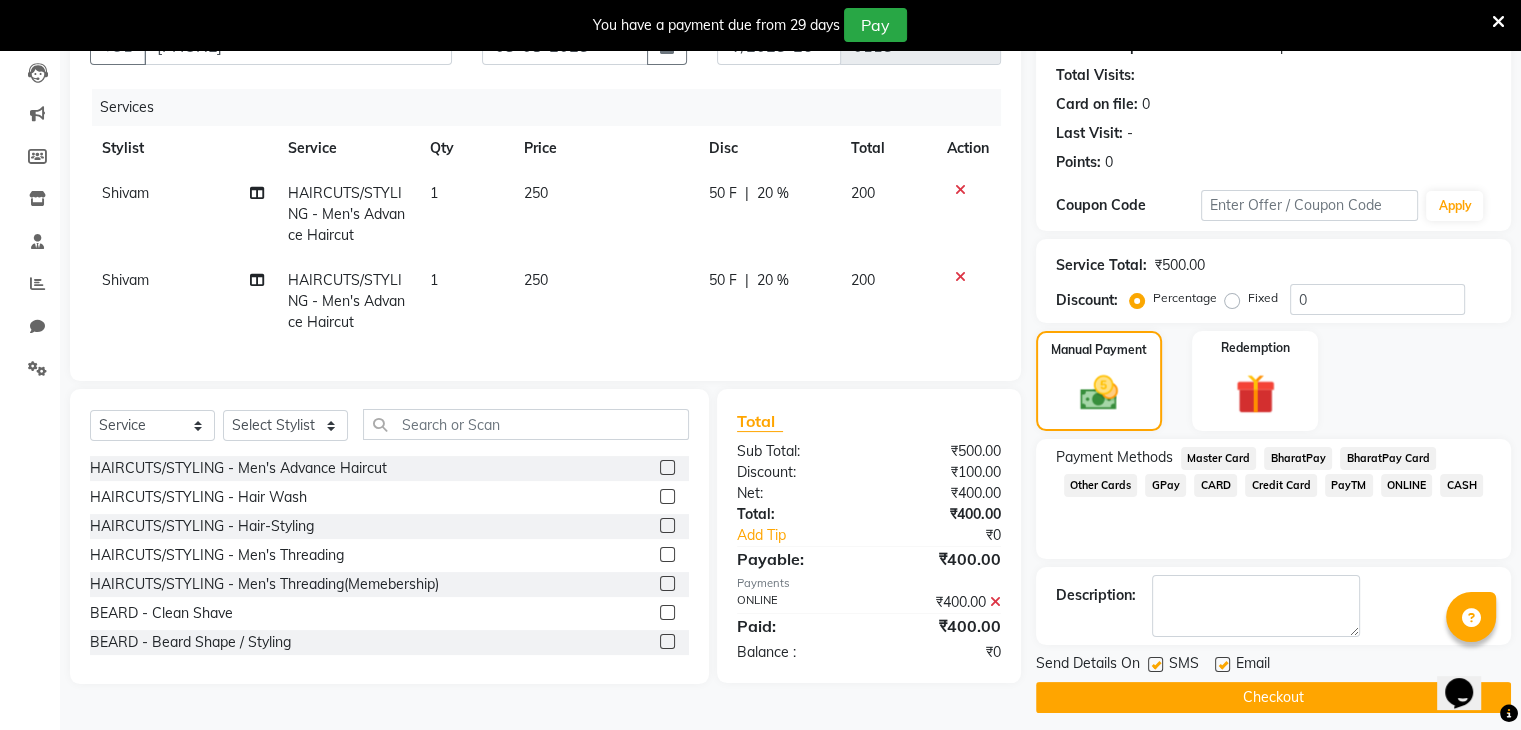 scroll, scrollTop: 220, scrollLeft: 0, axis: vertical 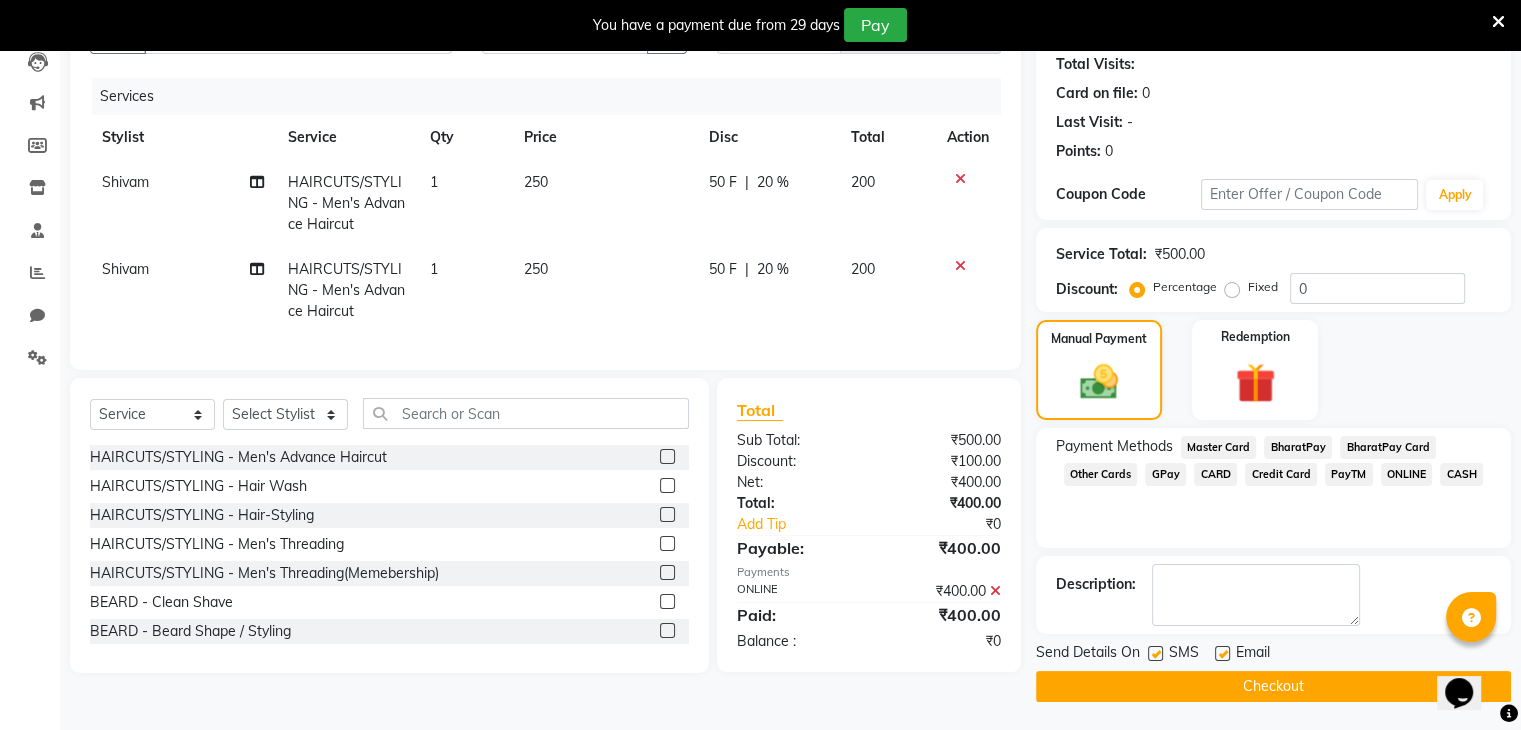 click on "Checkout" 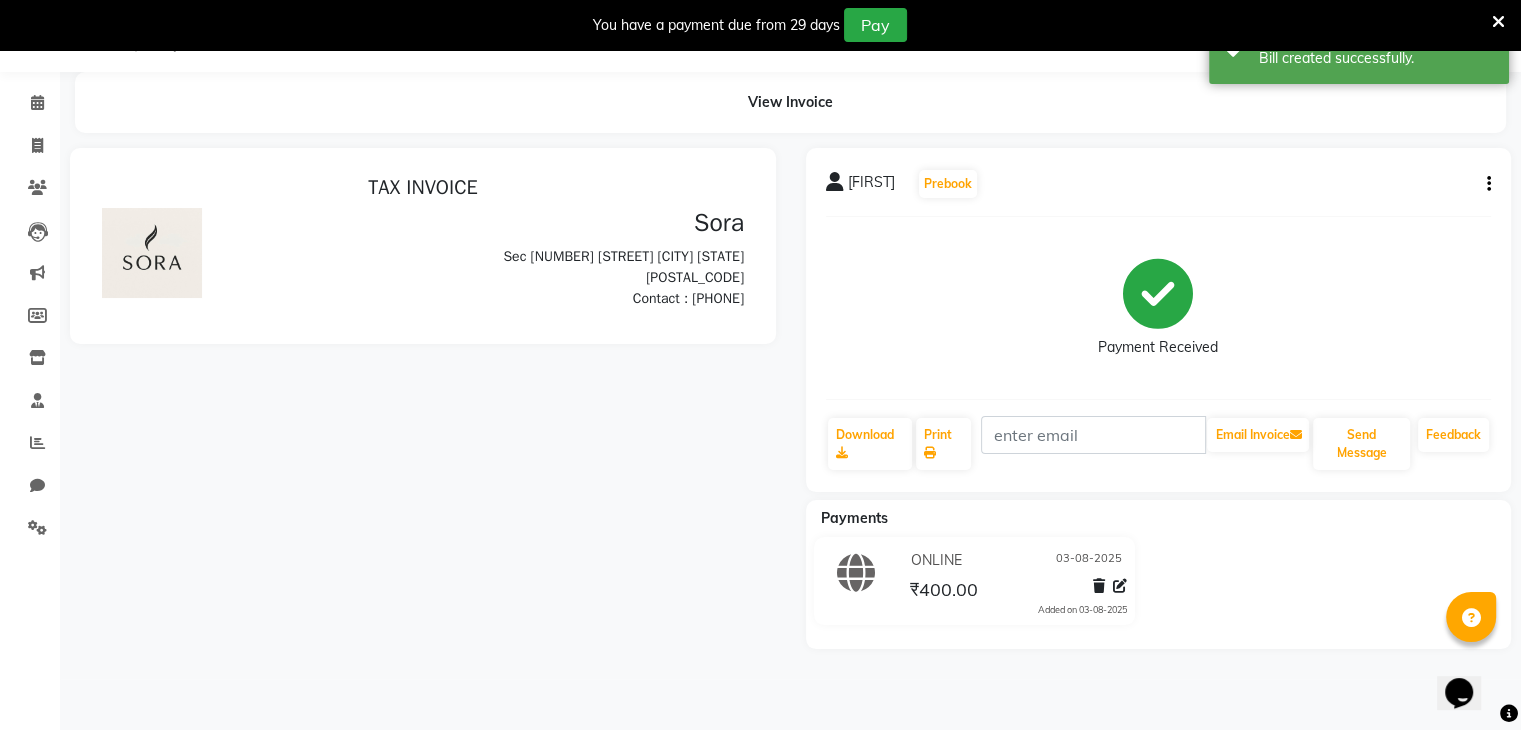 scroll, scrollTop: 0, scrollLeft: 0, axis: both 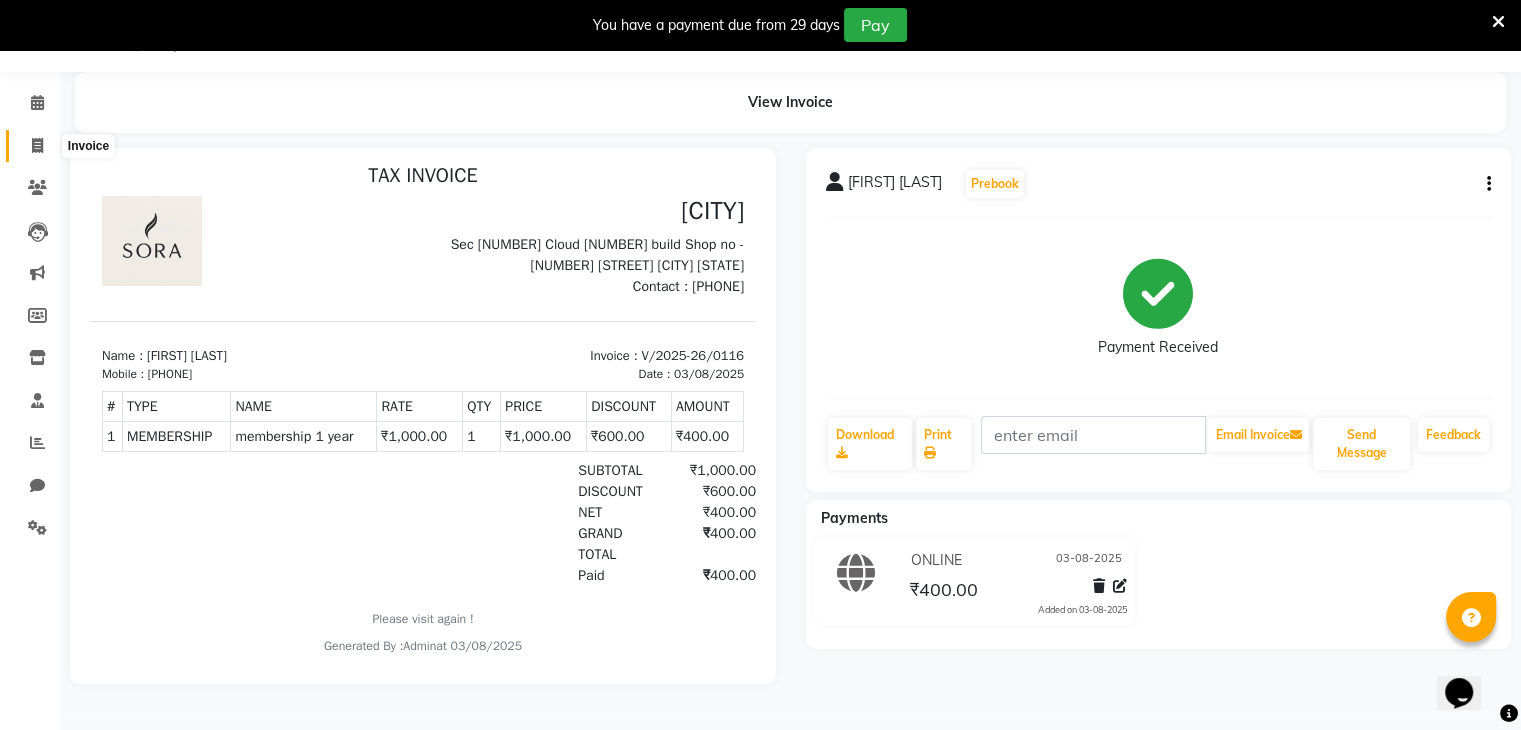 click 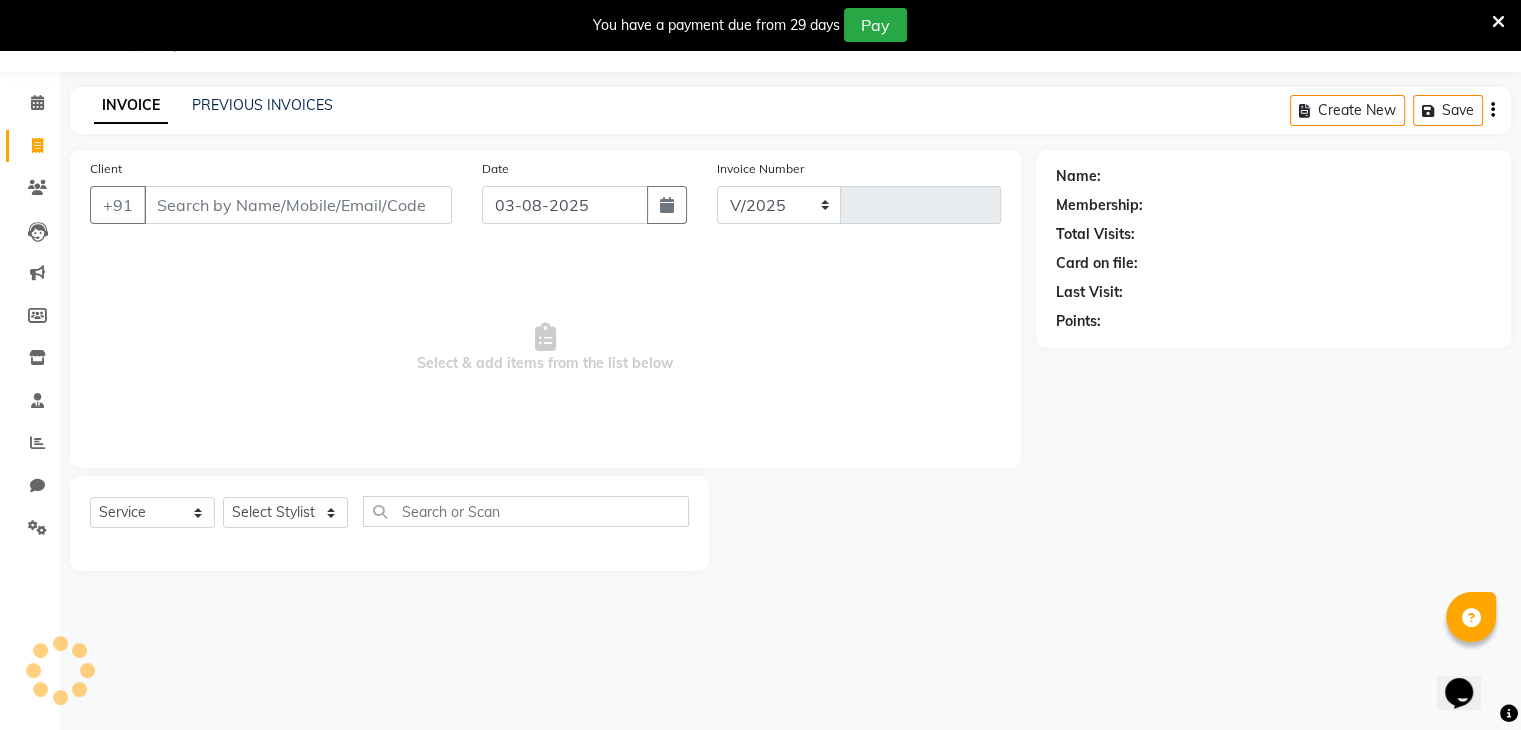 select on "8446" 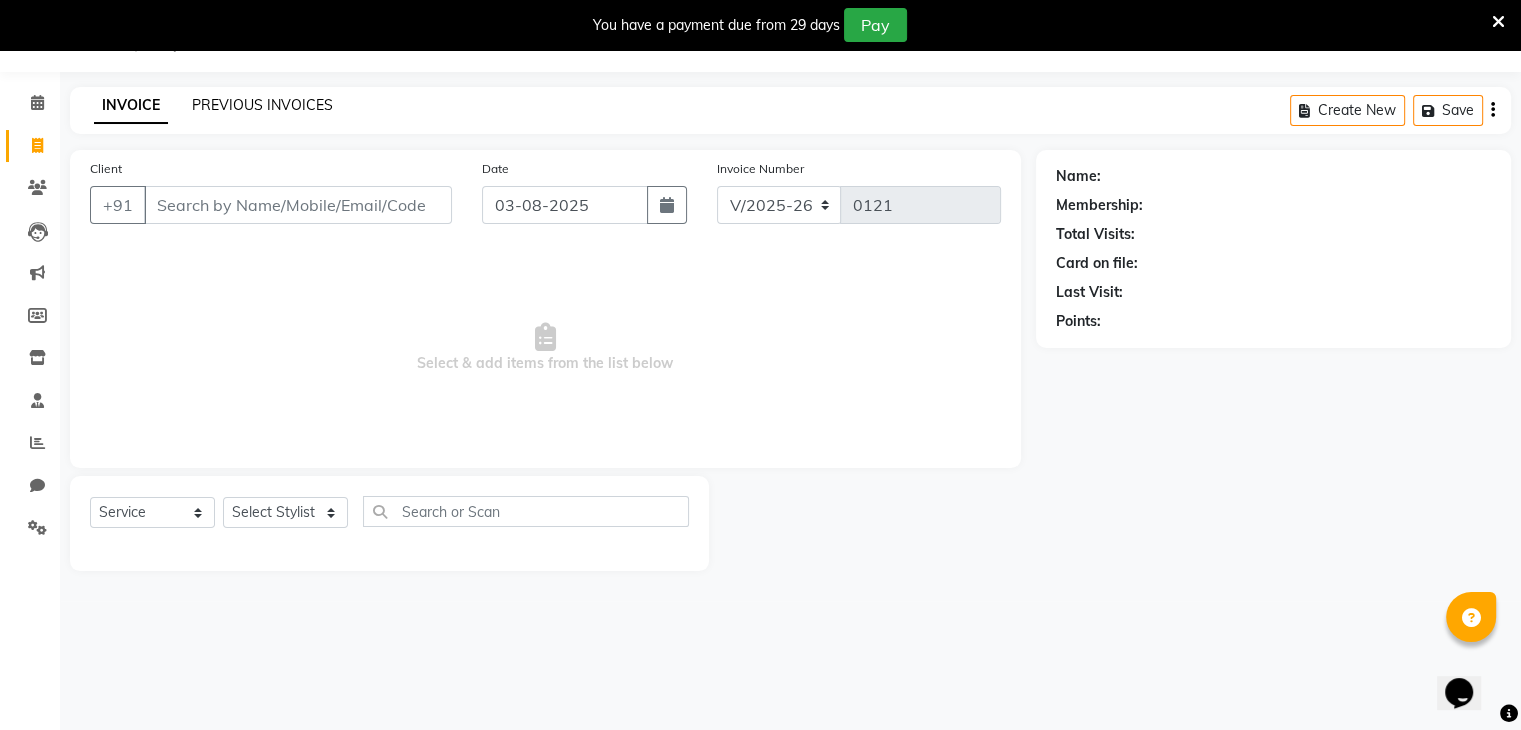 click on "PREVIOUS INVOICES" 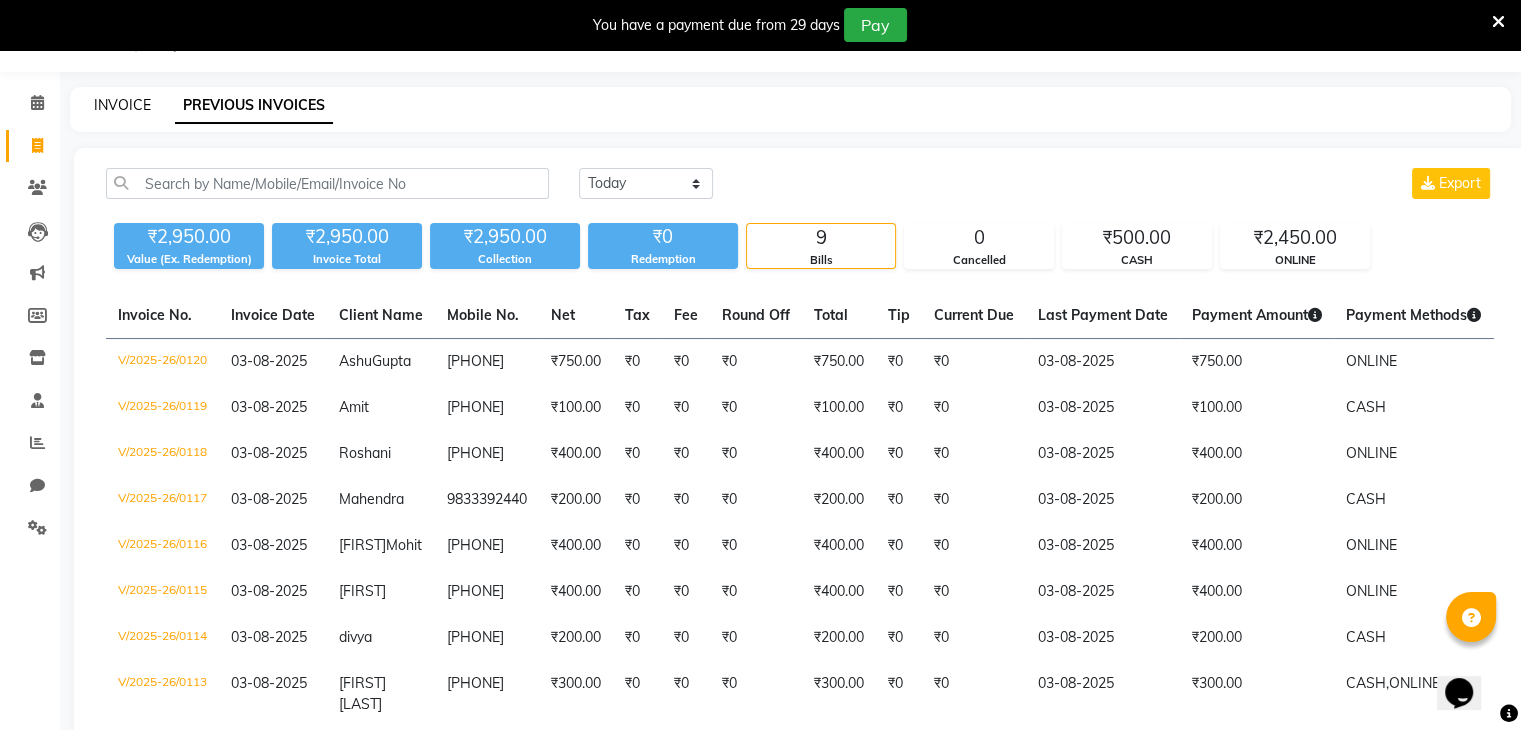 click on "INVOICE" 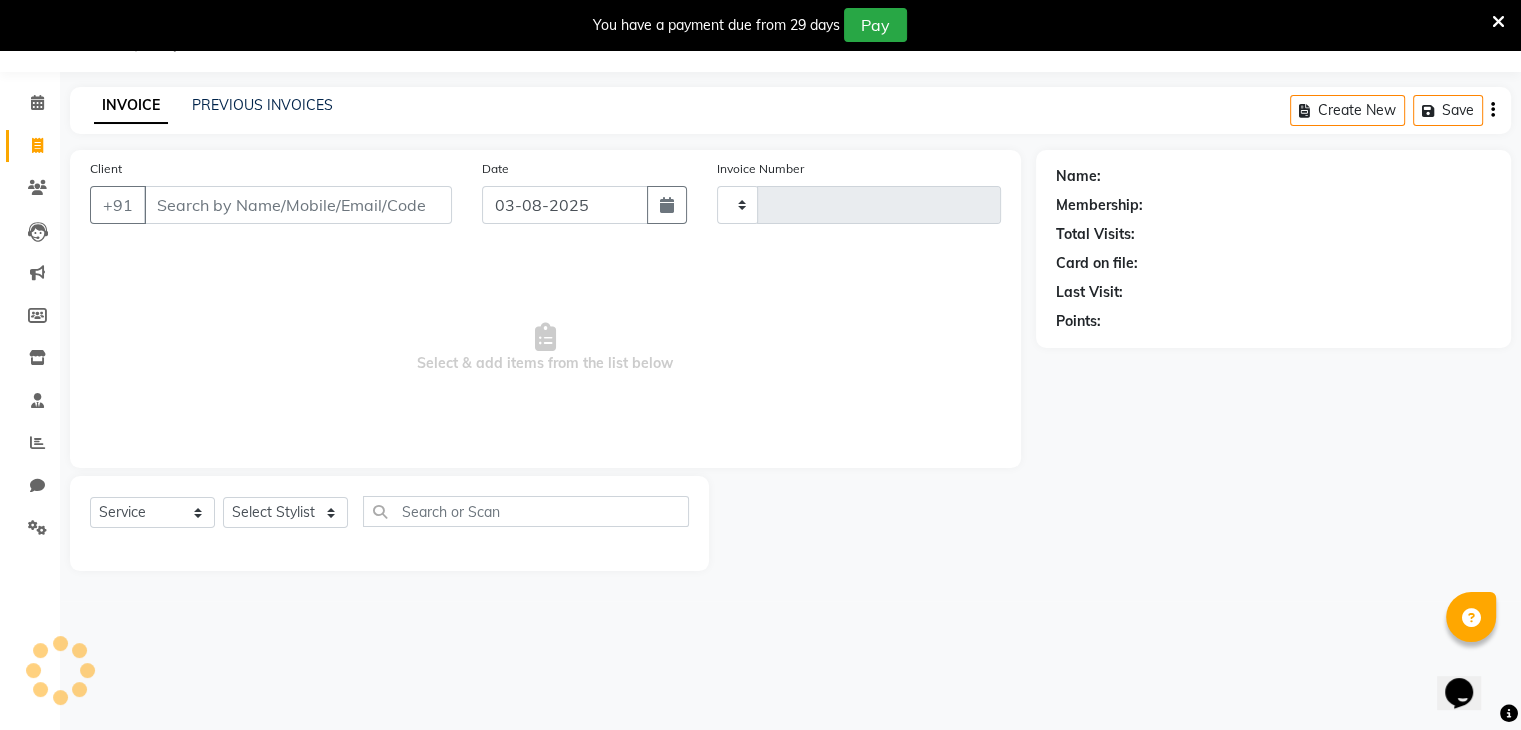 type on "0121" 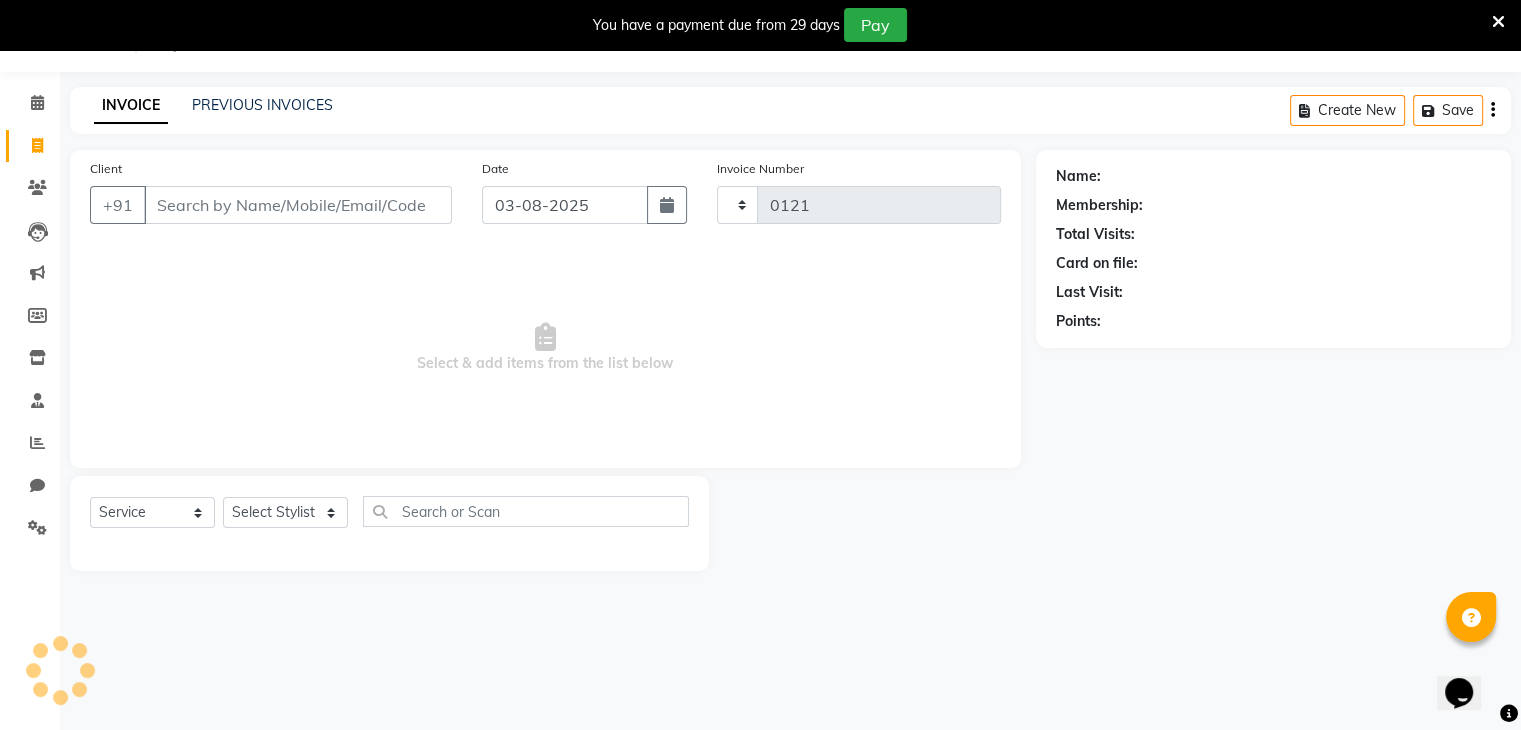select on "8446" 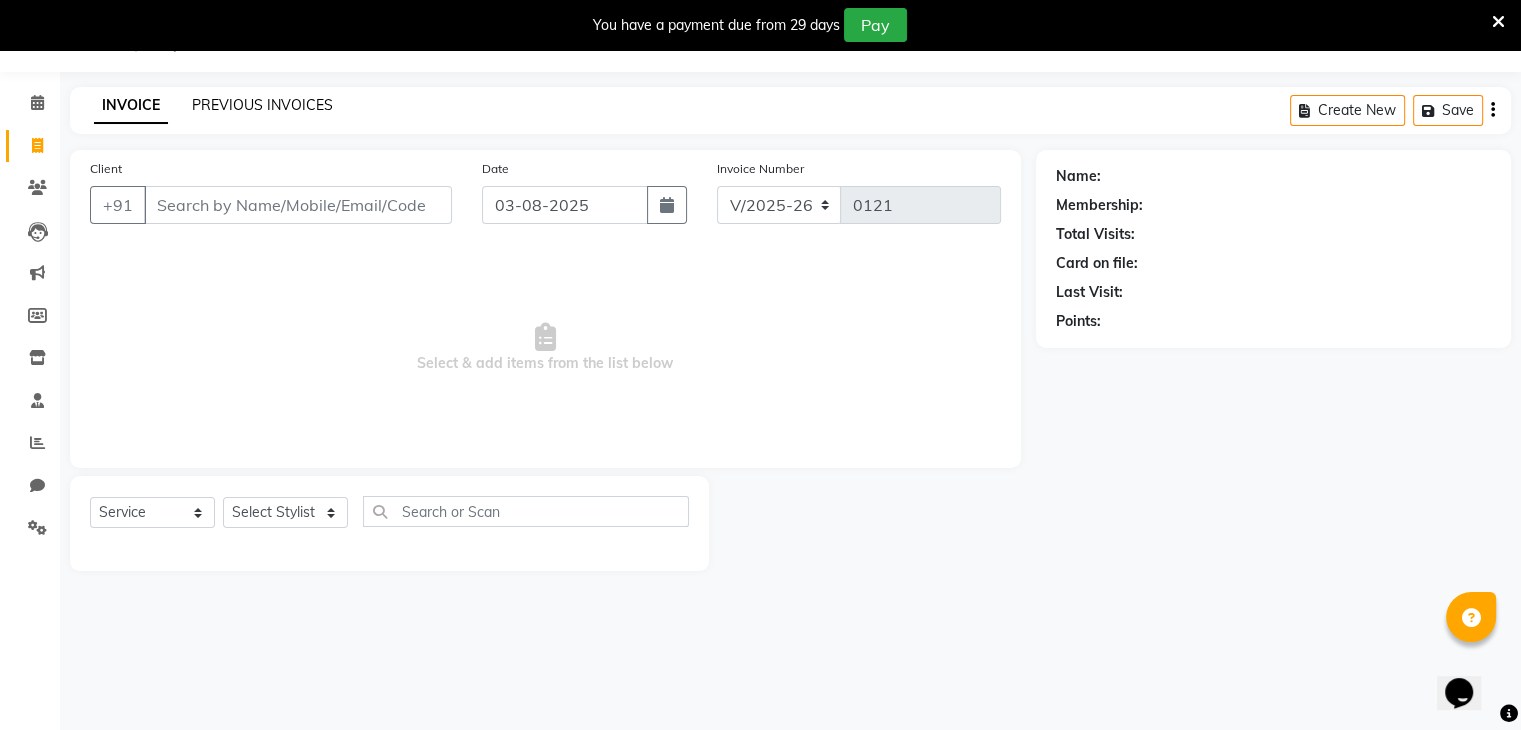 click on "PREVIOUS INVOICES" 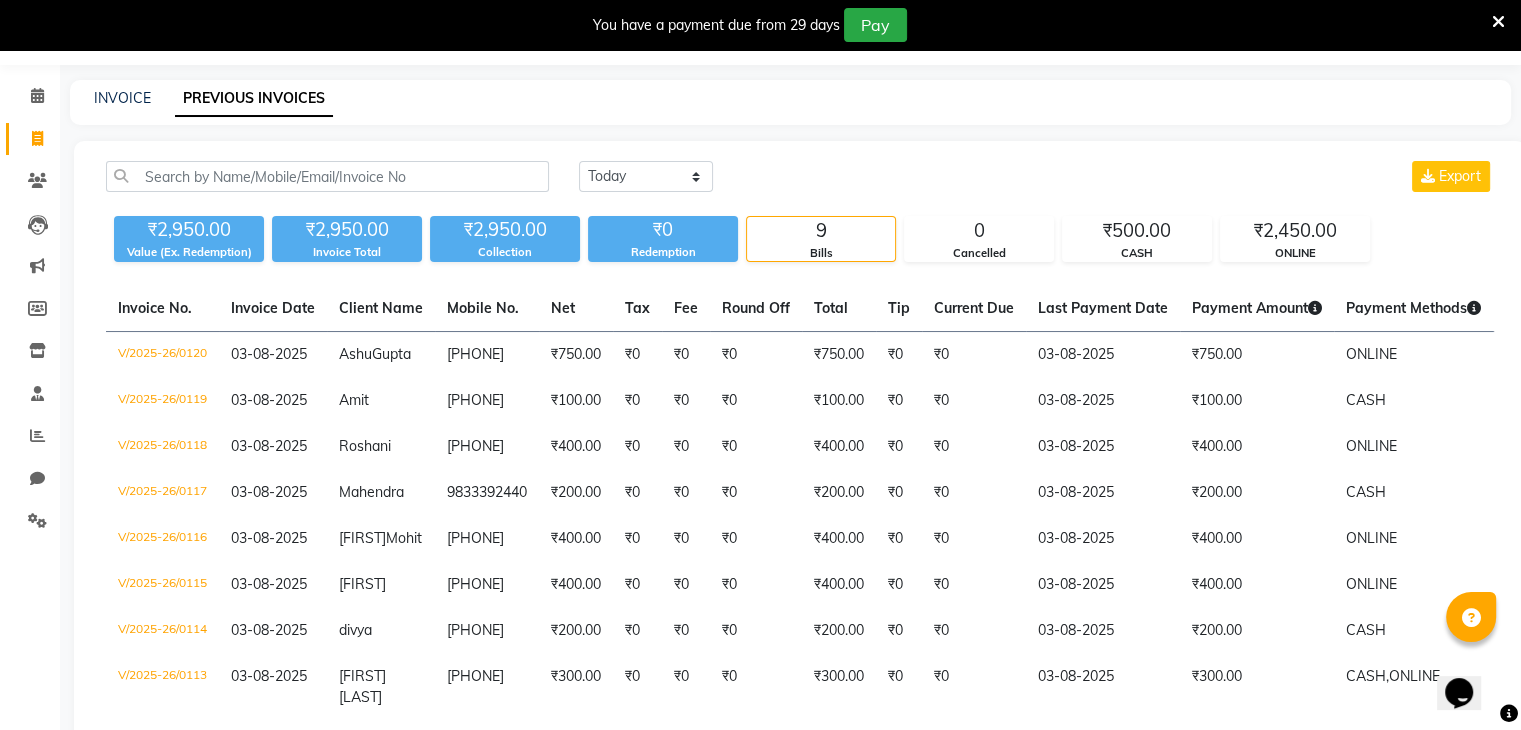 scroll, scrollTop: 54, scrollLeft: 0, axis: vertical 